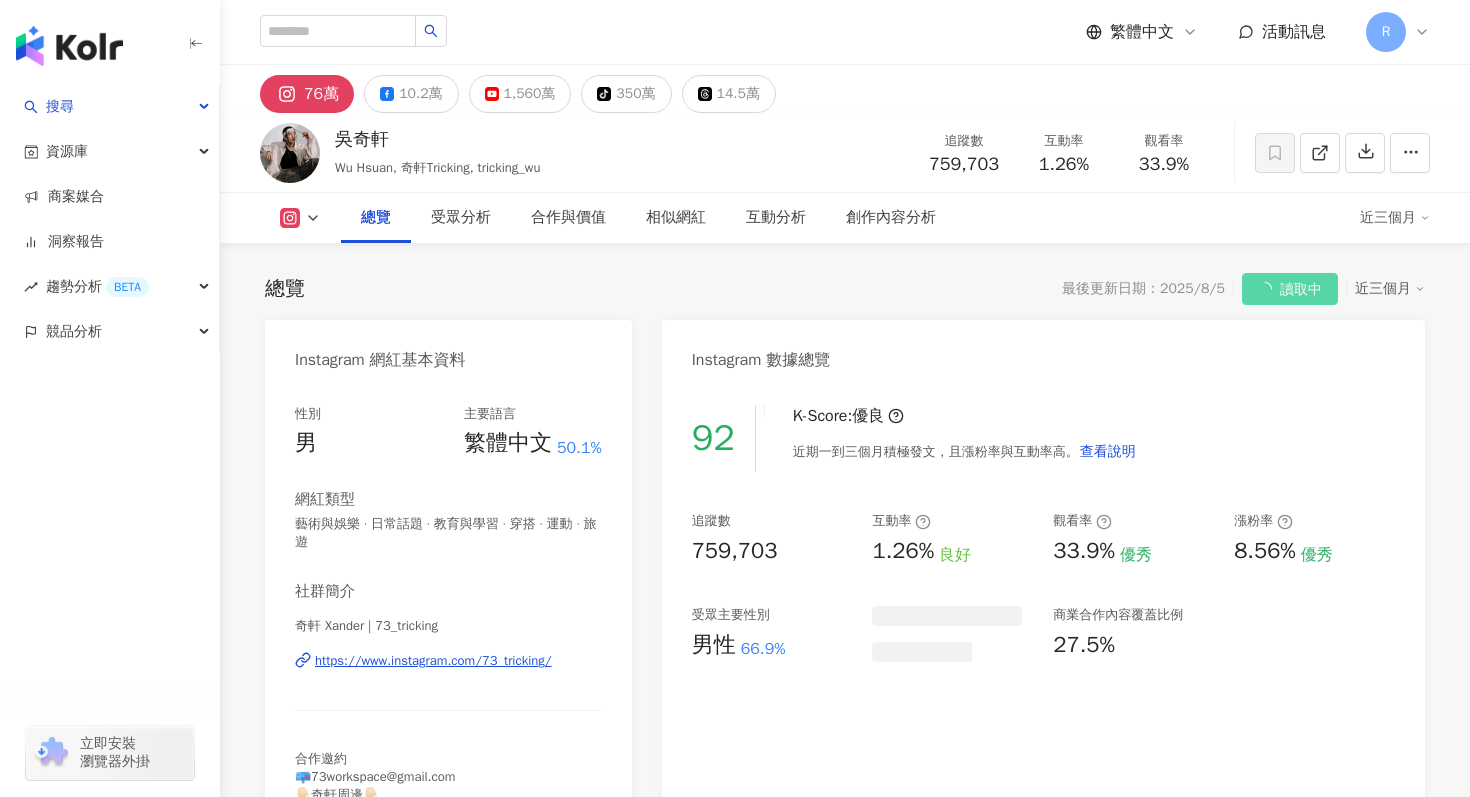 scroll, scrollTop: 0, scrollLeft: 0, axis: both 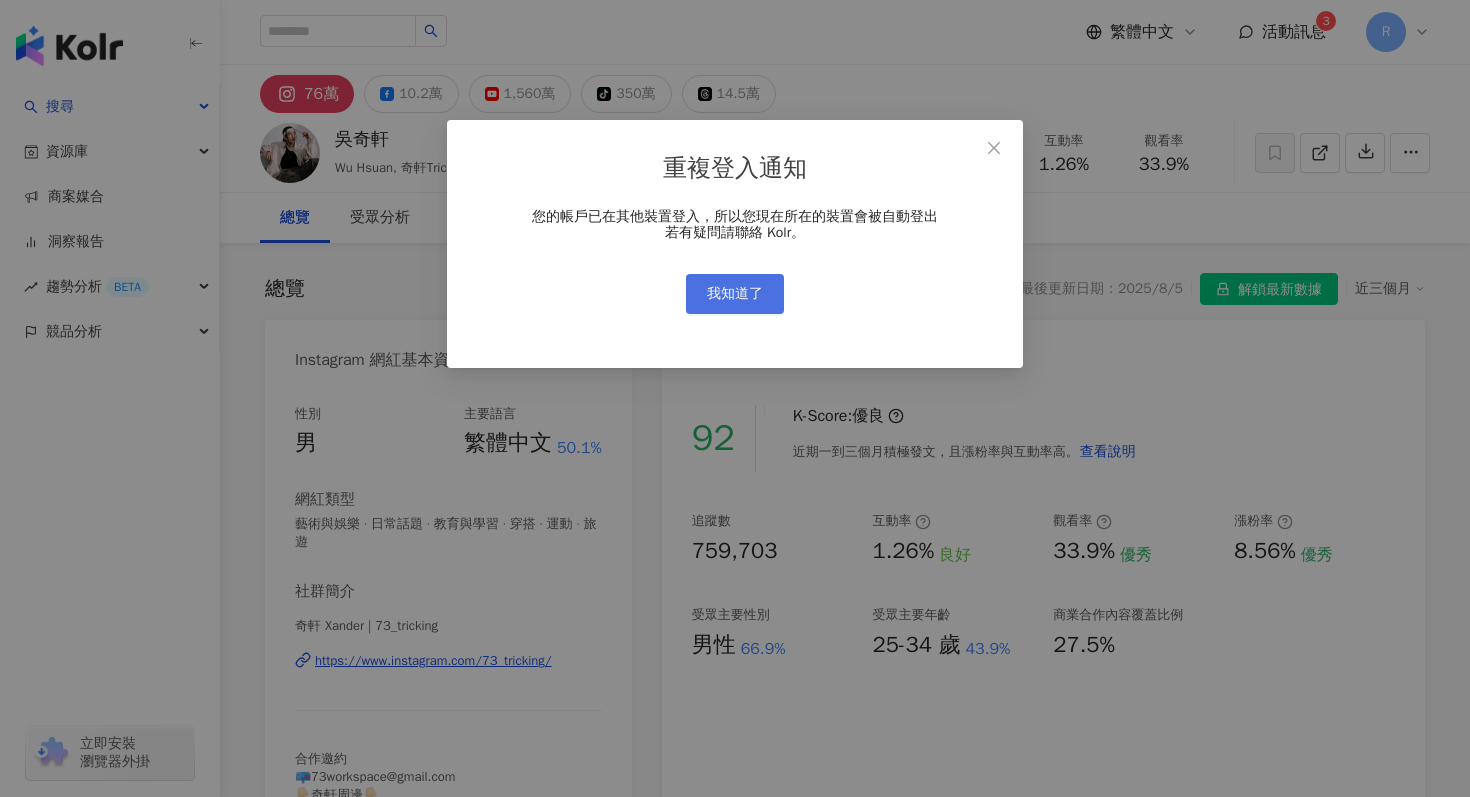 click on "我知道了" at bounding box center (735, 294) 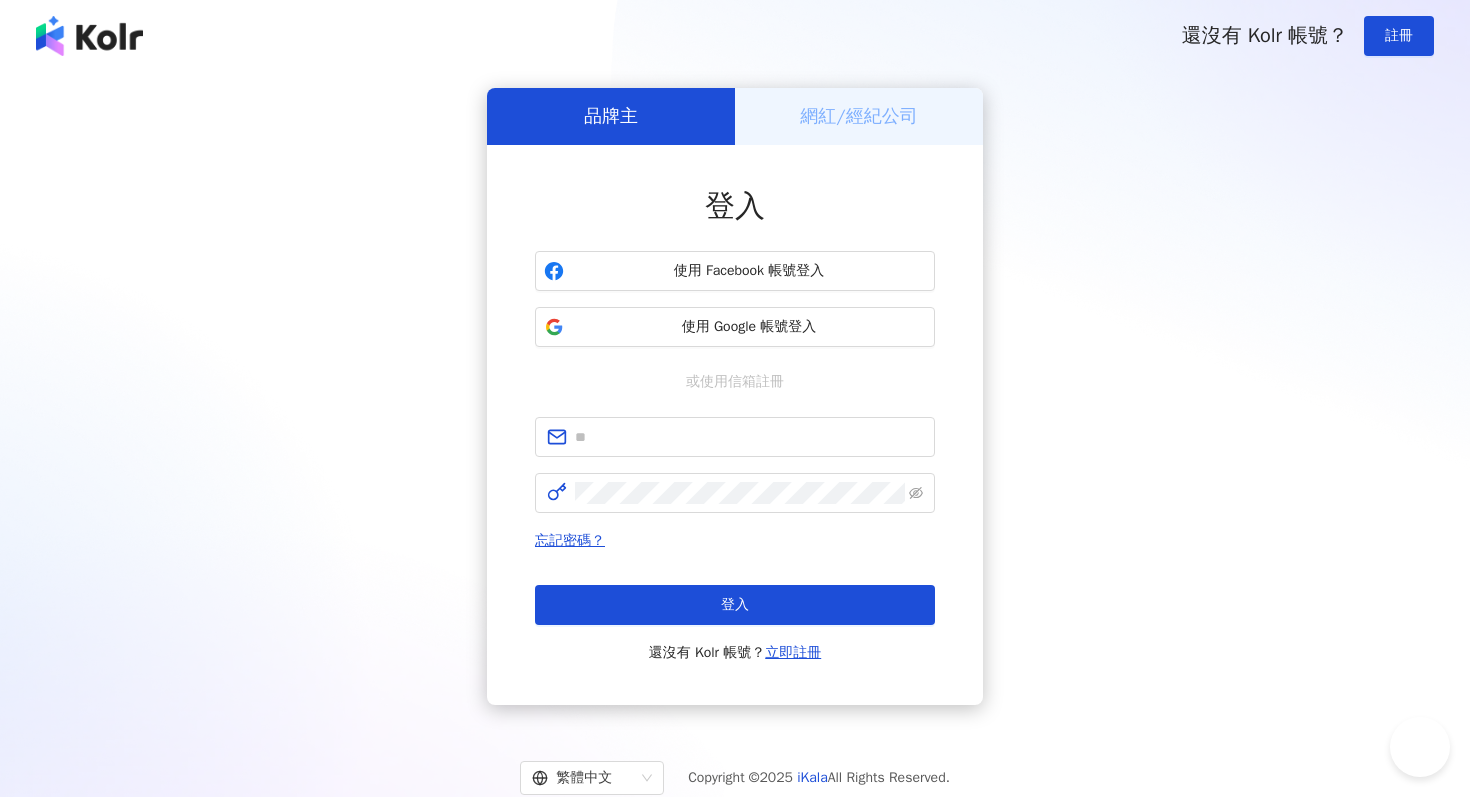 click on "重複登入通知 您的帳戶已在其他裝置登入，所以您現在所在的裝置會被自動登出 若有疑問請聯絡 Kolr。 我知道了" at bounding box center [735, 398] 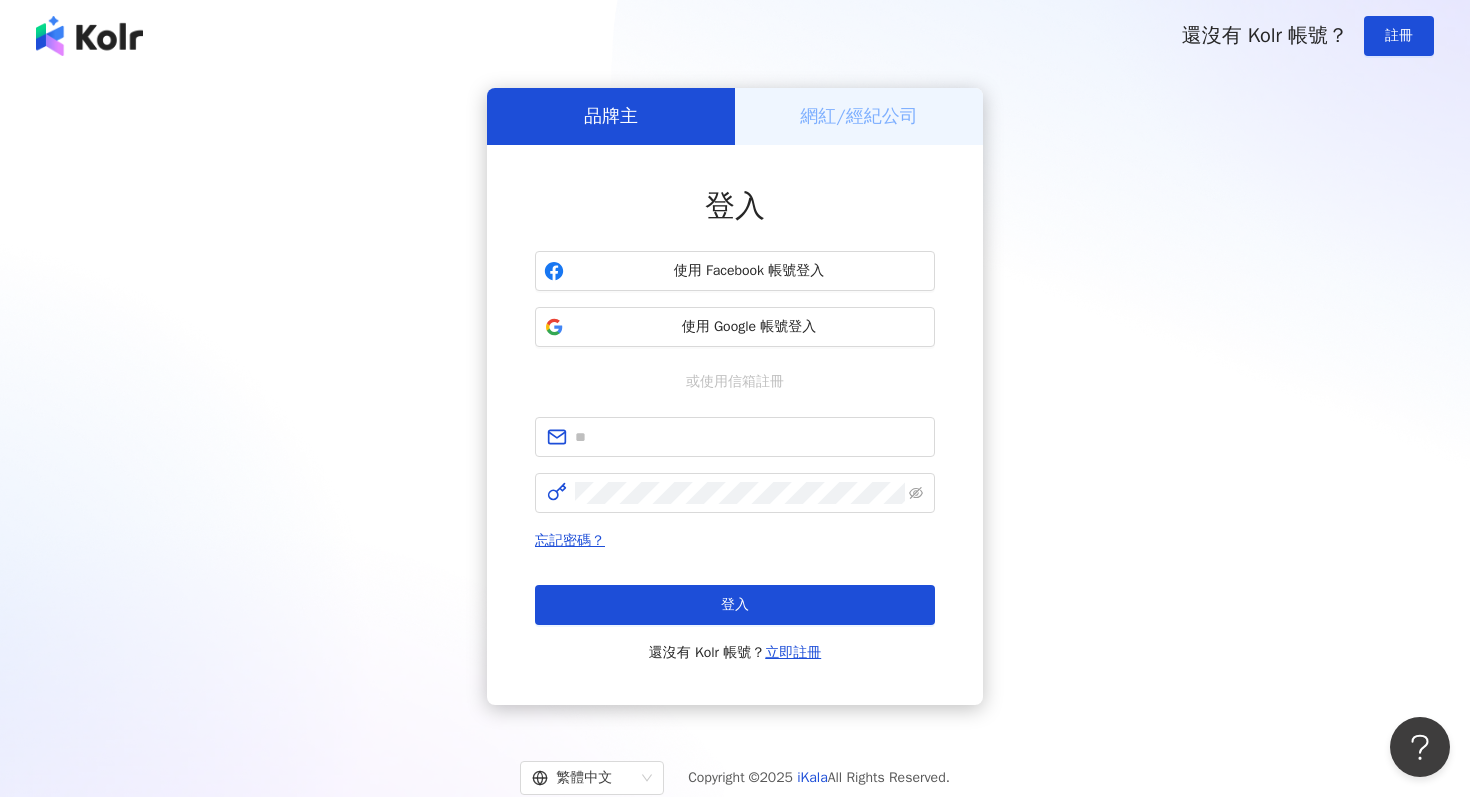 scroll, scrollTop: 0, scrollLeft: 0, axis: both 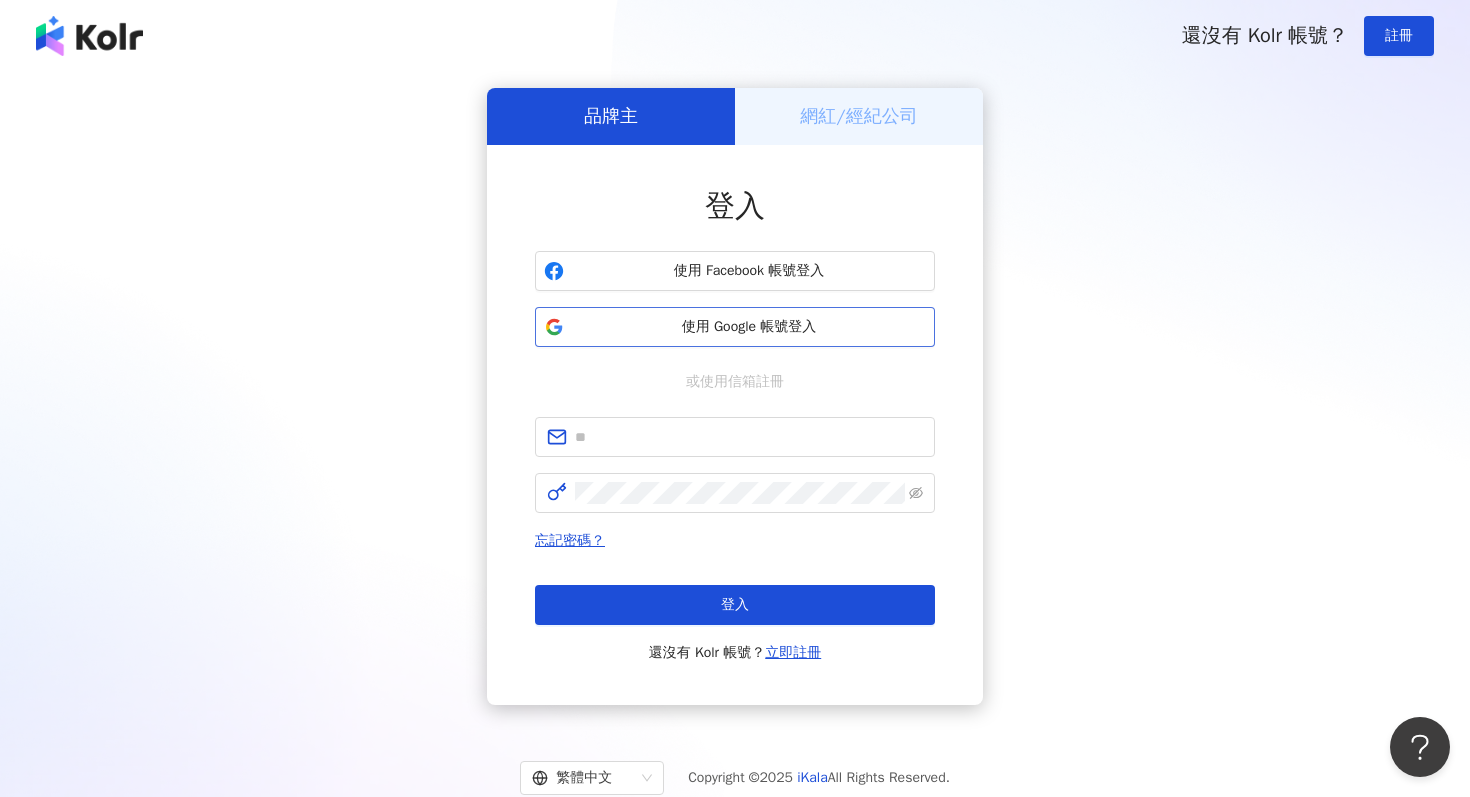 click on "使用 Google 帳號登入" at bounding box center [749, 327] 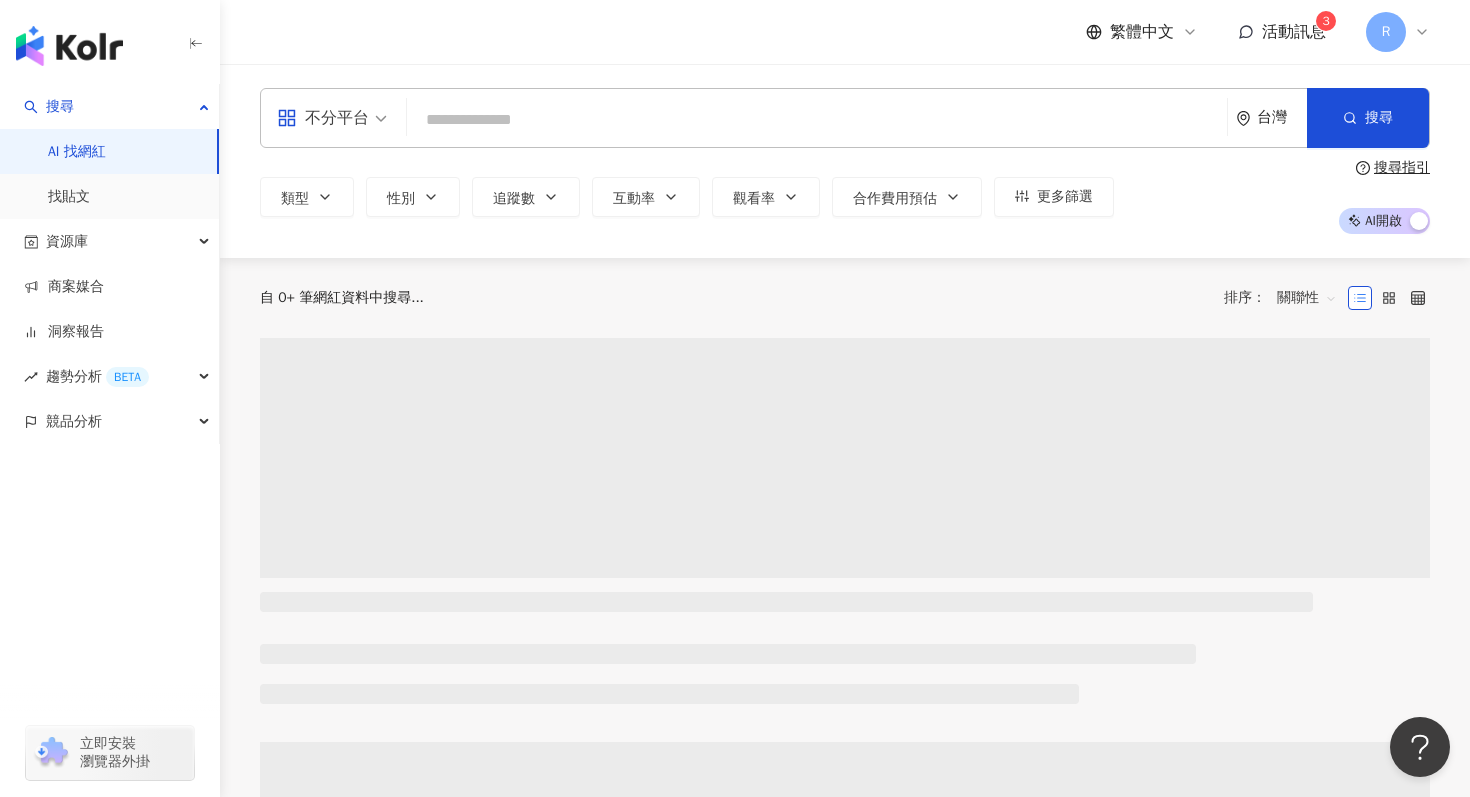 click on "不分平台" at bounding box center [323, 118] 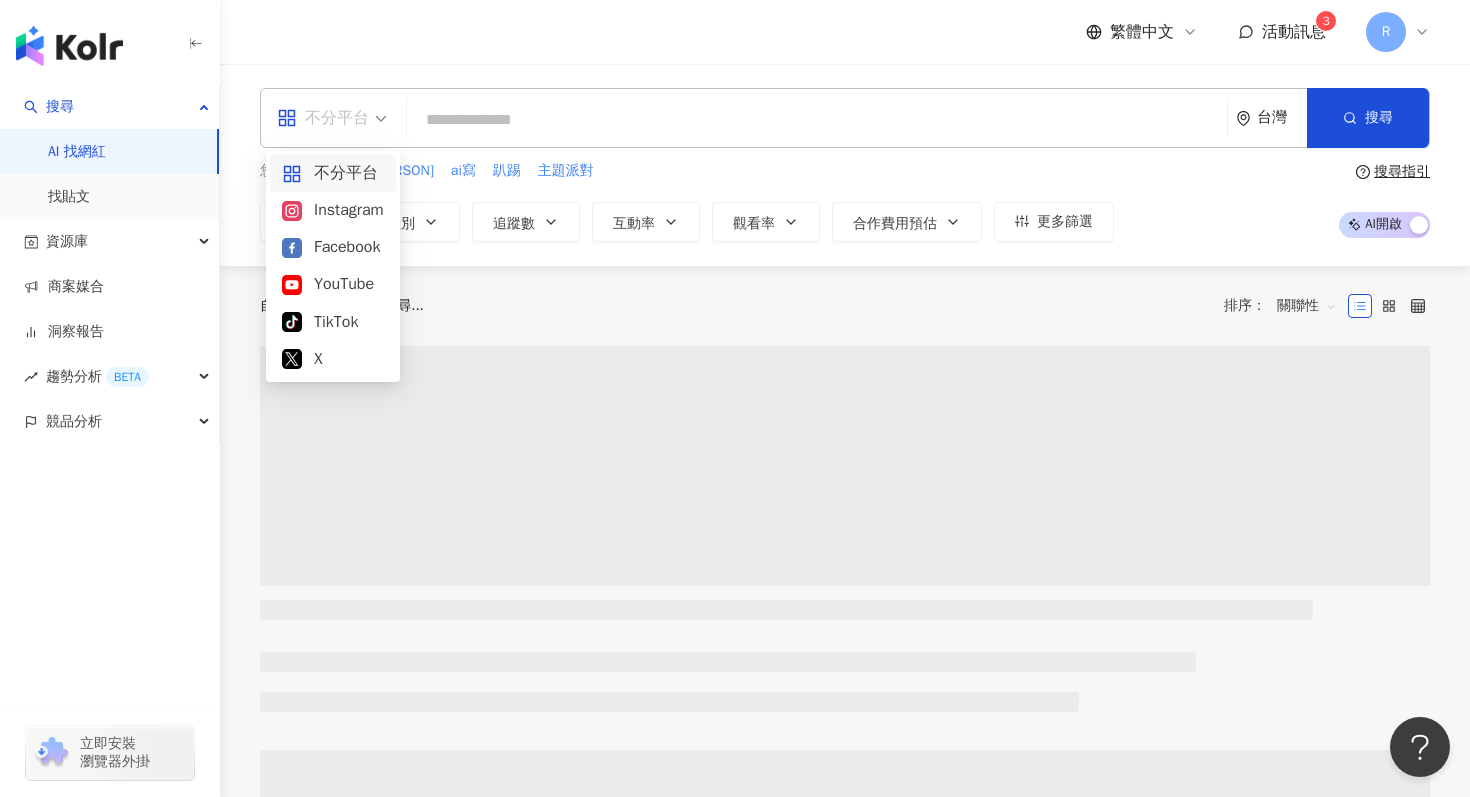 click on "Instagram" at bounding box center [333, 210] 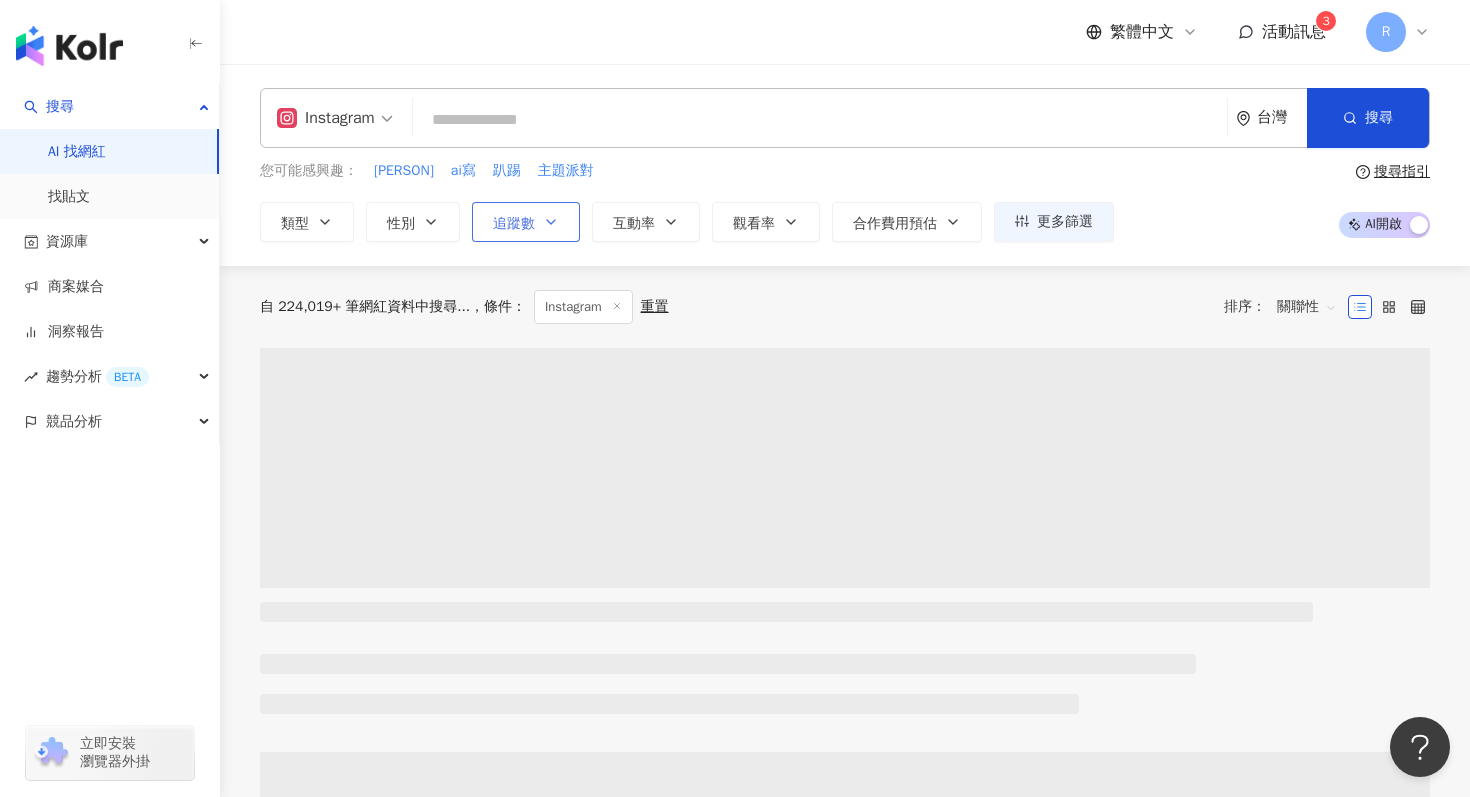 click on "追蹤數" at bounding box center [514, 224] 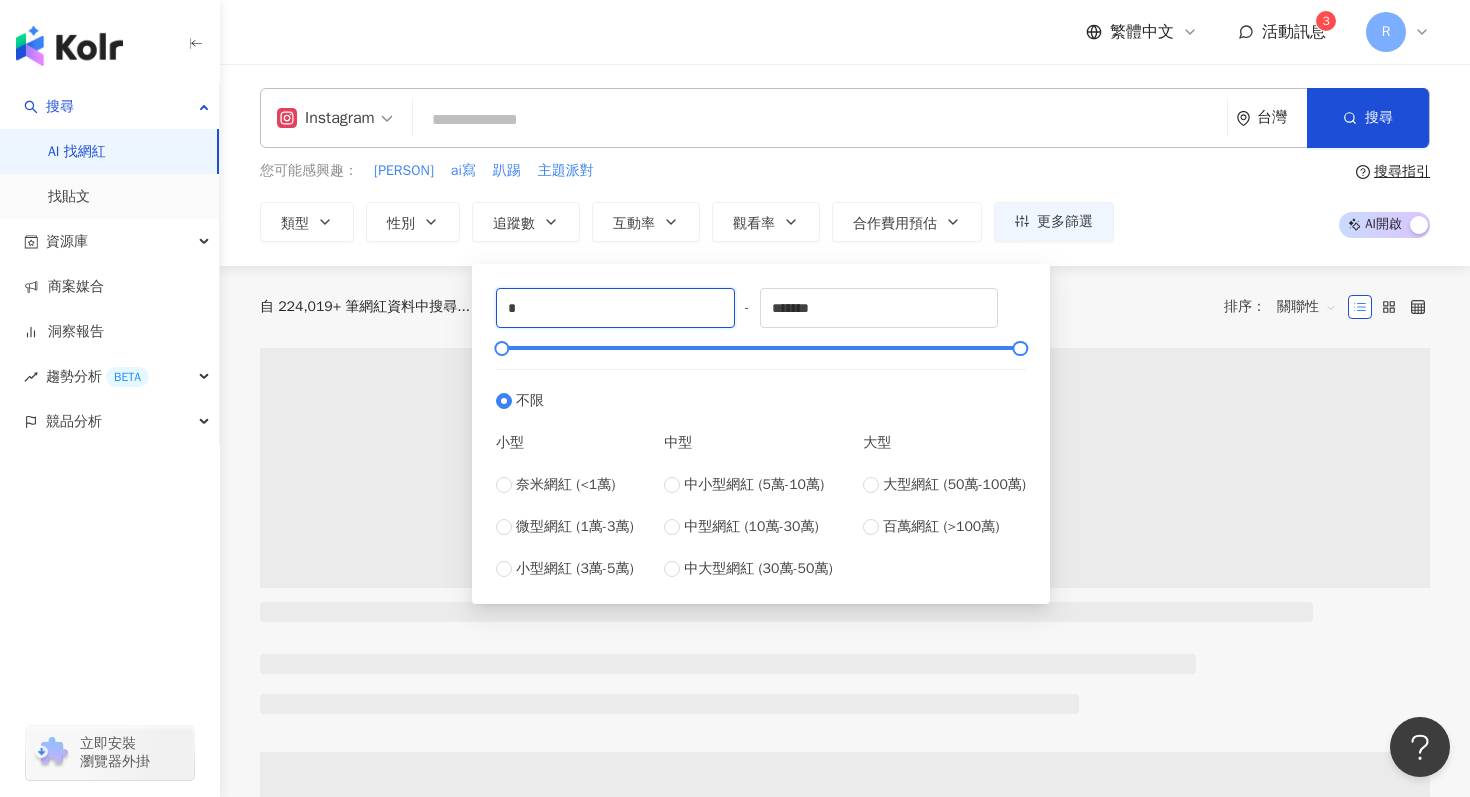 drag, startPoint x: 509, startPoint y: 306, endPoint x: 433, endPoint y: 297, distance: 76.53104 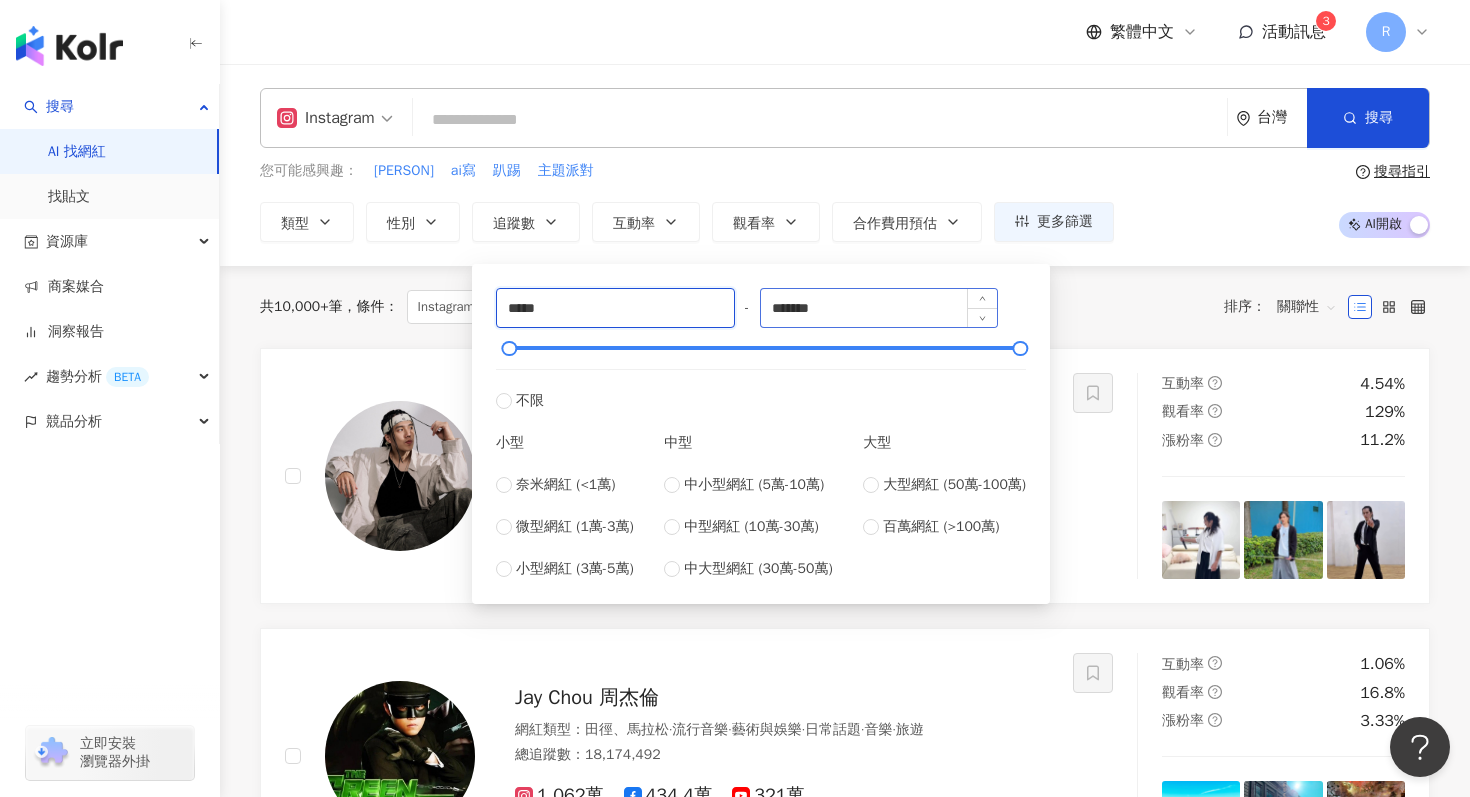 type on "*****" 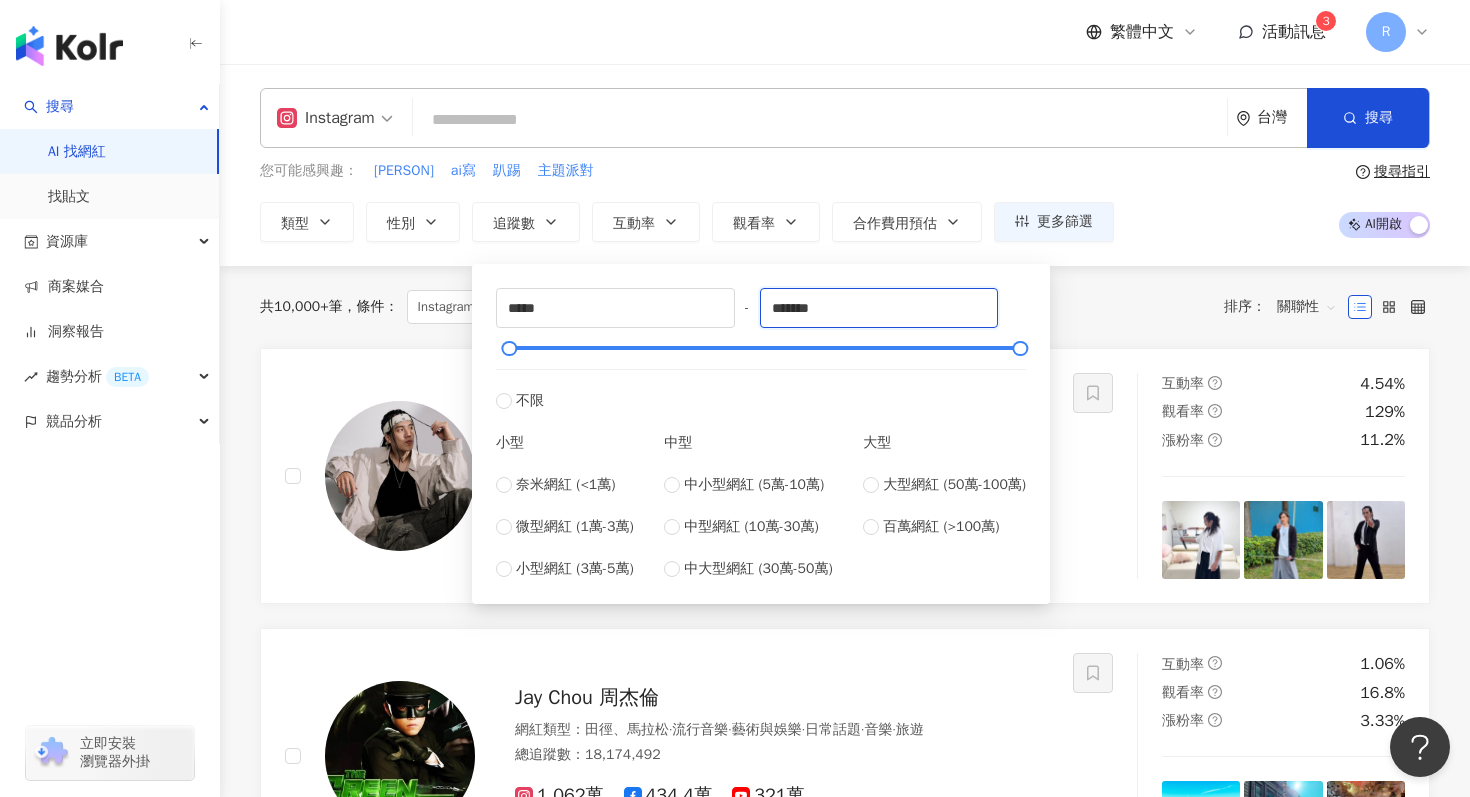 drag, startPoint x: 850, startPoint y: 307, endPoint x: 739, endPoint y: 301, distance: 111.16204 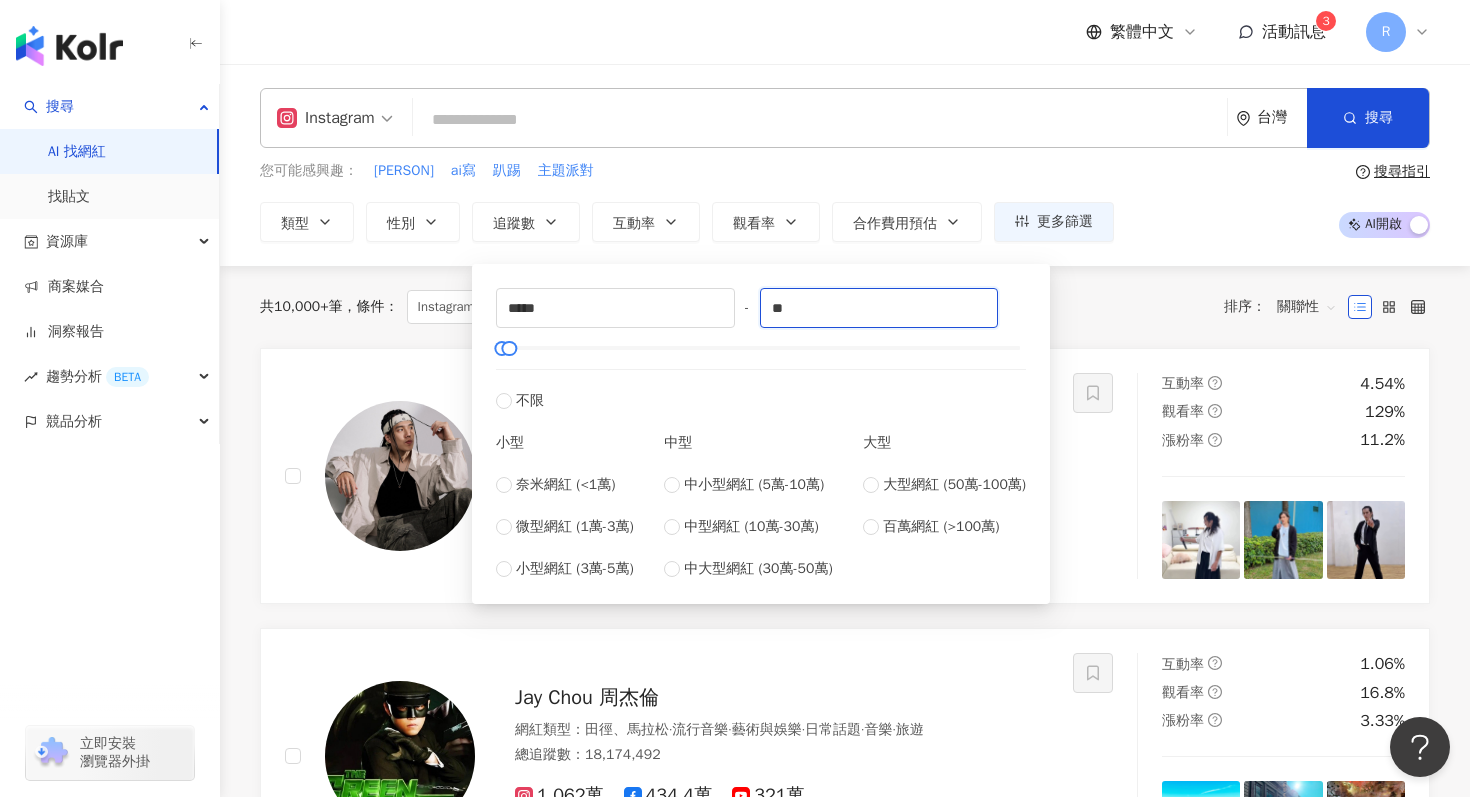 type on "*" 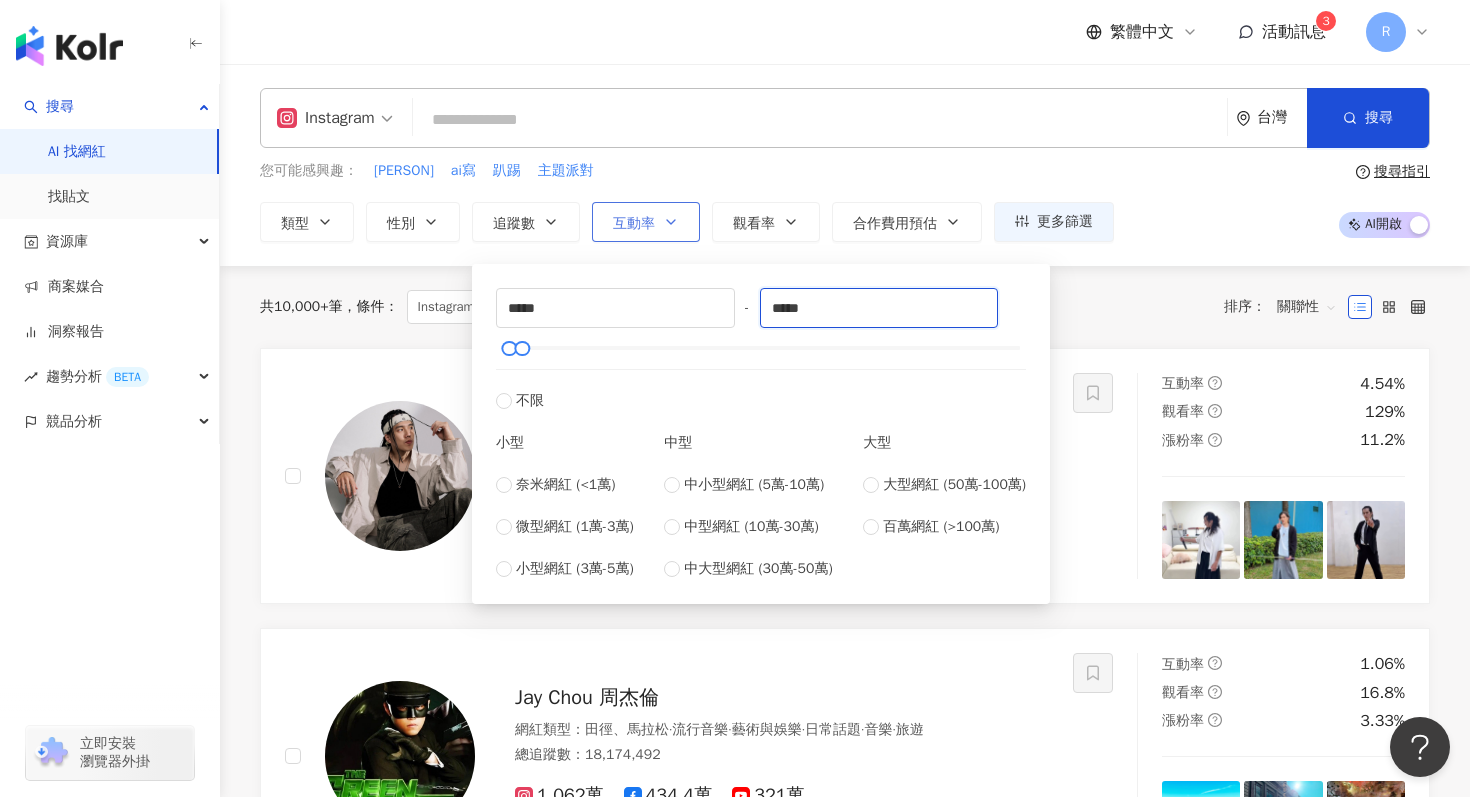 type on "*****" 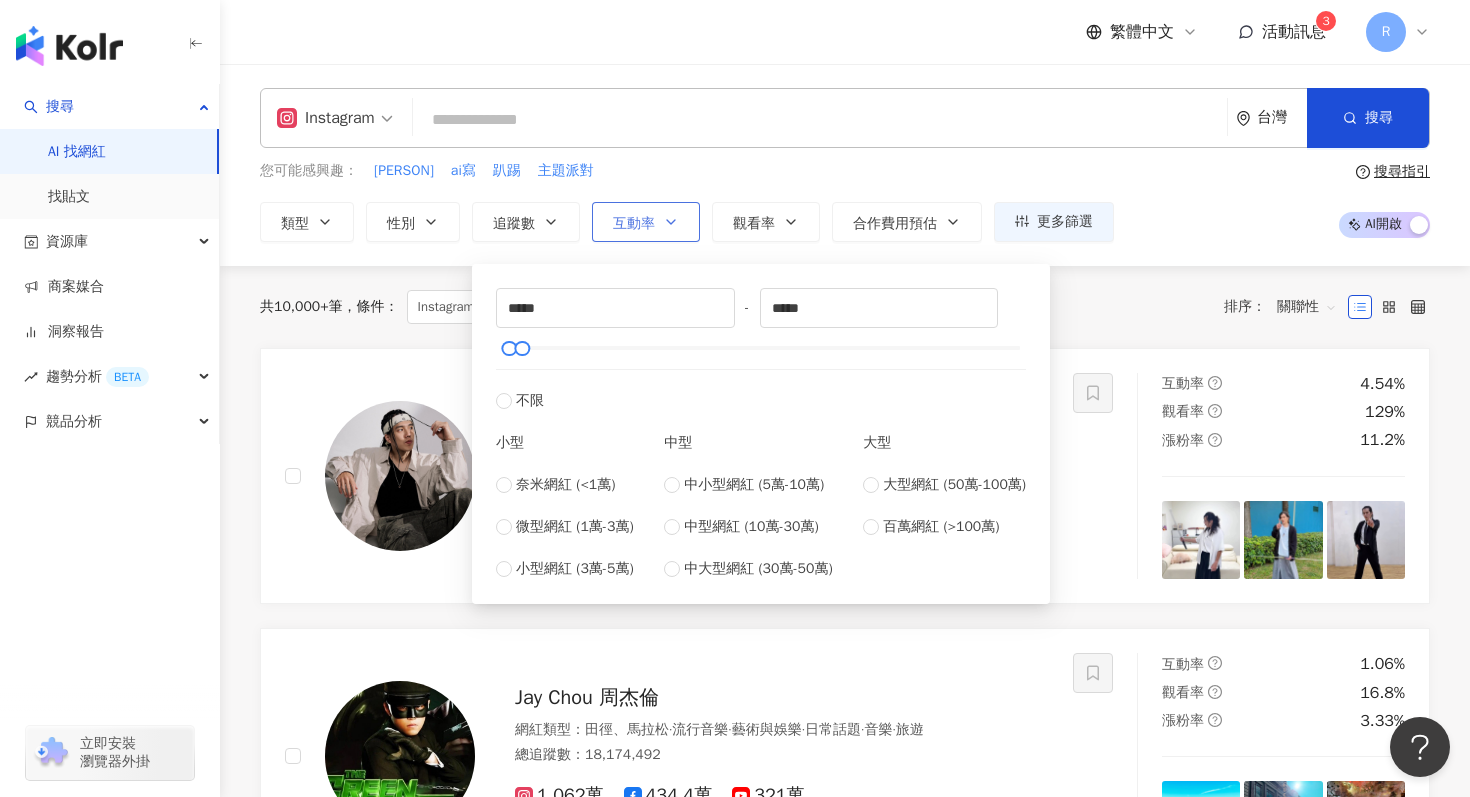 click on "互動率" at bounding box center (646, 222) 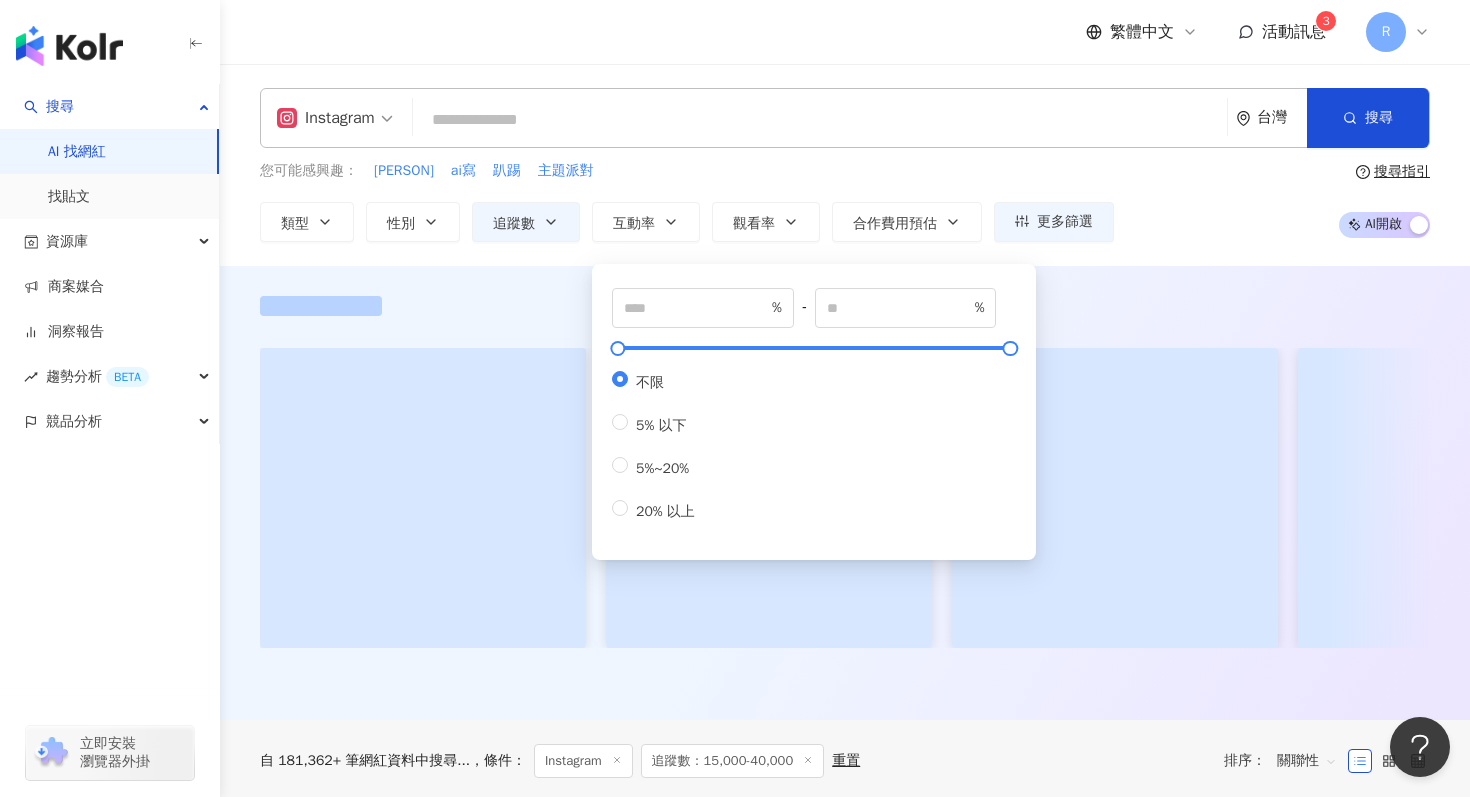 click at bounding box center (820, 120) 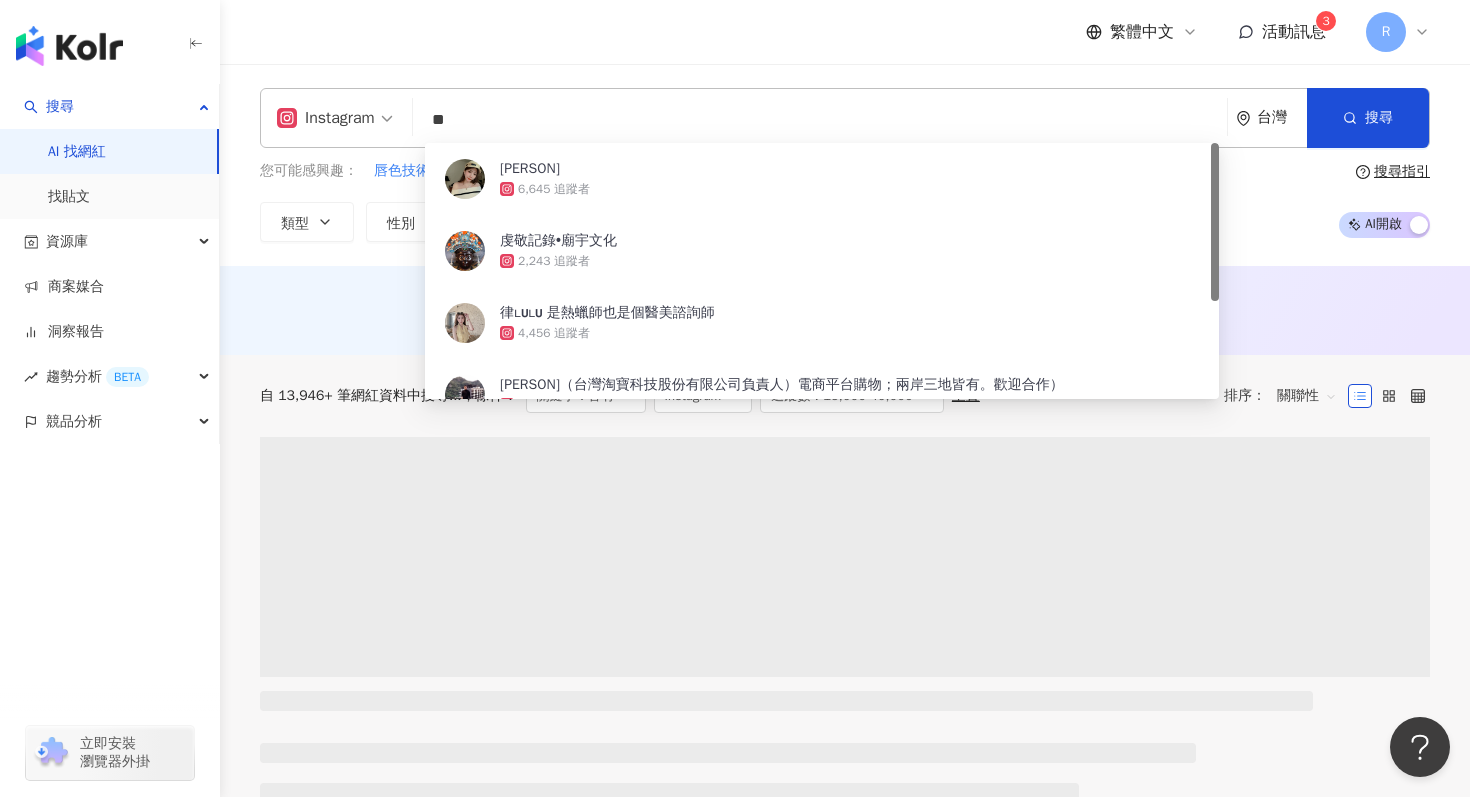 click on "**" at bounding box center [820, 120] 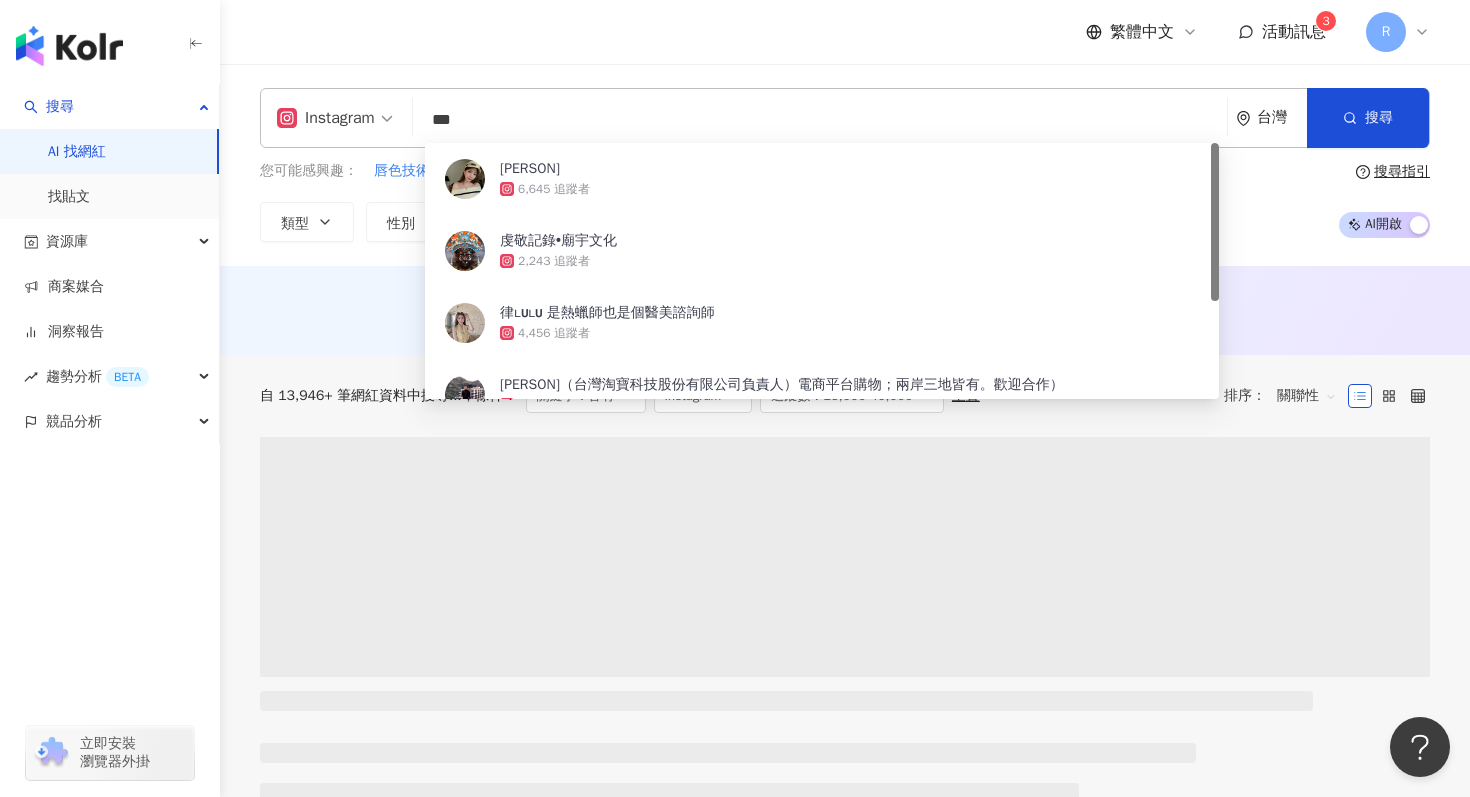 type on "*" 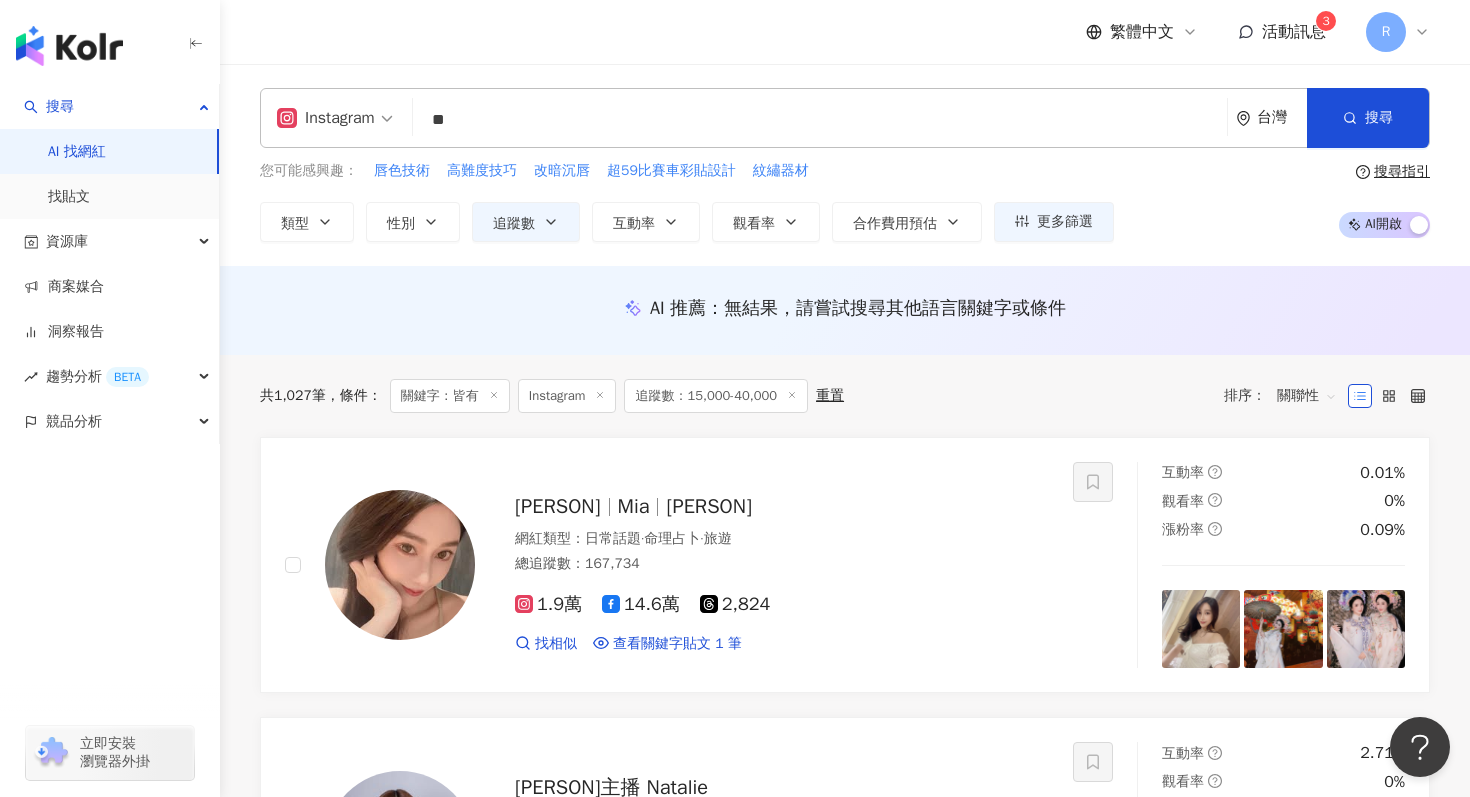 type on "**" 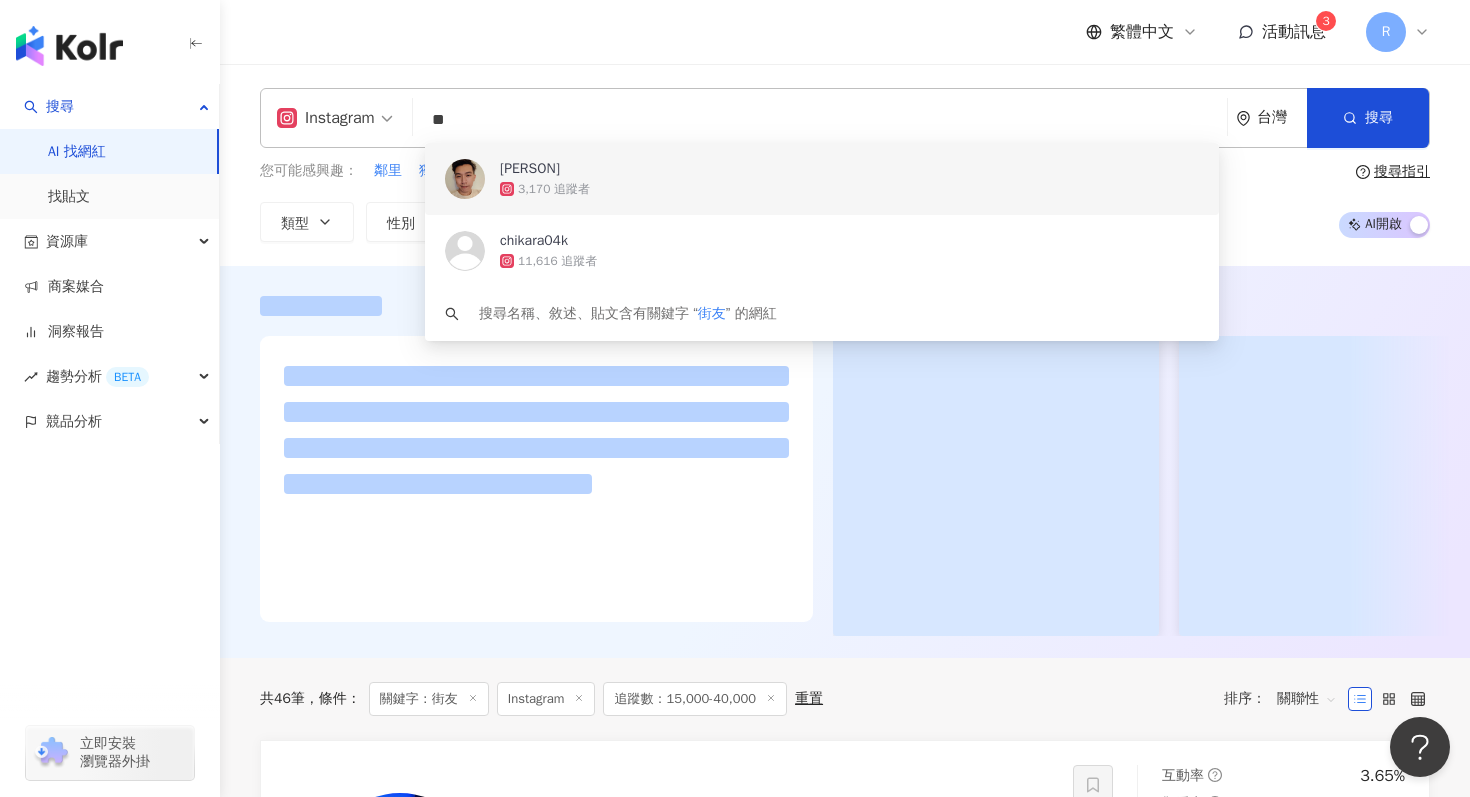 click at bounding box center (845, 466) 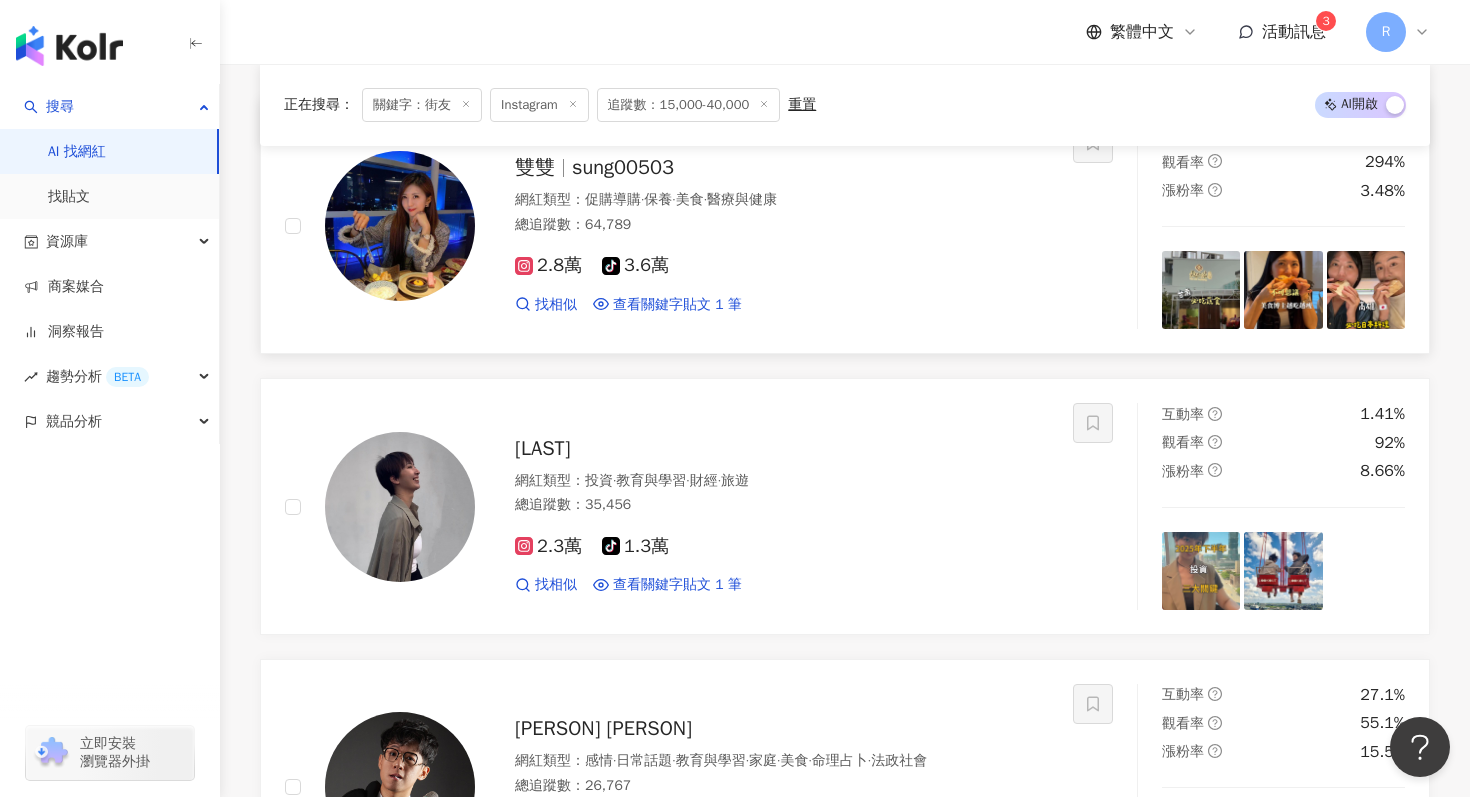 scroll, scrollTop: 821, scrollLeft: 0, axis: vertical 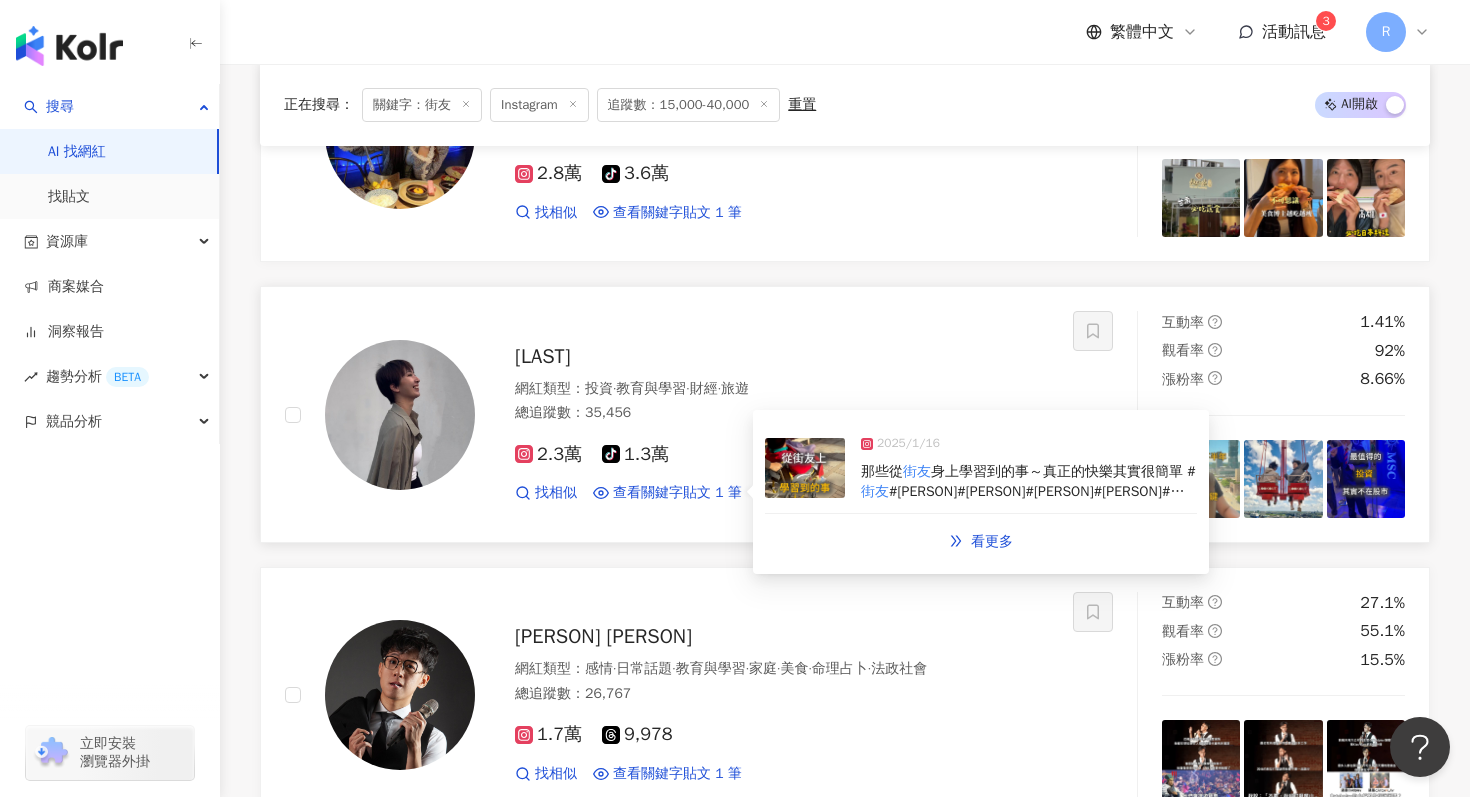 click at bounding box center [805, 468] 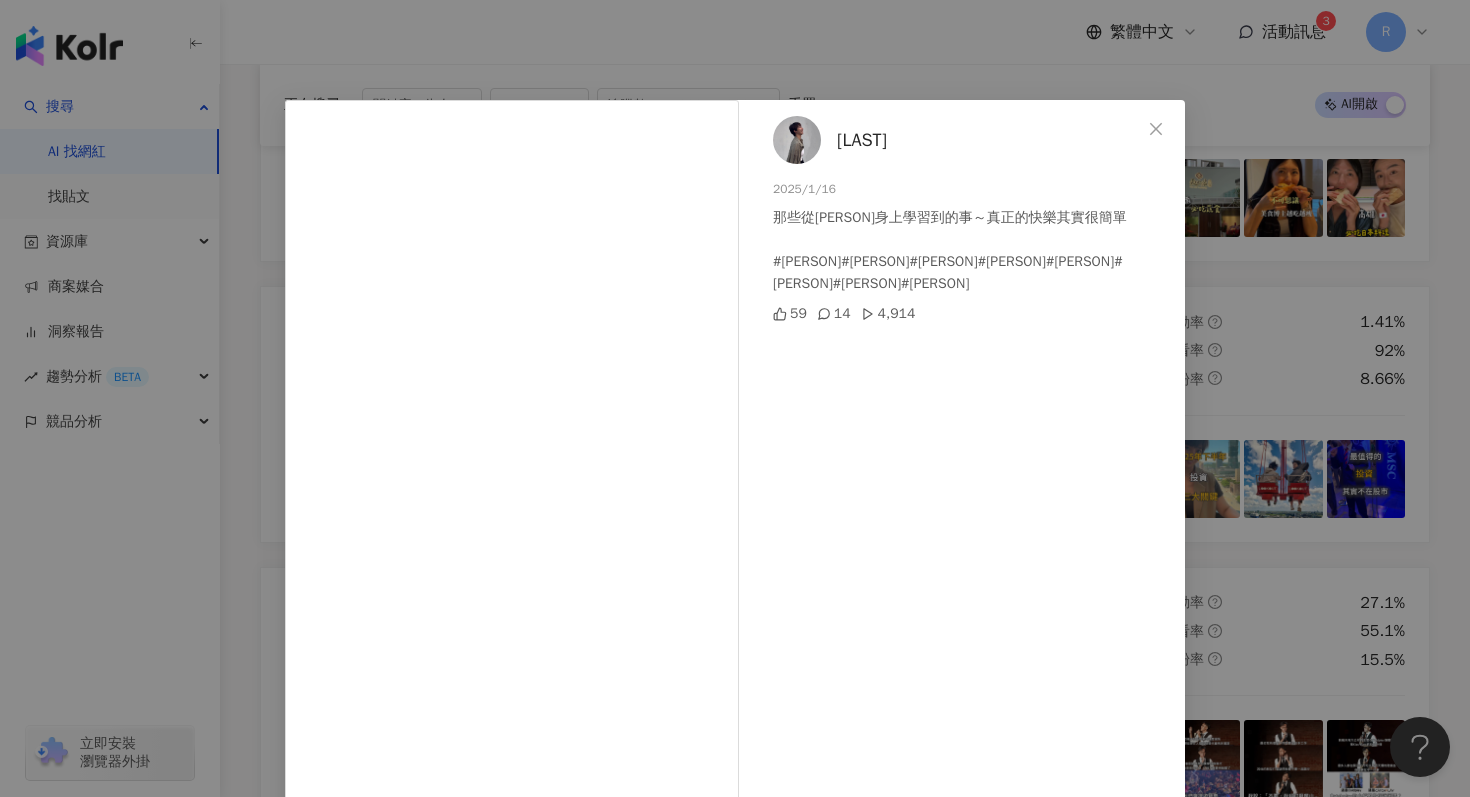 click on "阮曼瑄 2025/1/16 那些從街友身上學習到的事～真正的快樂其實很簡單
#街友#流浪#滿足#擁有#學習#快樂#追求#曼財自由 59 14 4,914 查看原始貼文" at bounding box center [735, 398] 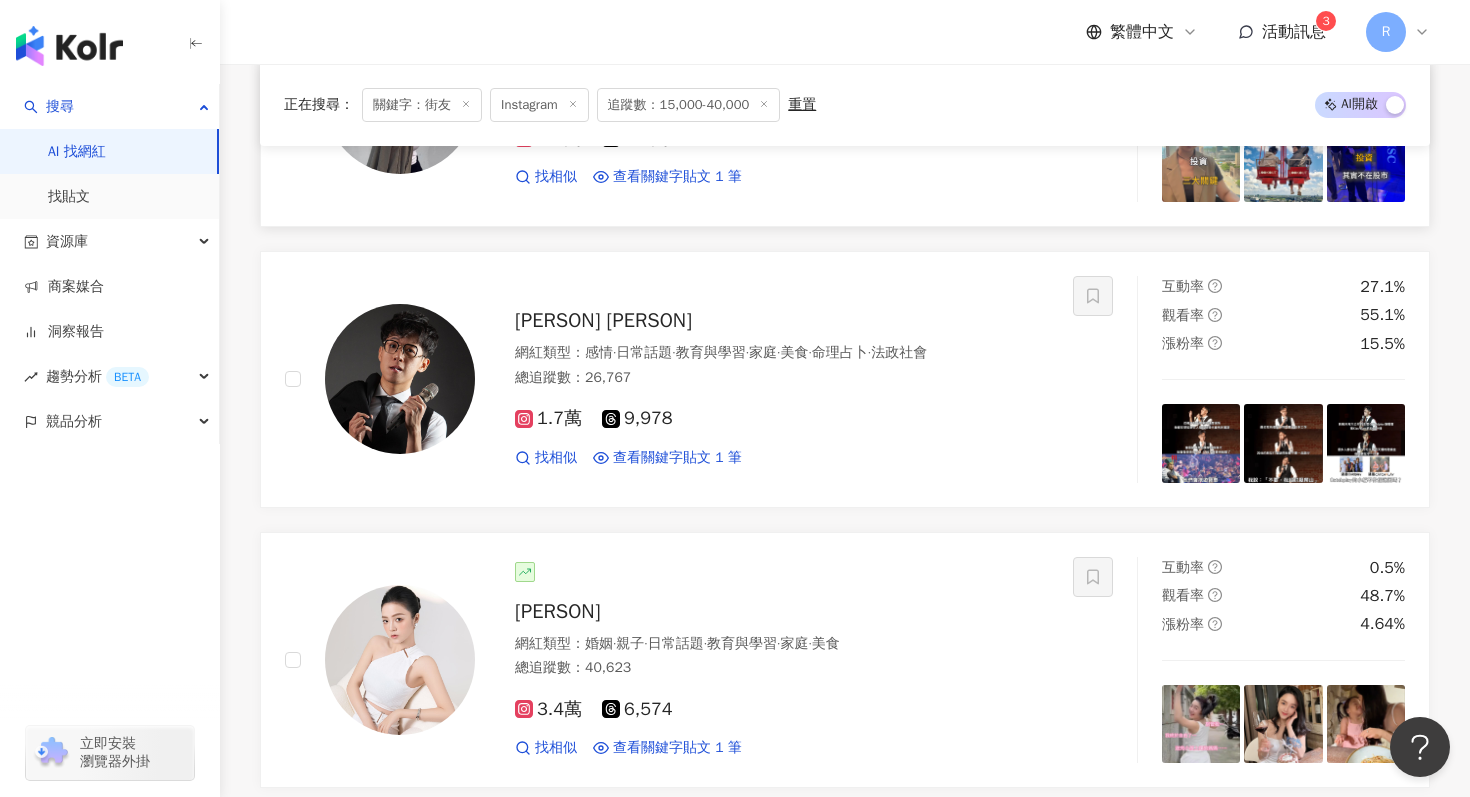 scroll, scrollTop: 1169, scrollLeft: 0, axis: vertical 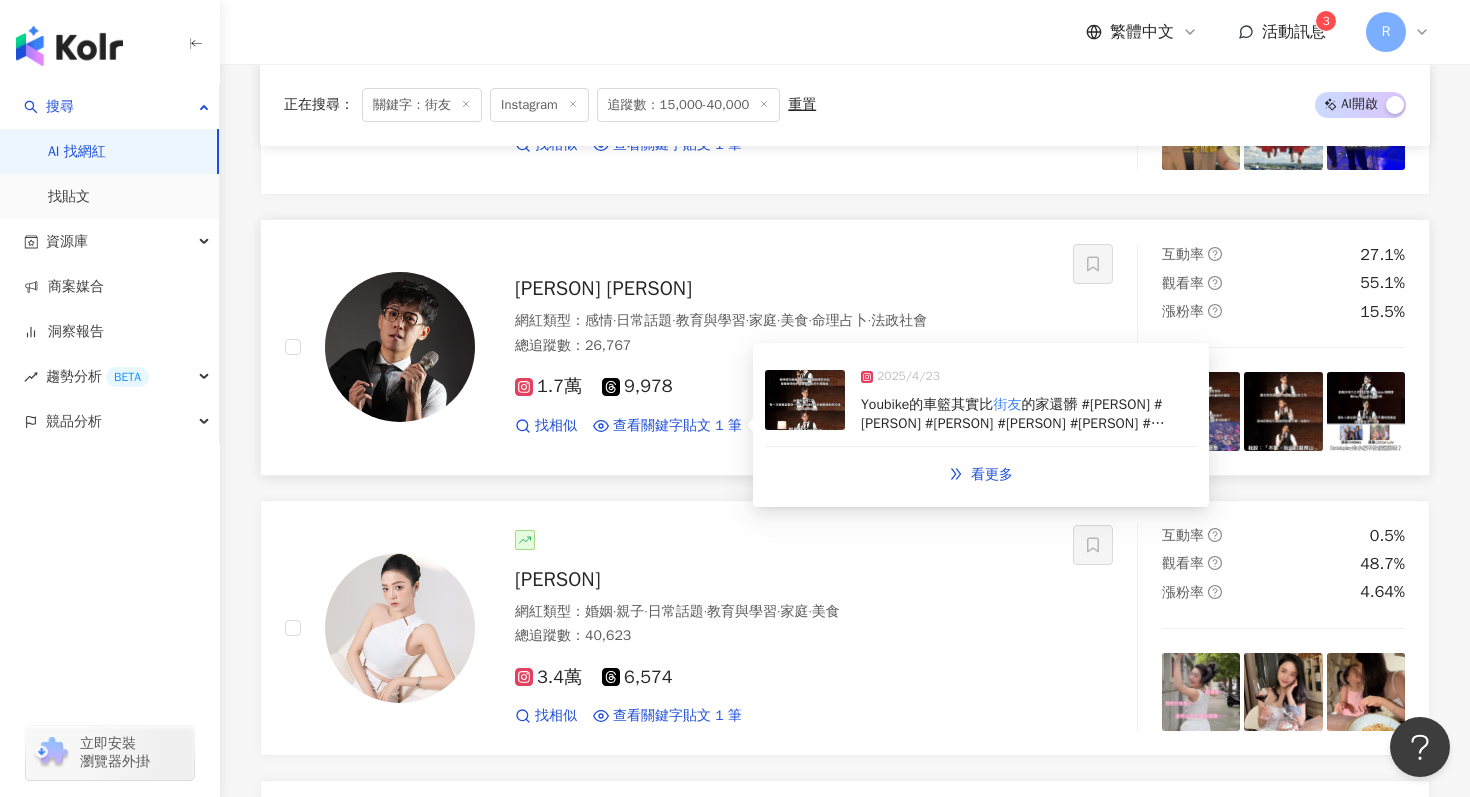 click at bounding box center (805, 400) 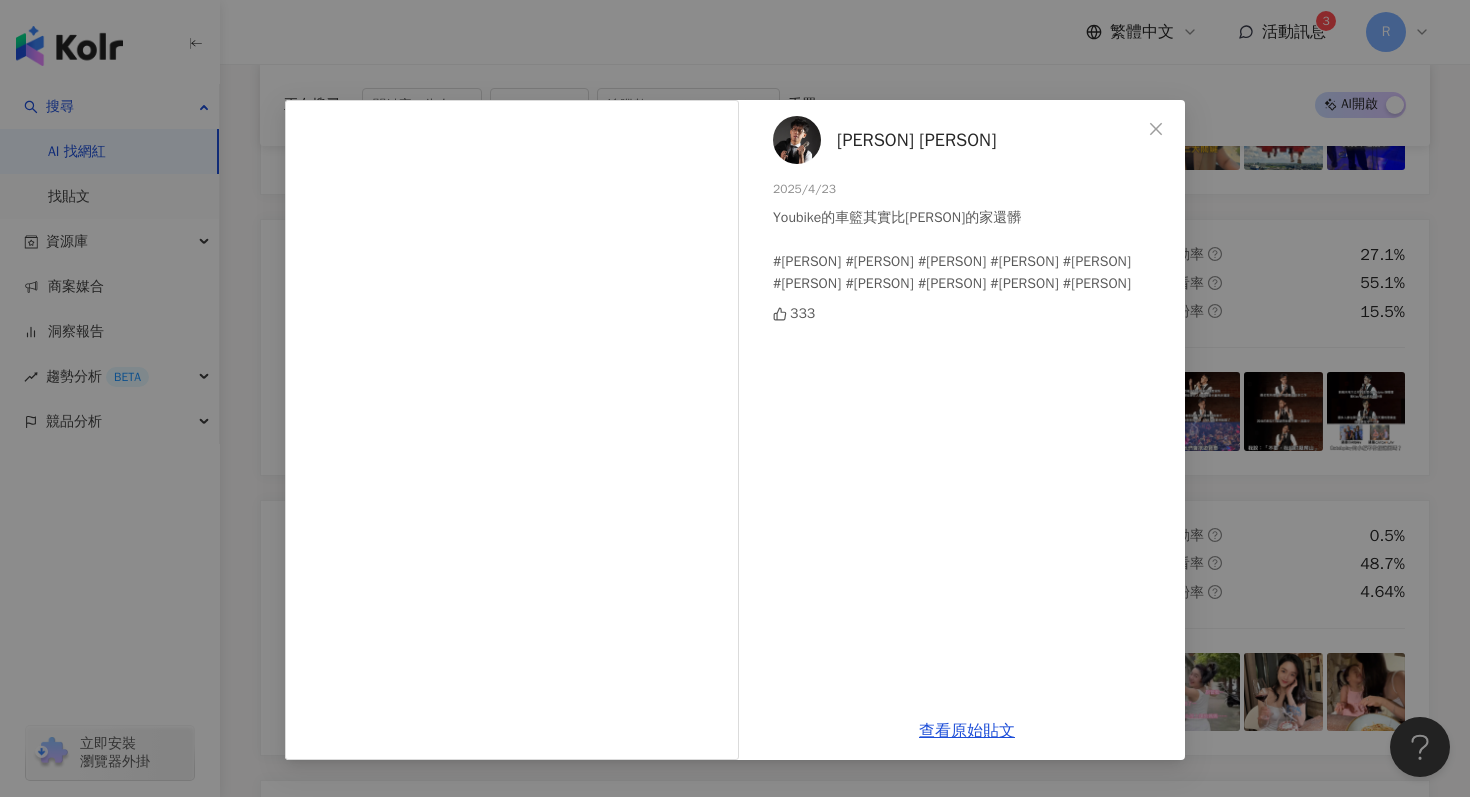 click on "玩笑哥 巴斯 2025/4/23 Youbike的車籃其實比街友的家還髒
#玩笑哥 #喜劇 #搞笑 #笑話 #脫口秀
#迷因 #腳踏車 #街頭 #街友 #共享 333 查看原始貼文" at bounding box center (735, 398) 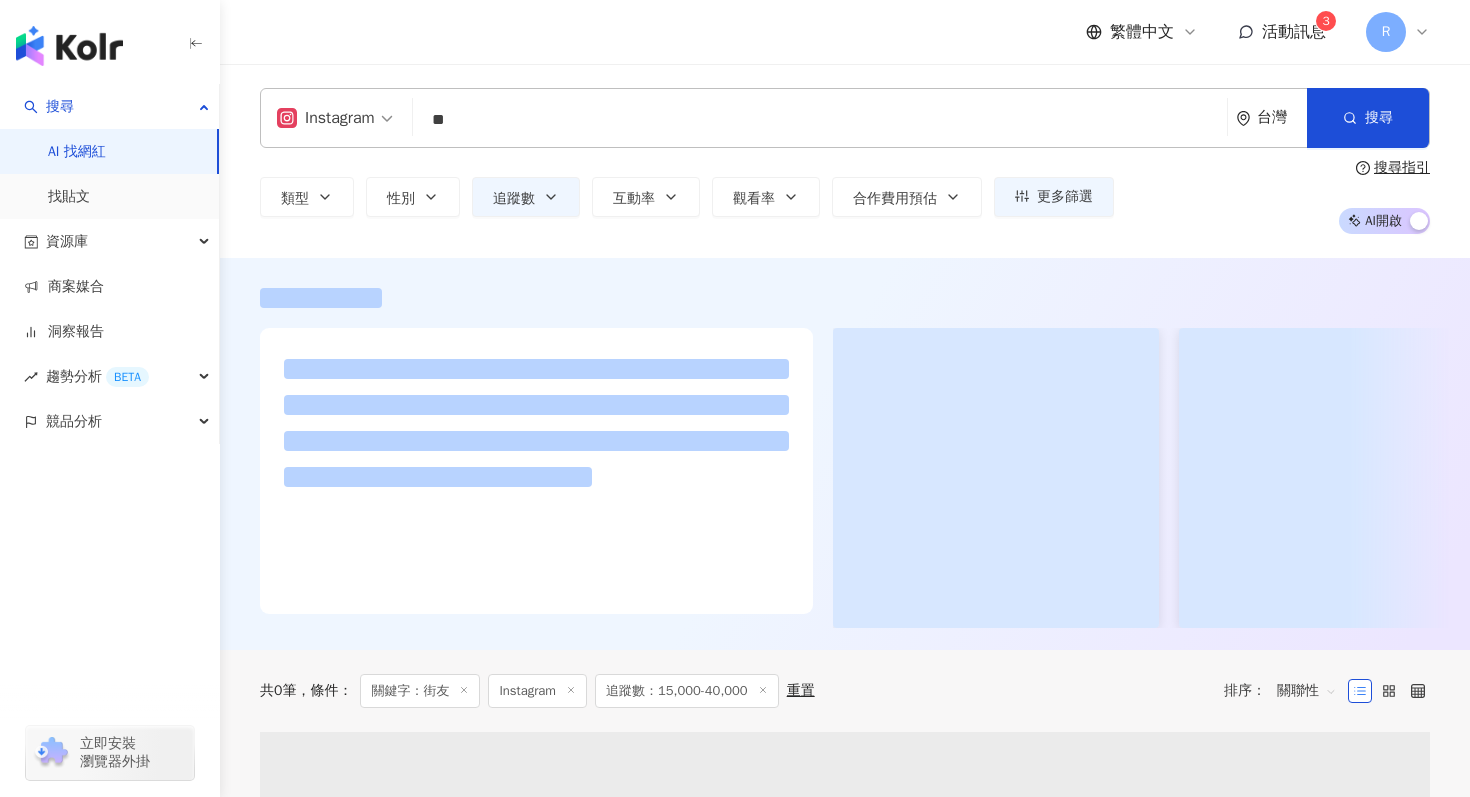 scroll, scrollTop: 0, scrollLeft: 0, axis: both 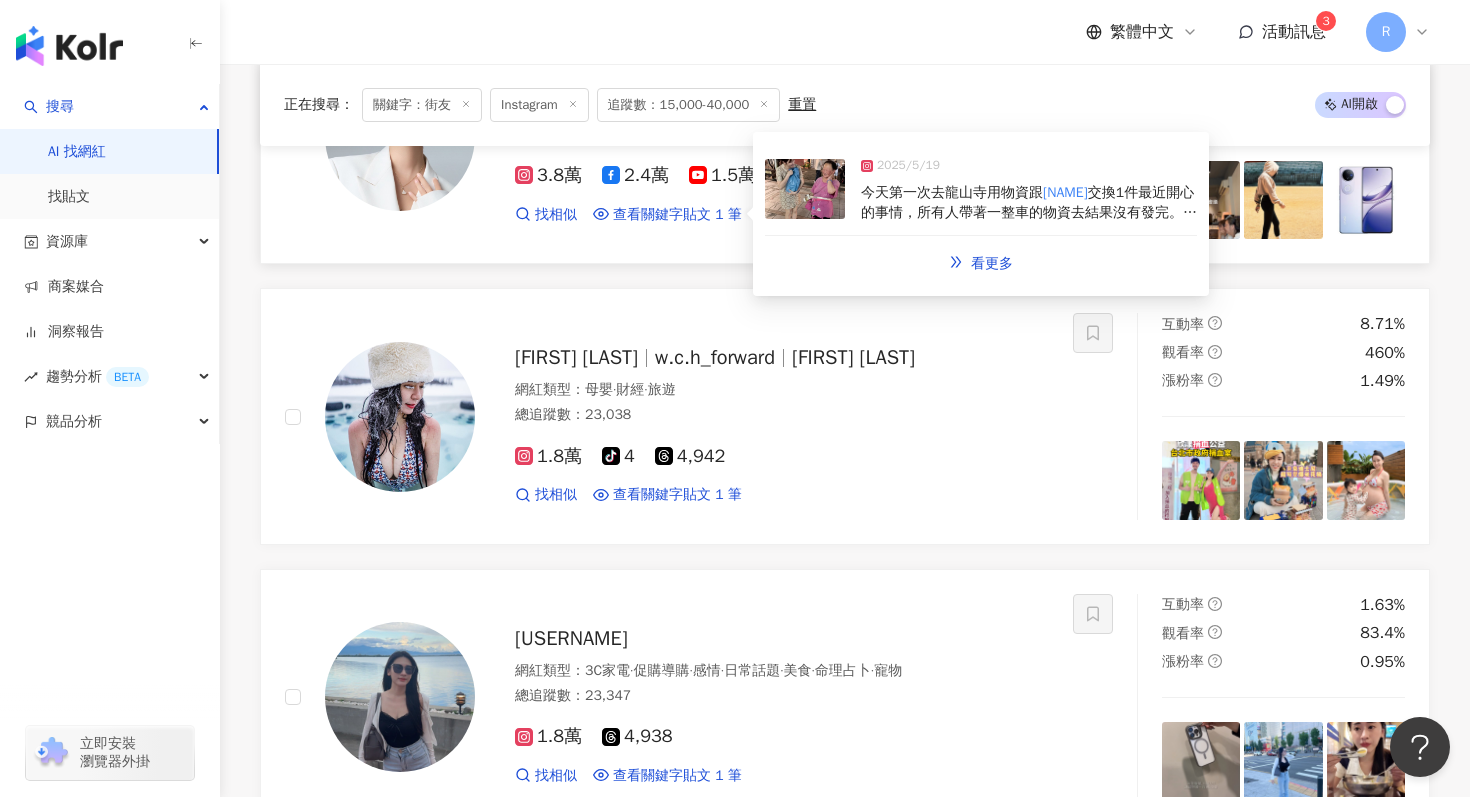drag, startPoint x: 847, startPoint y: 192, endPoint x: 734, endPoint y: 225, distance: 117.72001 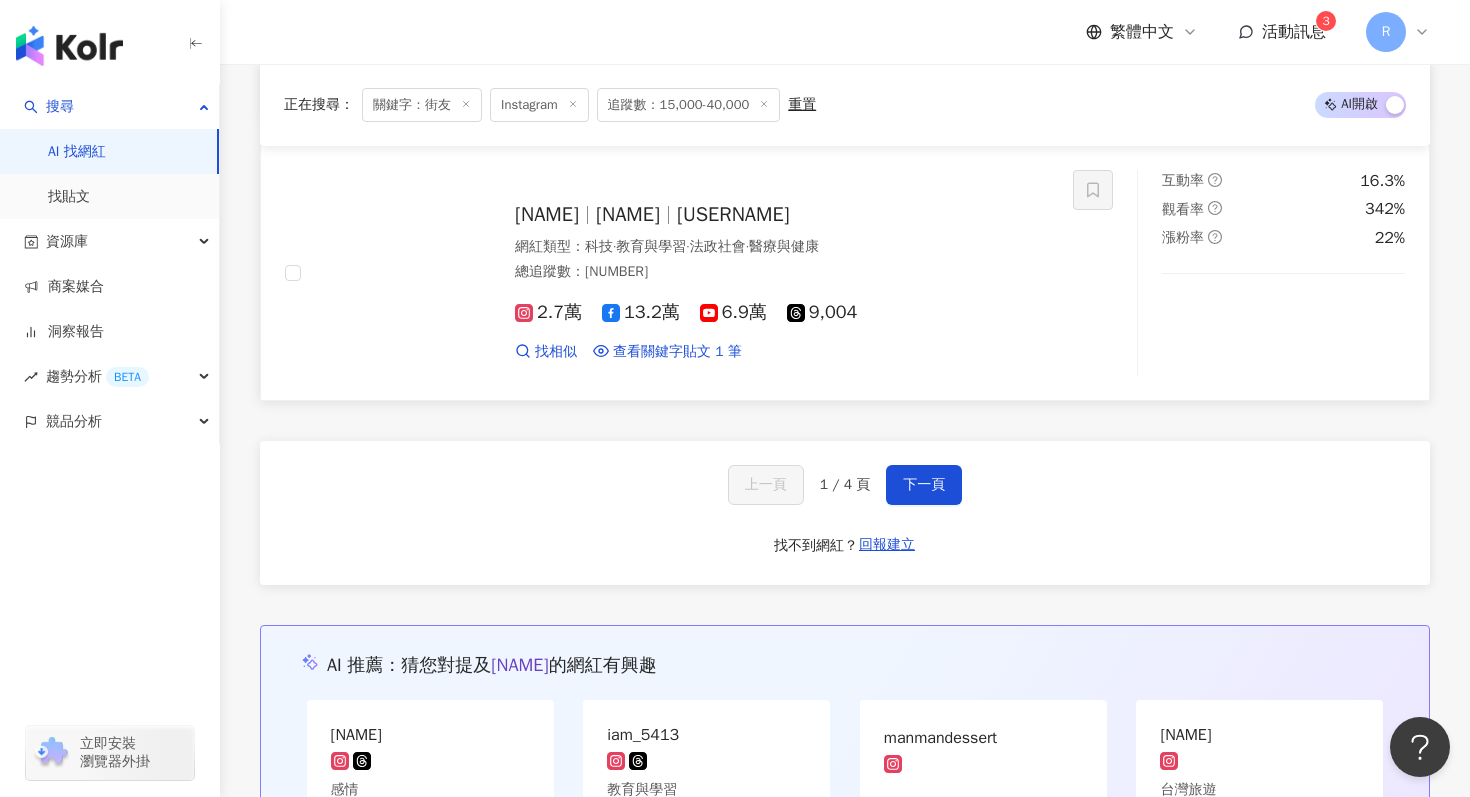 scroll, scrollTop: 3779, scrollLeft: 0, axis: vertical 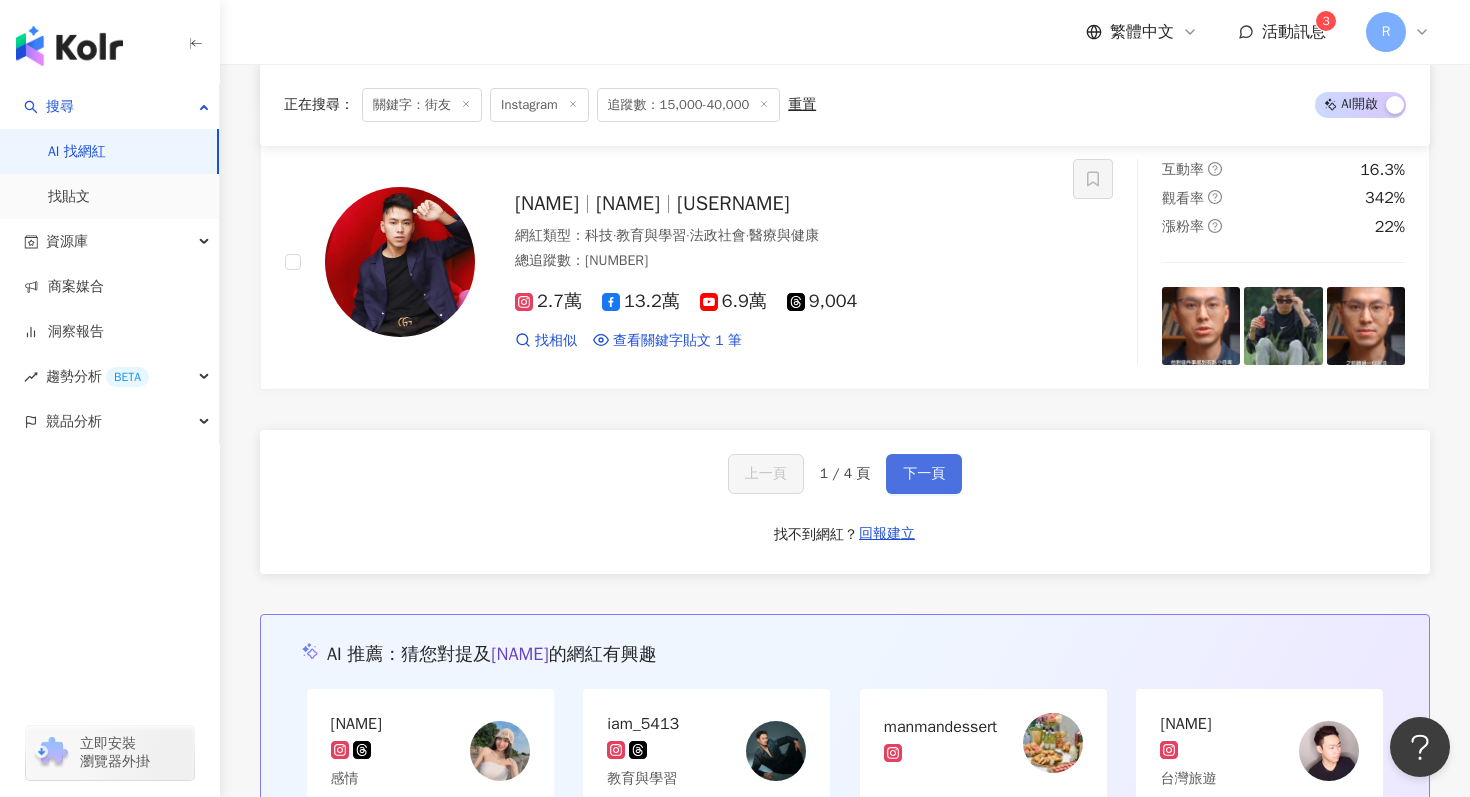 click on "下一頁" at bounding box center (924, 474) 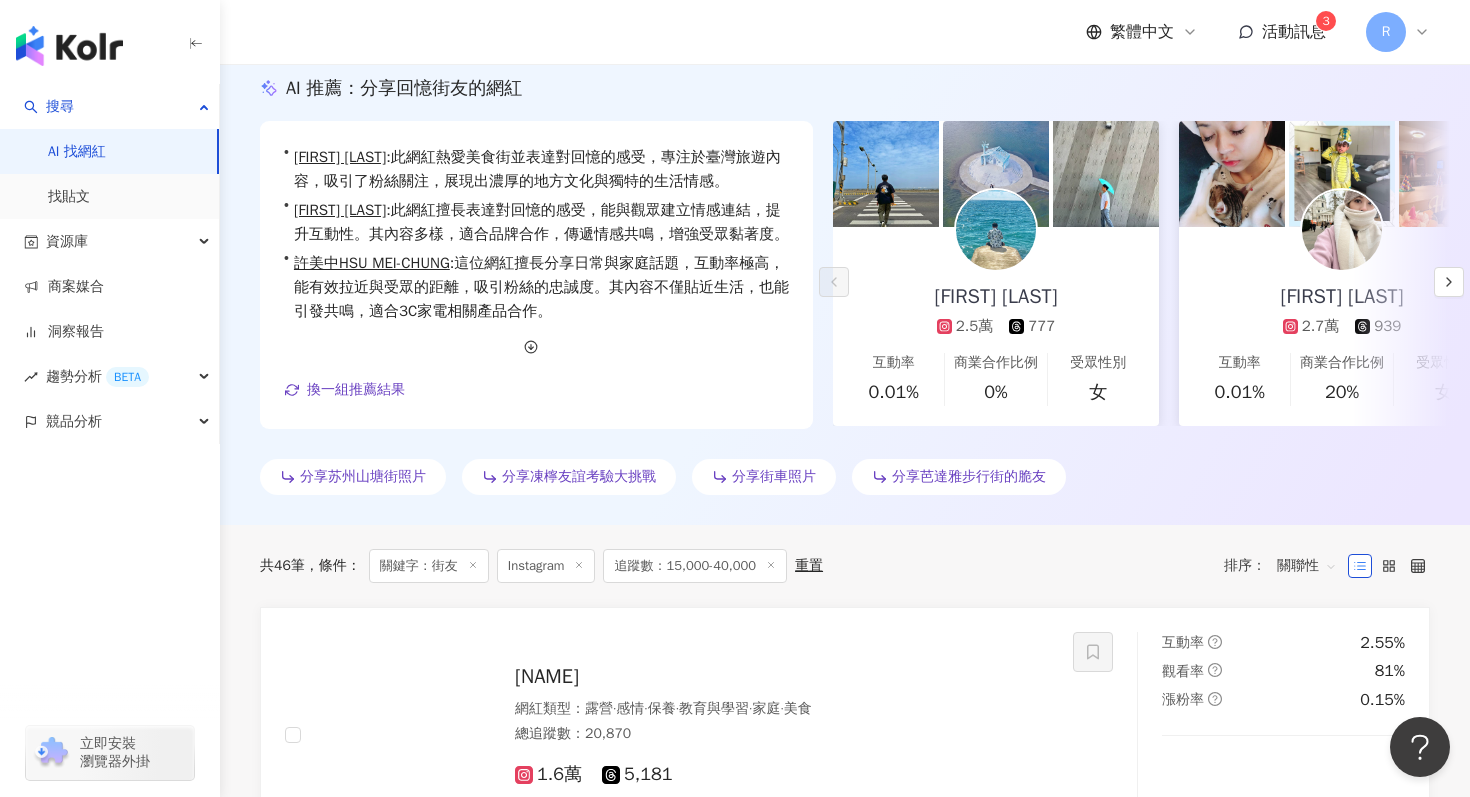 scroll, scrollTop: 0, scrollLeft: 0, axis: both 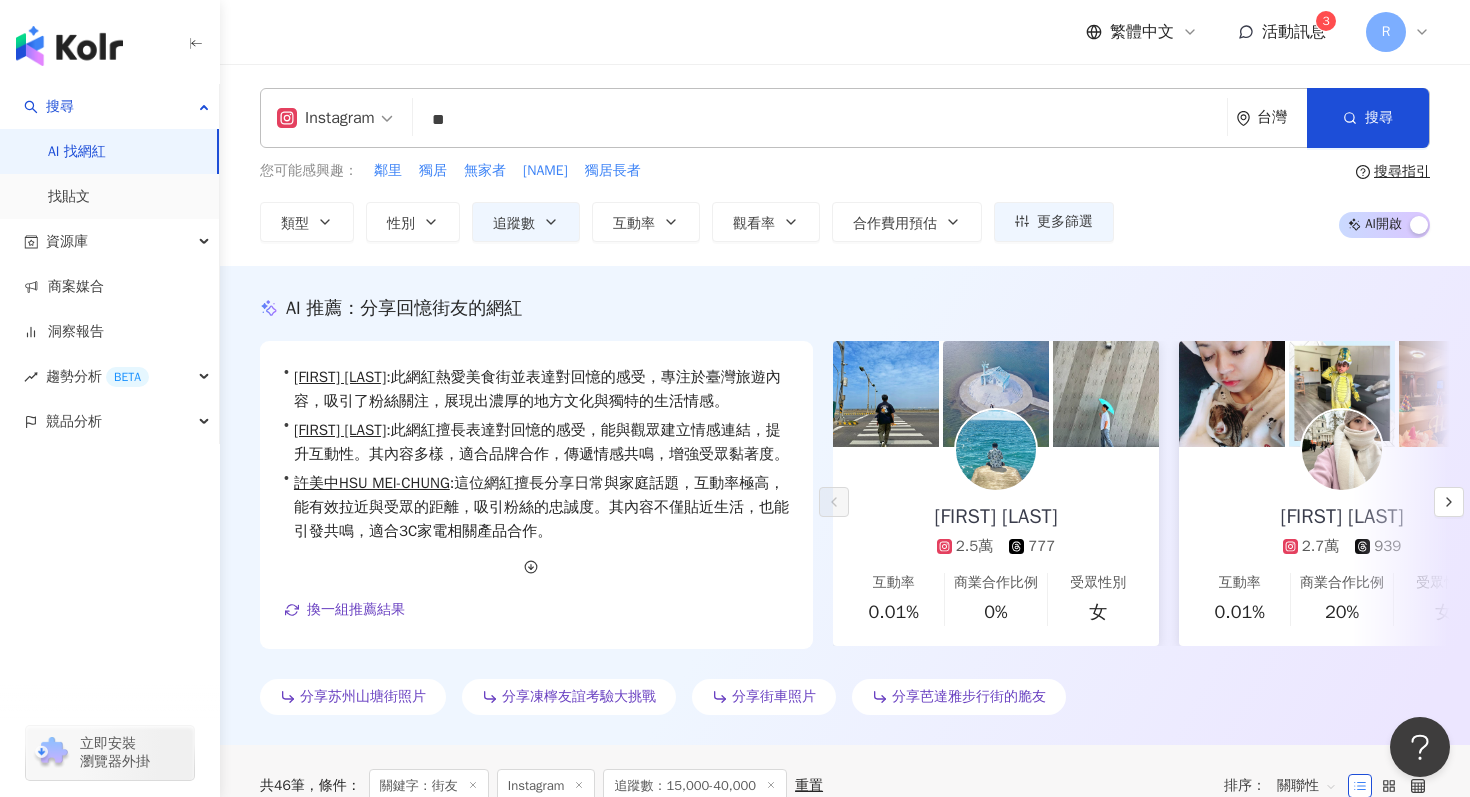click on "**" at bounding box center [820, 120] 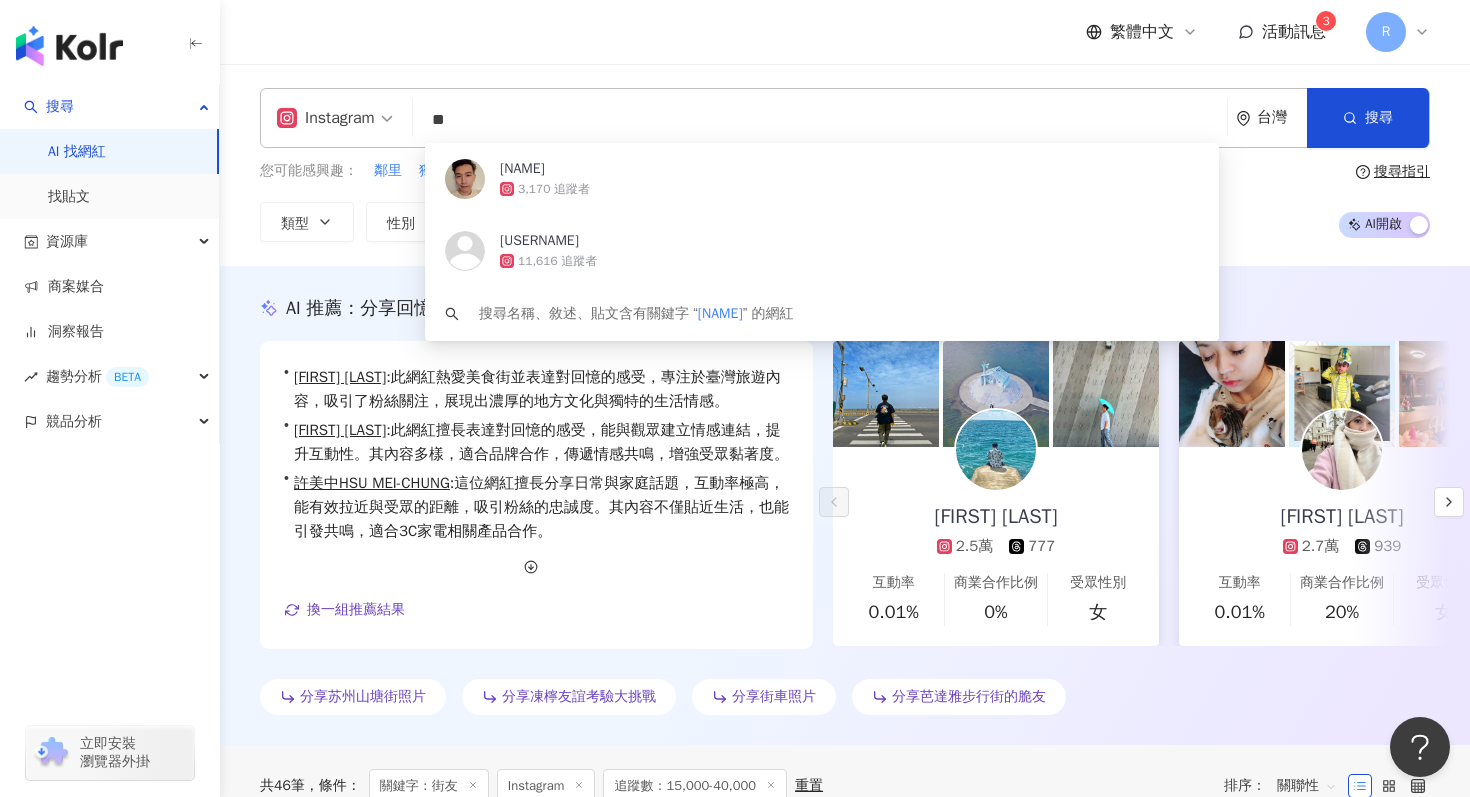 click on "**" at bounding box center (820, 120) 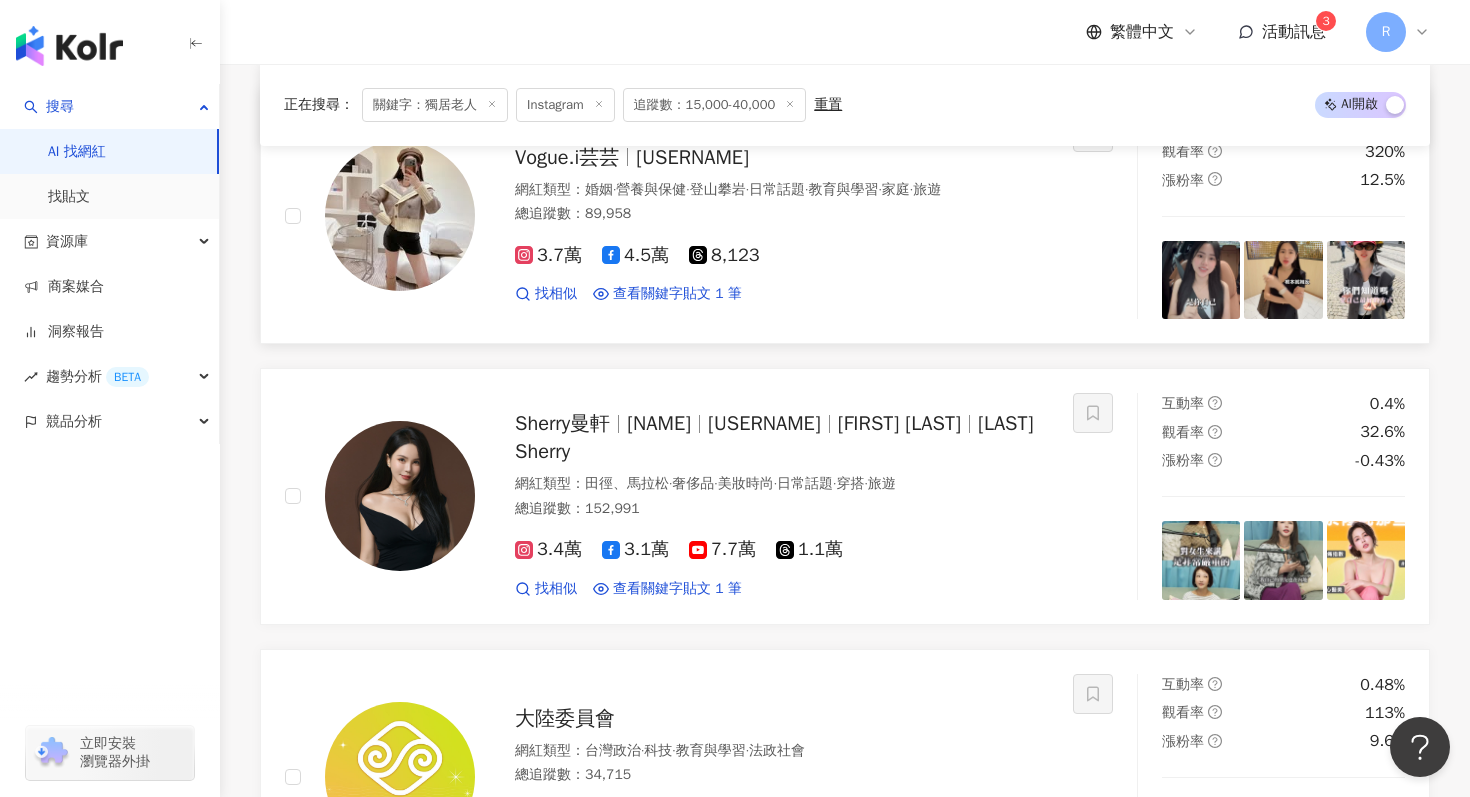 scroll, scrollTop: 1027, scrollLeft: 0, axis: vertical 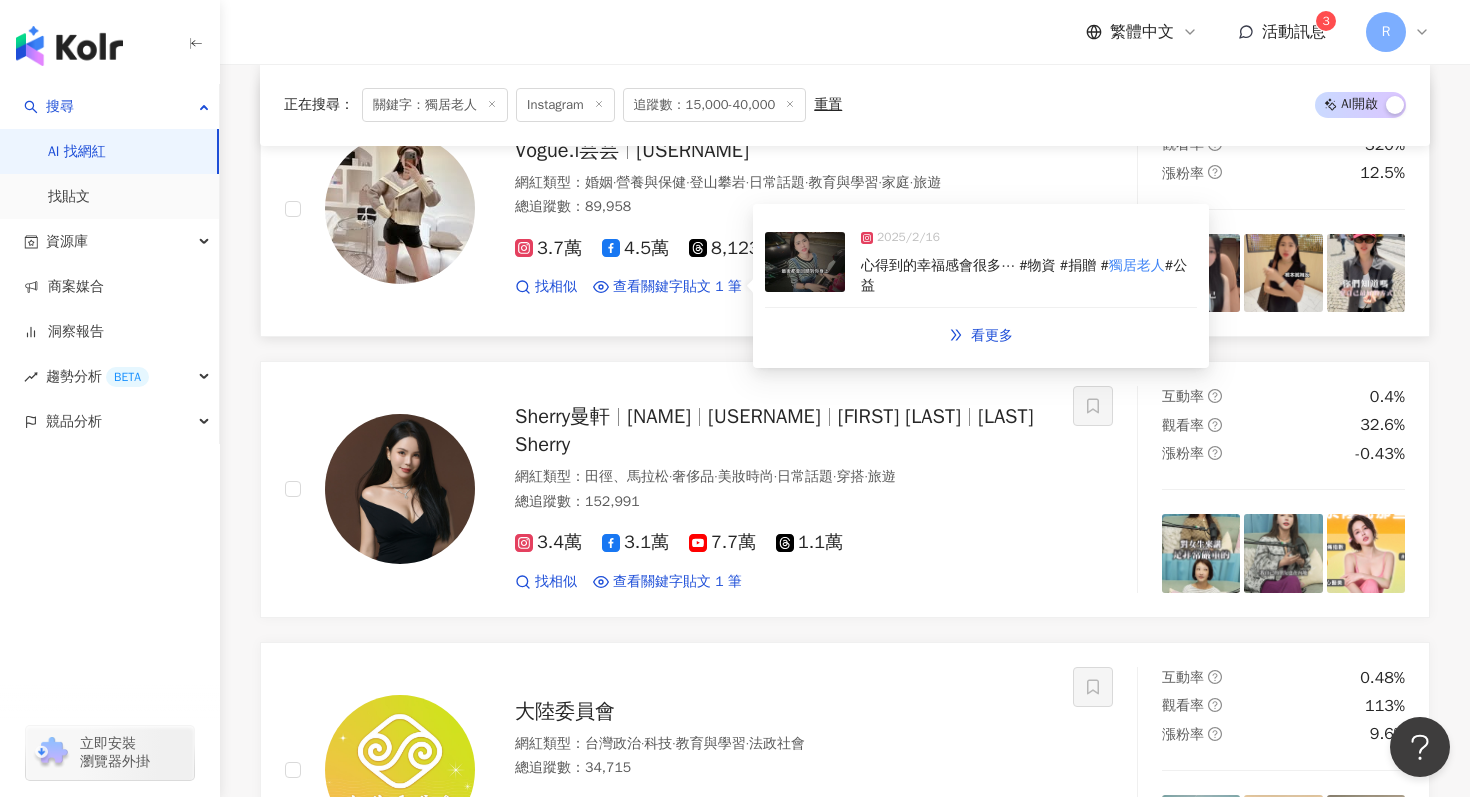click at bounding box center (805, 262) 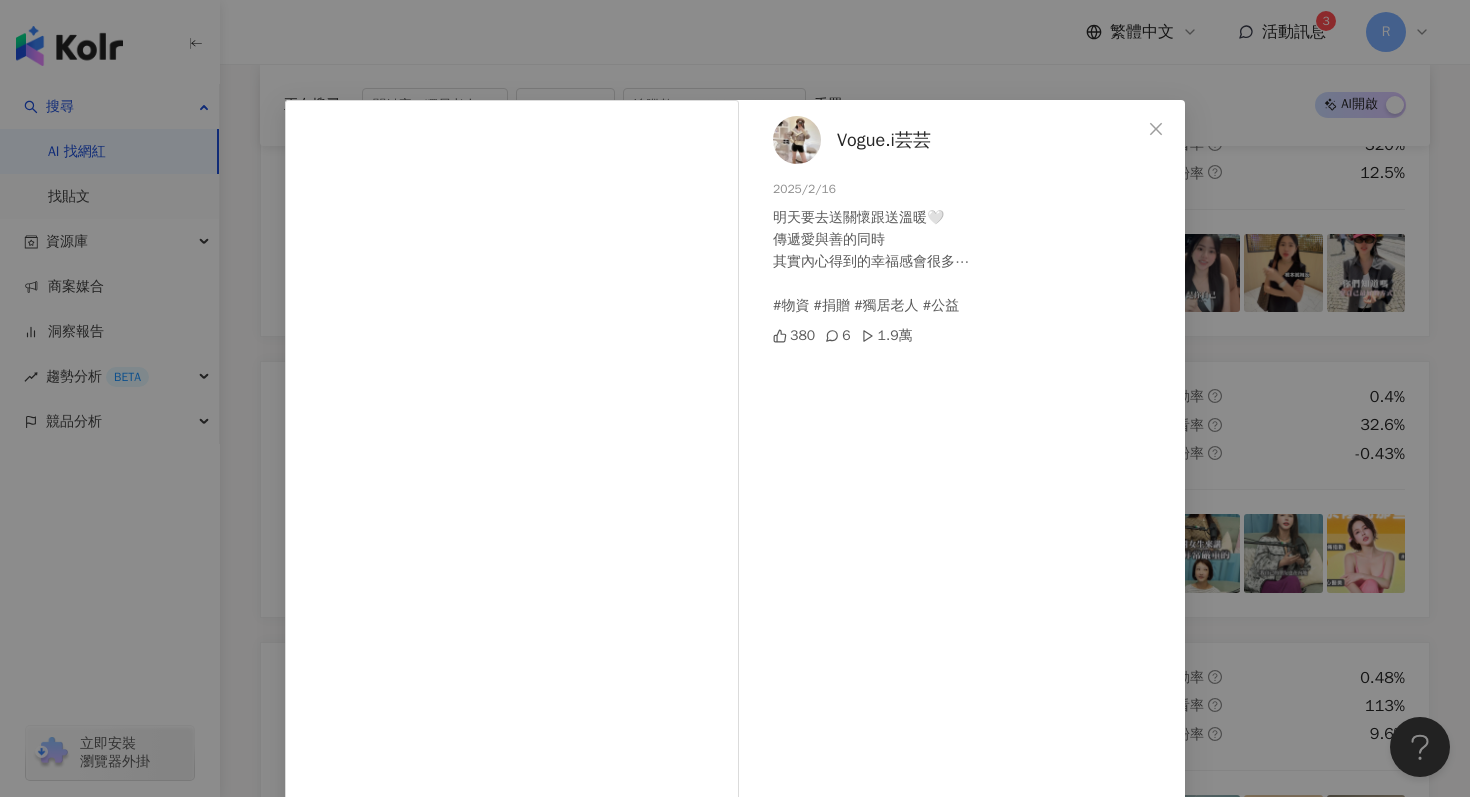 click on "[USERNAME] 2025/2/16 明天要去送關懷跟送溫暖🤍
傳遞愛與善的同時
其實內心得到的幸福感會很多⋯
#物資 #捐贈 #獨居老人 #公益 380 6 1.9萬 查看原始貼文" at bounding box center (735, 398) 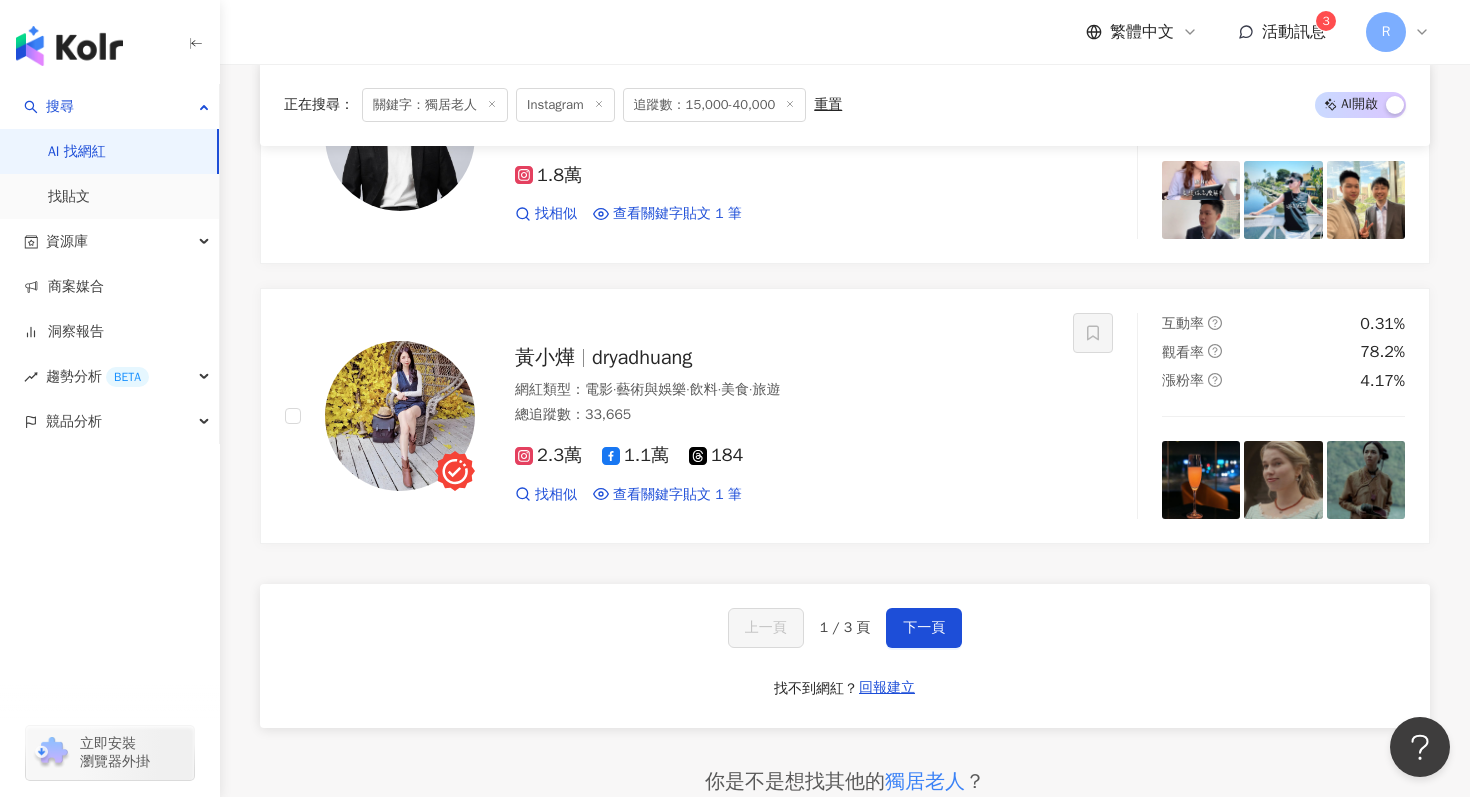 scroll, scrollTop: 3677, scrollLeft: 0, axis: vertical 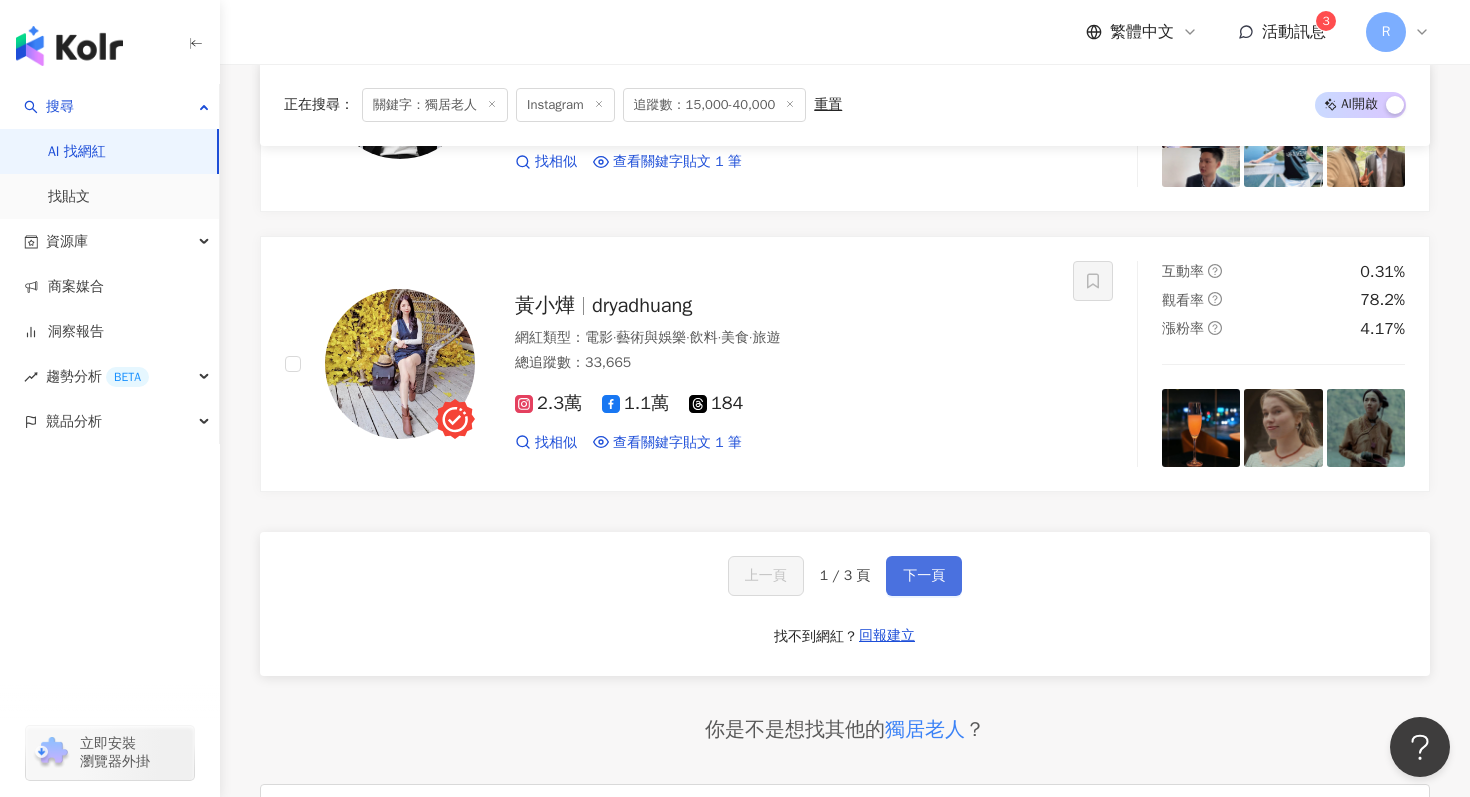 click on "下一頁" at bounding box center [924, 576] 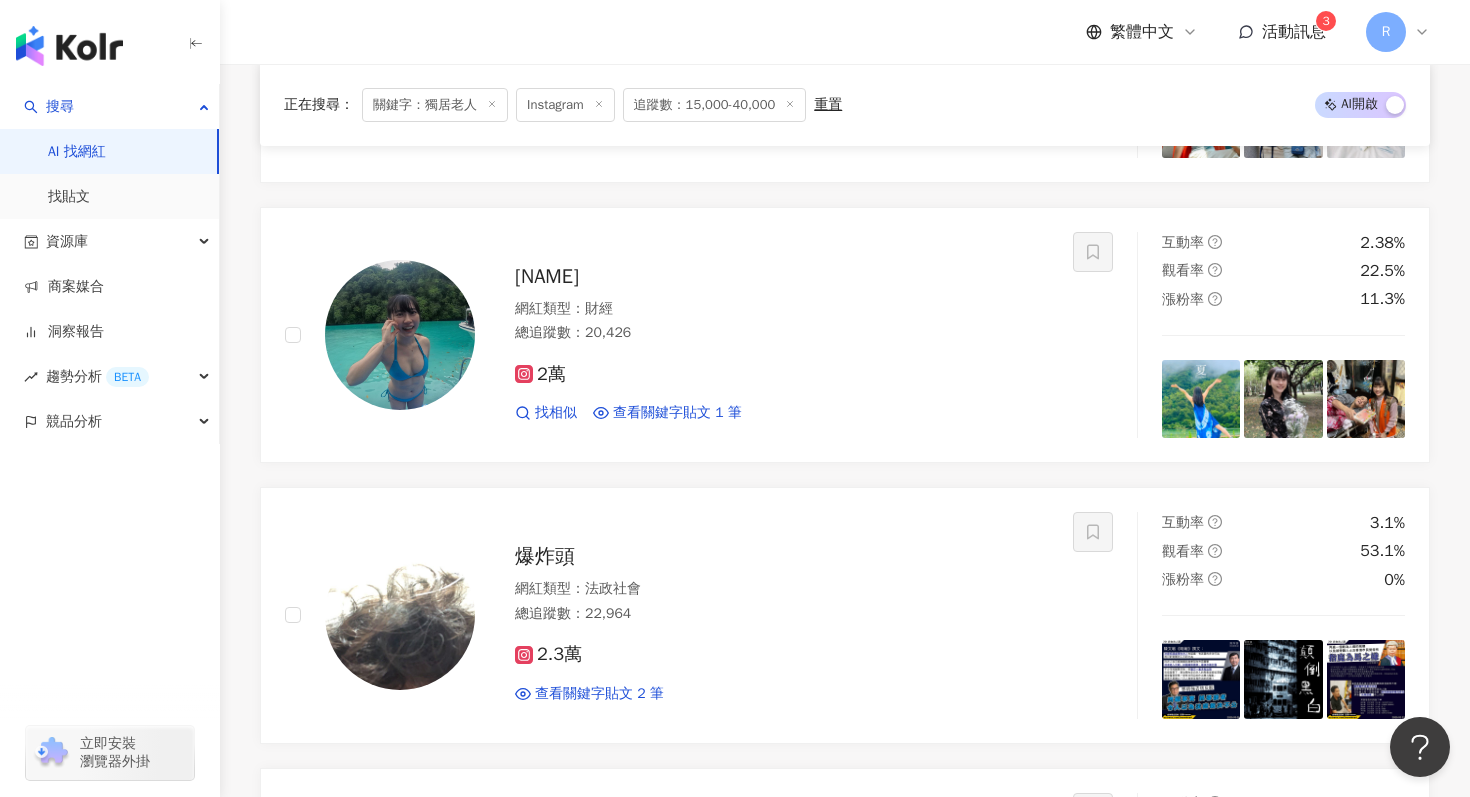 scroll, scrollTop: 1506, scrollLeft: 0, axis: vertical 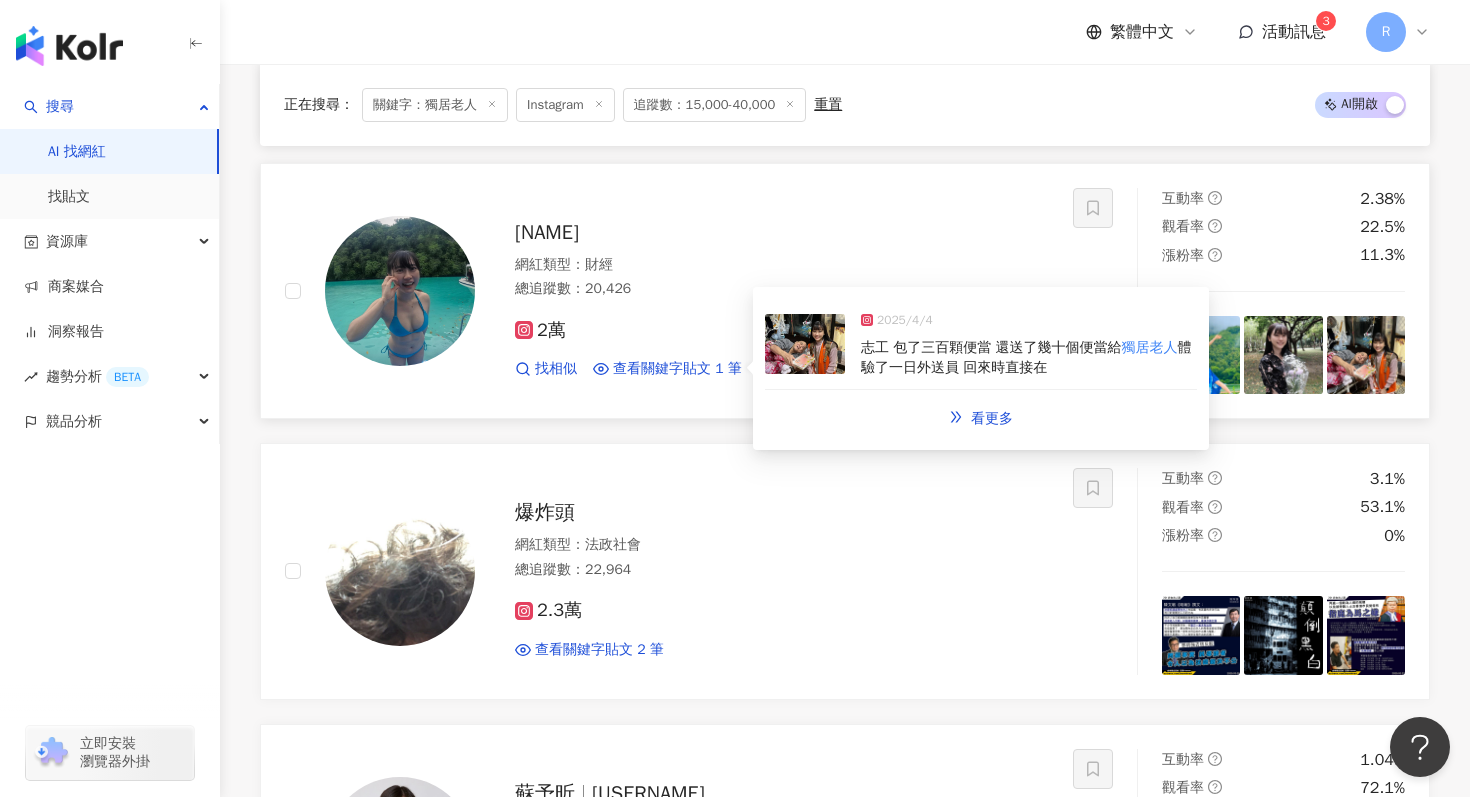 click at bounding box center (805, 344) 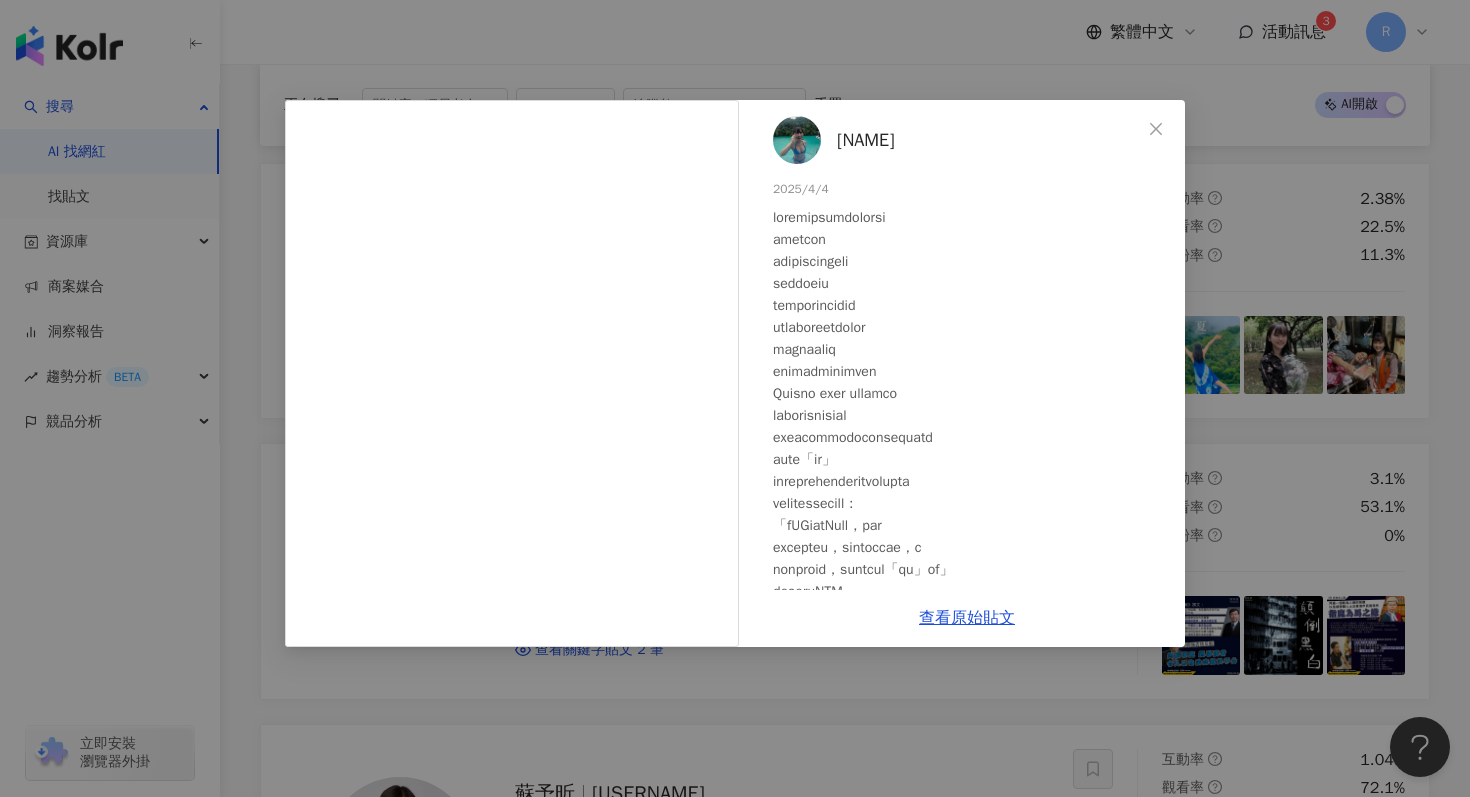 click on "[NAME] 2025/4/4 1,568 34 查看原始貼文" at bounding box center [735, 398] 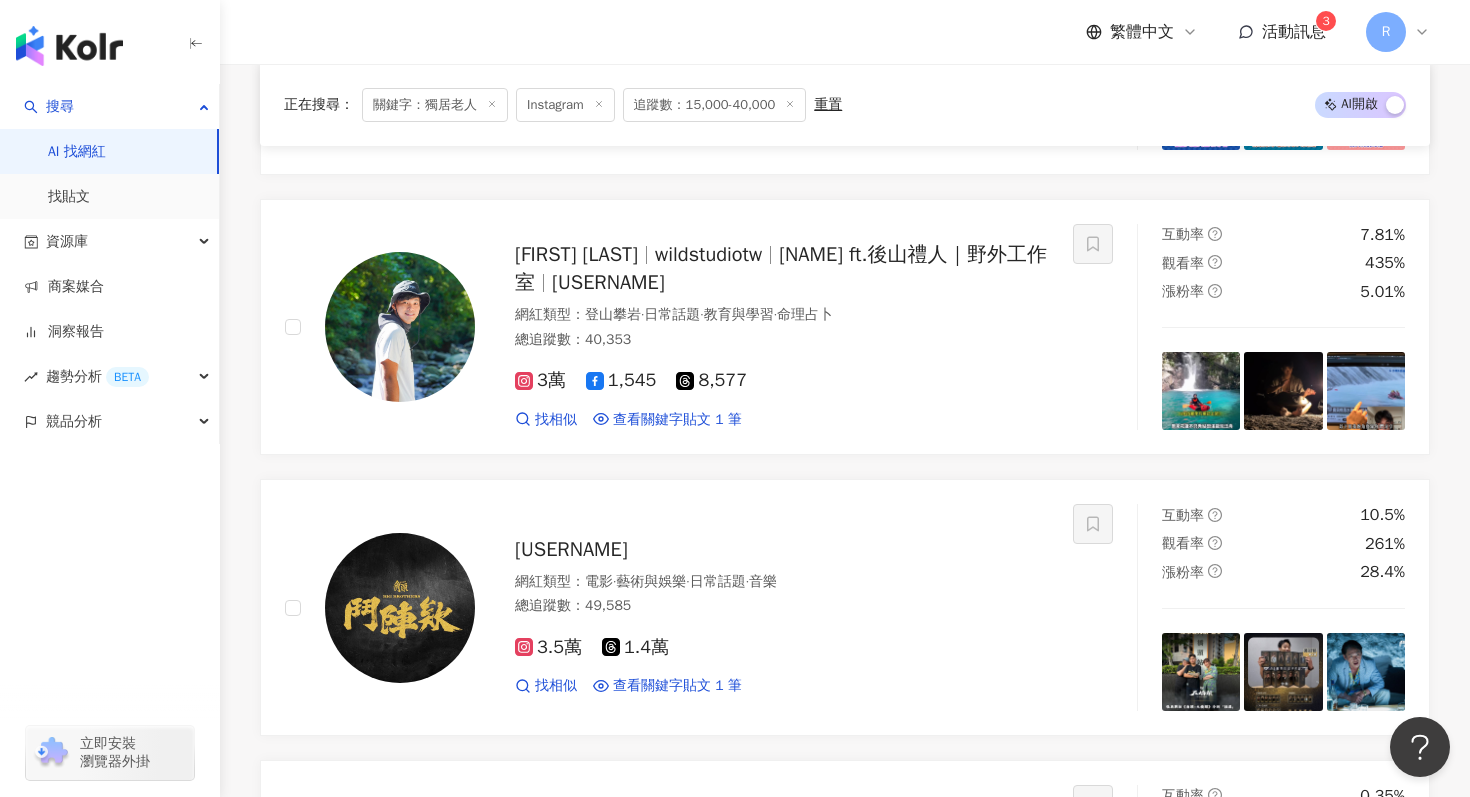 scroll, scrollTop: 3154, scrollLeft: 0, axis: vertical 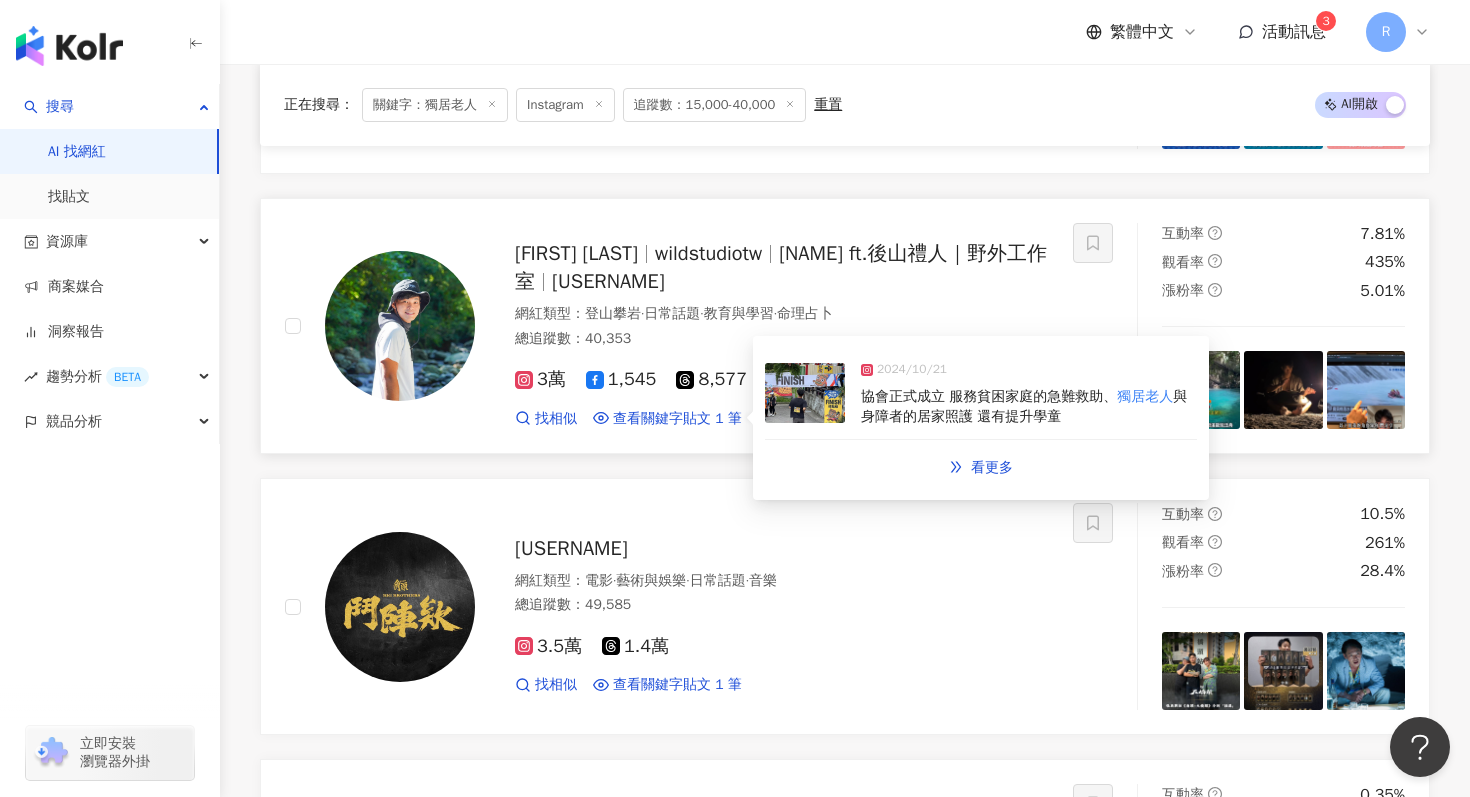 click at bounding box center (805, 393) 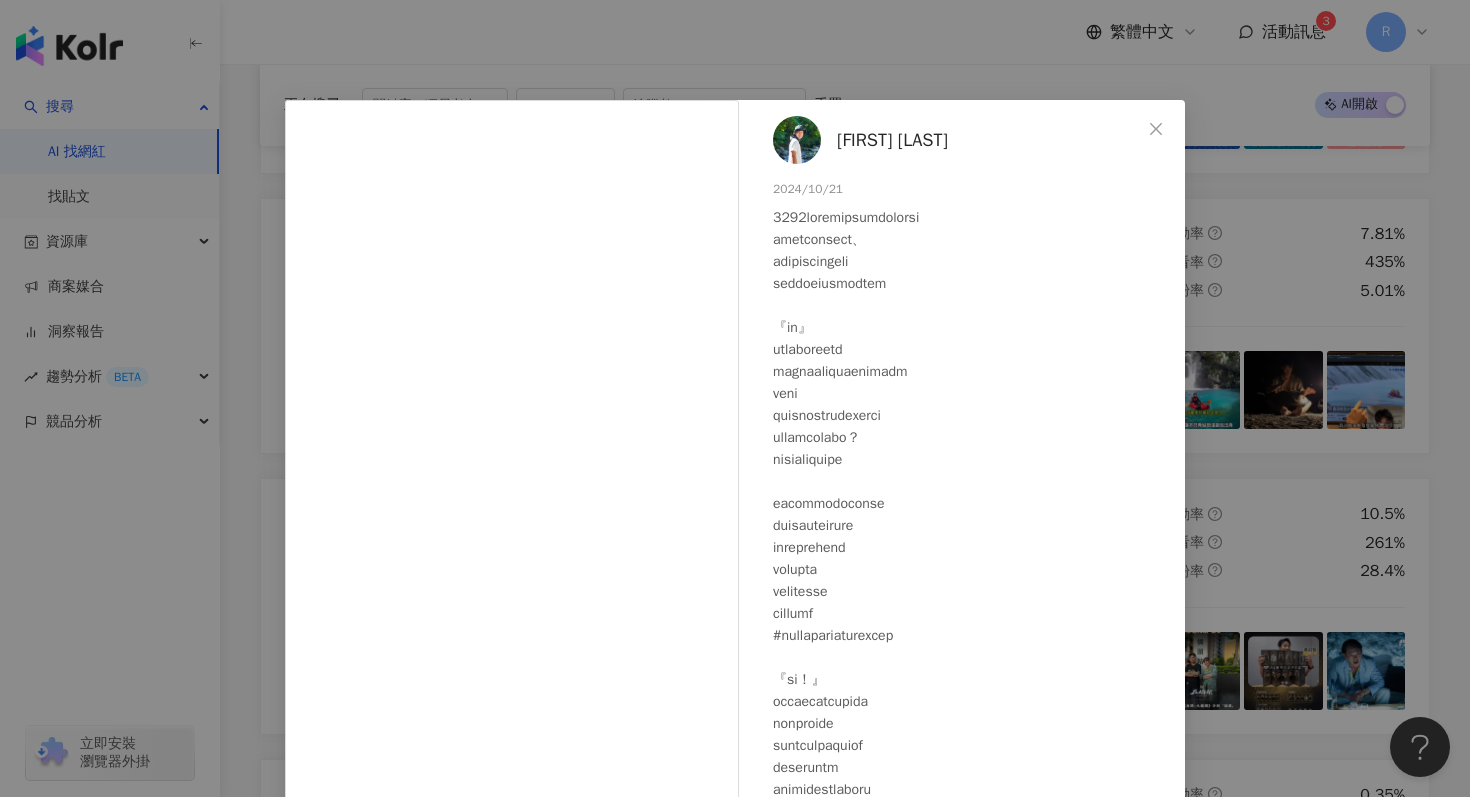 click on "[FIRST] [LAST] | [TEXT] [DATE] [NUMBER] [NUMBER] 查看原始貼文" at bounding box center [735, 398] 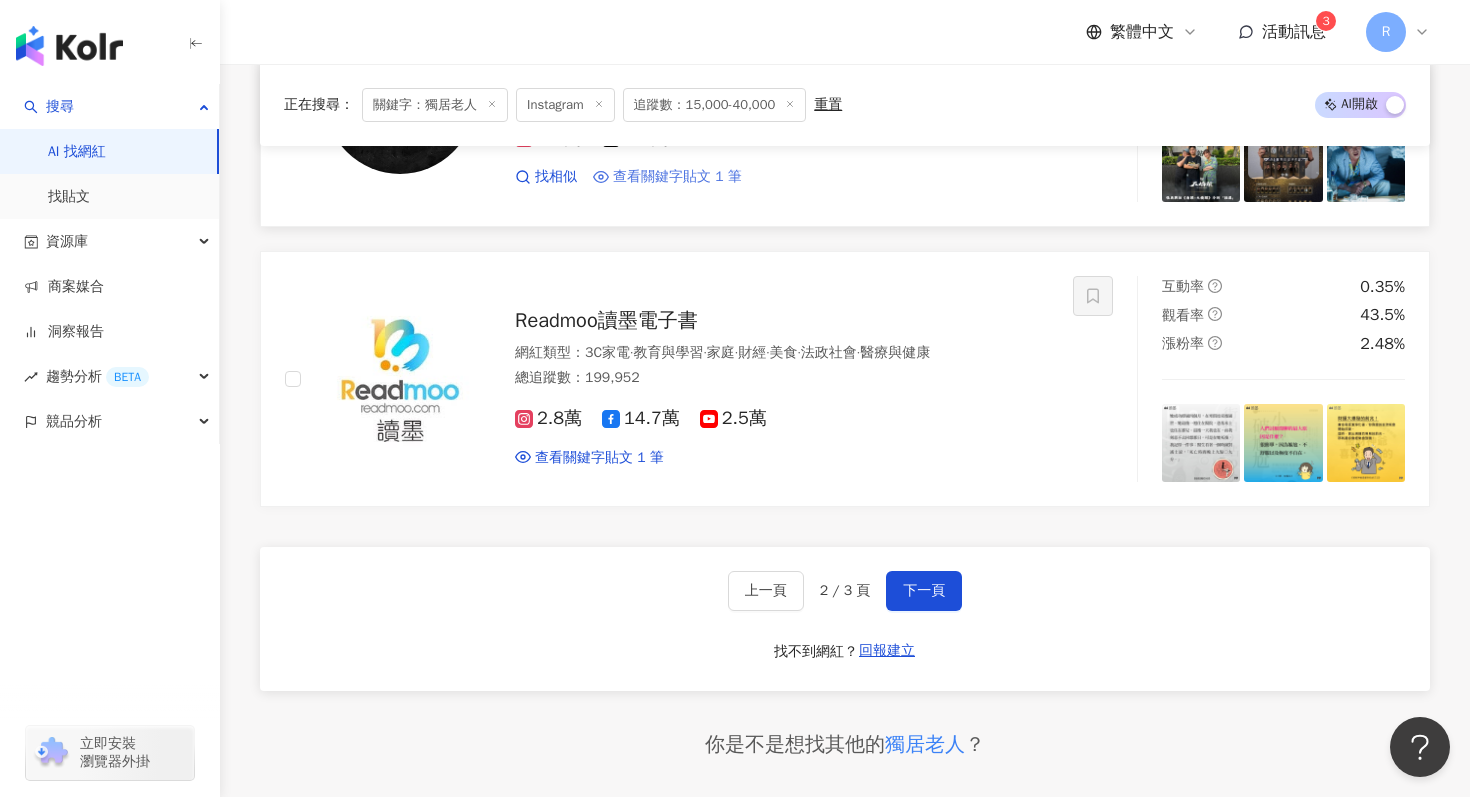 scroll, scrollTop: 3664, scrollLeft: 0, axis: vertical 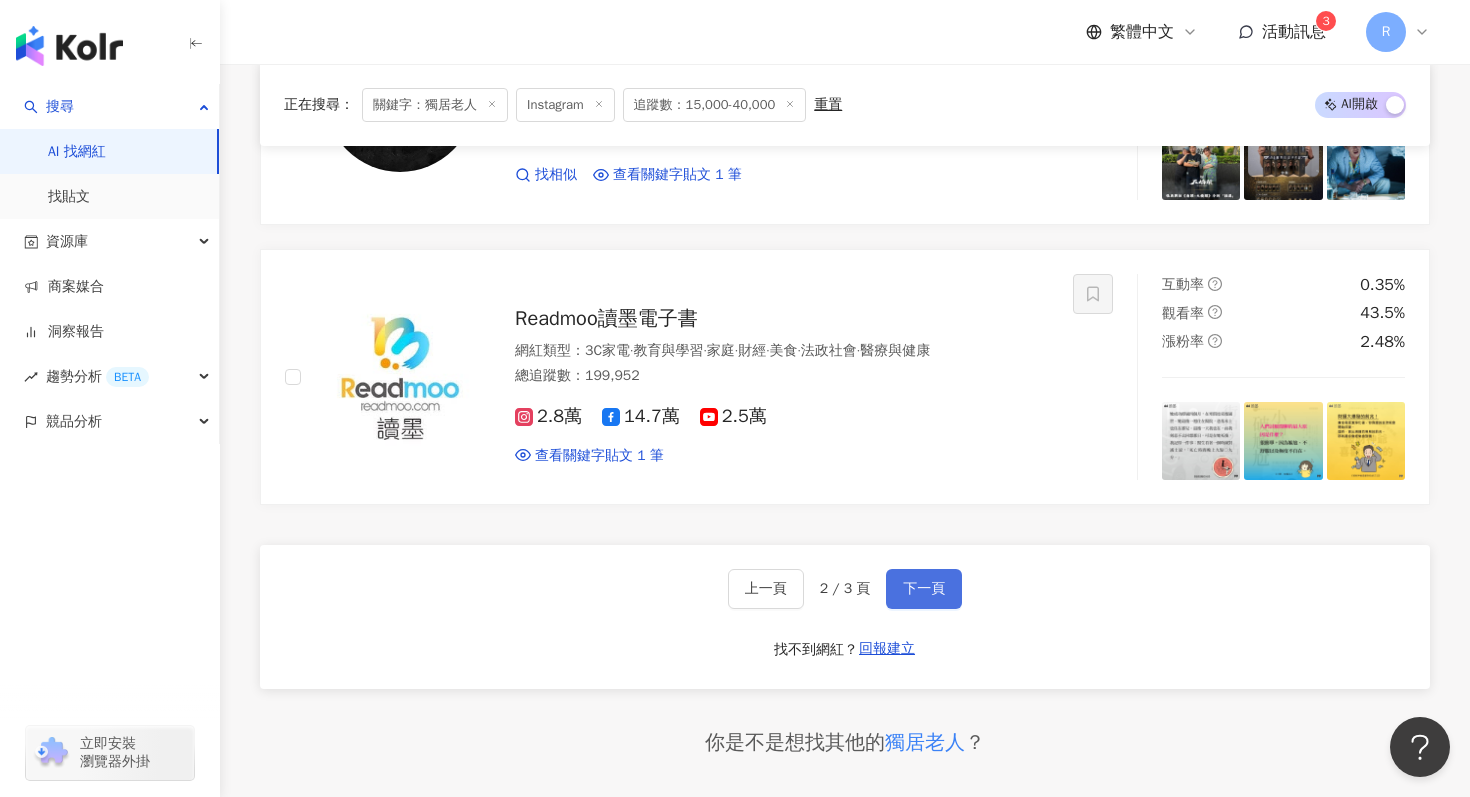 click on "下一頁" at bounding box center (924, 589) 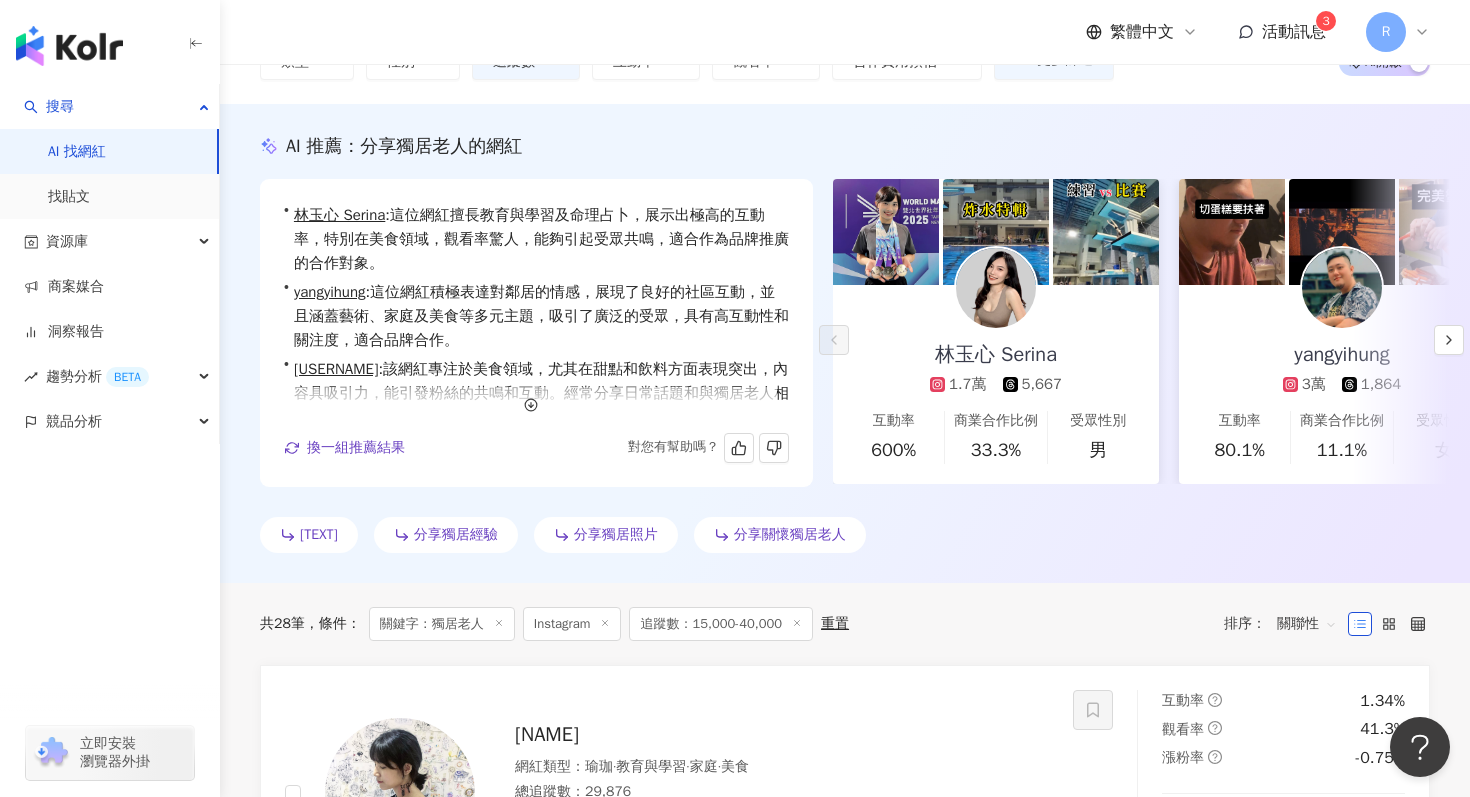 scroll, scrollTop: 0, scrollLeft: 0, axis: both 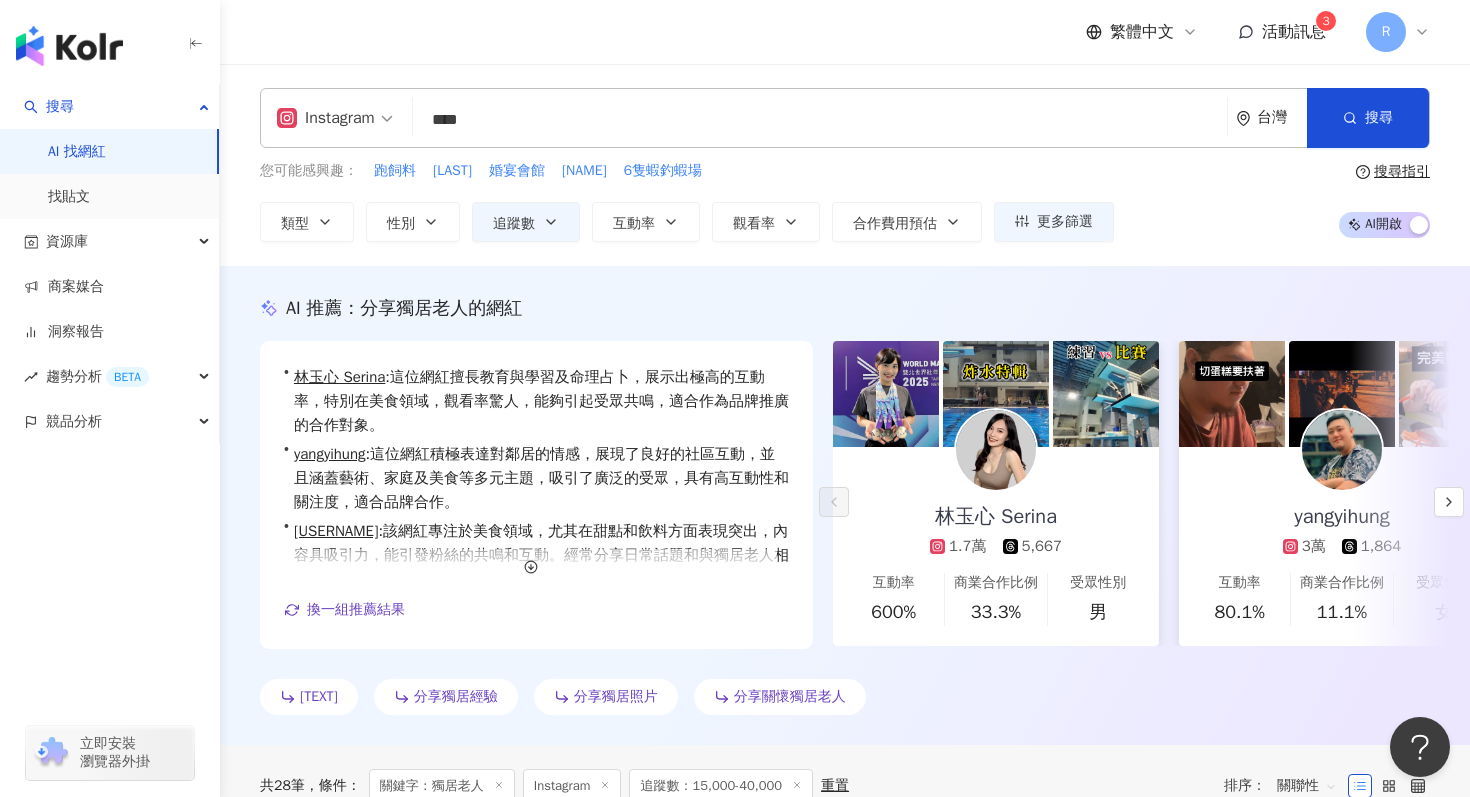 click on "****" at bounding box center (820, 120) 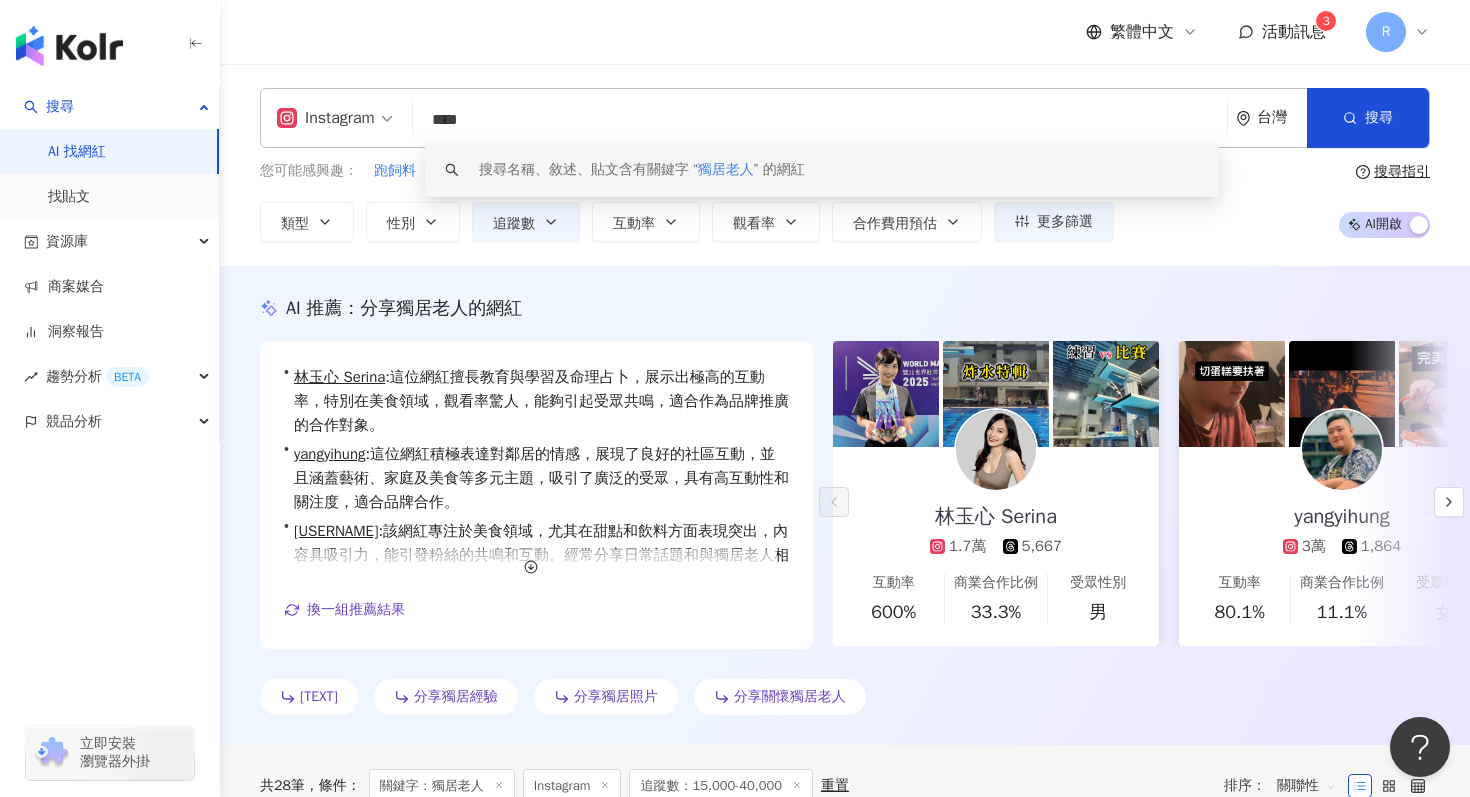 click on "****" at bounding box center (820, 120) 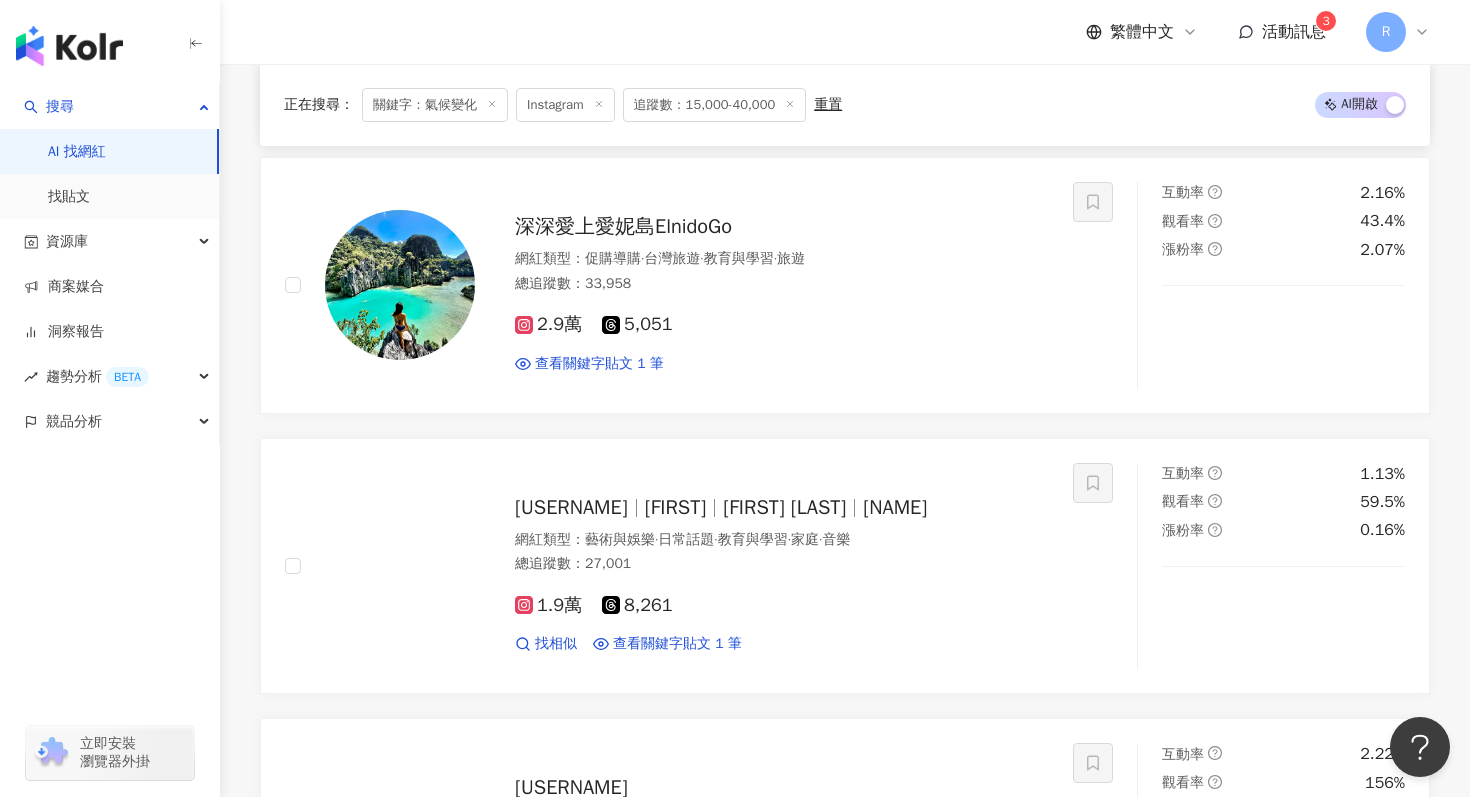 scroll, scrollTop: 1800, scrollLeft: 0, axis: vertical 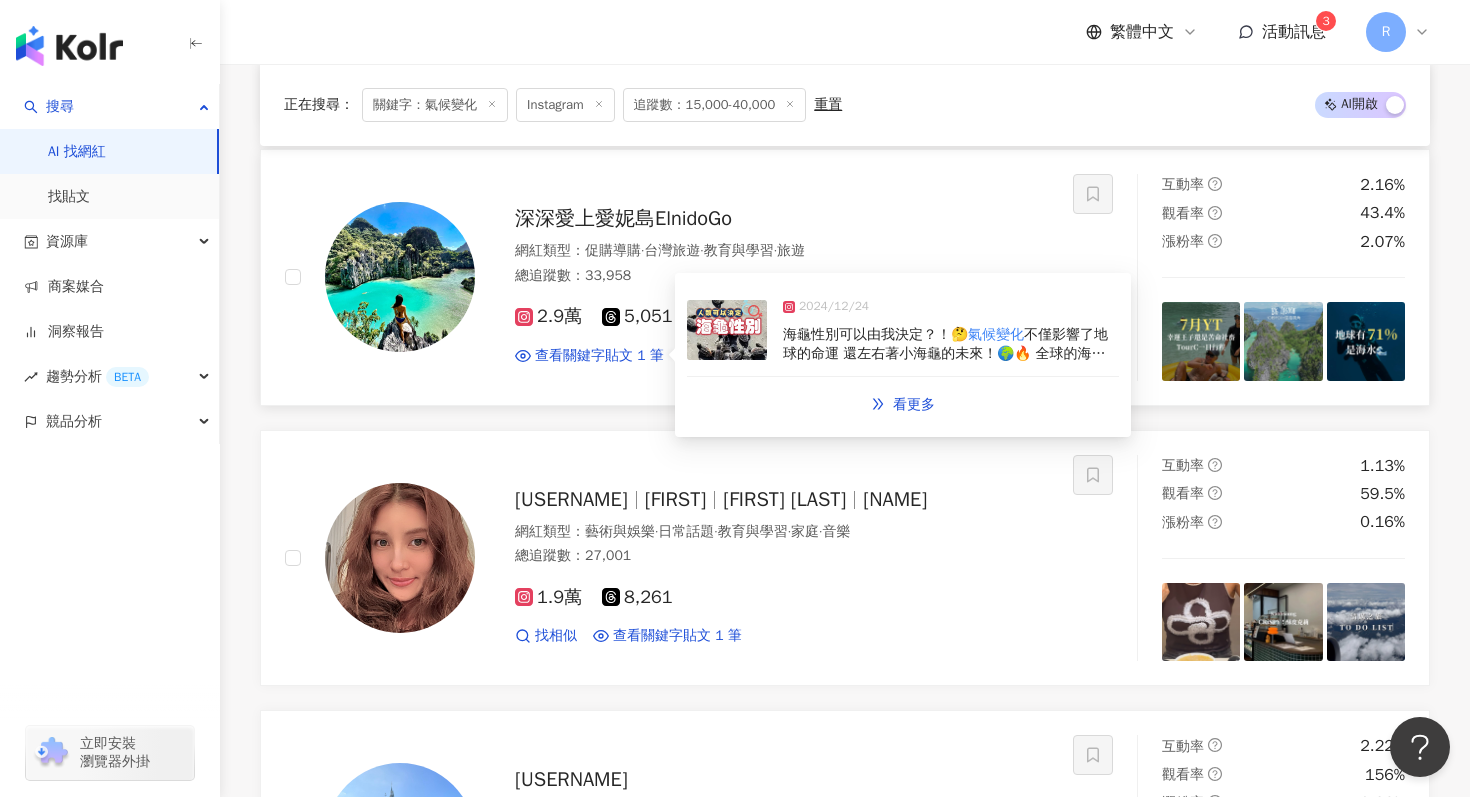 click on "海龜性別可以由我決定？！🤔" at bounding box center [875, 334] 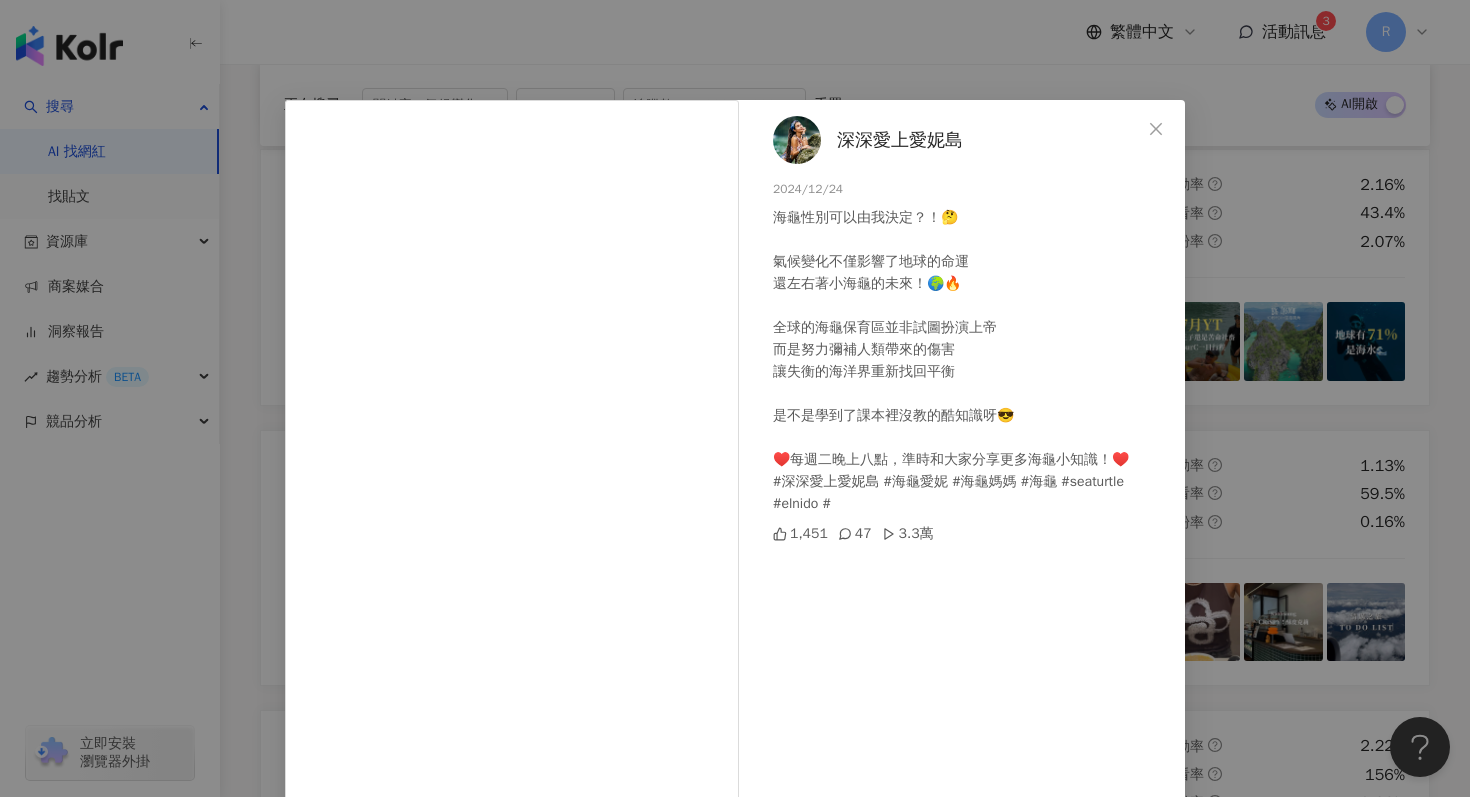 click on "深深愛上愛妮島 2024/12/24 海龜性別可以由我決定？！🤔
氣候變化不僅影響了地球的命運
還左右著小海龜的未來！🌍🔥
全球的海龜保育區並非試圖扮演上帝
而是努力彌補人類帶來的傷害
讓失衡的海洋界重新找回平衡
是不是學到了課本裡沒教的酷知識呀😎
♥️每週二晚上八點，準時和大家分享更多海龜小知識！♥️
#深深愛上愛妮島 #海龜愛妮 #海龜媽媽 #海龜 #seaturtle #elnido # [NUMBER] [NUMBER] [NUMBER] 查看原始貼文" at bounding box center (735, 398) 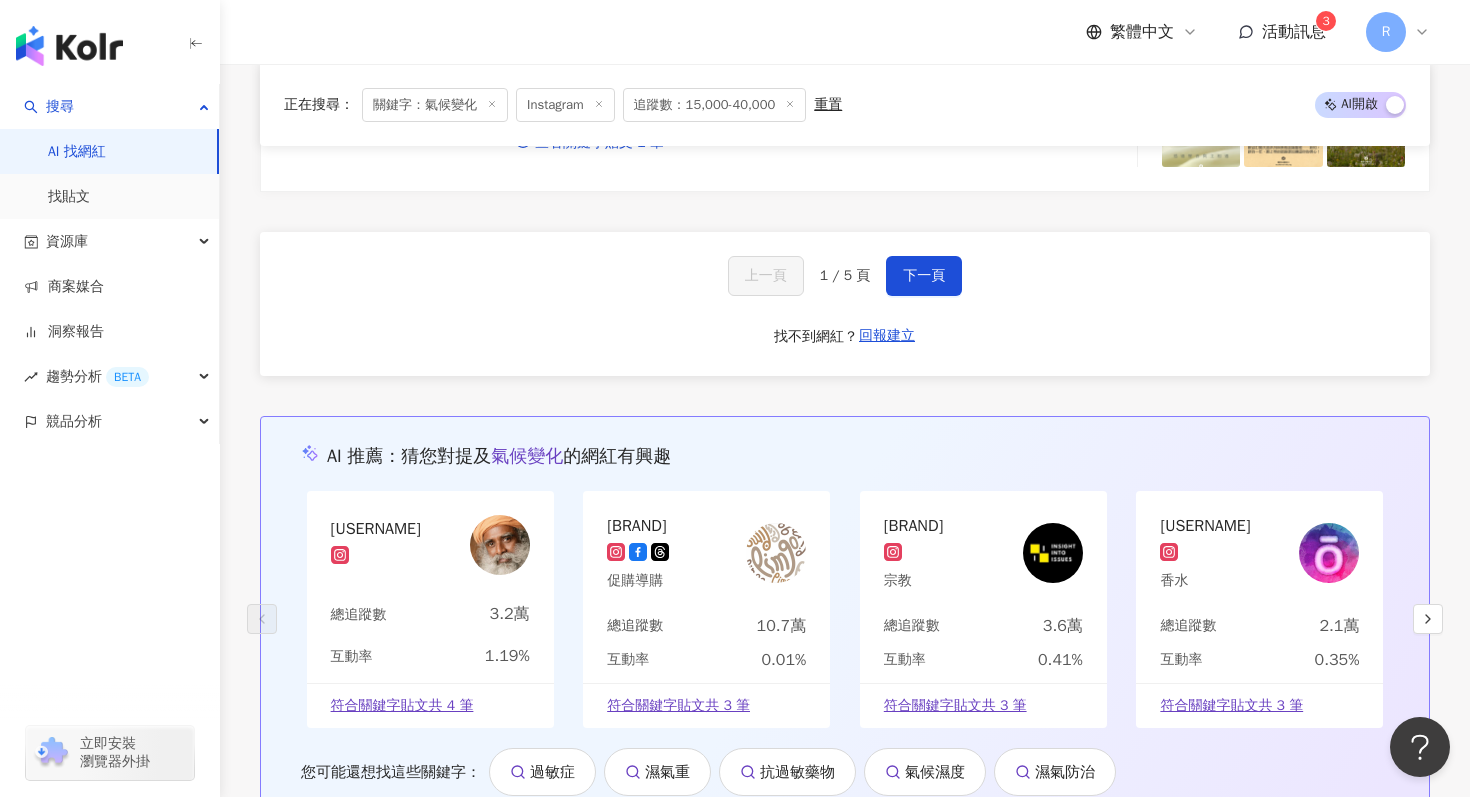 scroll, scrollTop: 4048, scrollLeft: 0, axis: vertical 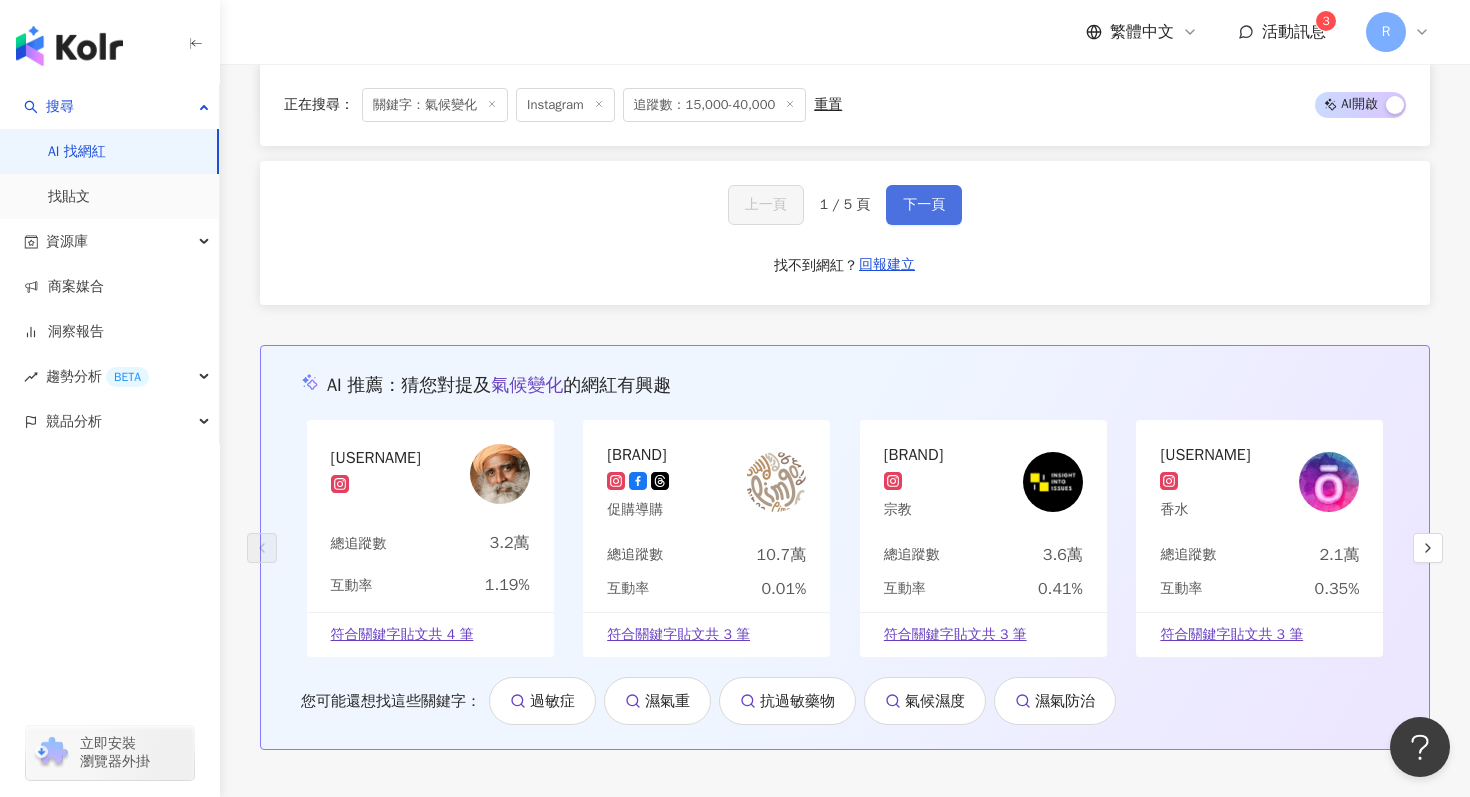 click on "下一頁" at bounding box center [924, 205] 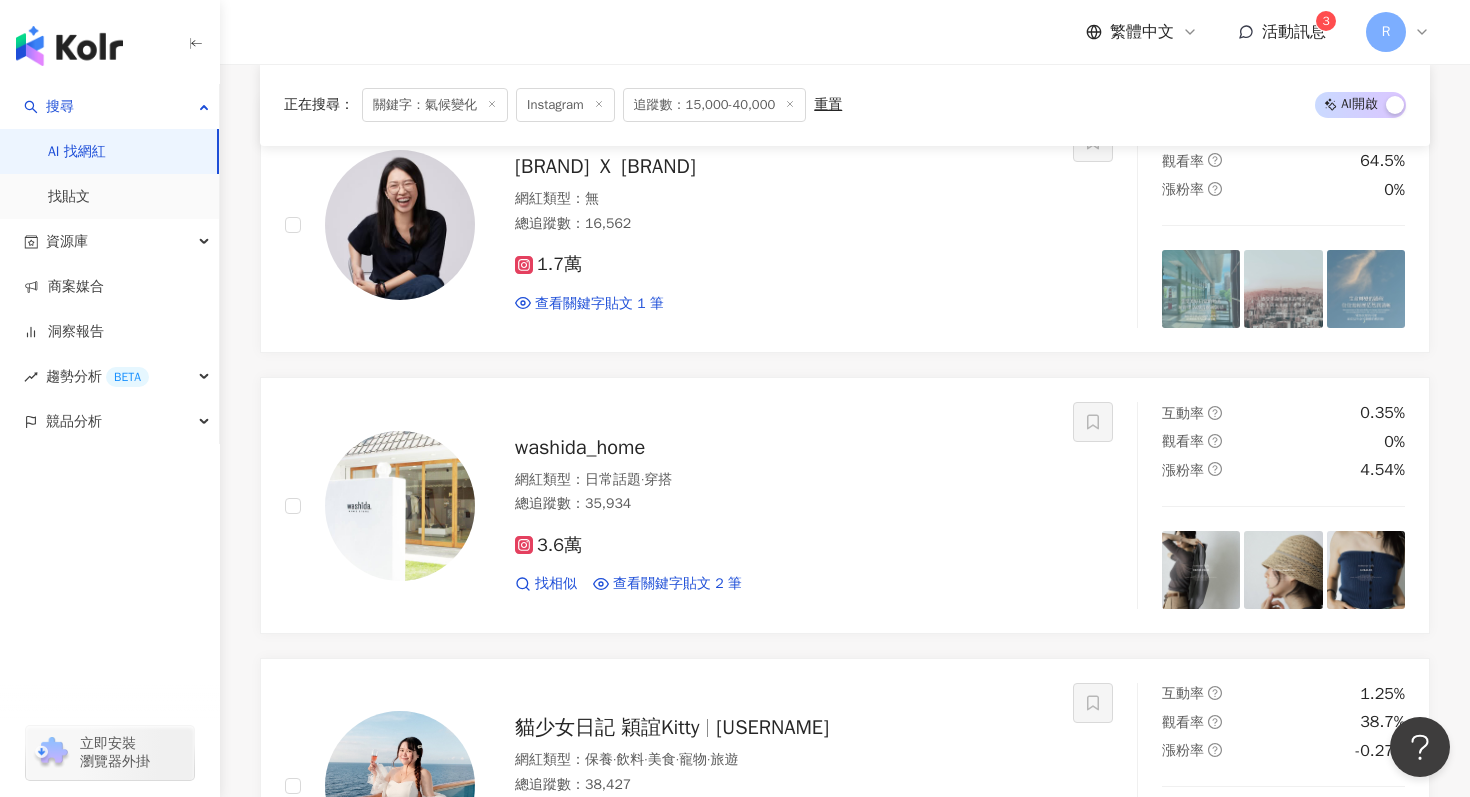 scroll, scrollTop: 741, scrollLeft: 0, axis: vertical 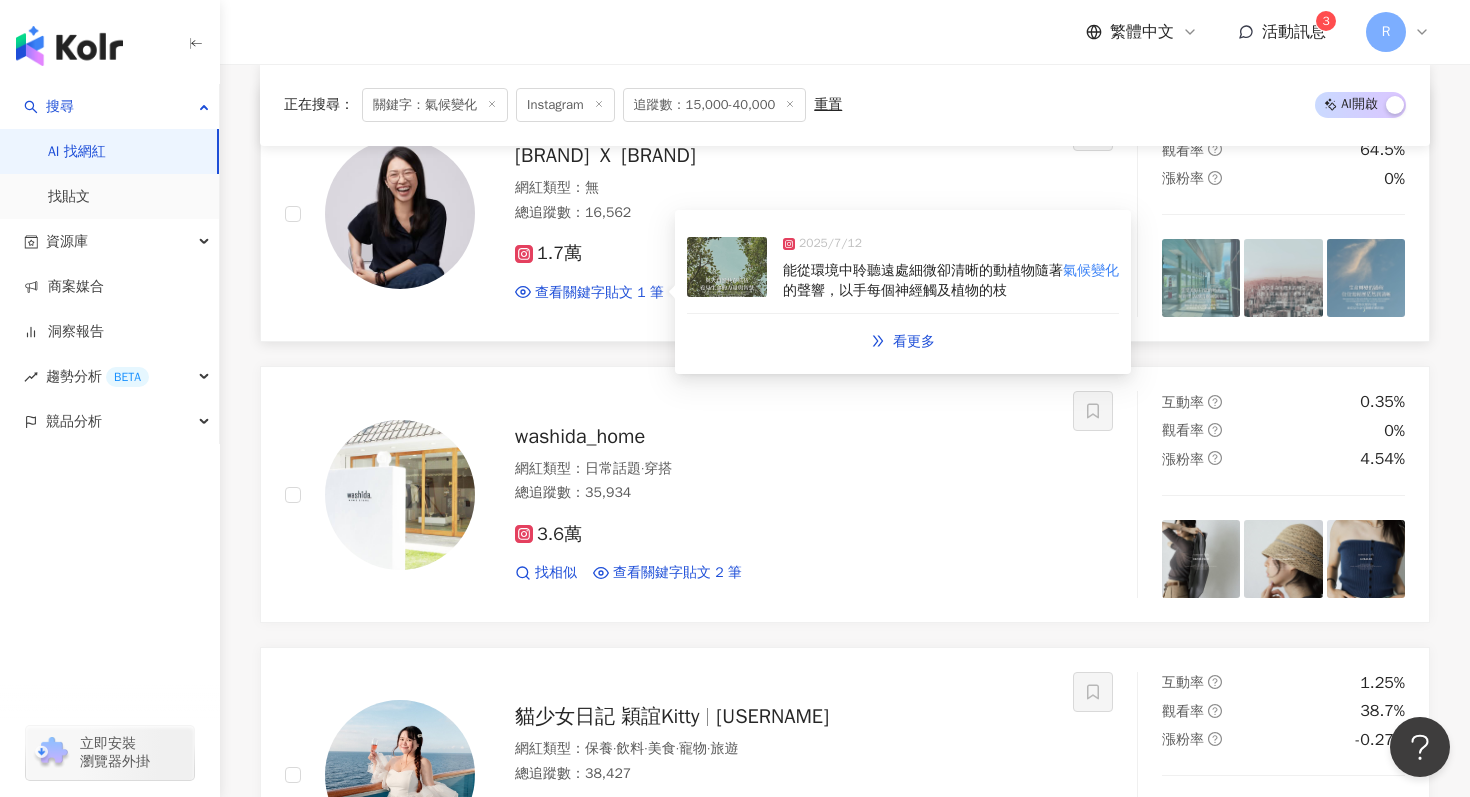 click at bounding box center [727, 267] 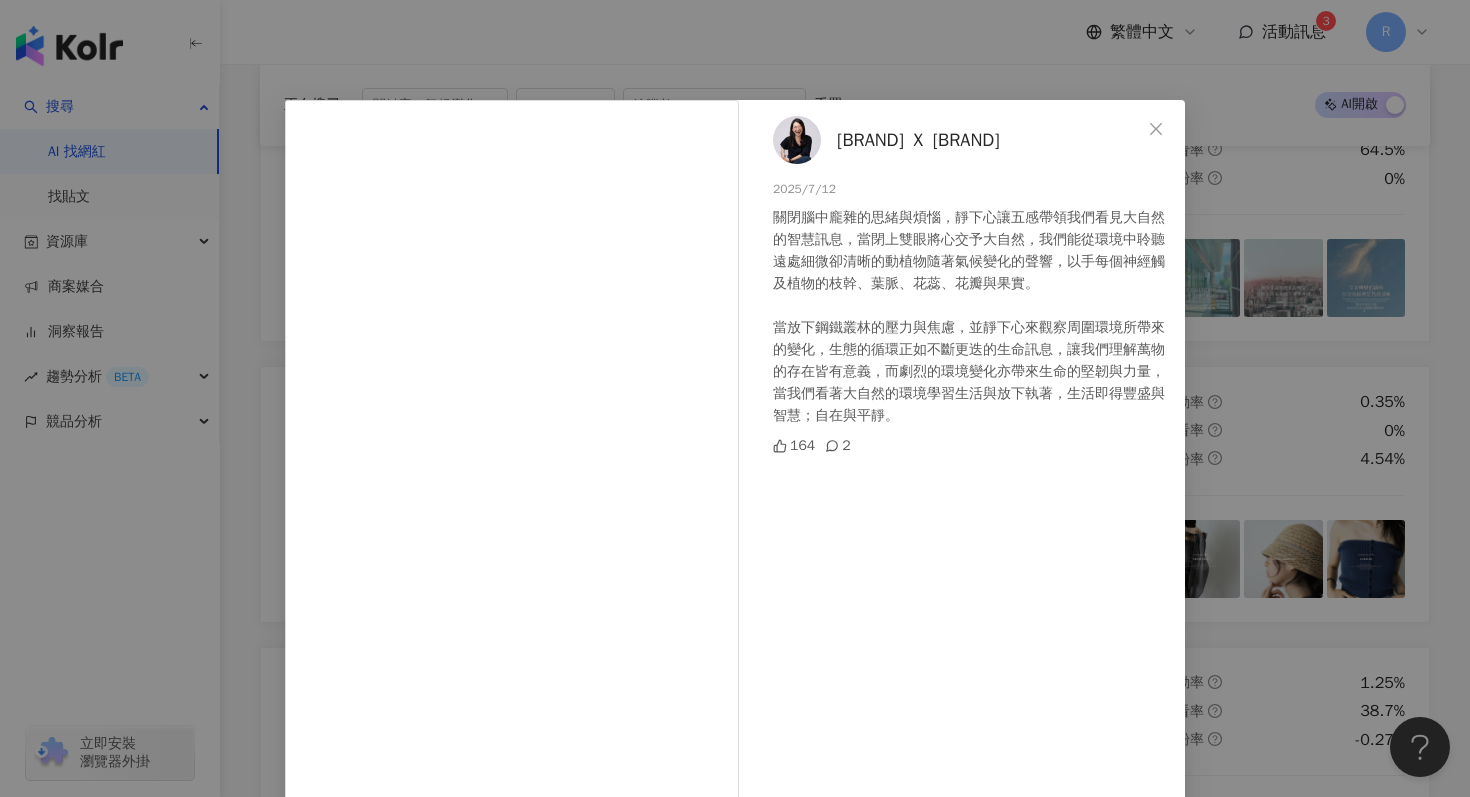 click on "地球媽媽Life Talk Ｘ Anix Soul Libary 2025/7/12 關閉腦中龐雜的思緒與煩惱，靜下心讓五感帶領我們看見大自然的智慧訊息，當閉上雙眼將心交予大自然，我們能從環境中聆聽遠處細微卻清晰的動植物隨著氣候變化的聲響，以手每個神經觸及植物的枝幹、葉脈、花蕊、花瓣與果實。
當放下鋼鐵叢林的壓力與焦慮，並靜下心來觀察周圍環境所帶來的變化，生態的循環正如不斷更迭的生命訊息，讓我們理解萬物的存在皆有意義，而劇烈的環境變化亦帶來生命的堅韌與力量，當我們看著大自然的環境學習生活與放下執著，生活即得豐盛與智慧；自在與平靜。 164 2 查看原始貼文" at bounding box center [735, 398] 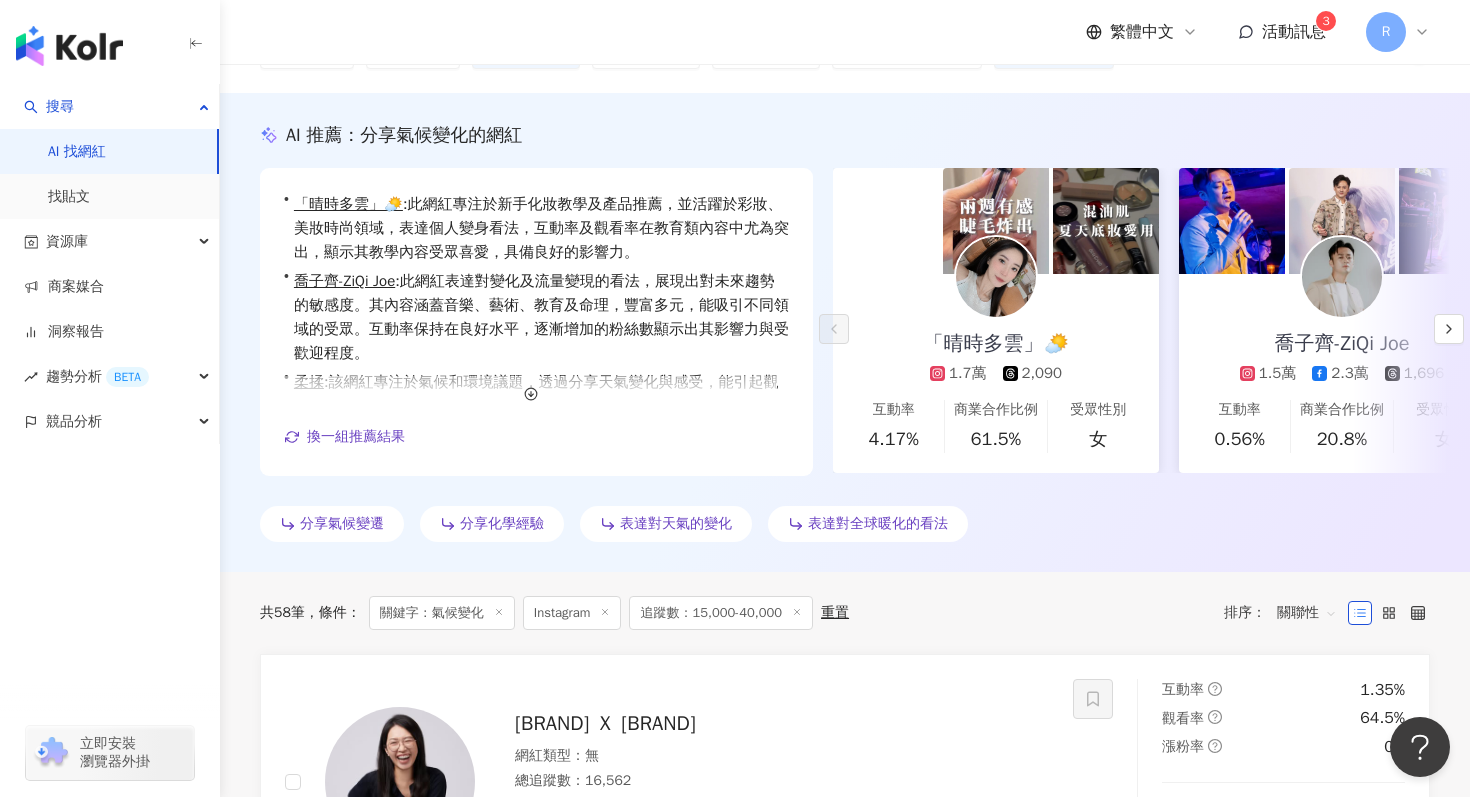 scroll, scrollTop: 0, scrollLeft: 0, axis: both 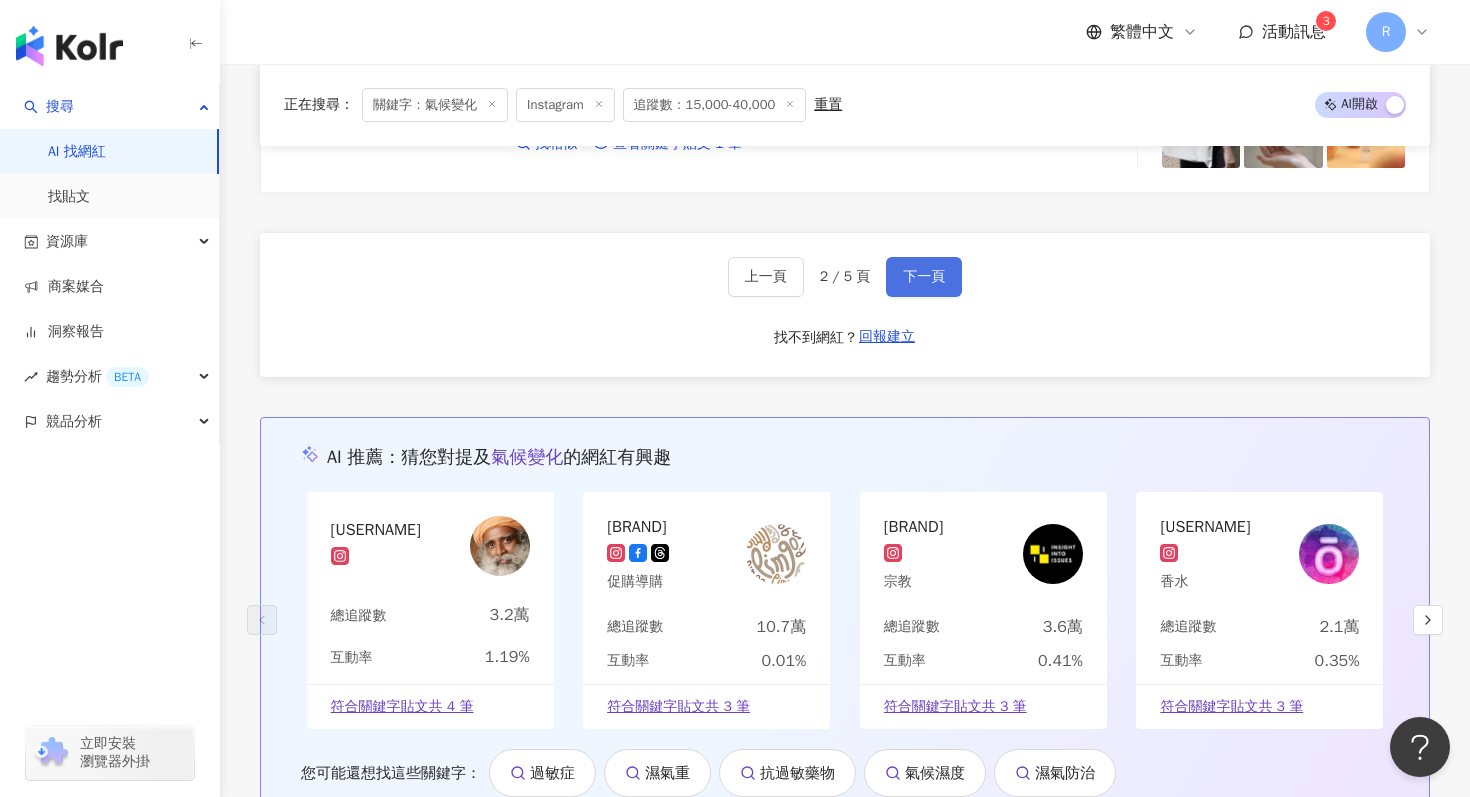 click on "下一頁" at bounding box center [924, 277] 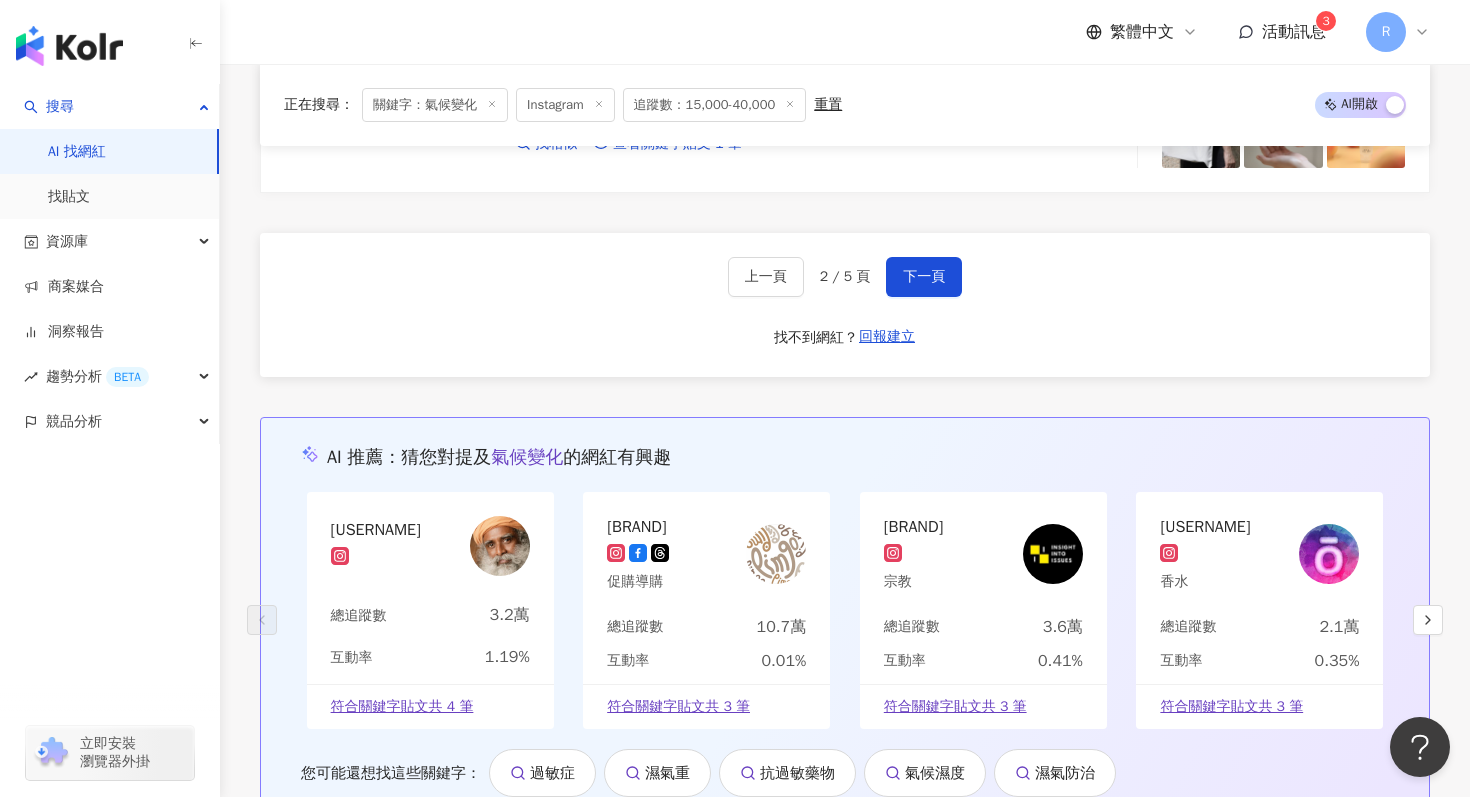 scroll, scrollTop: 1821, scrollLeft: 0, axis: vertical 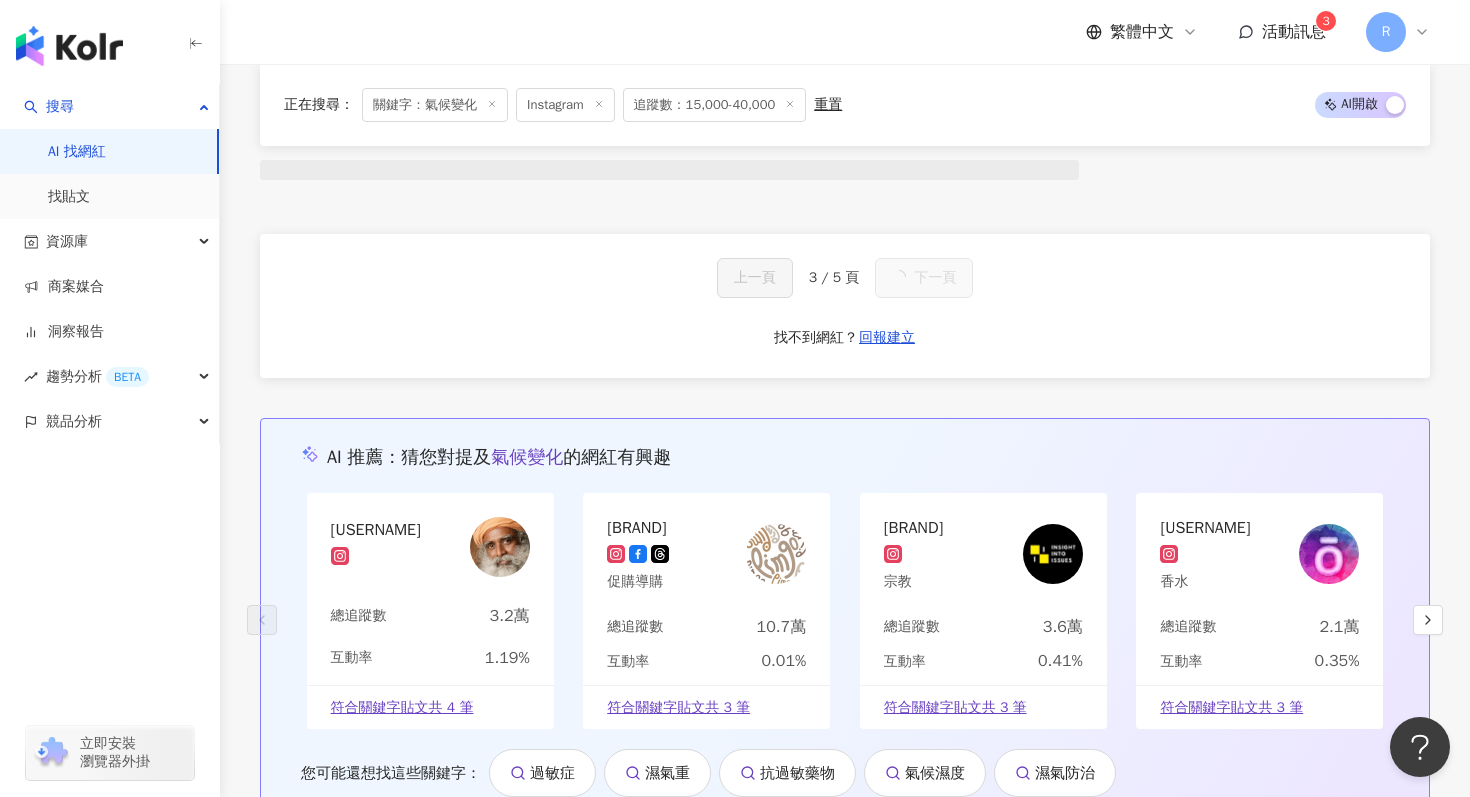 click on "上一頁 3 / 5 頁 下一頁 找不到網紅？ 回報建立" at bounding box center (845, 306) 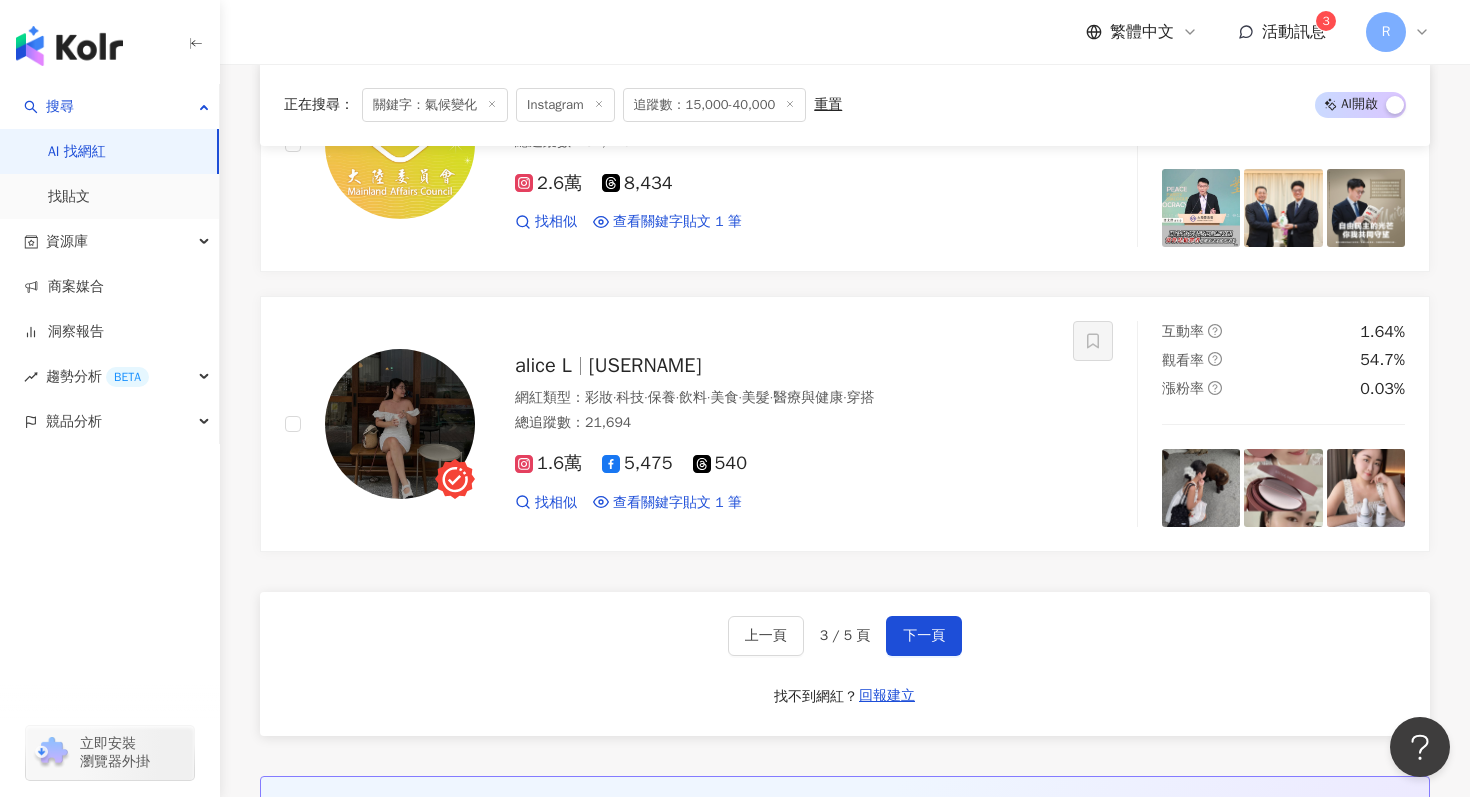 scroll, scrollTop: 3621, scrollLeft: 0, axis: vertical 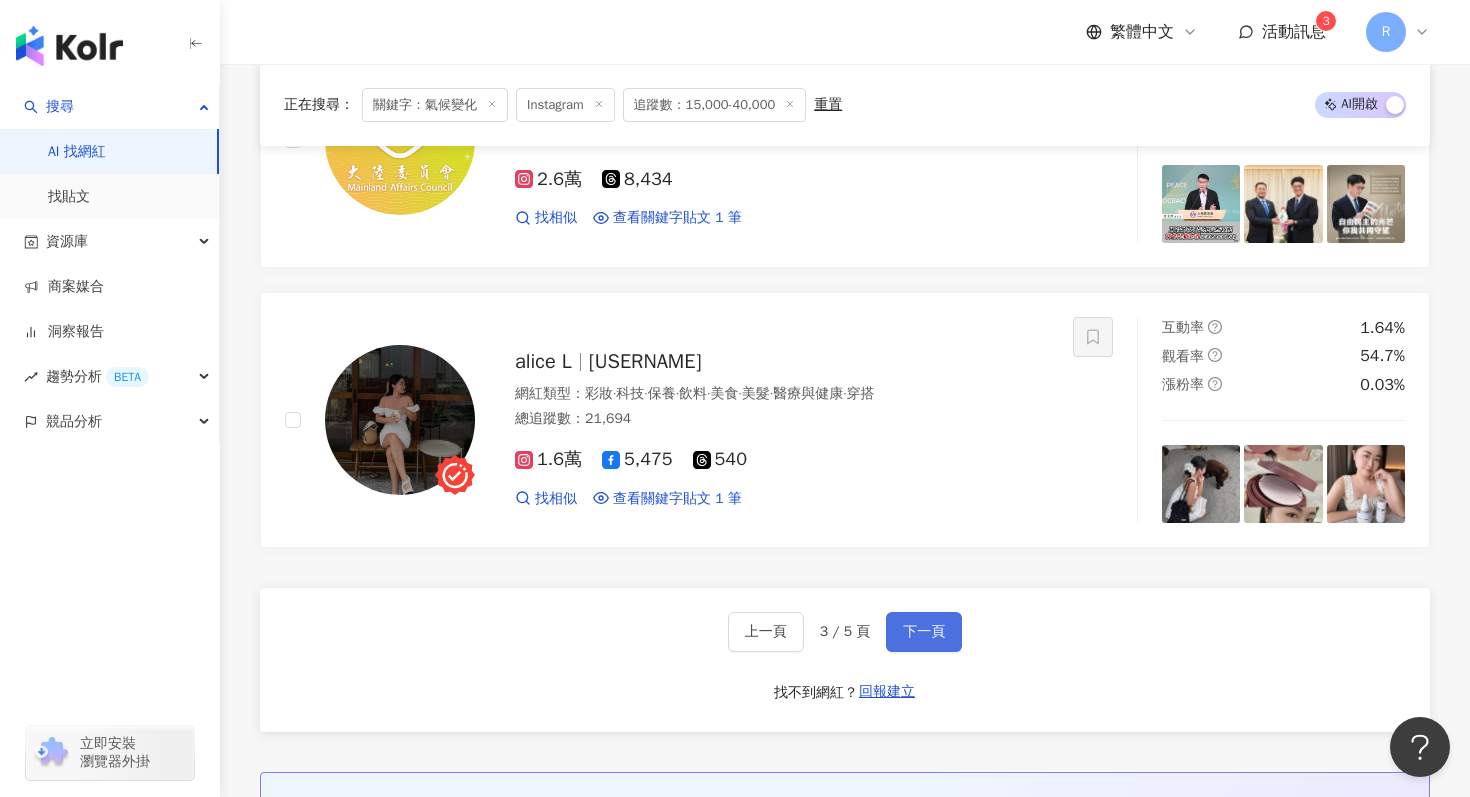 click on "下一頁" at bounding box center (924, 632) 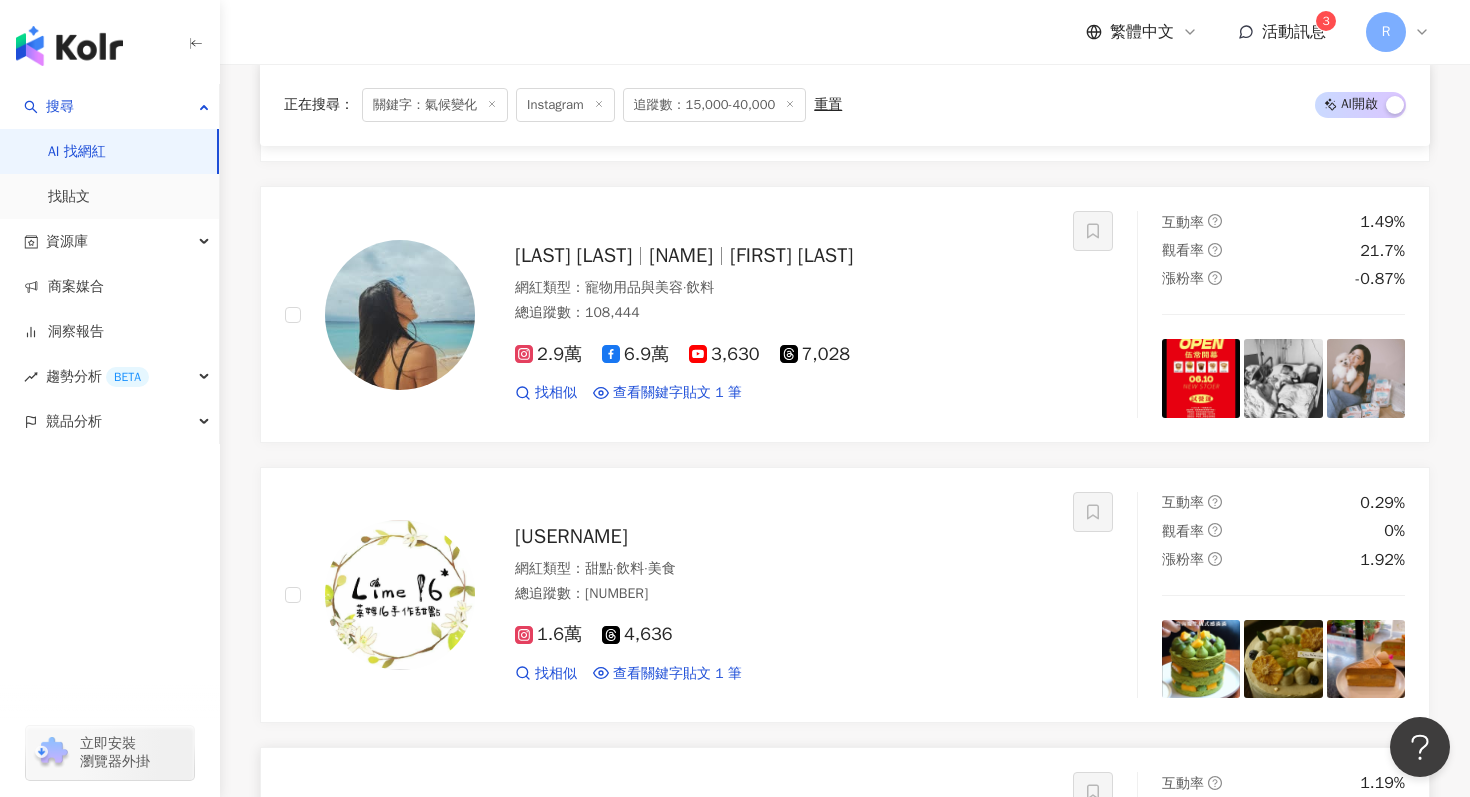 scroll, scrollTop: 2860, scrollLeft: 0, axis: vertical 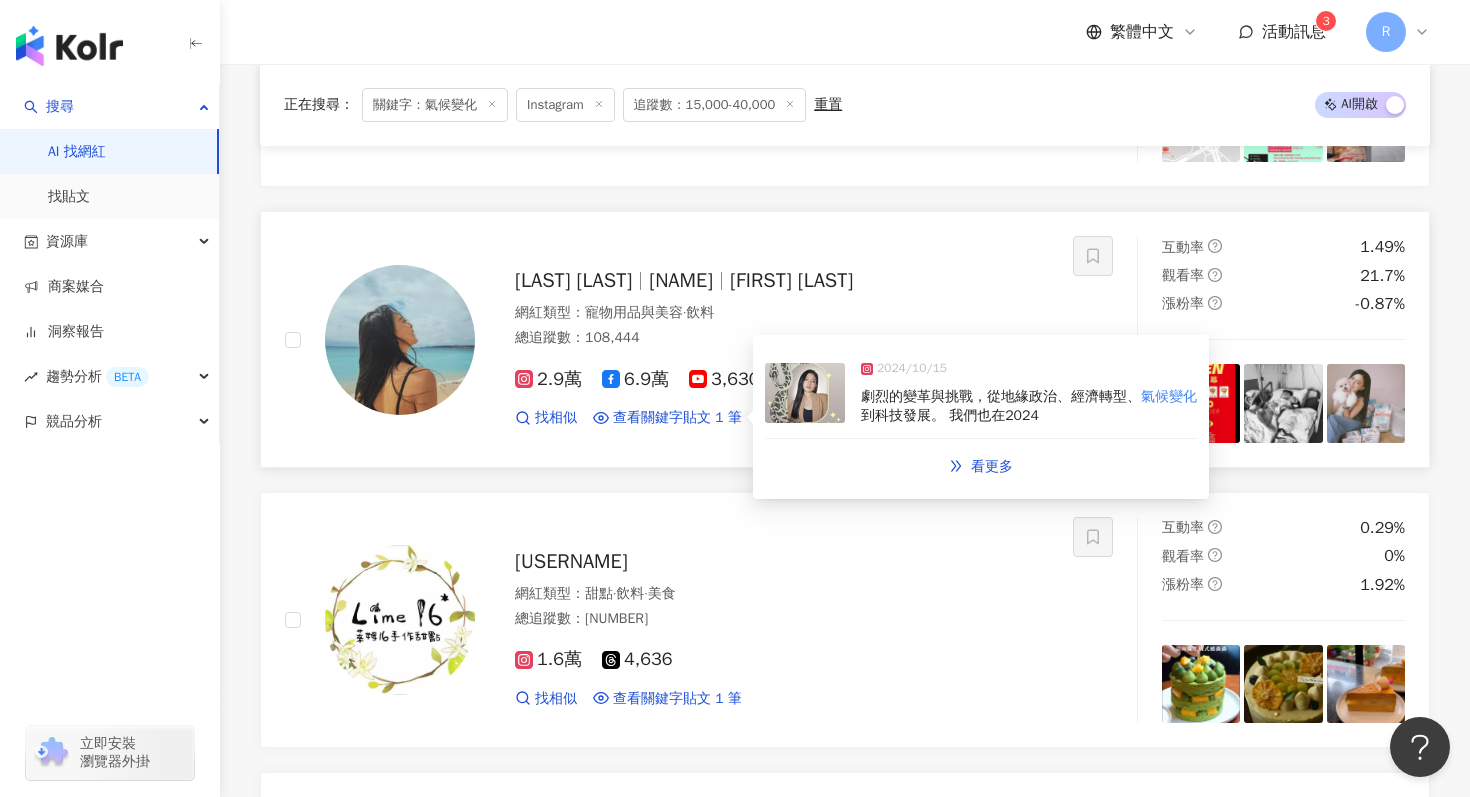 click at bounding box center [805, 393] 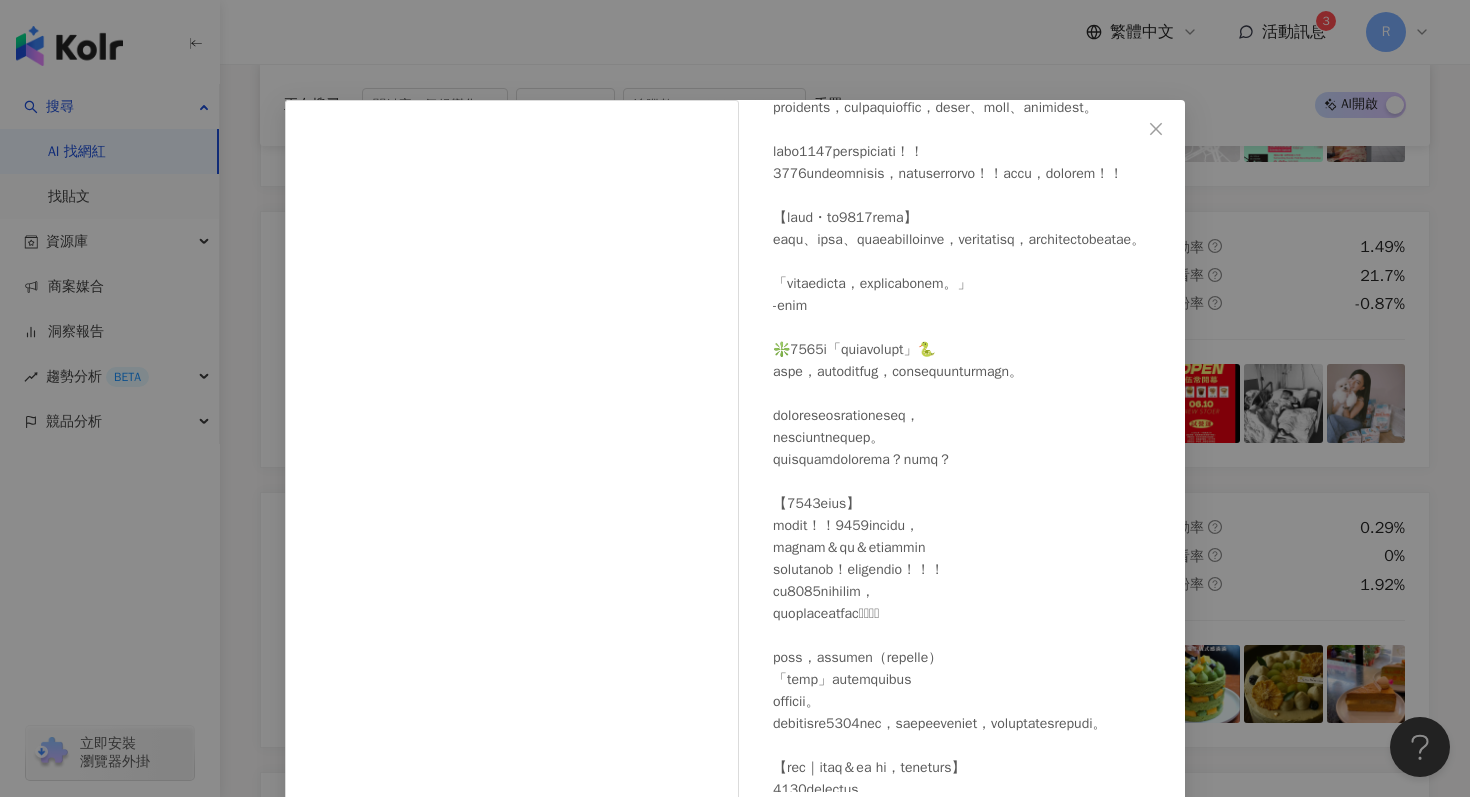 scroll, scrollTop: 738, scrollLeft: 0, axis: vertical 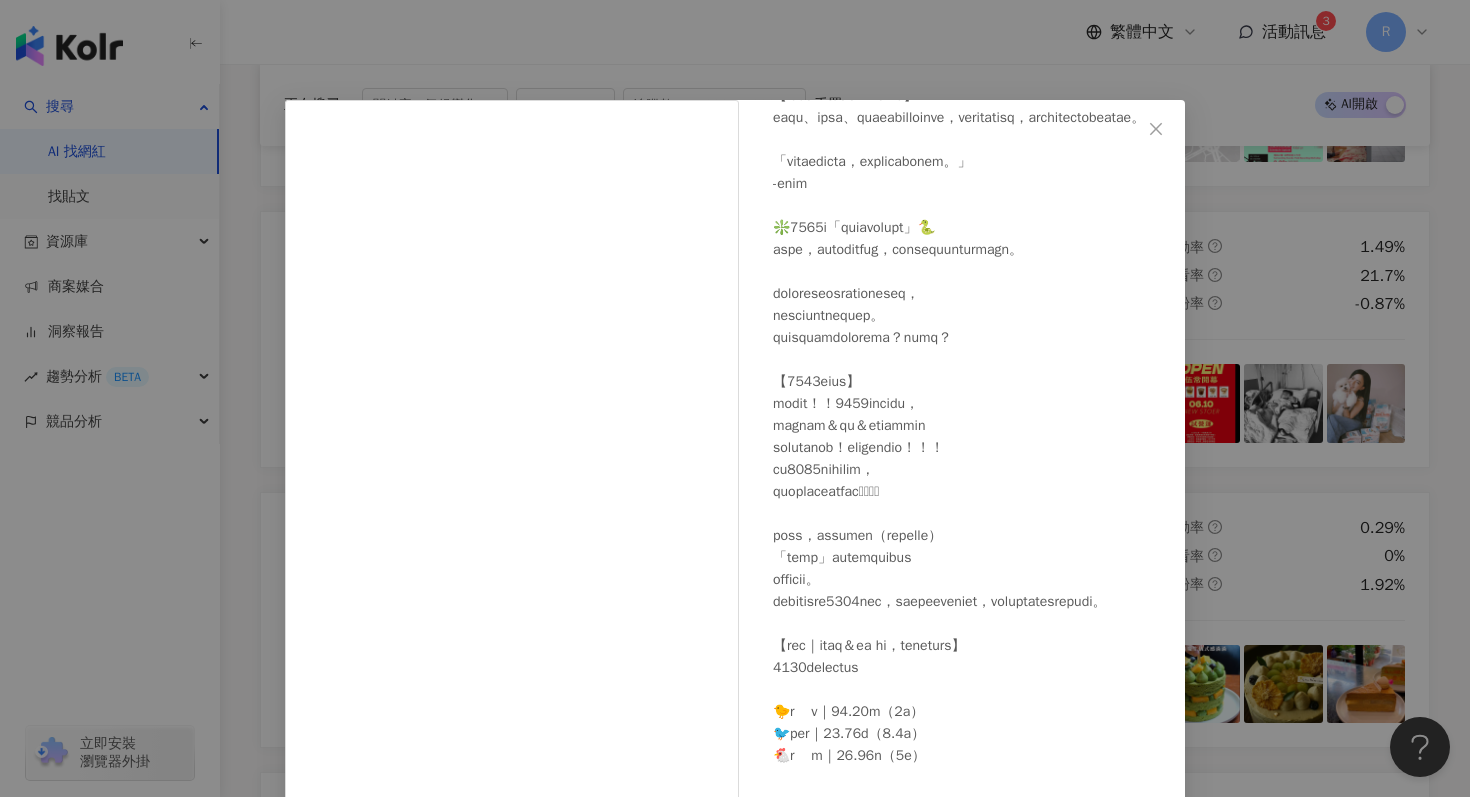 click on "[LAST] [DATE] 隱藏 [NUMBER] 查看原始貼文" at bounding box center (735, 398) 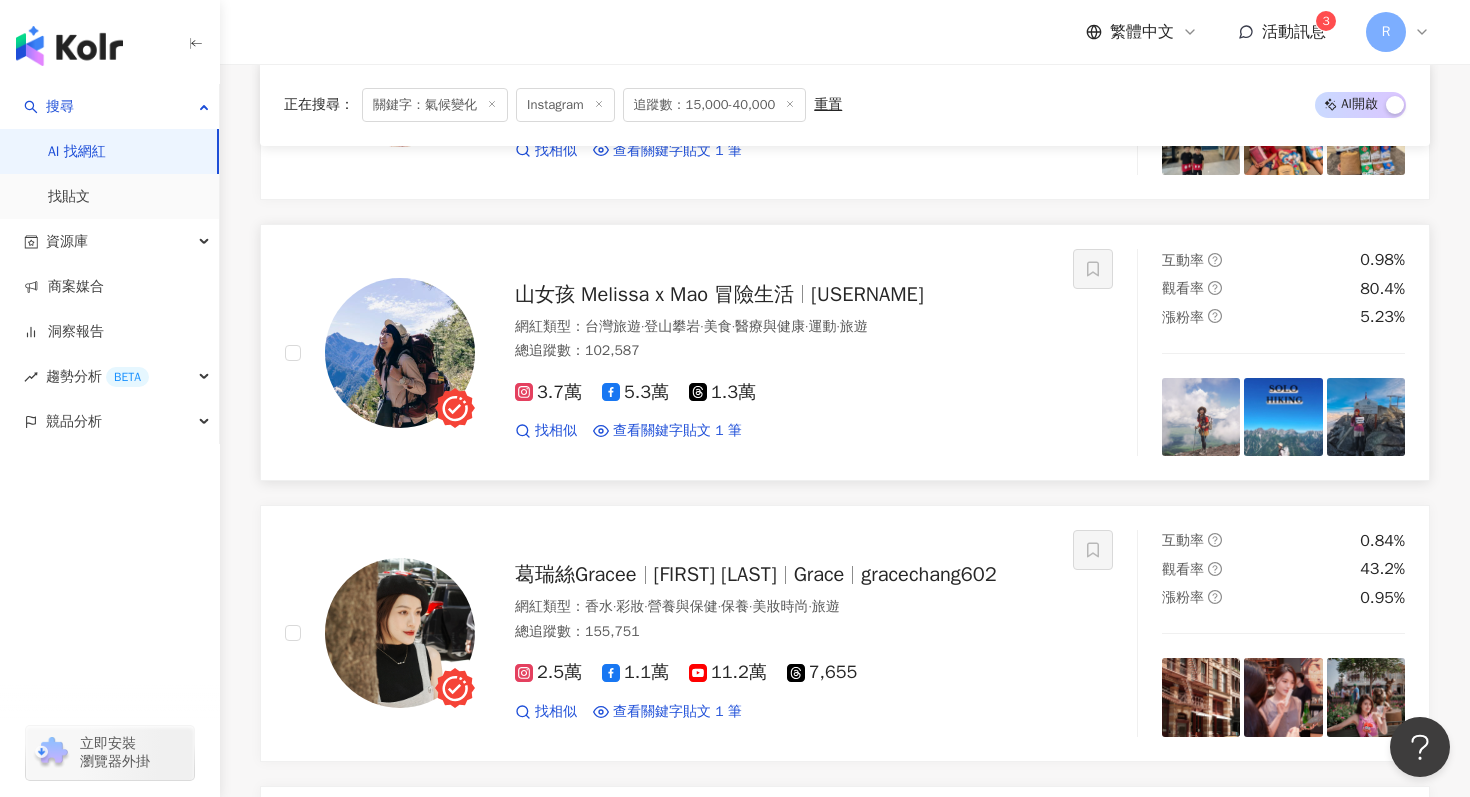 scroll, scrollTop: 881, scrollLeft: 0, axis: vertical 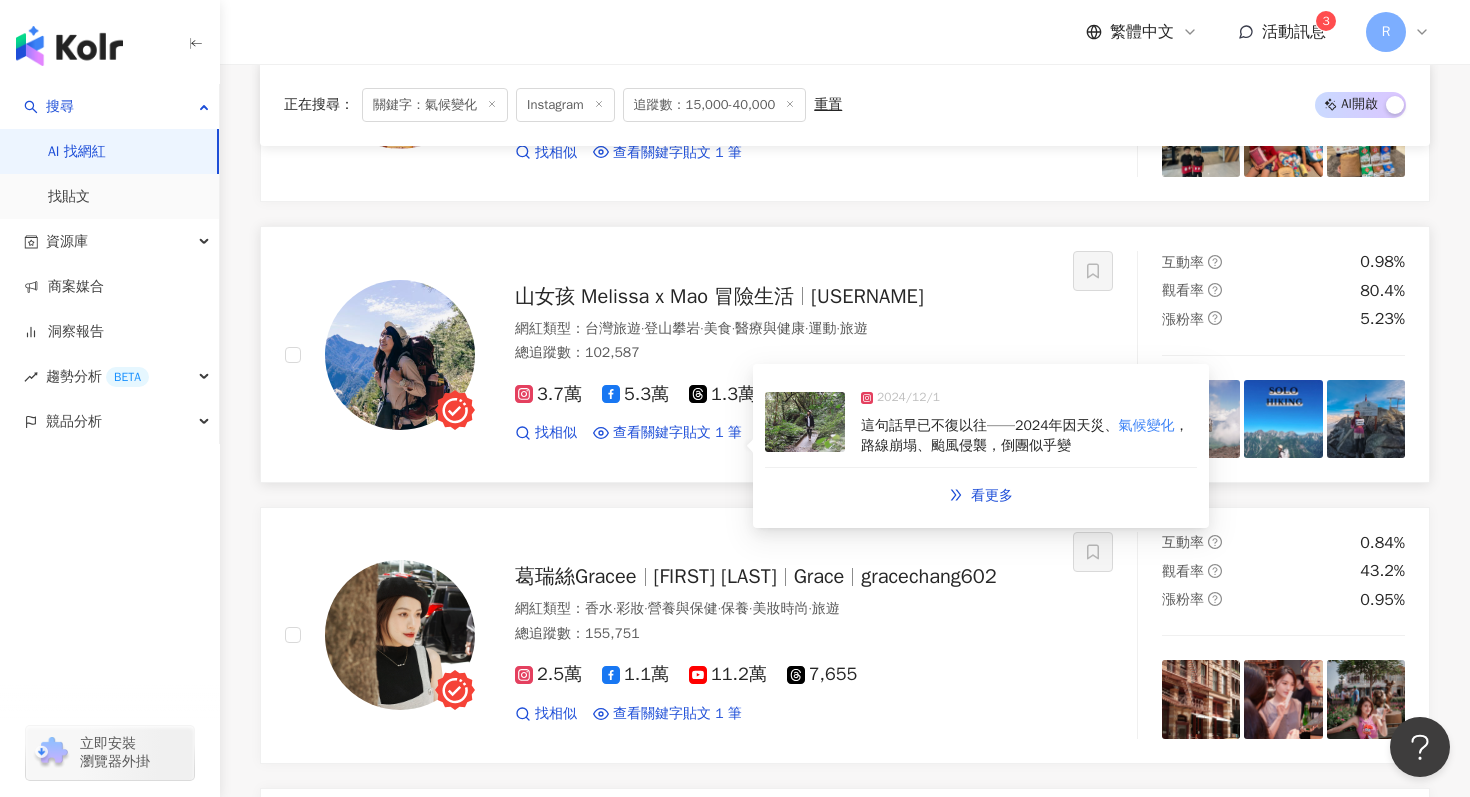 click at bounding box center [805, 422] 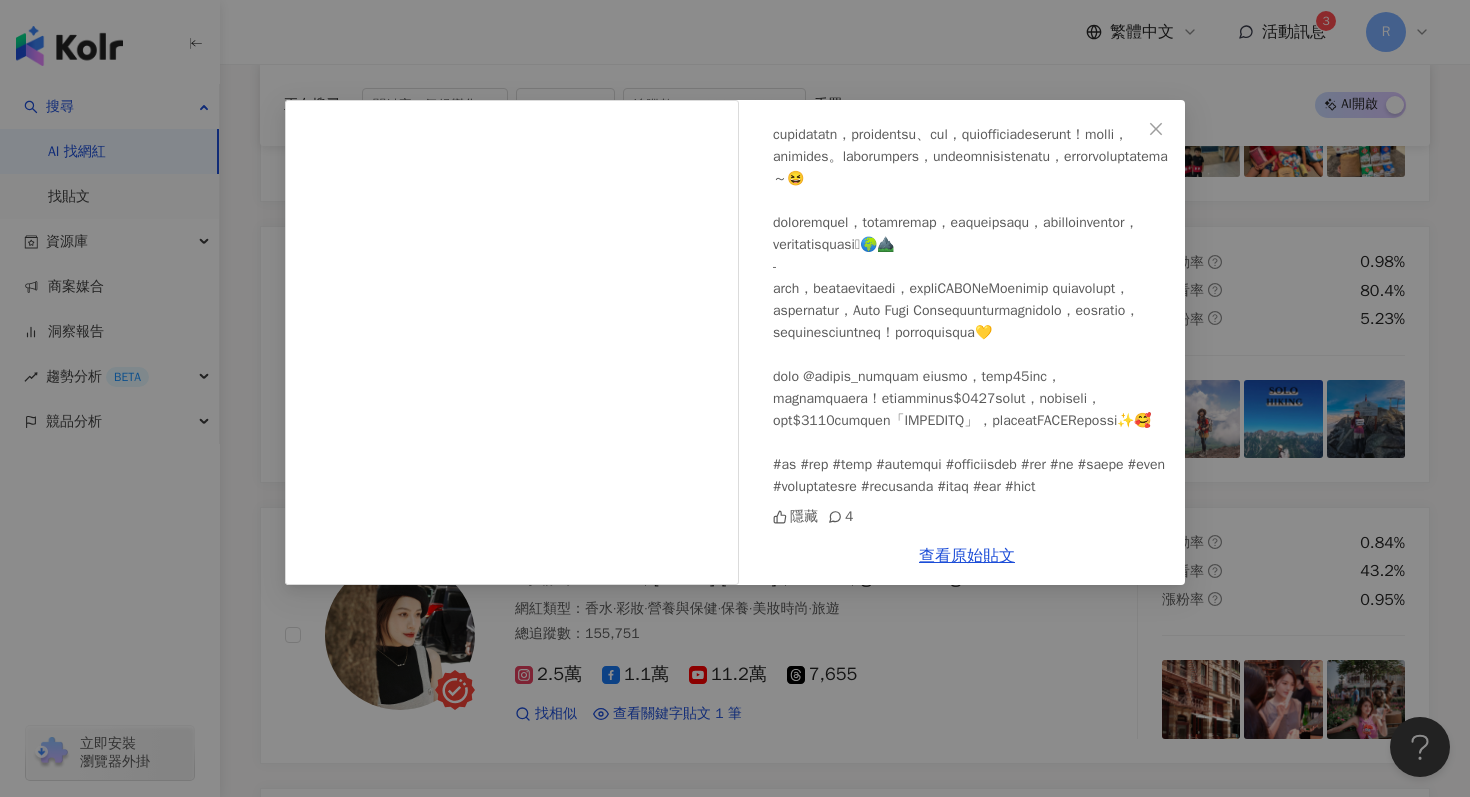 scroll, scrollTop: 479, scrollLeft: 0, axis: vertical 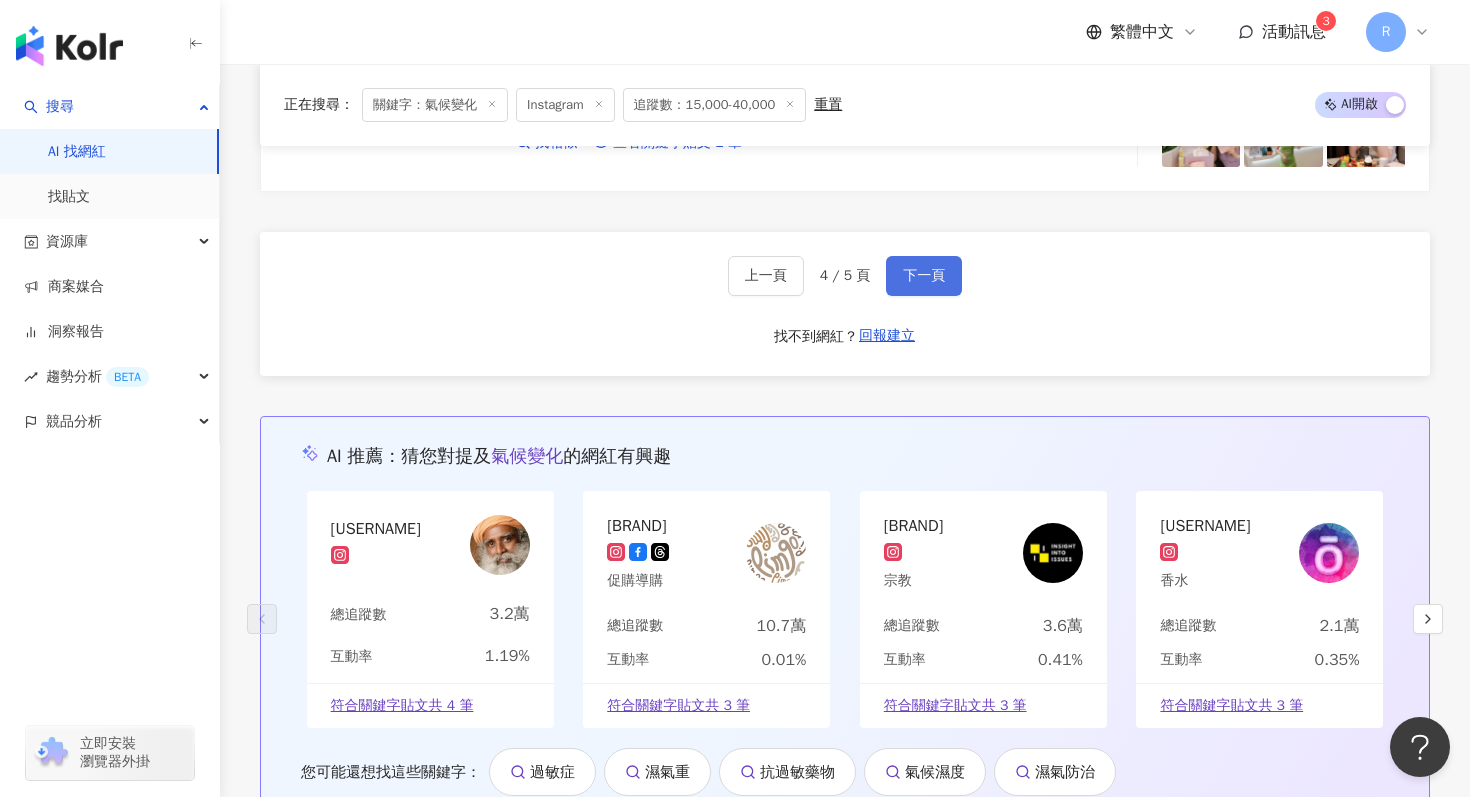 click on "下一頁" at bounding box center [924, 276] 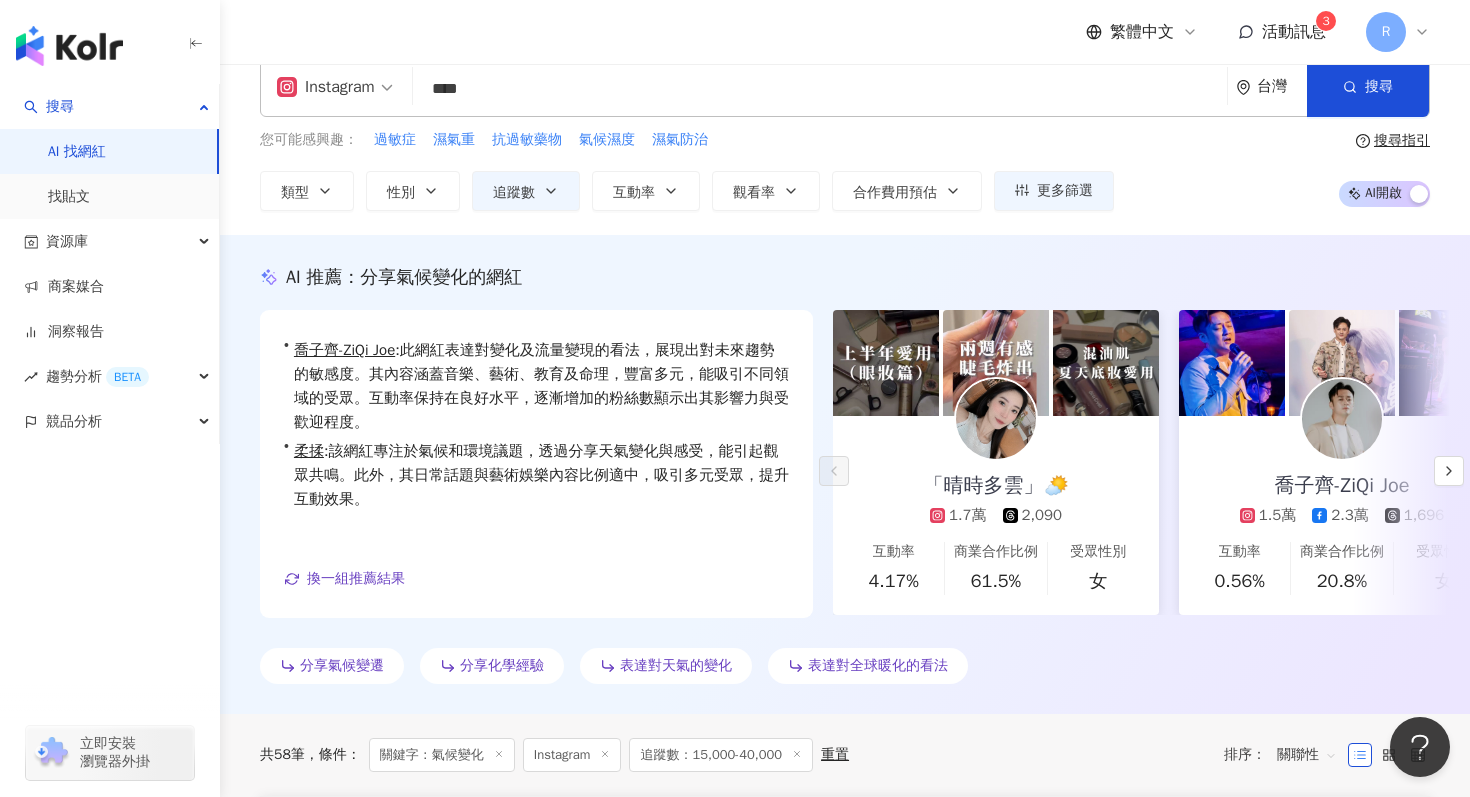 scroll, scrollTop: 0, scrollLeft: 0, axis: both 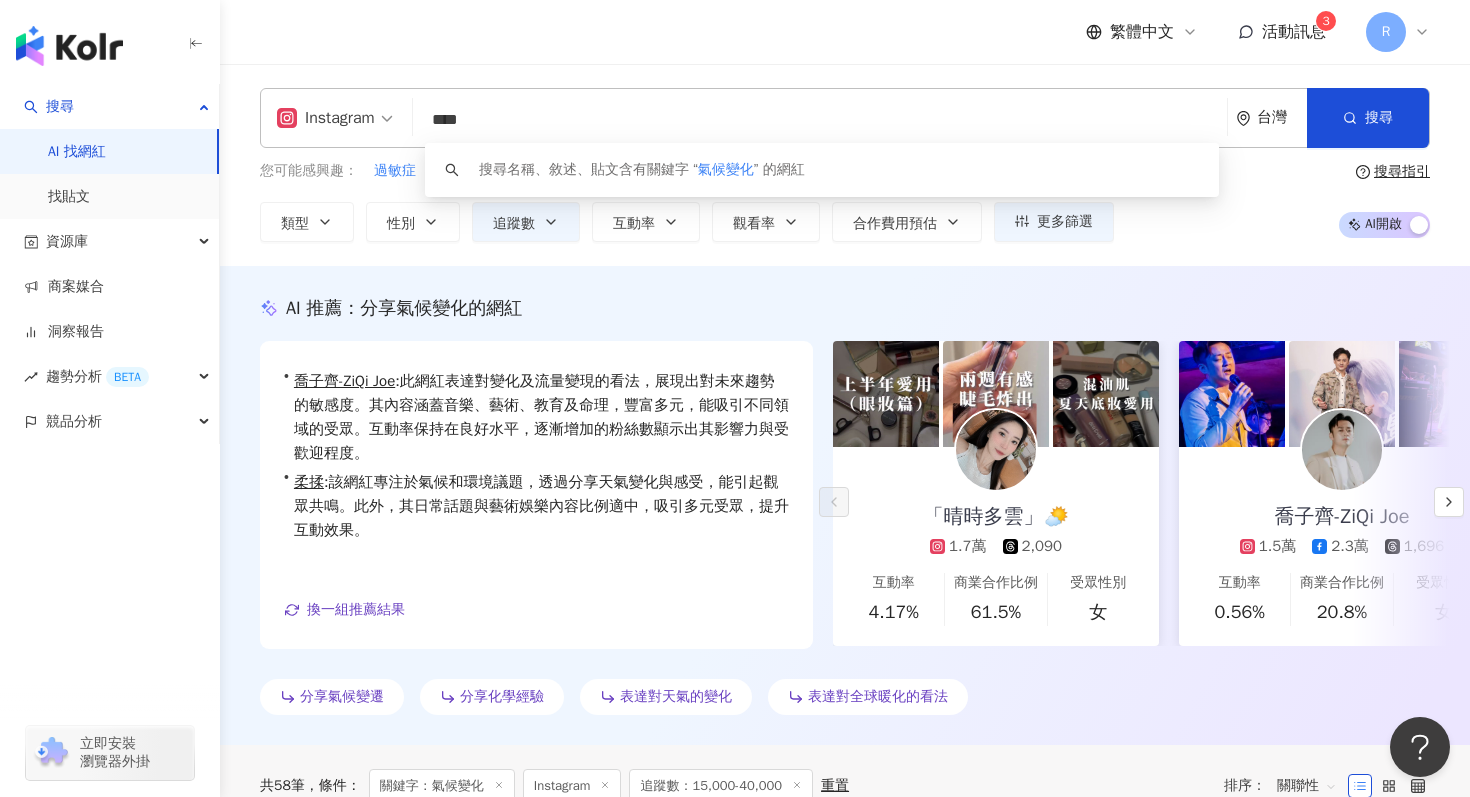 click on "****" at bounding box center (820, 120) 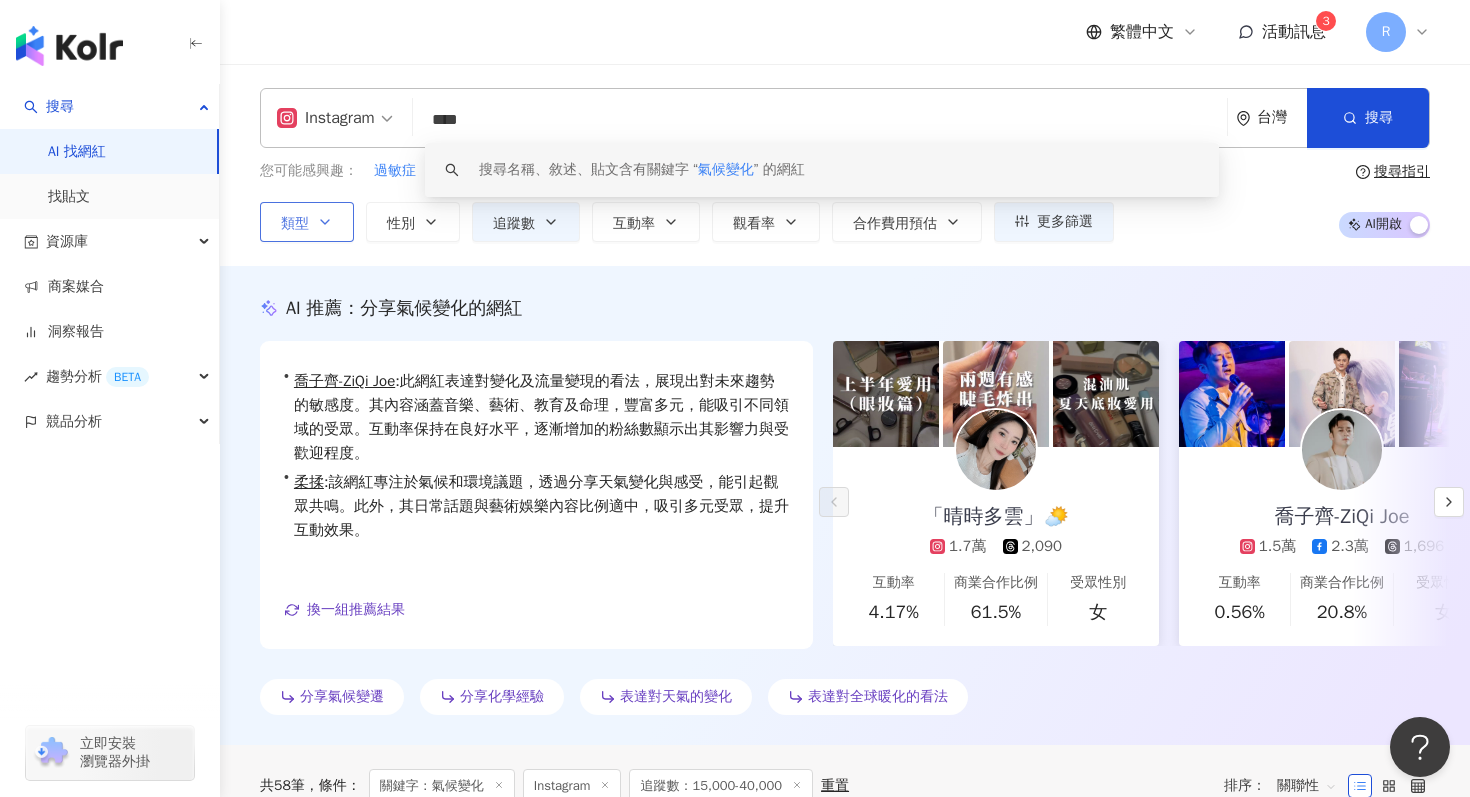 click on "類型" at bounding box center [307, 222] 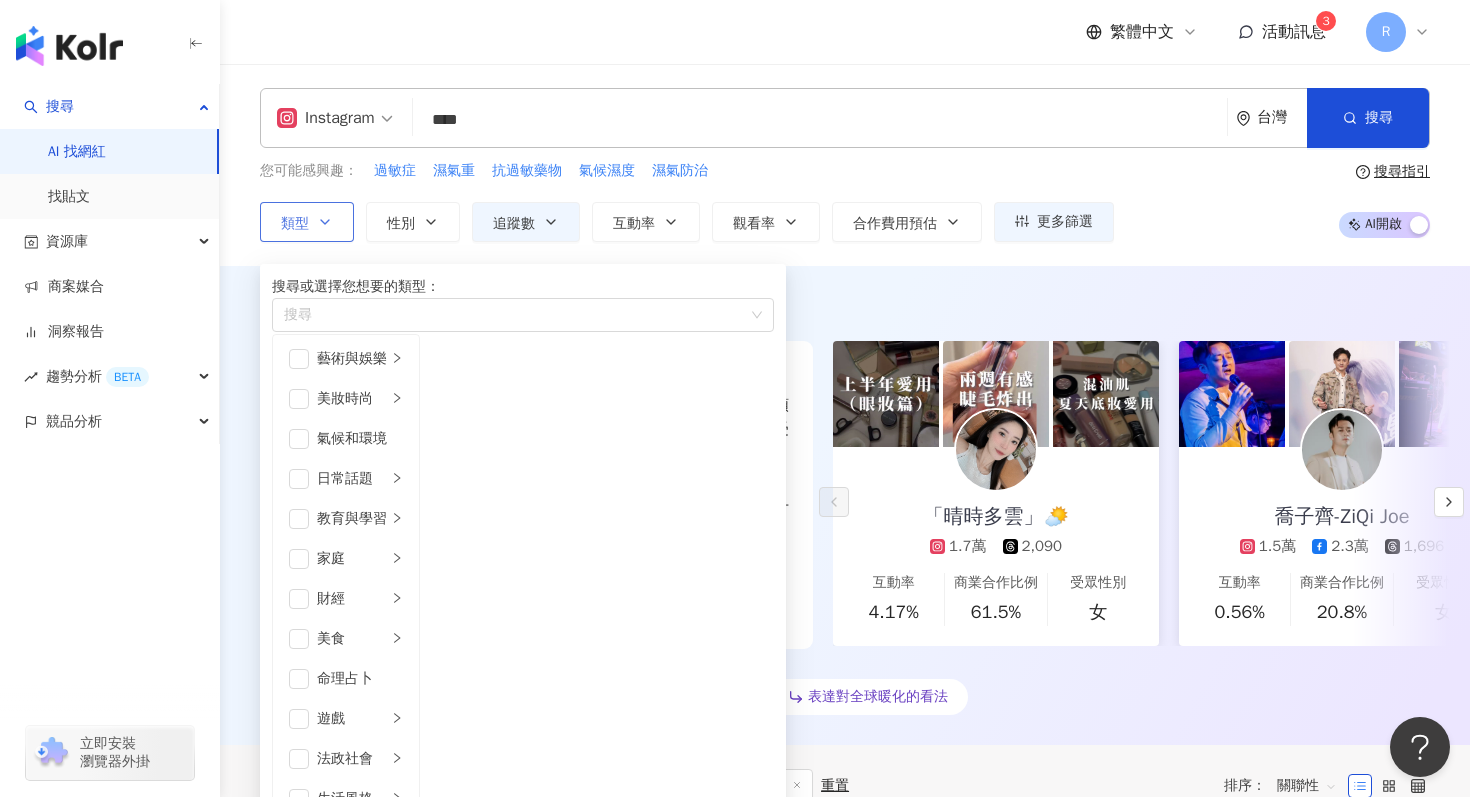 drag, startPoint x: 268, startPoint y: 224, endPoint x: 290, endPoint y: 229, distance: 22.561028 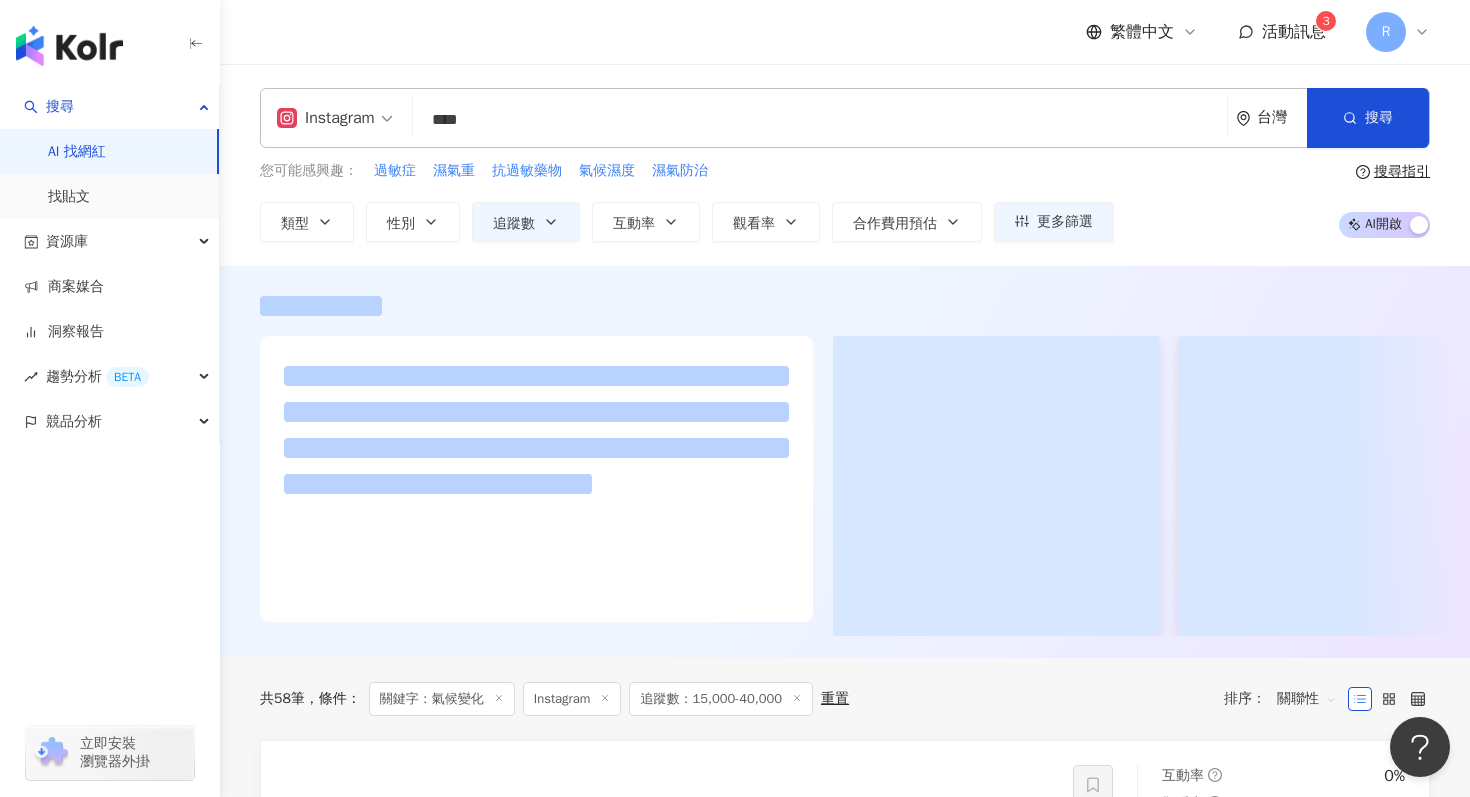 click on "****" at bounding box center [820, 120] 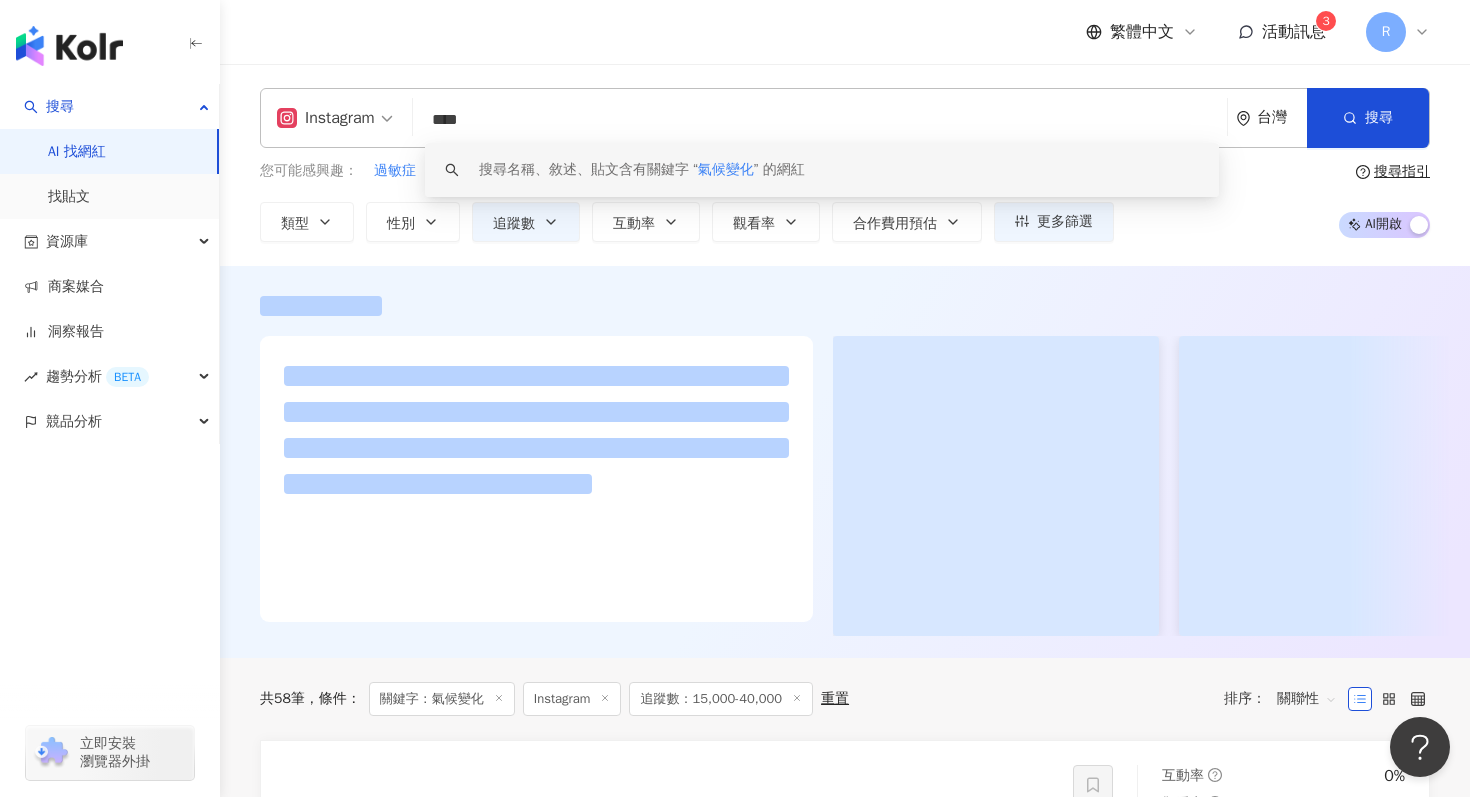 click on "****" at bounding box center [820, 120] 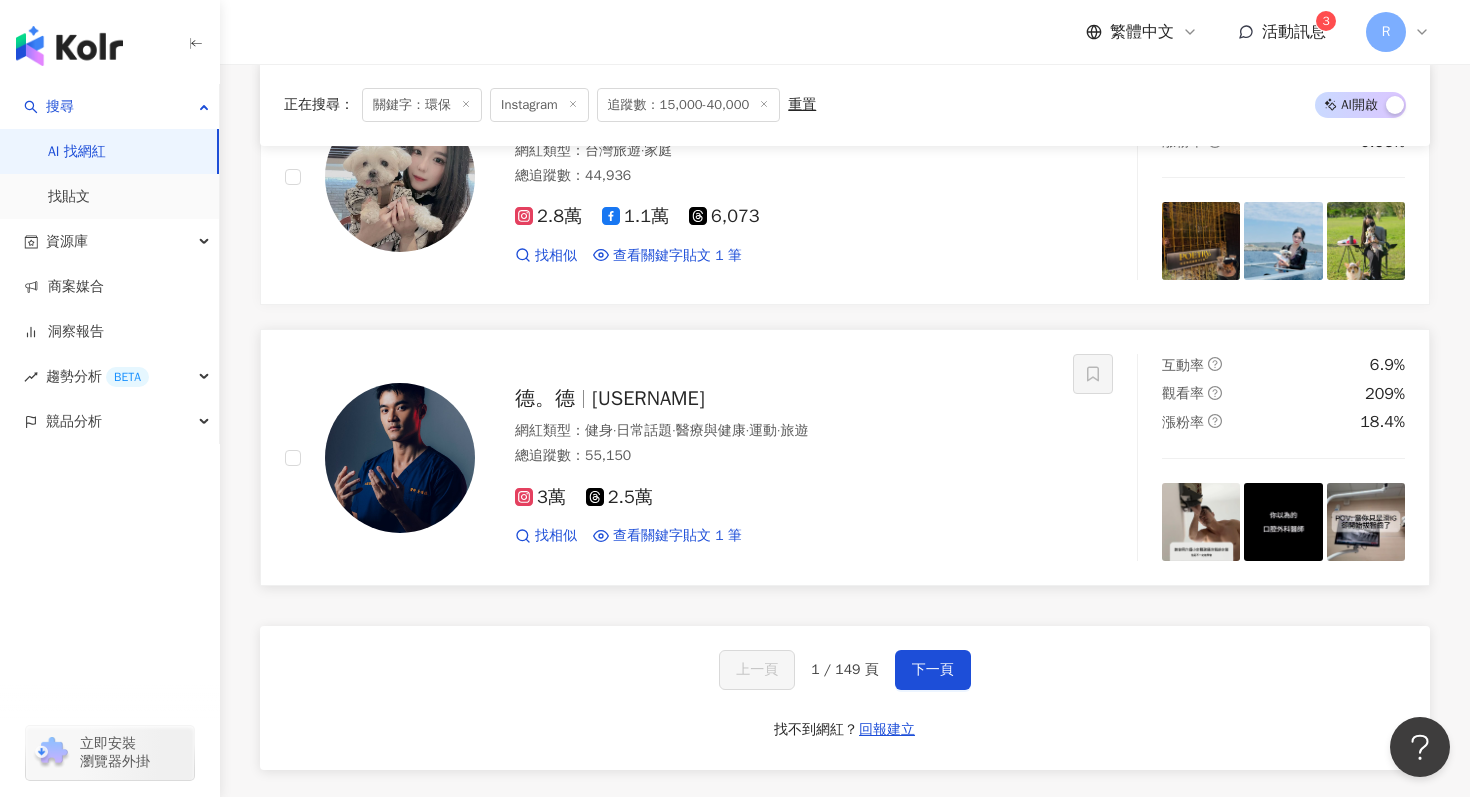scroll, scrollTop: 3206, scrollLeft: 0, axis: vertical 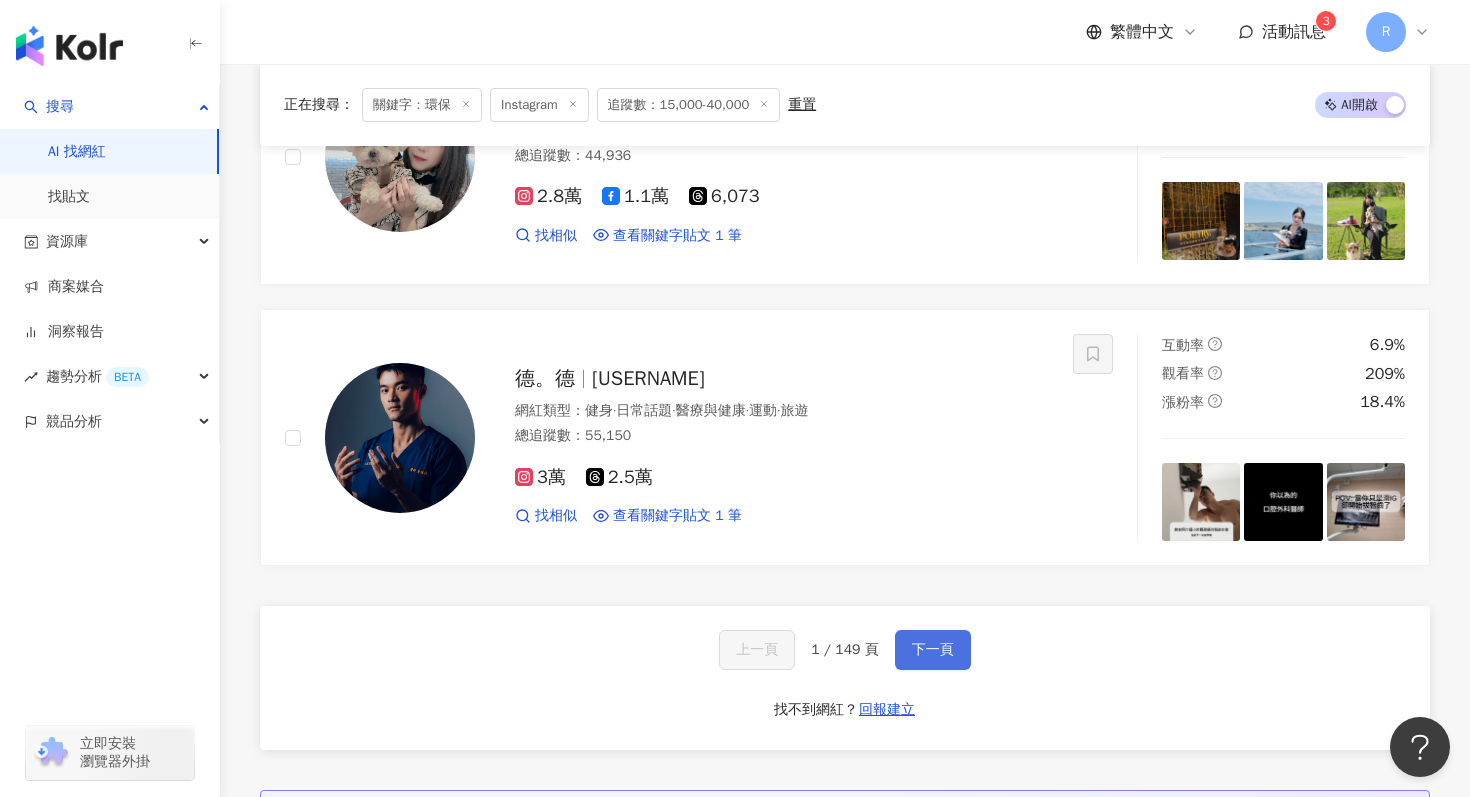 click on "下一頁" at bounding box center (933, 650) 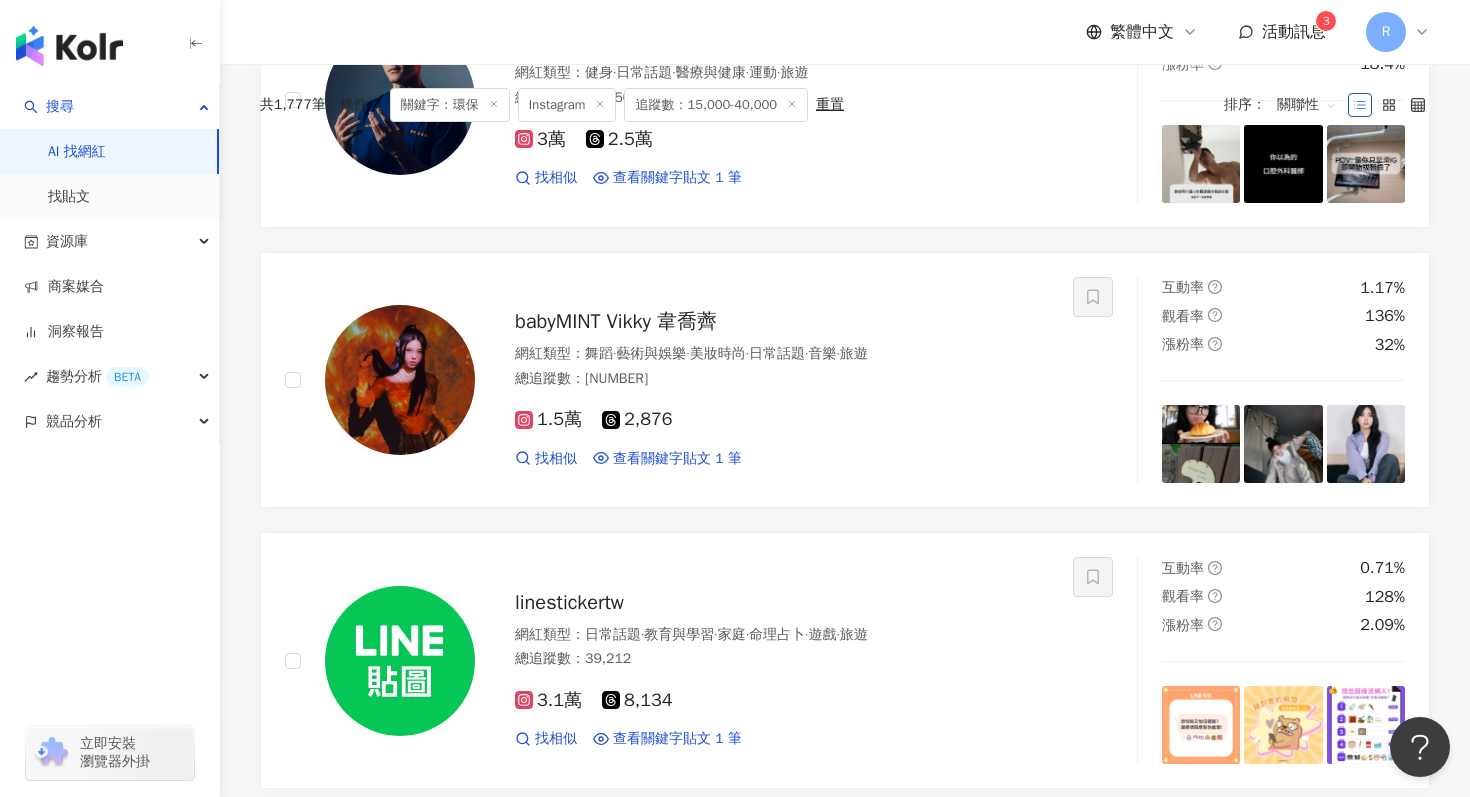 scroll, scrollTop: 0, scrollLeft: 0, axis: both 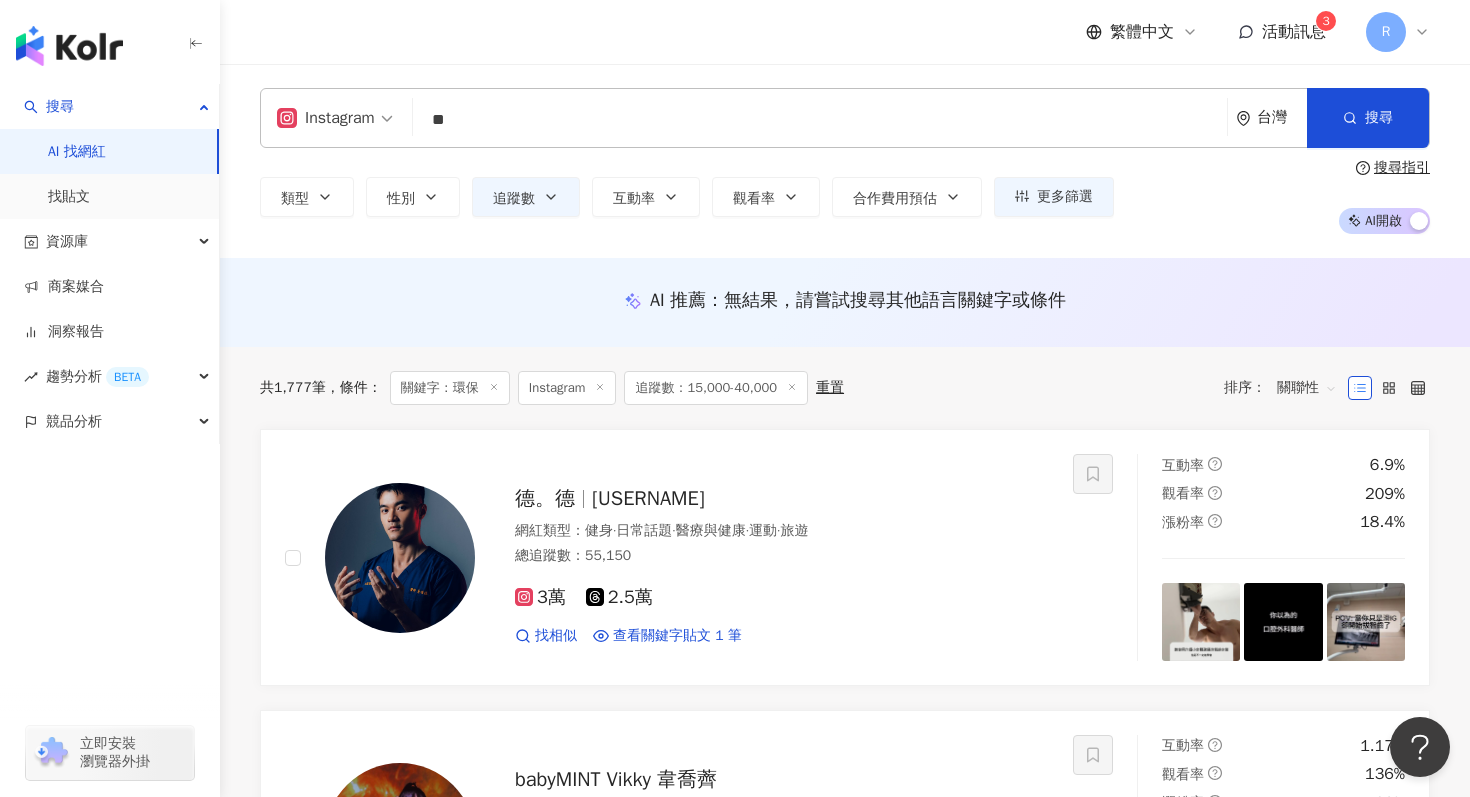 click on "**" at bounding box center (820, 120) 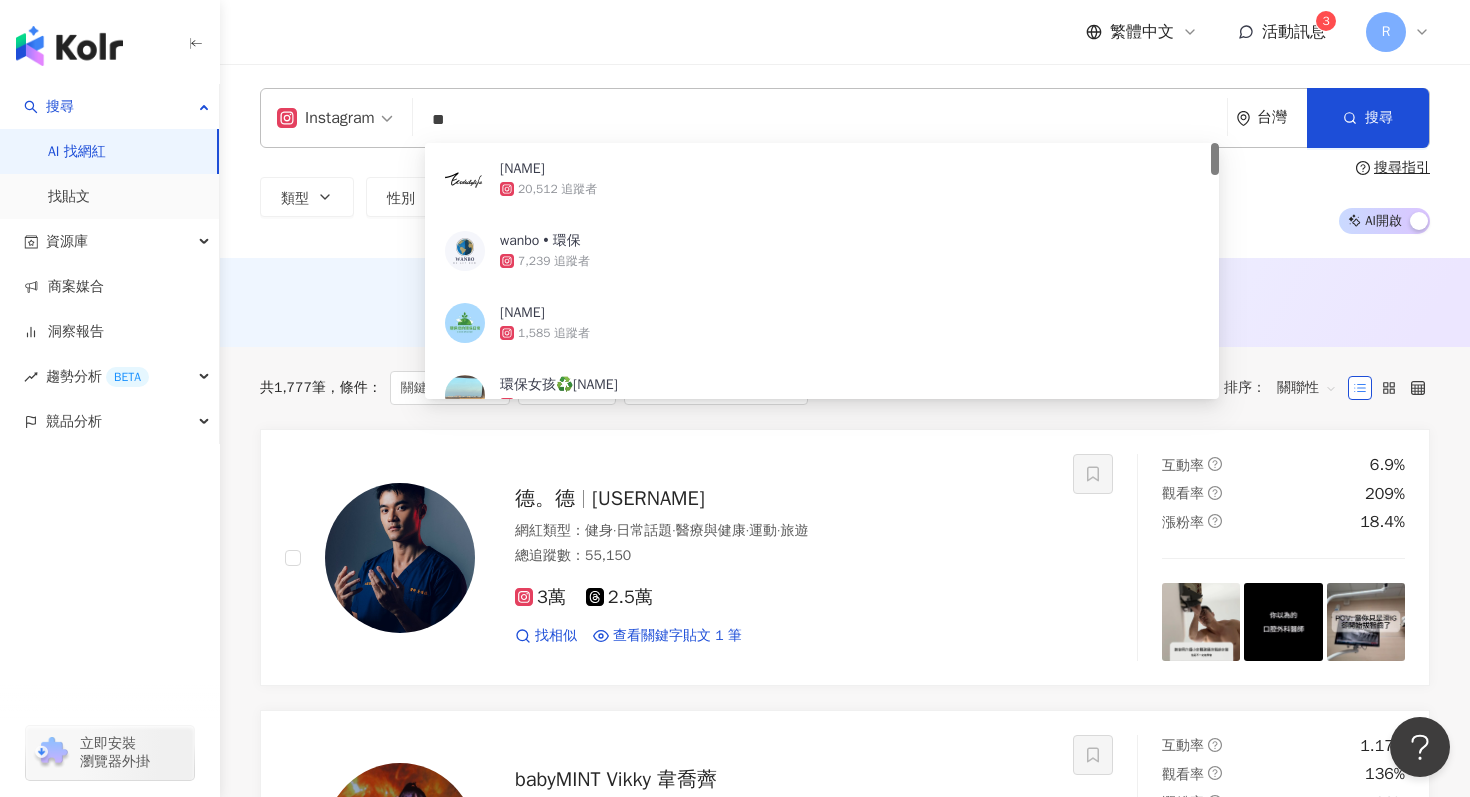 click on "**" at bounding box center (820, 120) 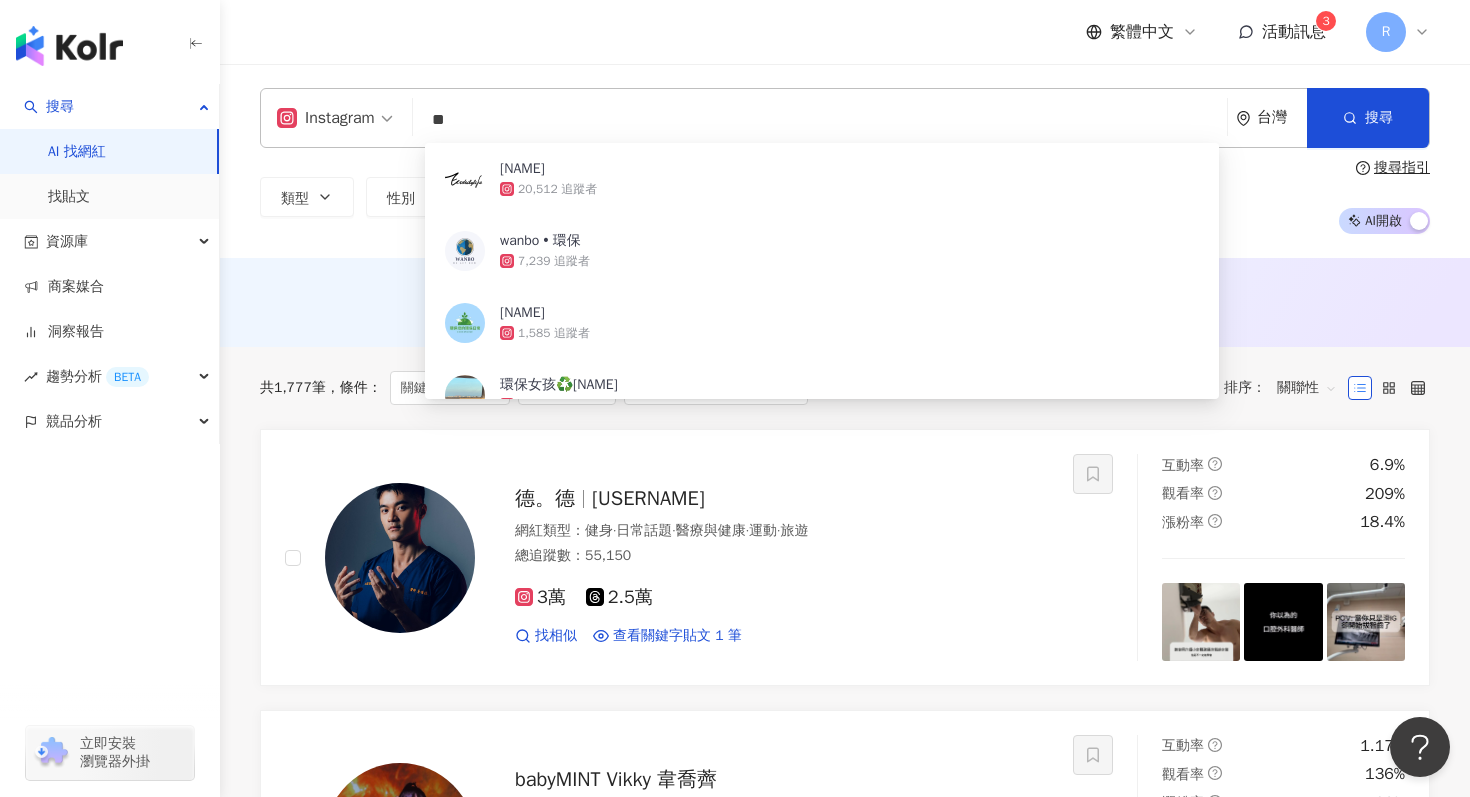 click on "繁體中文 活動訊息 3 R" at bounding box center [845, 32] 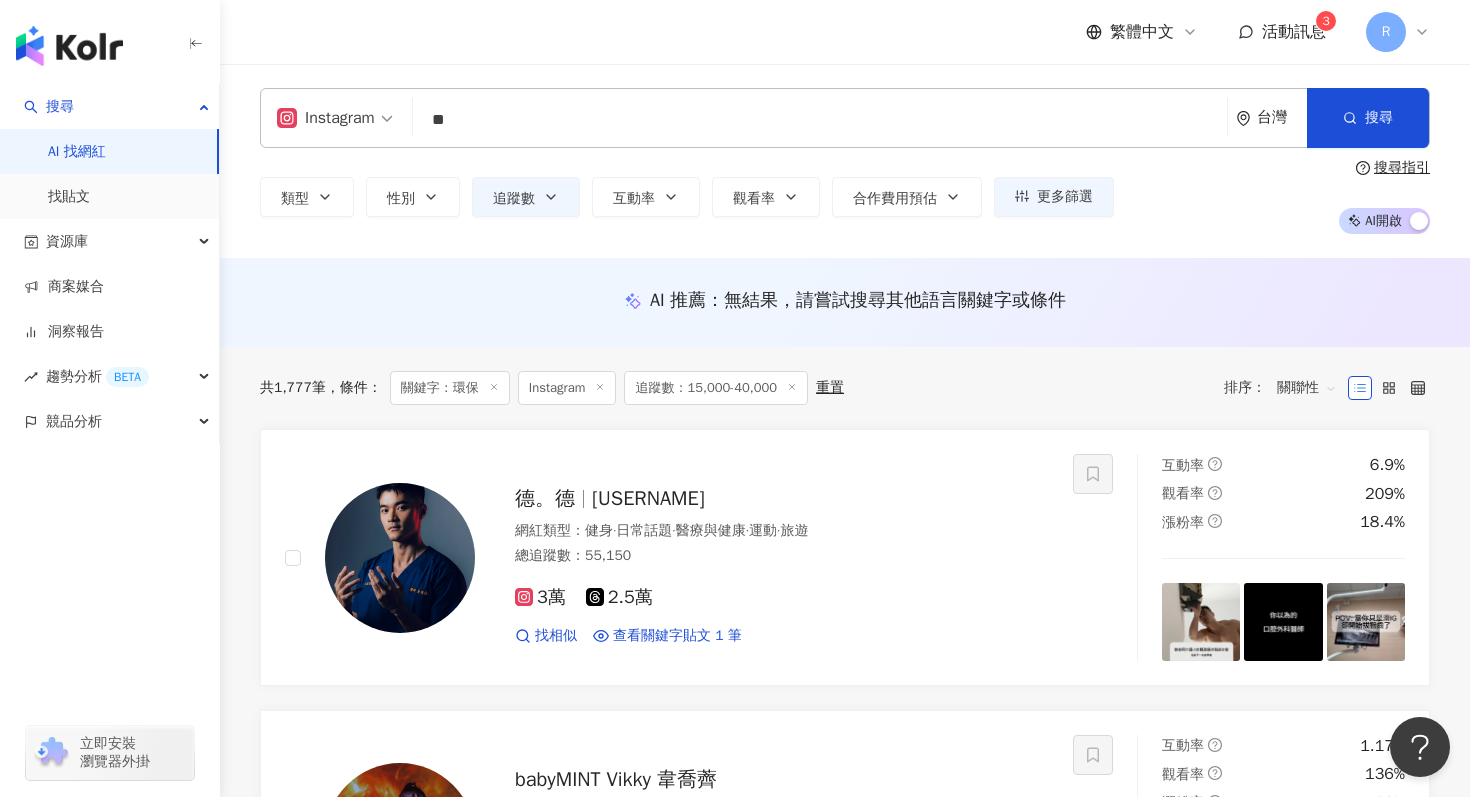 click on "Instagram ** 台灣 搜尋 [UUID] [NAME] 20,512   追蹤者 [NAME] • 環保 7,239   追蹤者 環保控的環保日常 1,585   追蹤者 環保女孩♻️綺綺 6,120   追蹤者 大便妹，學環保。 16,073   追蹤者" at bounding box center (845, 118) 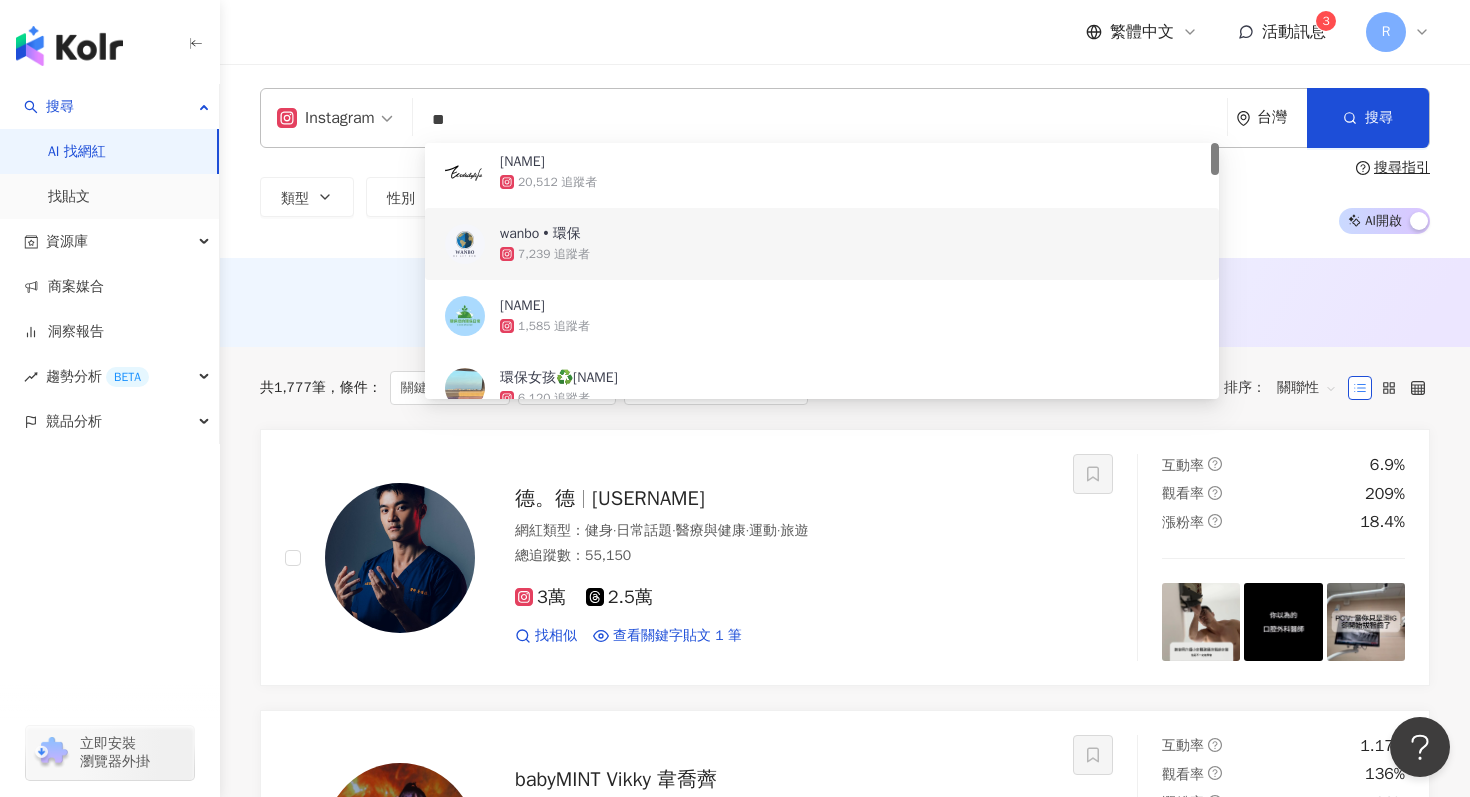 scroll, scrollTop: 0, scrollLeft: 0, axis: both 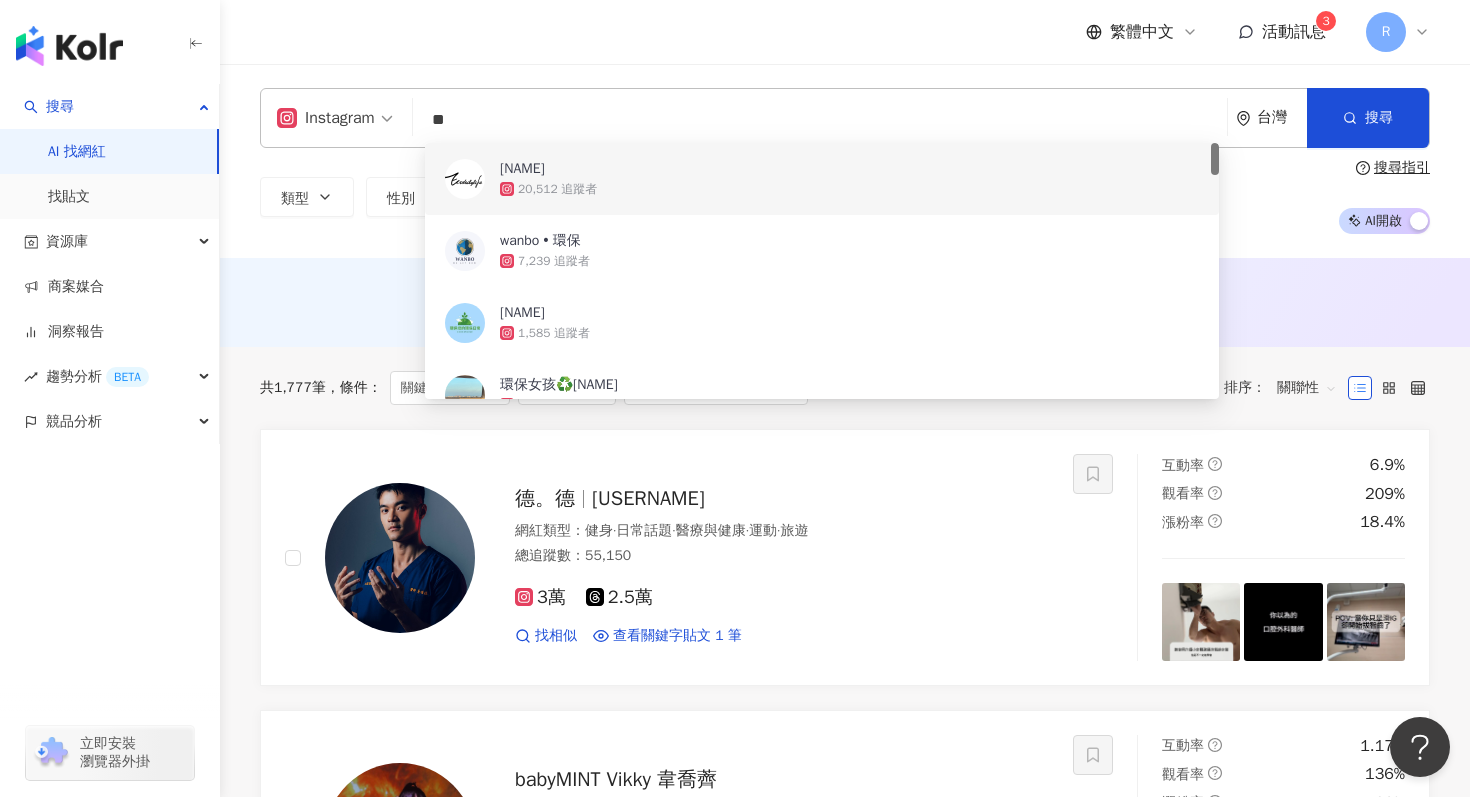 click on "**" at bounding box center (820, 120) 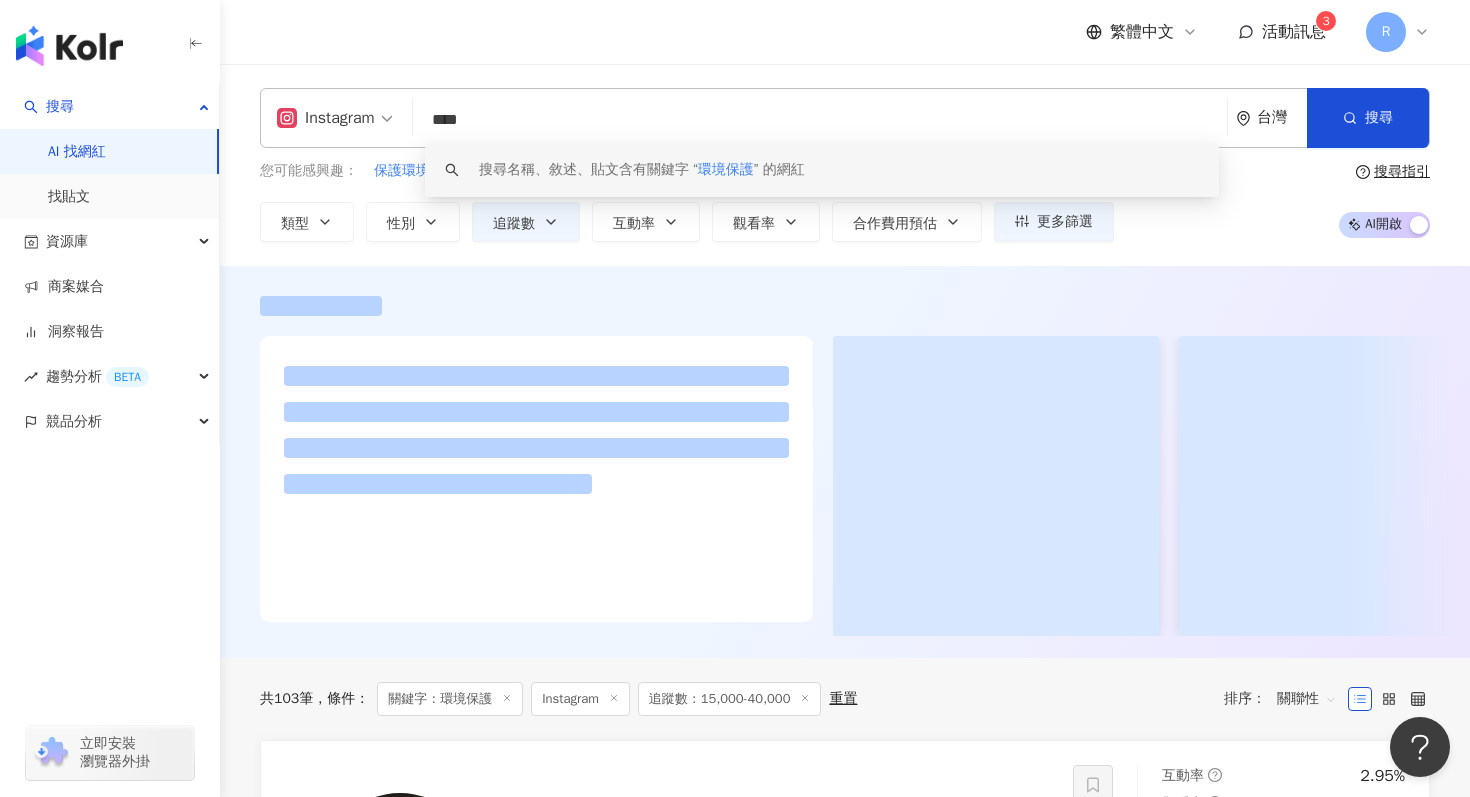 click on "您可能感興趣：" at bounding box center [309, 171] 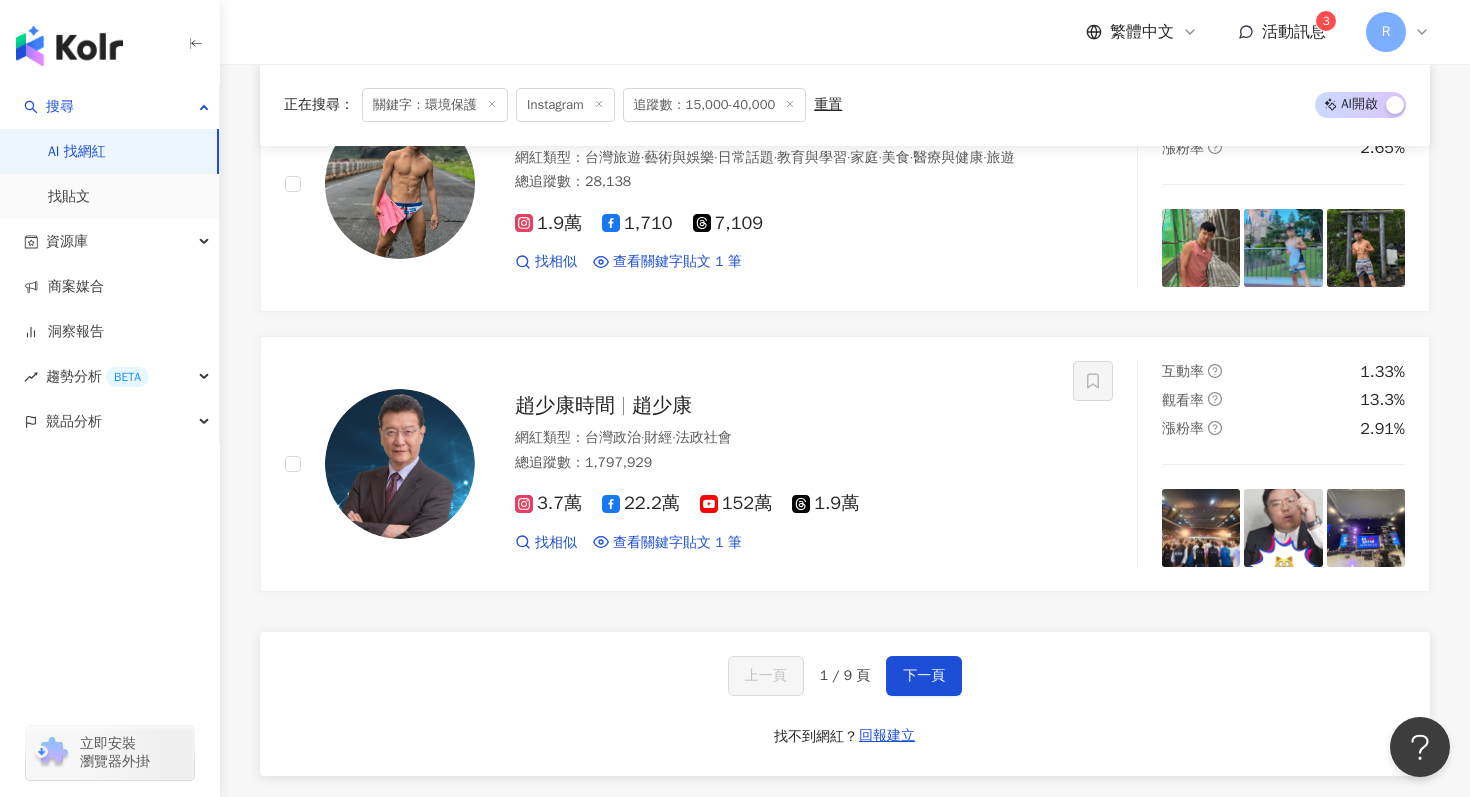 scroll, scrollTop: 3578, scrollLeft: 0, axis: vertical 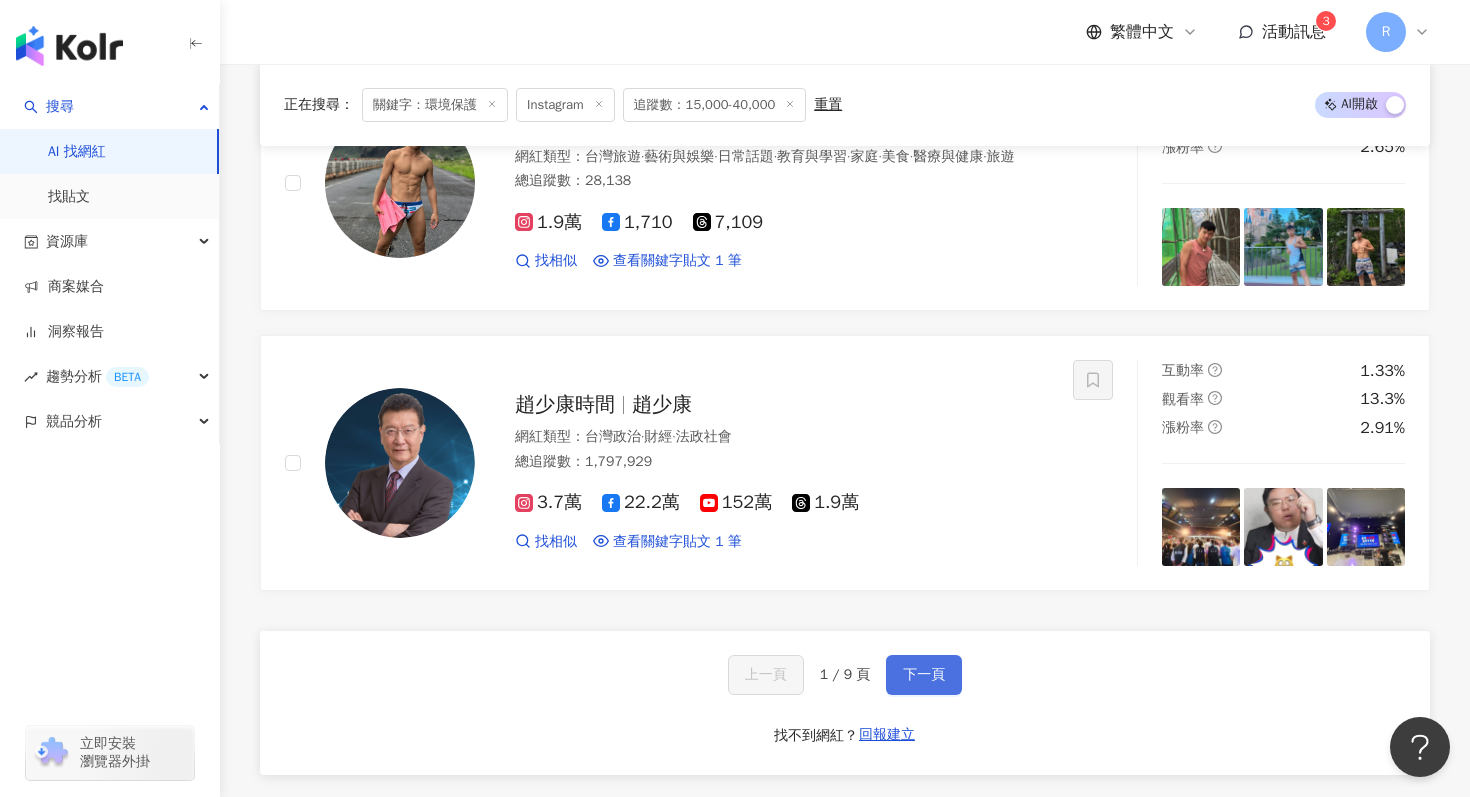 click on "下一頁" at bounding box center (924, 675) 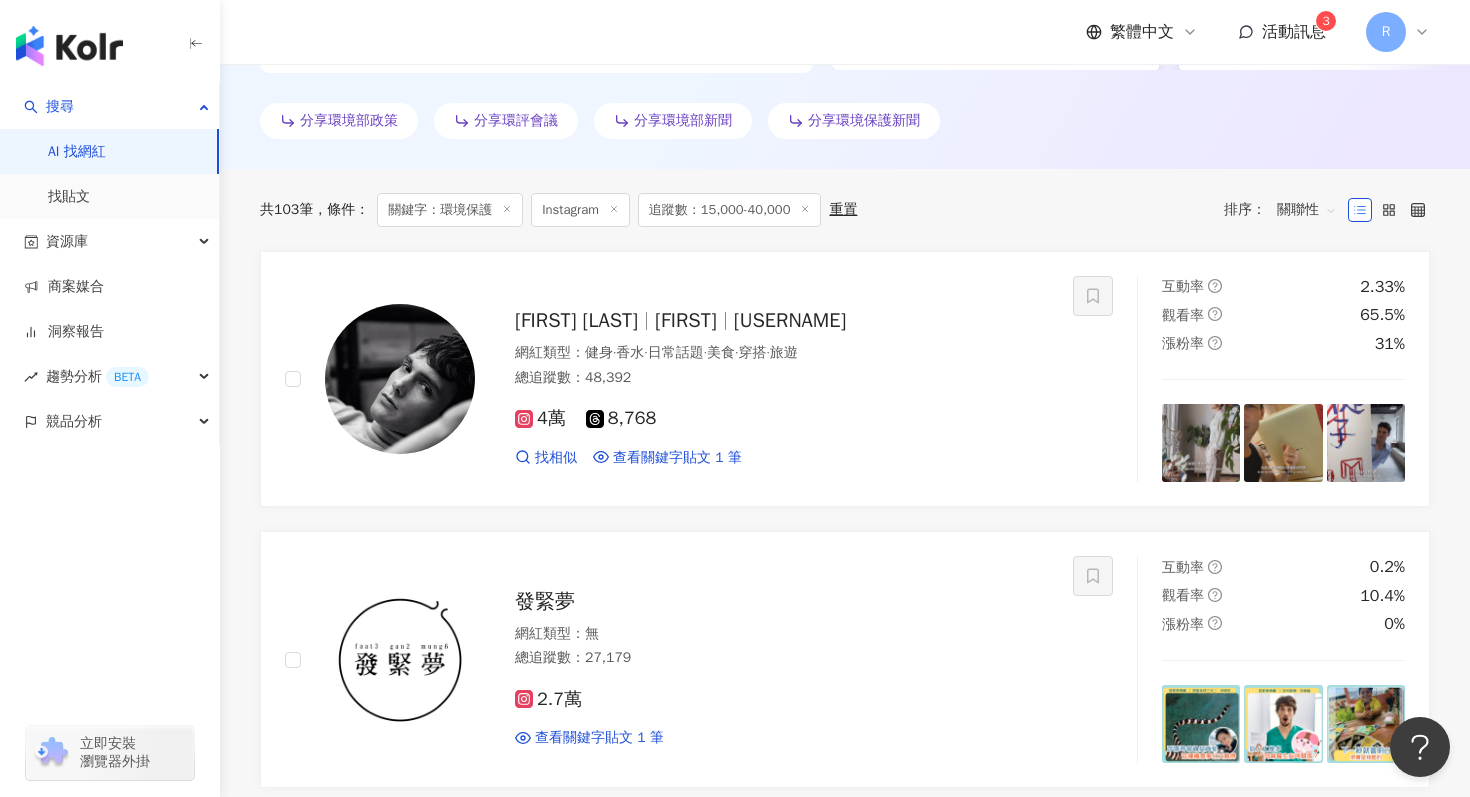 scroll, scrollTop: 0, scrollLeft: 0, axis: both 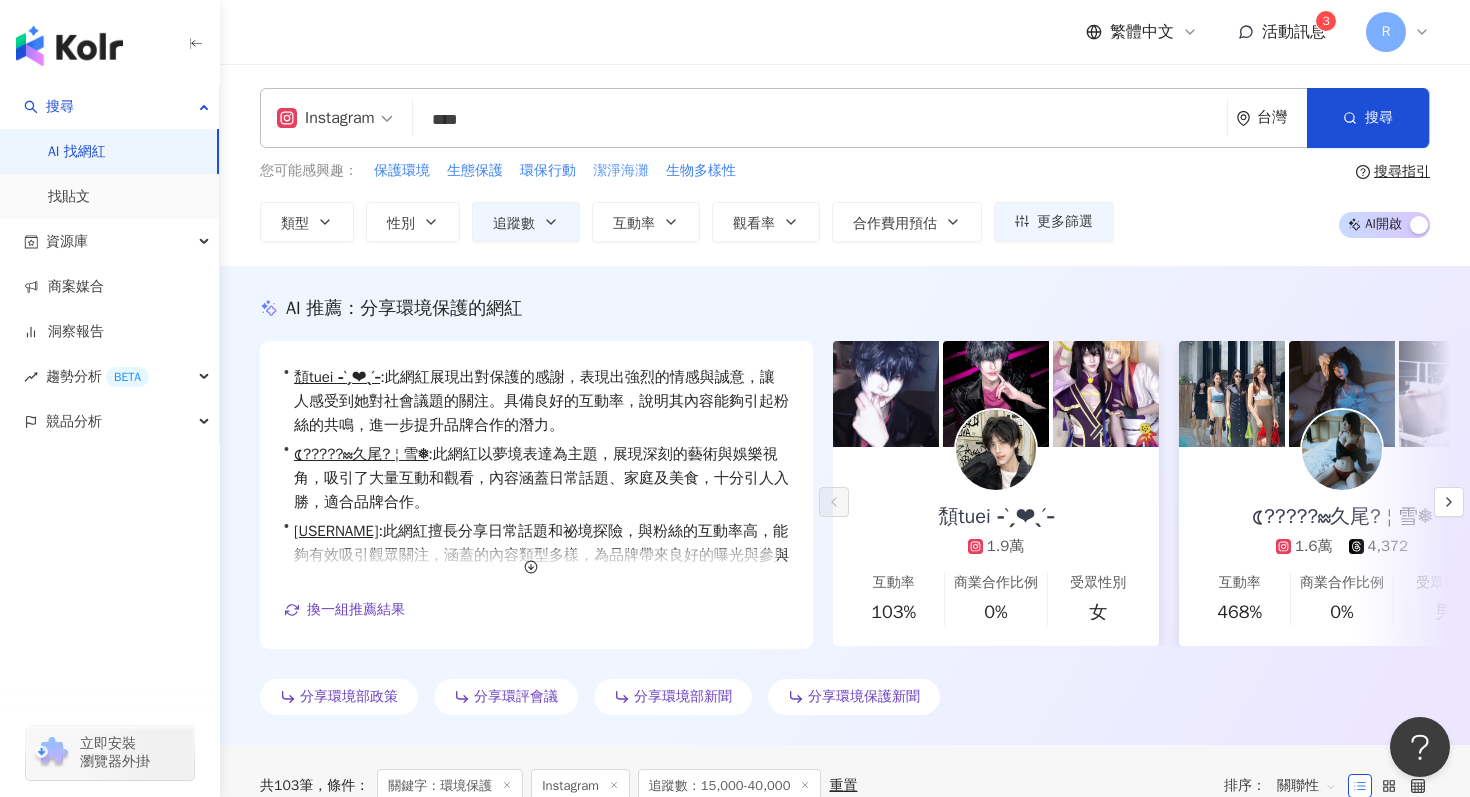 click on "潔淨海灘" at bounding box center [621, 171] 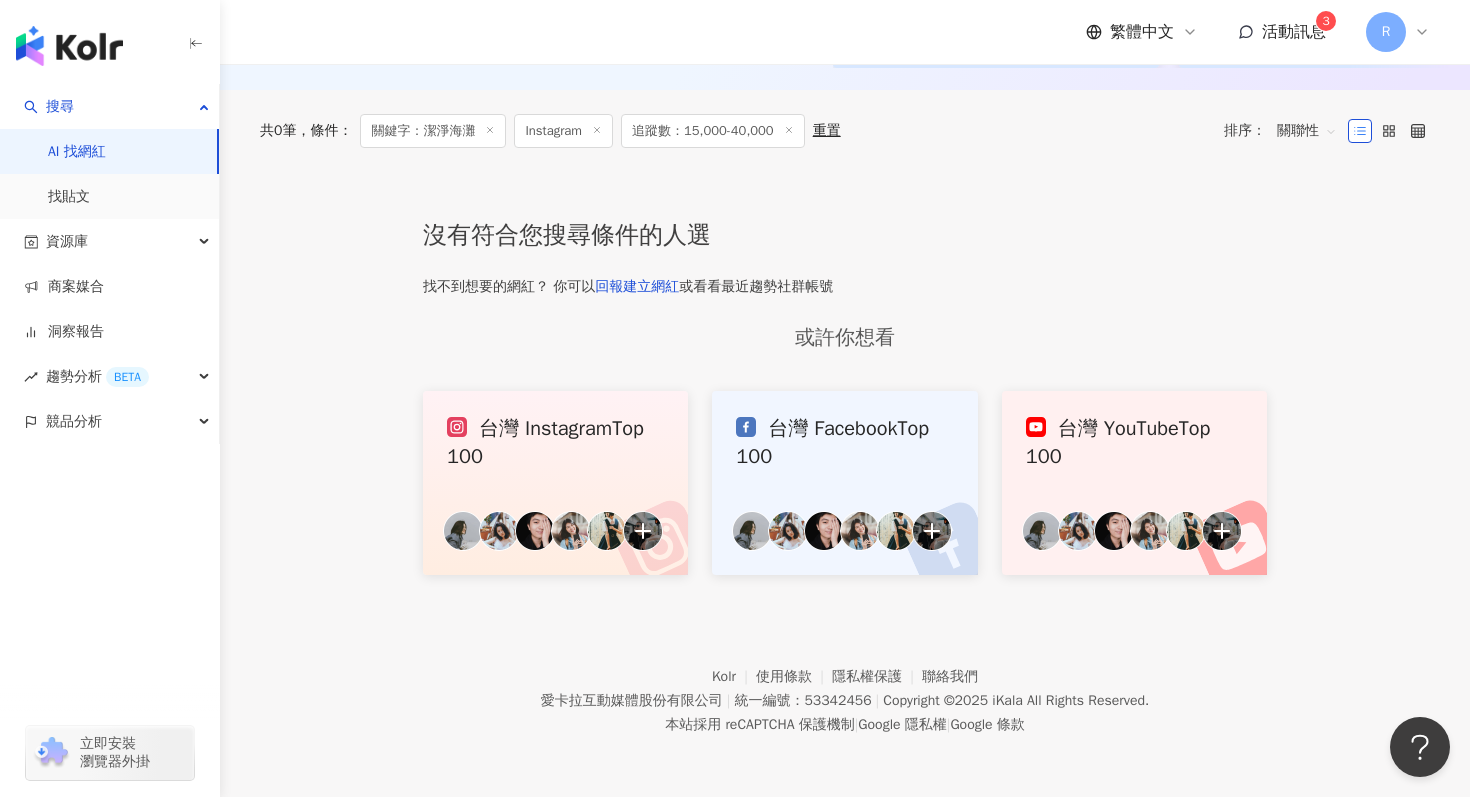 scroll, scrollTop: 0, scrollLeft: 0, axis: both 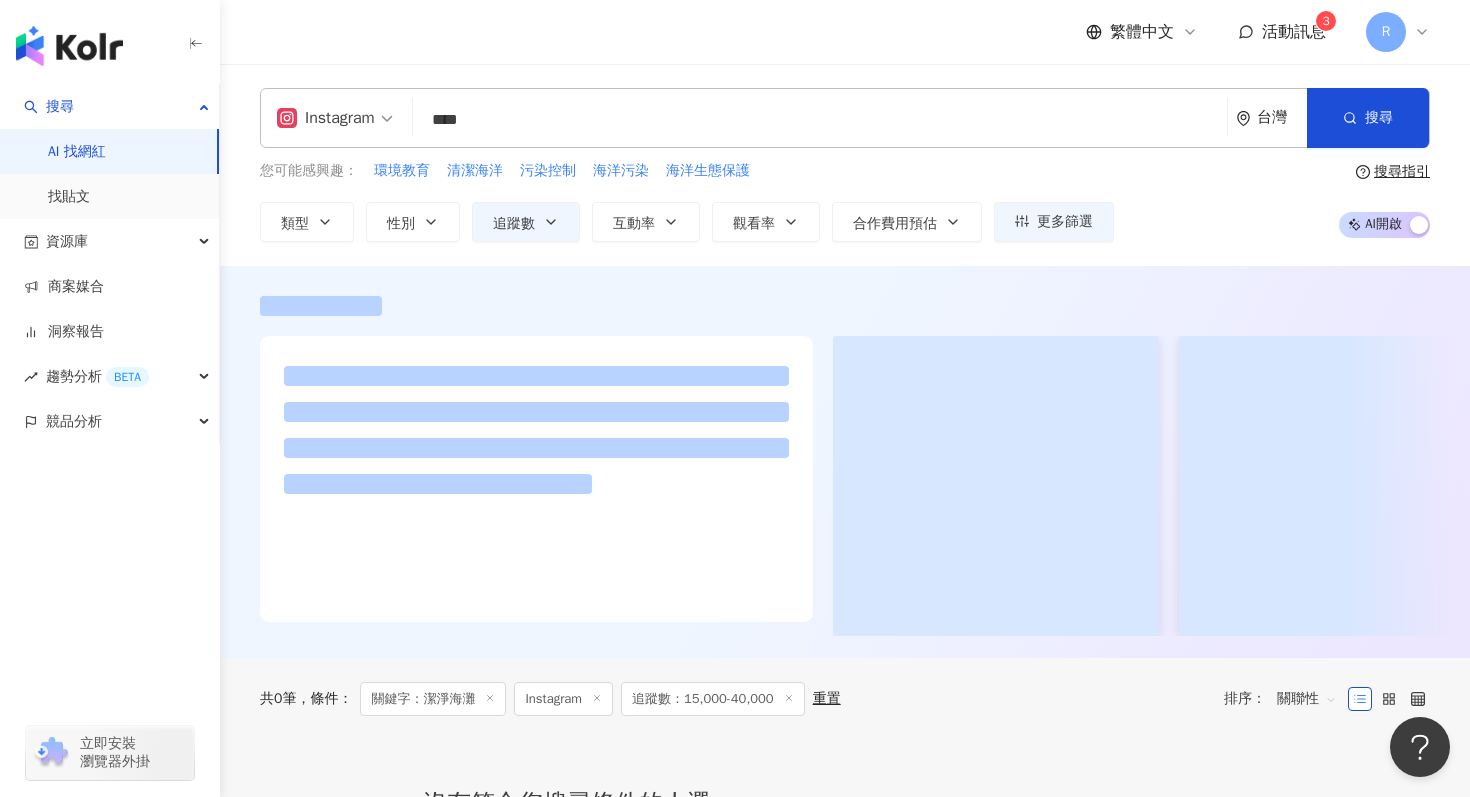 click on "****" at bounding box center (820, 120) 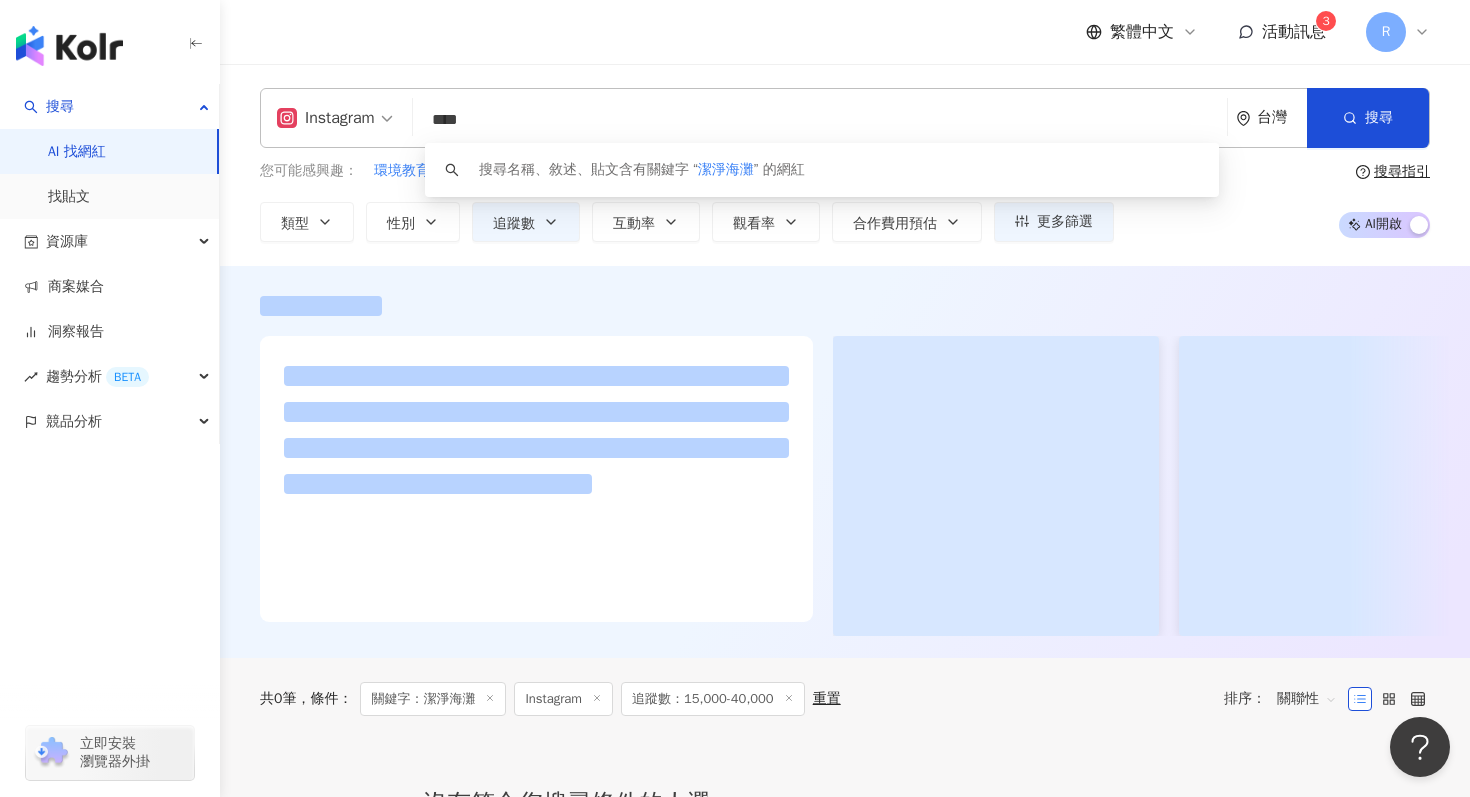 click on "****" at bounding box center [820, 120] 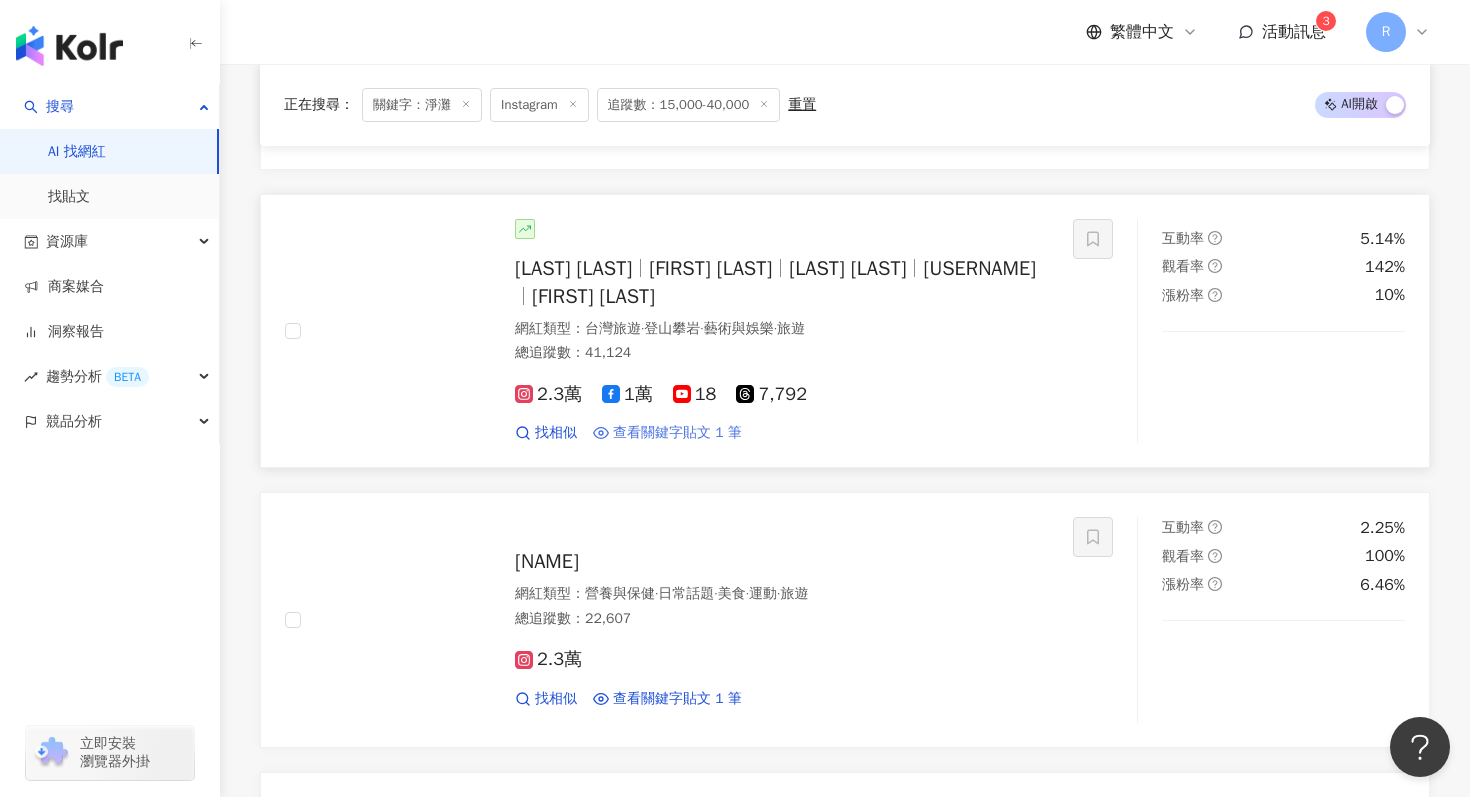 scroll, scrollTop: 2909, scrollLeft: 0, axis: vertical 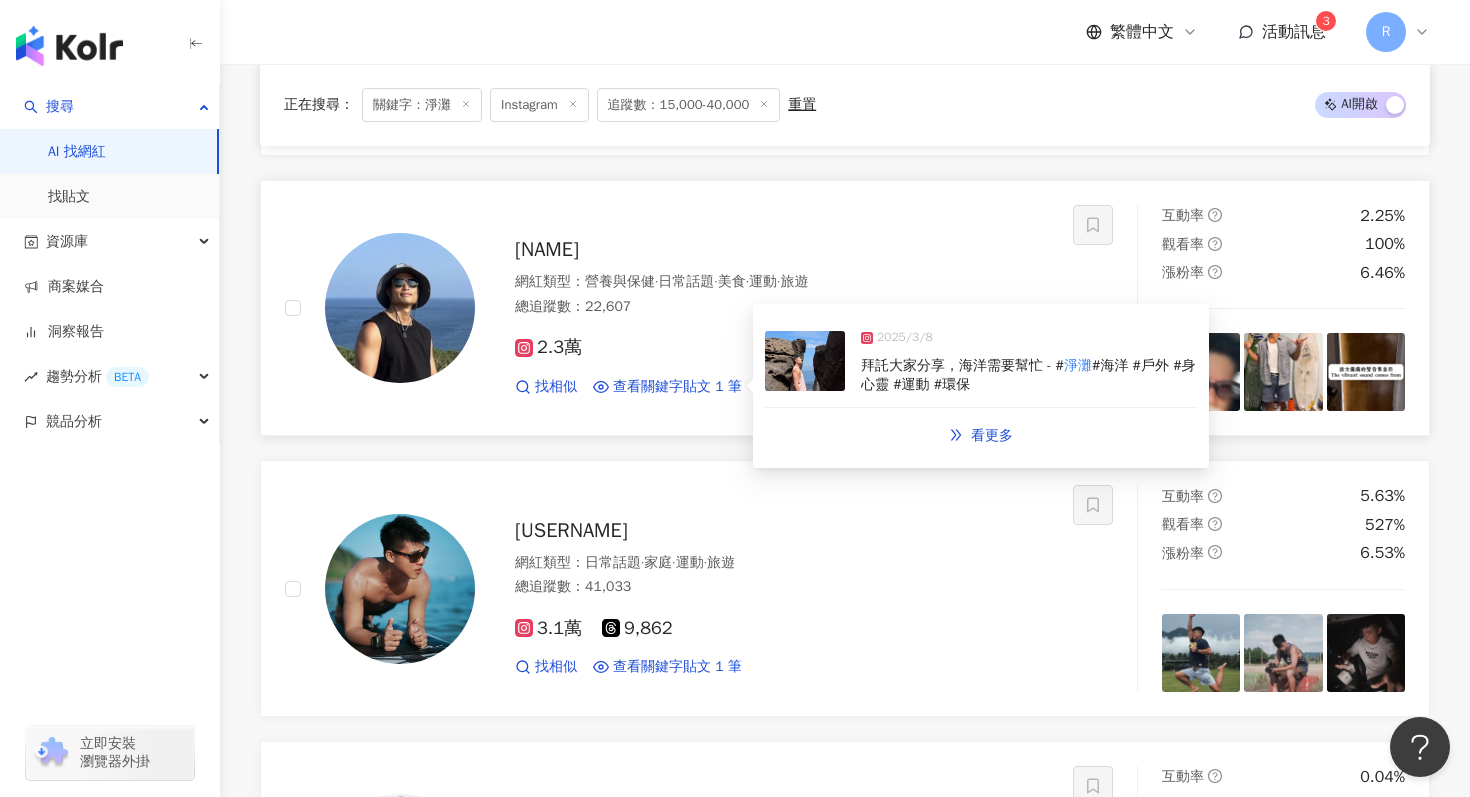 type on "**" 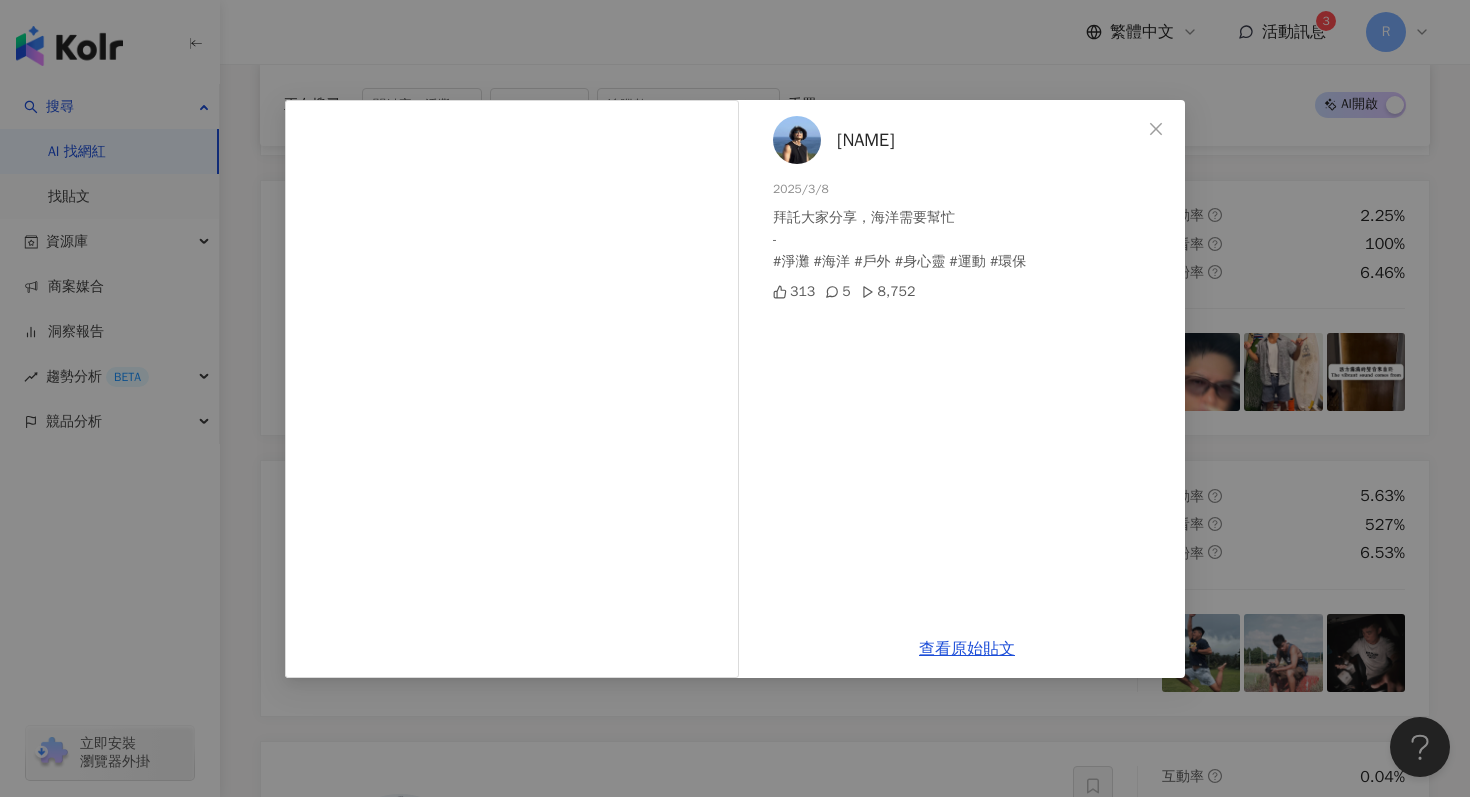 click at bounding box center (797, 140) 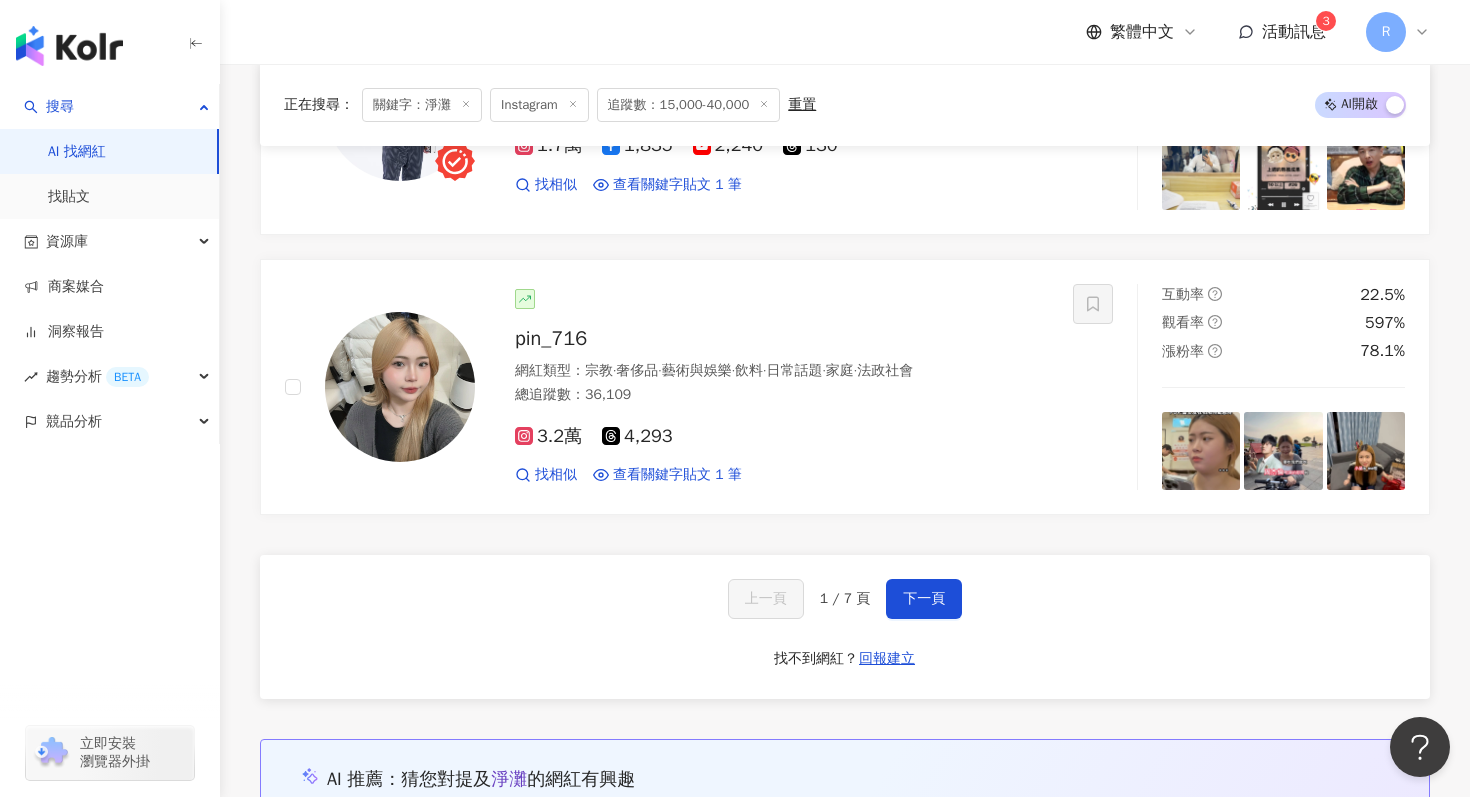 scroll, scrollTop: 3674, scrollLeft: 0, axis: vertical 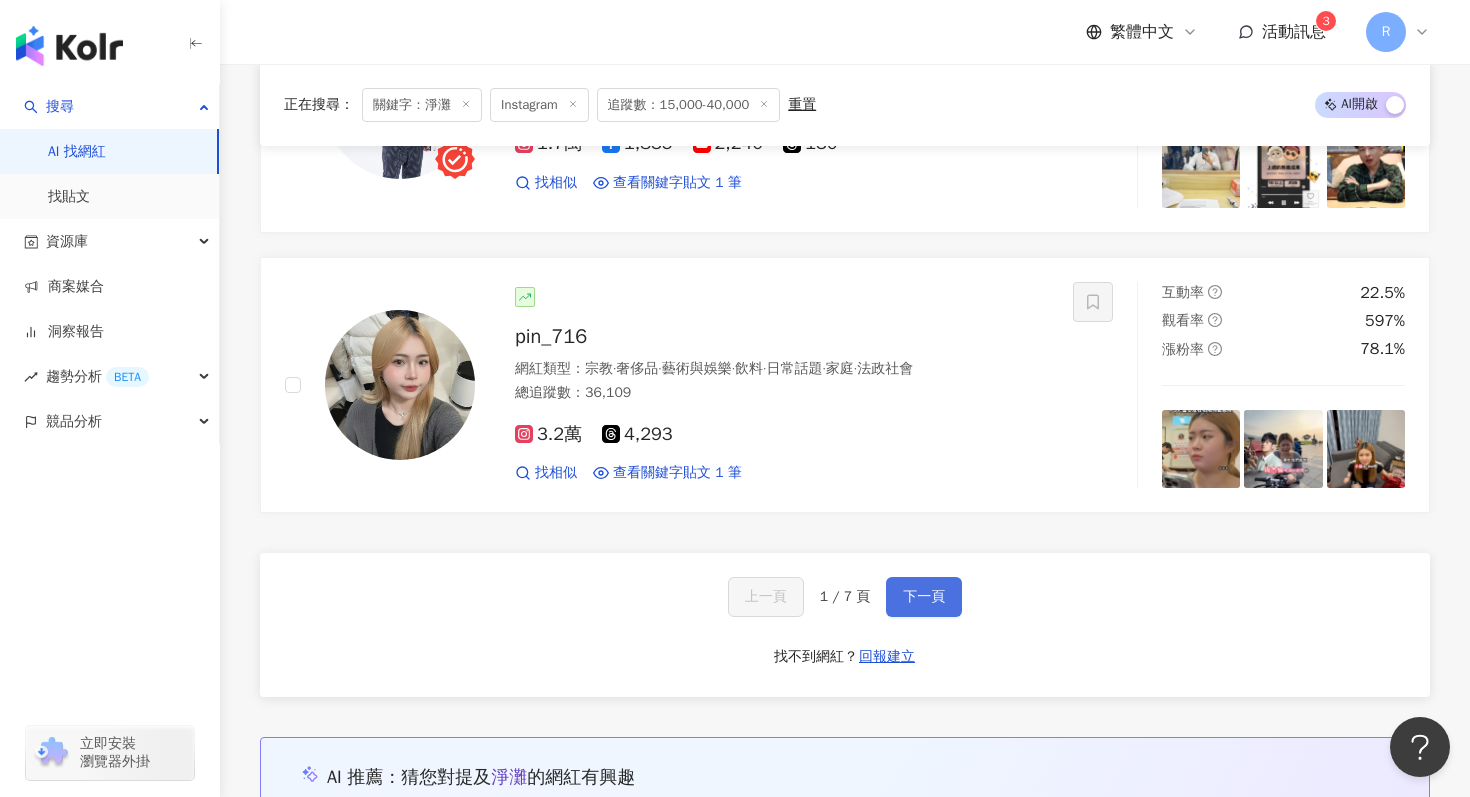 click on "下一頁" at bounding box center (924, 597) 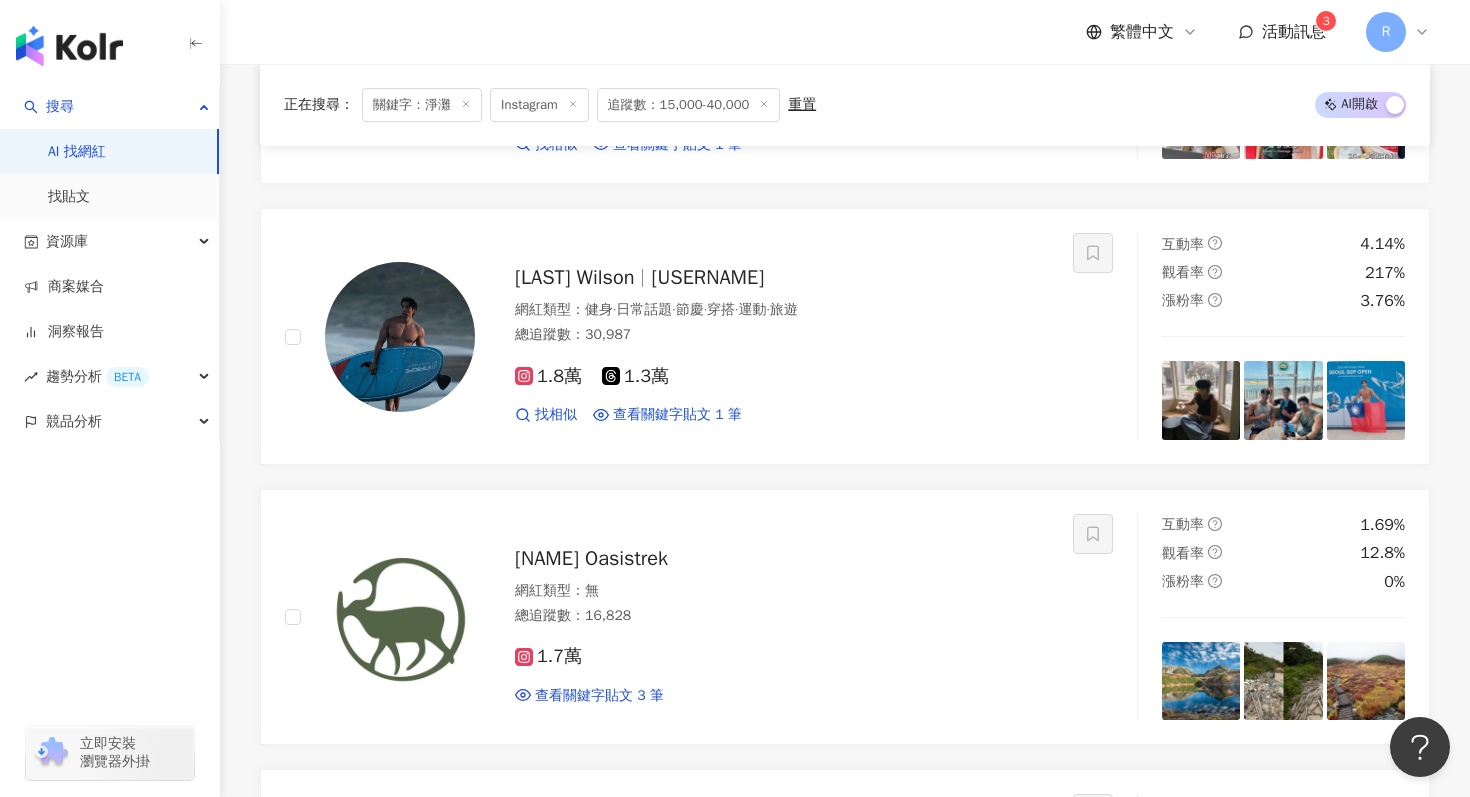 scroll, scrollTop: 2852, scrollLeft: 0, axis: vertical 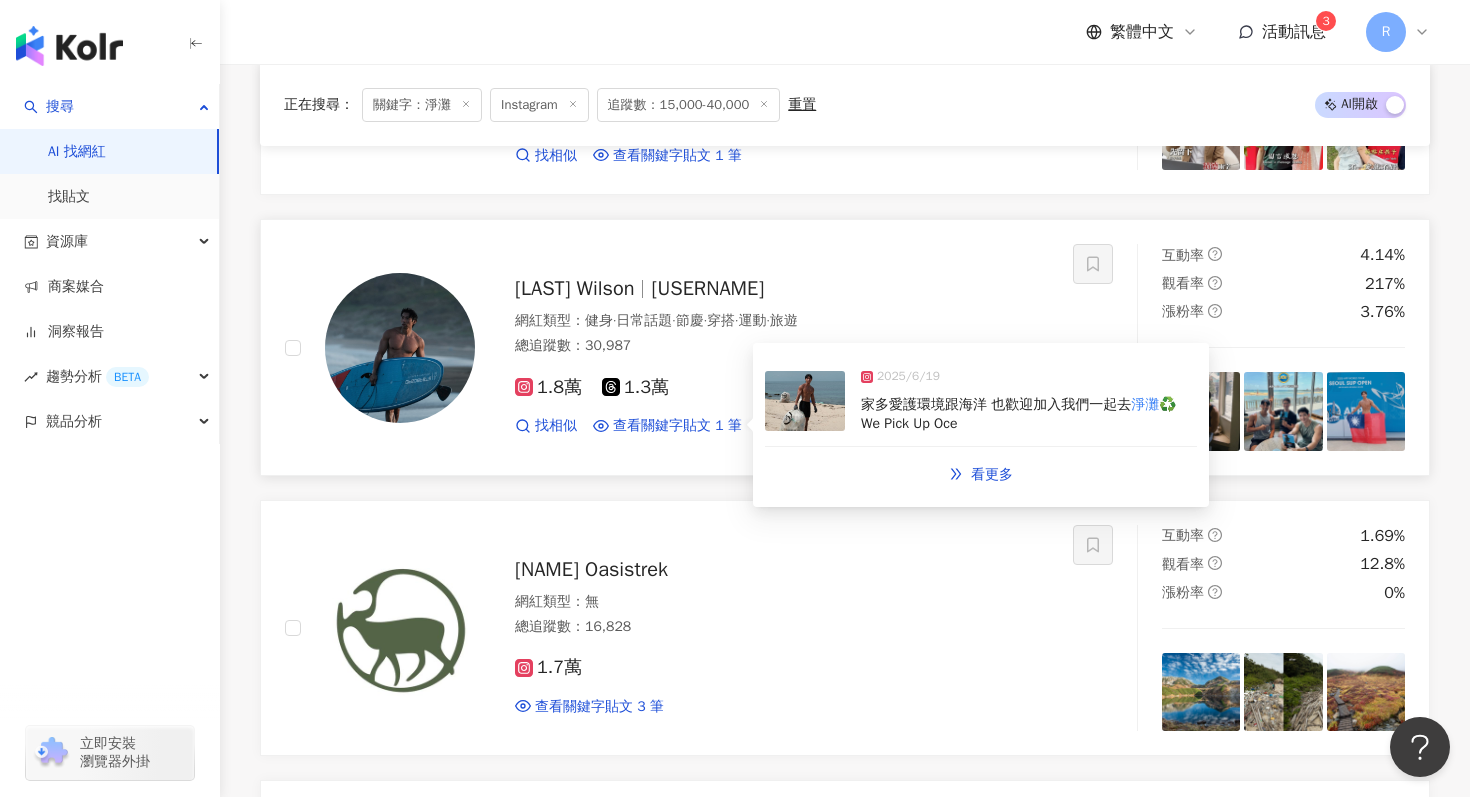 click at bounding box center (805, 401) 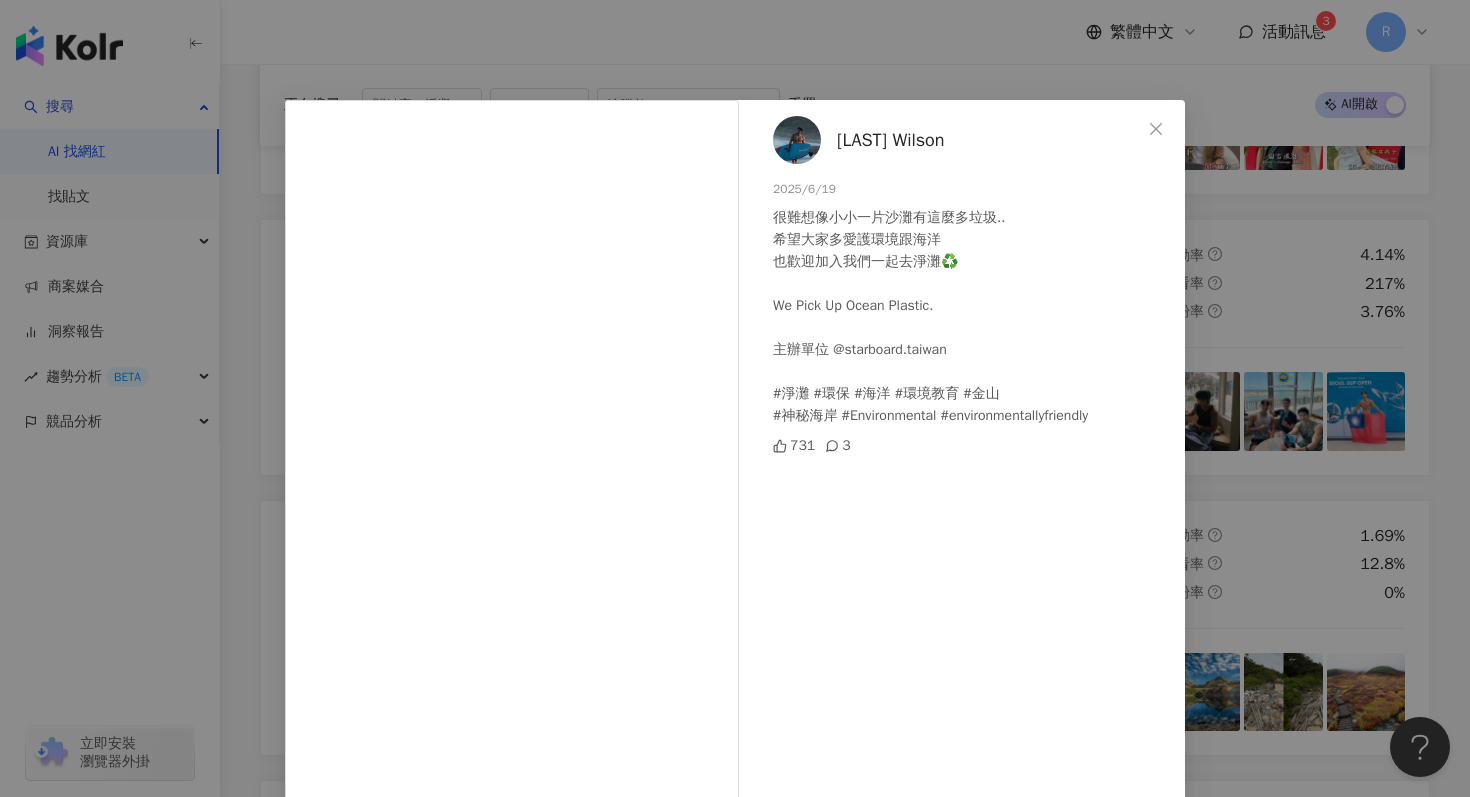 click on "[NAME] [NAME] 2025/6/19 很難想像小小一片沙灘有這麼多垃圾.. 希望大家多愛護環境跟海洋 也歡迎加入我們一起去淨灘♻️ We Pick Up Ocean Plastic. 主辦單位 @starboard.taiwan #淨灘 #環保 #海洋 #環境教育 #金山 #神秘海岸 #Environmental #environmentallyfriendly 731 3 查看原始貼文" at bounding box center [735, 398] 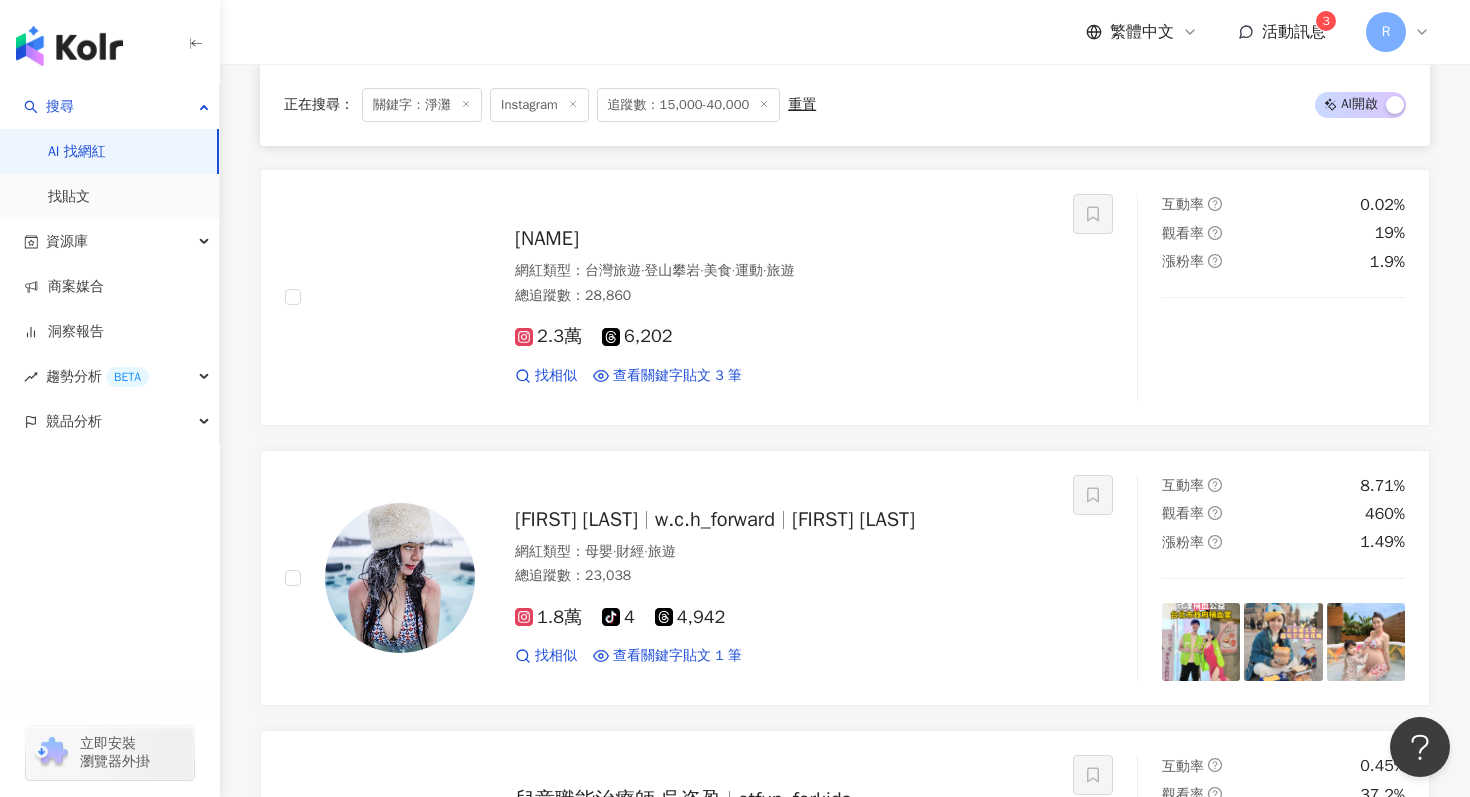 scroll, scrollTop: 1734, scrollLeft: 0, axis: vertical 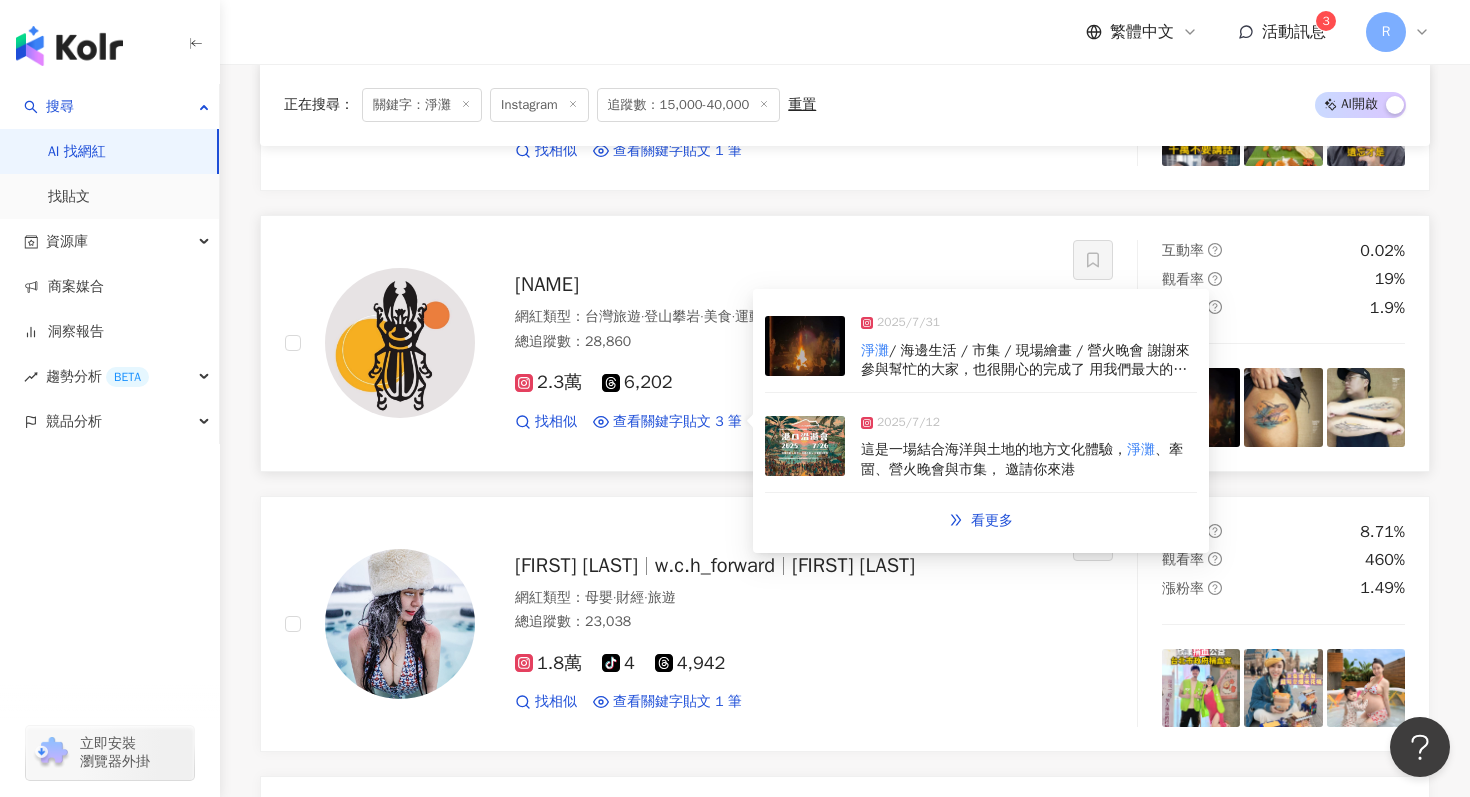 click at bounding box center [805, 446] 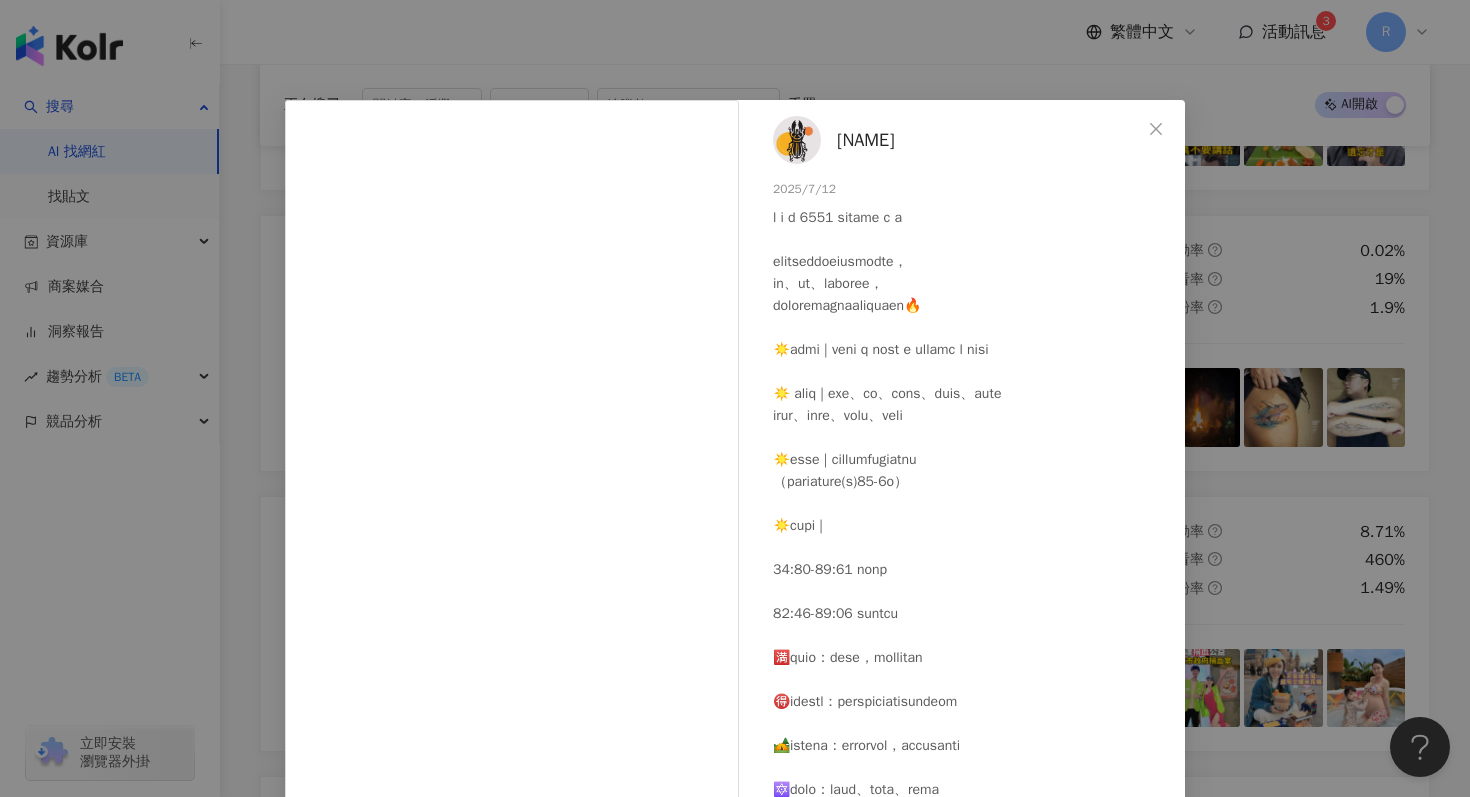 click on "Magutat2 2025/7/12 隱藏 9 查看原始貼文" at bounding box center [735, 398] 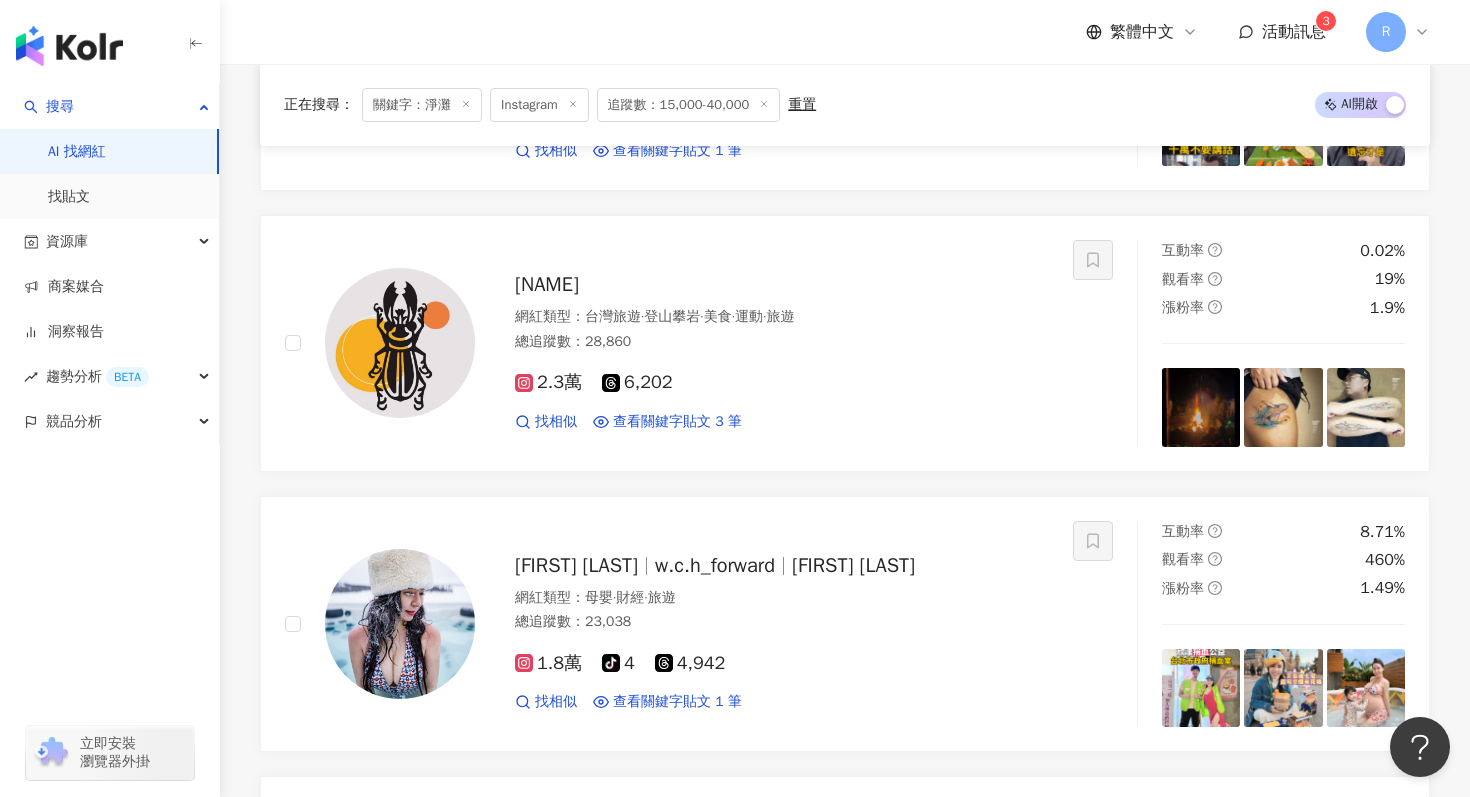click 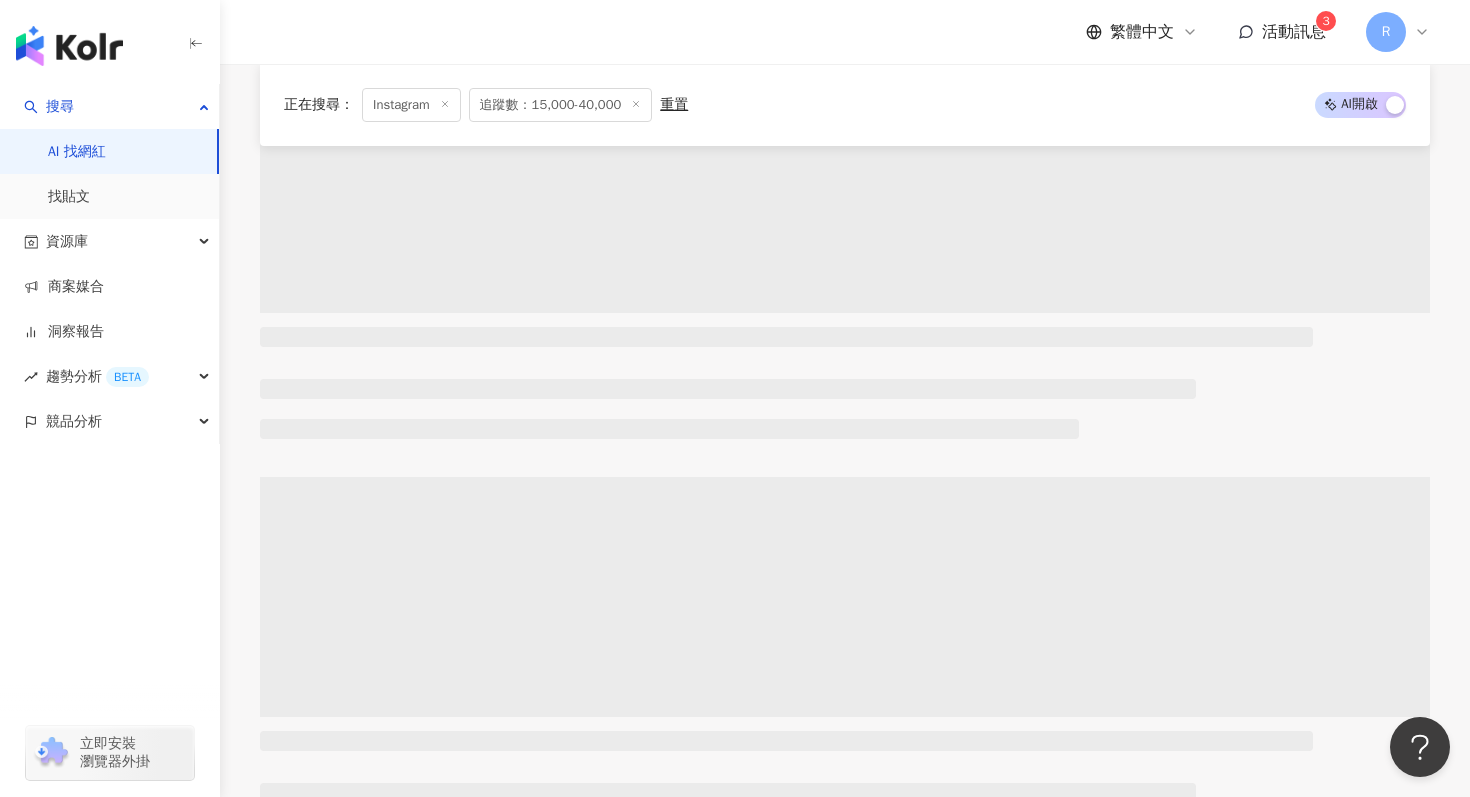 scroll, scrollTop: 0, scrollLeft: 0, axis: both 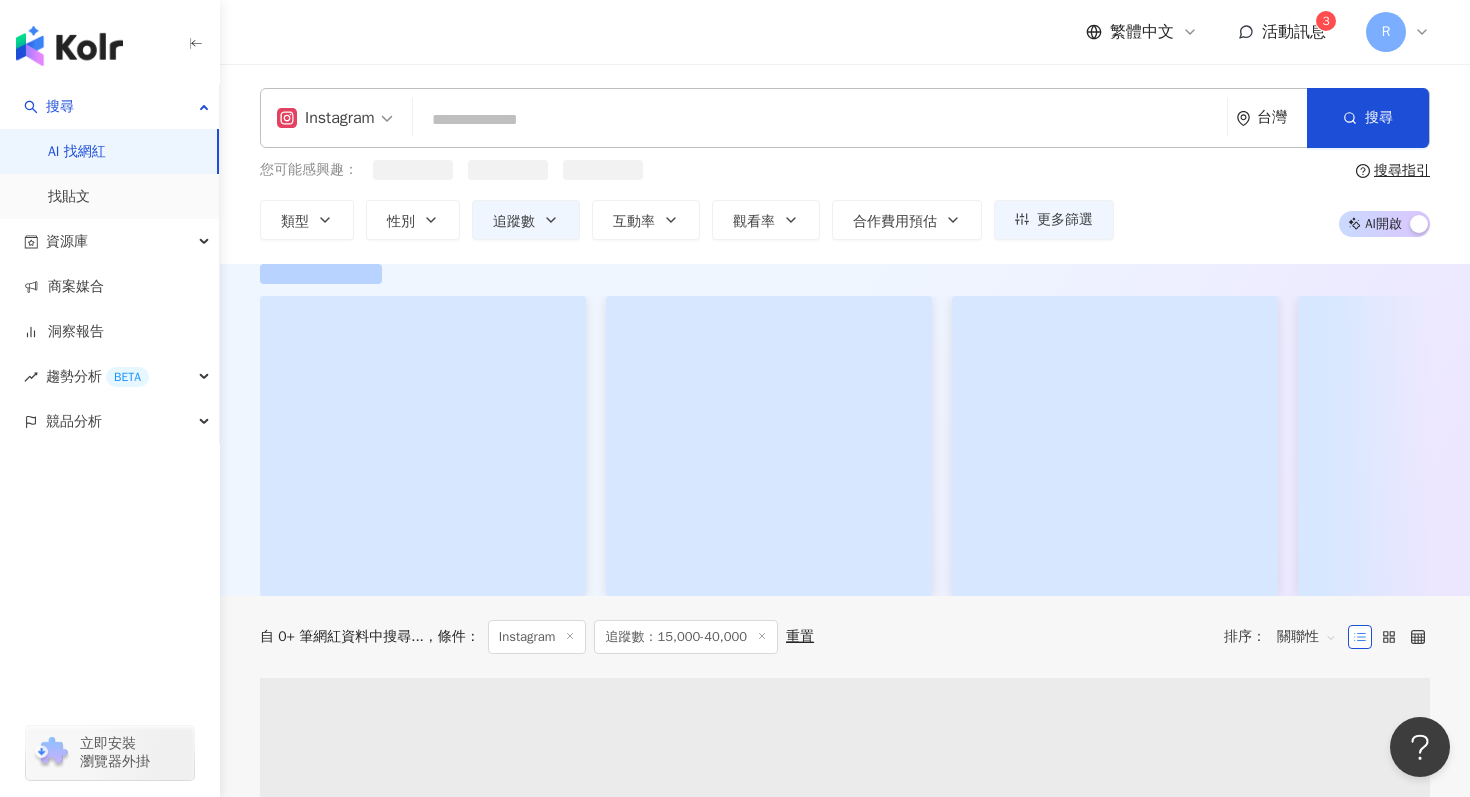 click at bounding box center (820, 120) 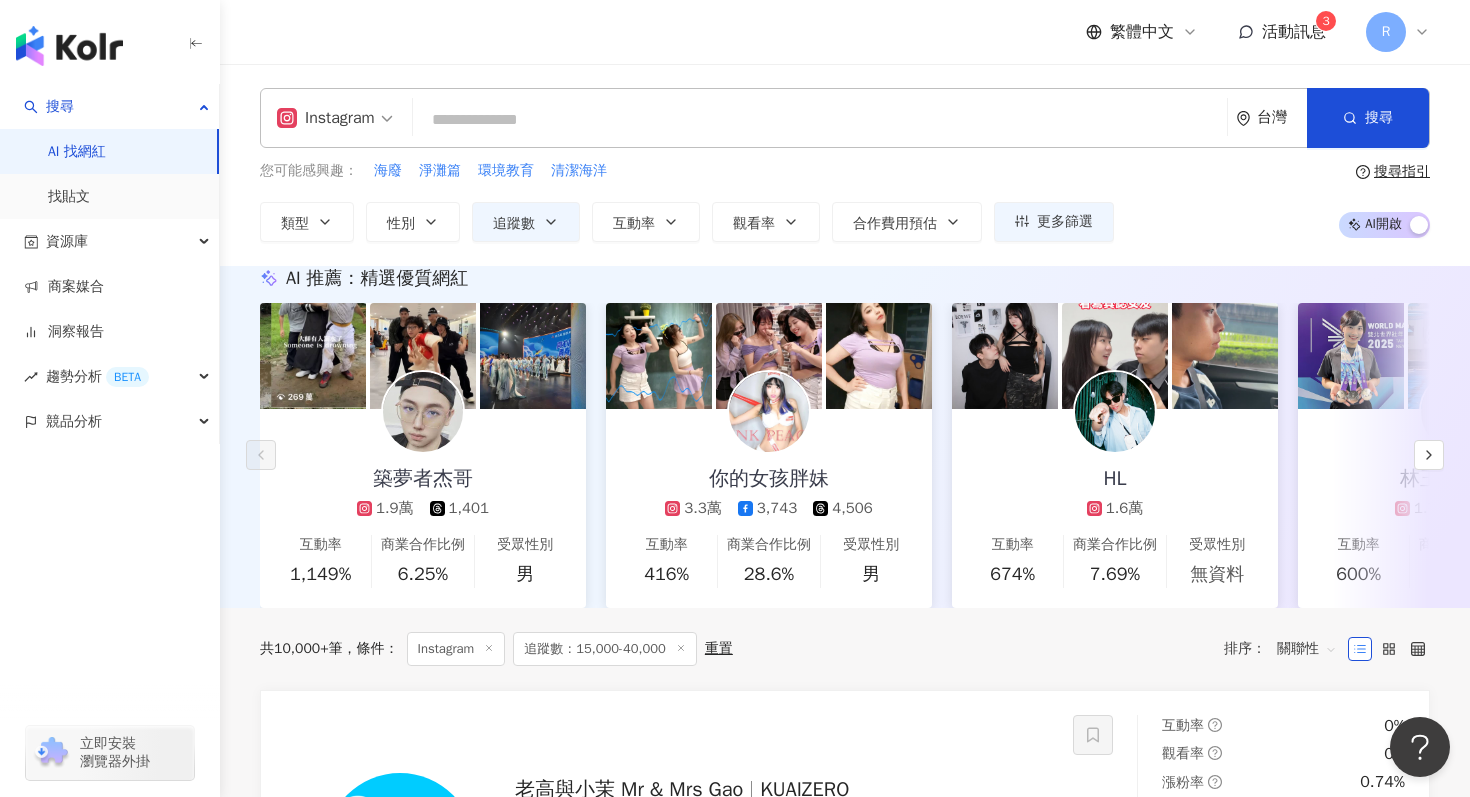 click at bounding box center [820, 120] 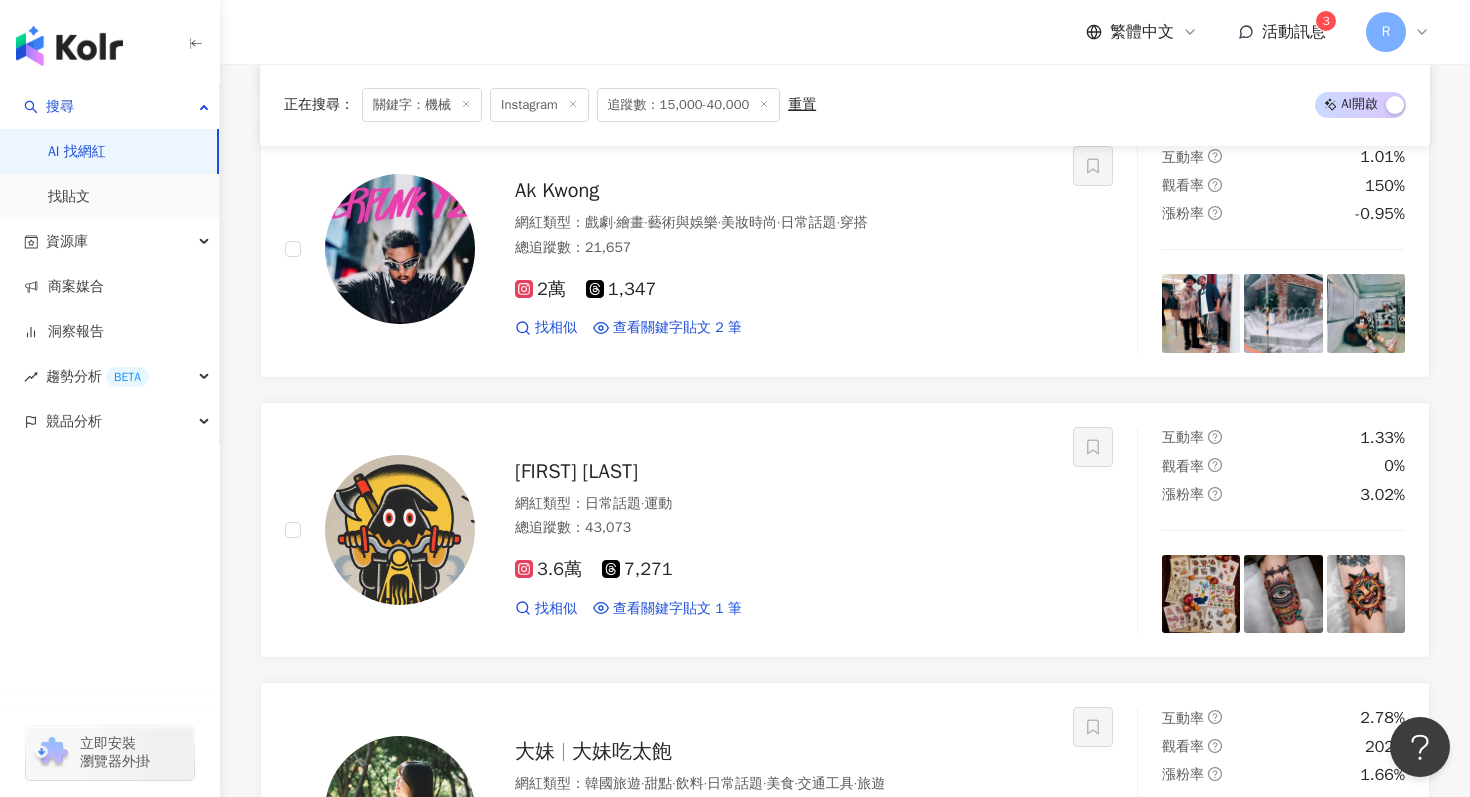 scroll, scrollTop: 2408, scrollLeft: 0, axis: vertical 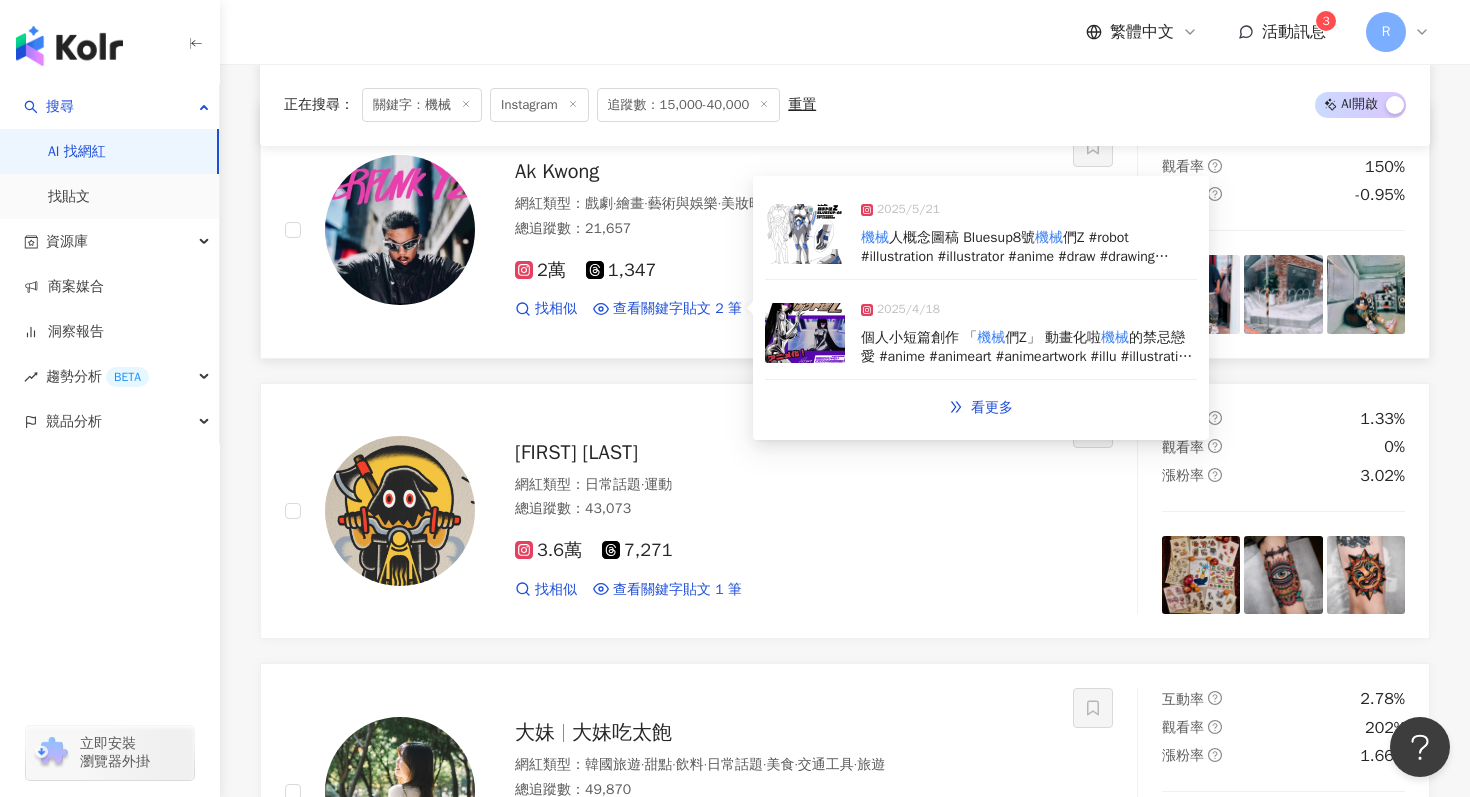 click at bounding box center [805, 234] 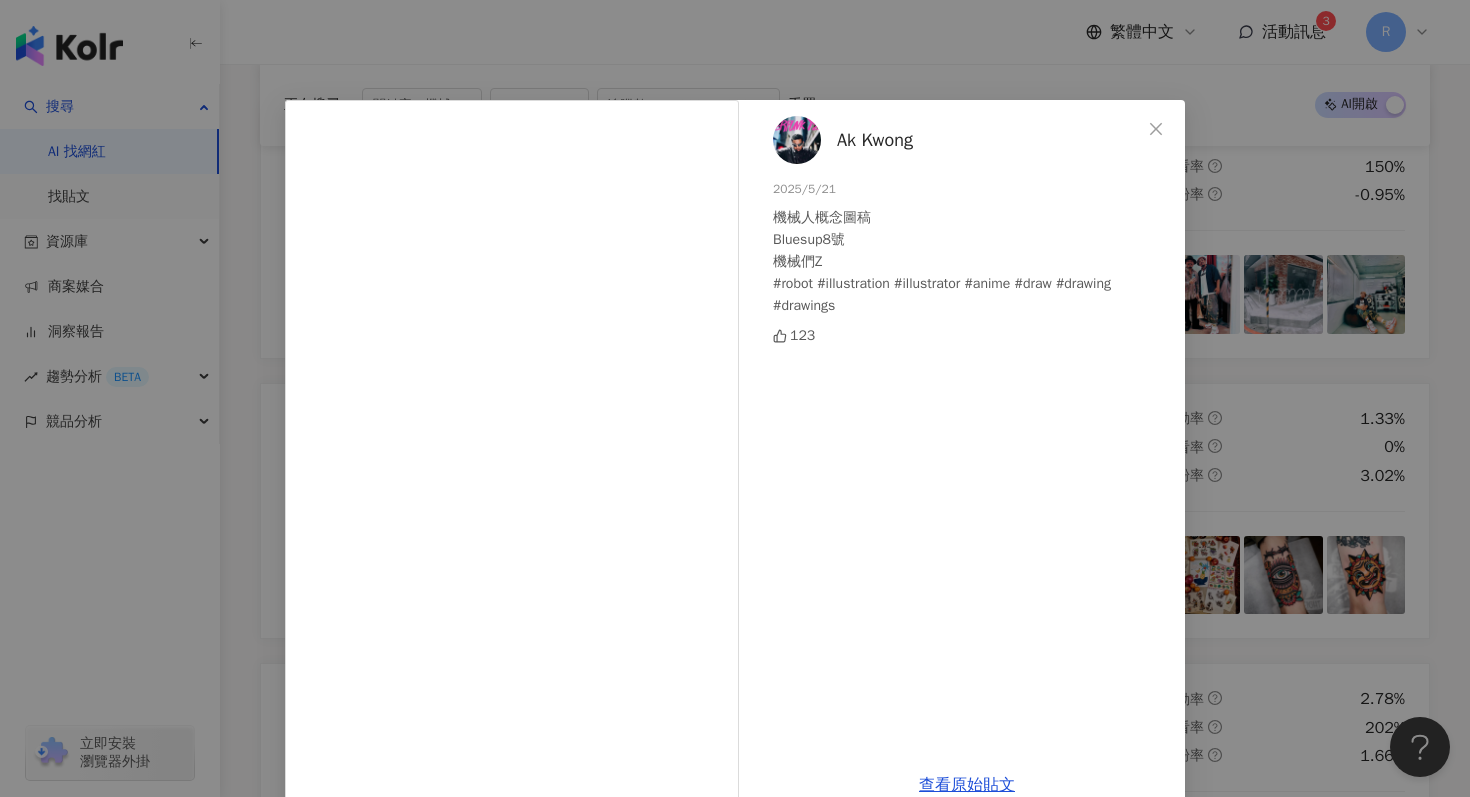 click on "Ak Kwong 2025/5/21 機械人概念圖稿
Bluesup8號
機械們Z
#robot #illustration #illustrator #anime #draw #drawing #drawings 123 查看原始貼文" at bounding box center [735, 398] 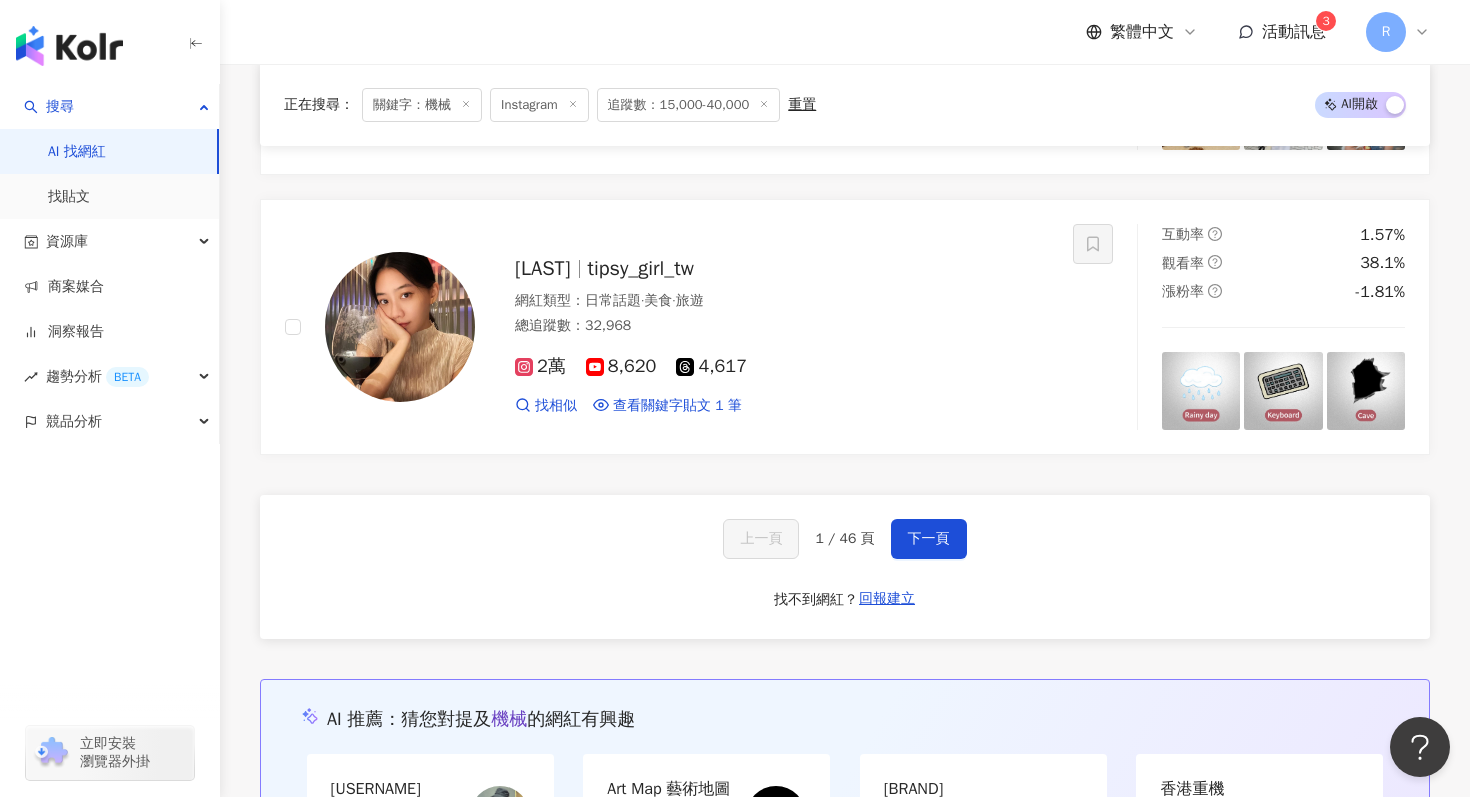 scroll, scrollTop: 3792, scrollLeft: 0, axis: vertical 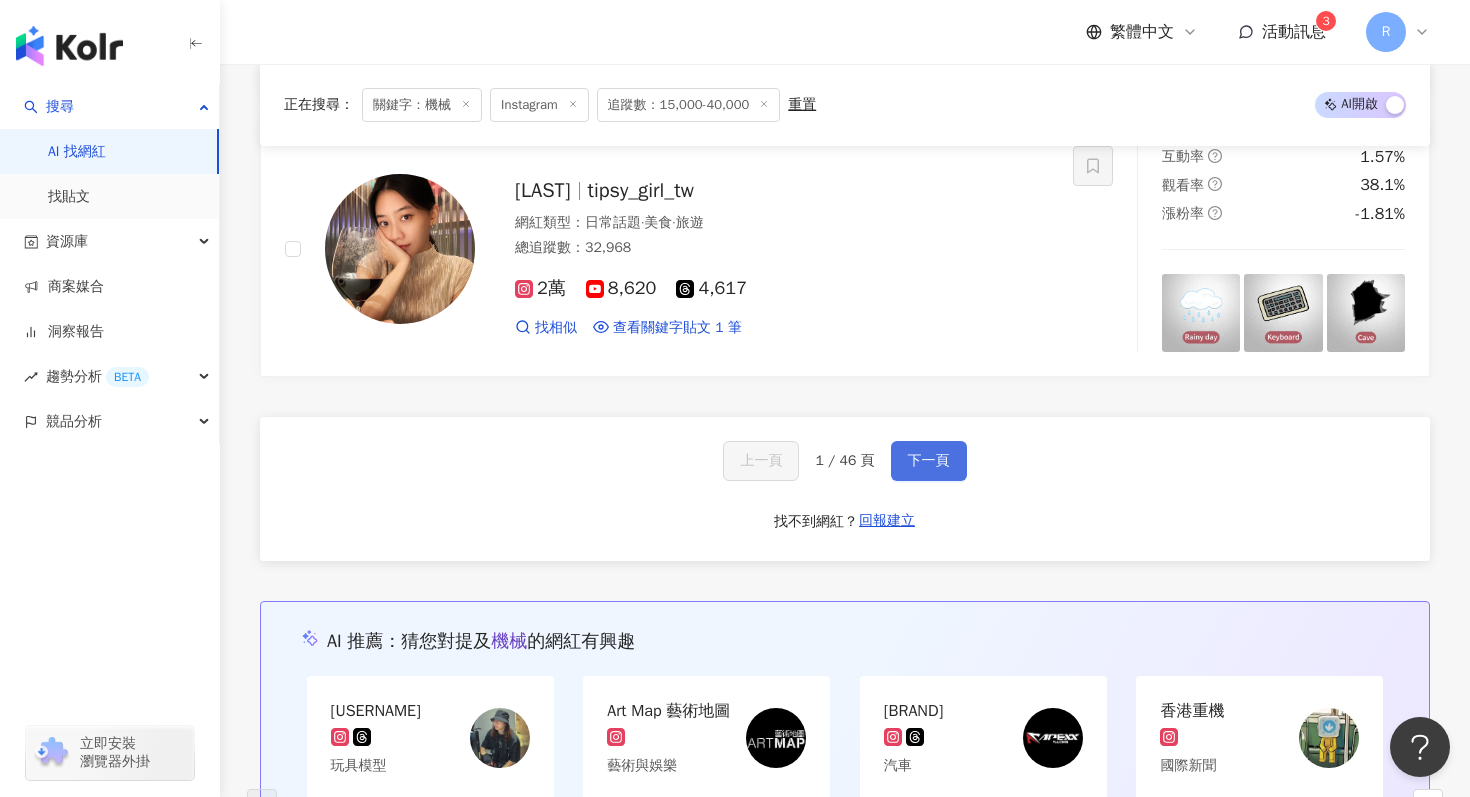 click on "下一頁" at bounding box center [929, 461] 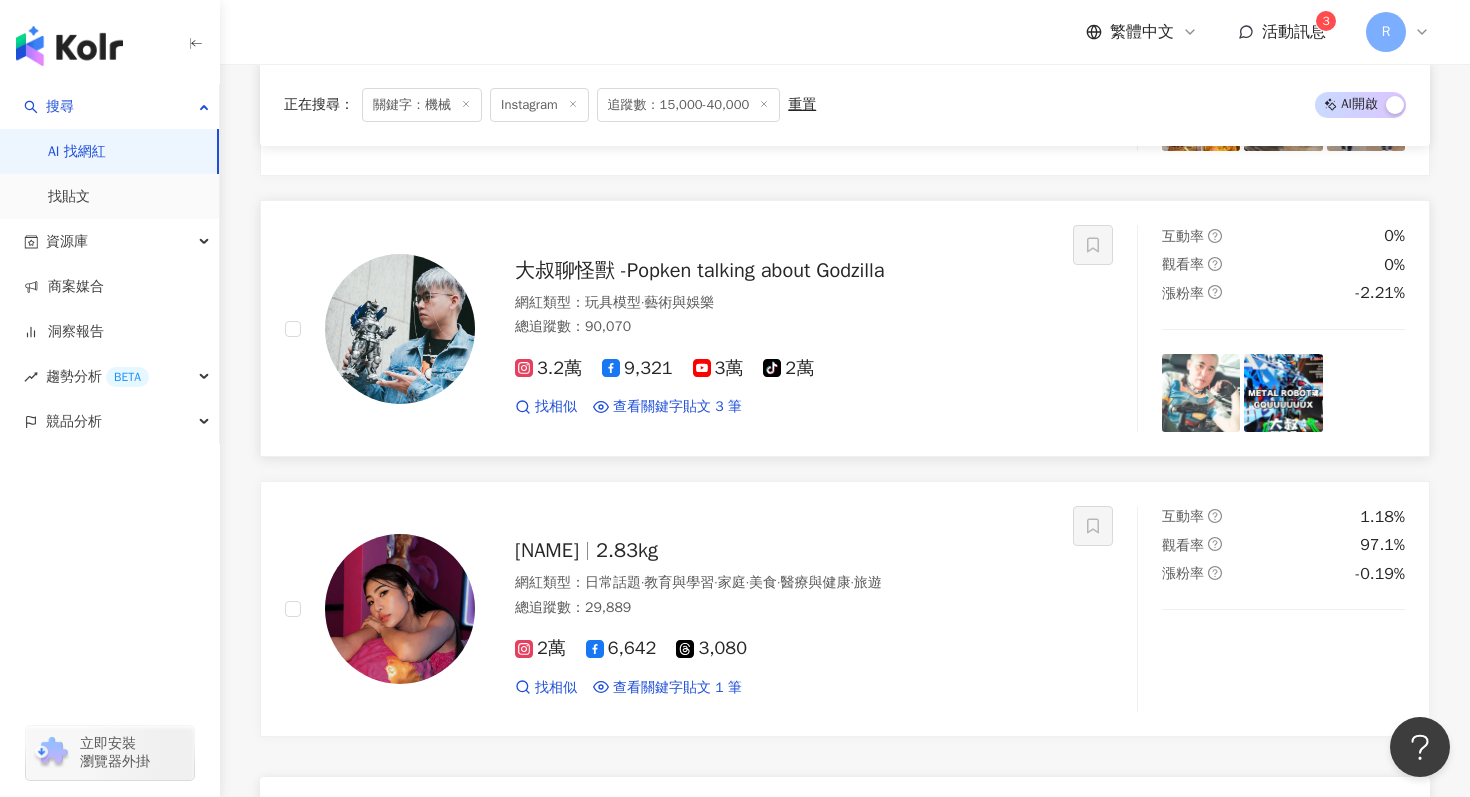 scroll, scrollTop: 3433, scrollLeft: 0, axis: vertical 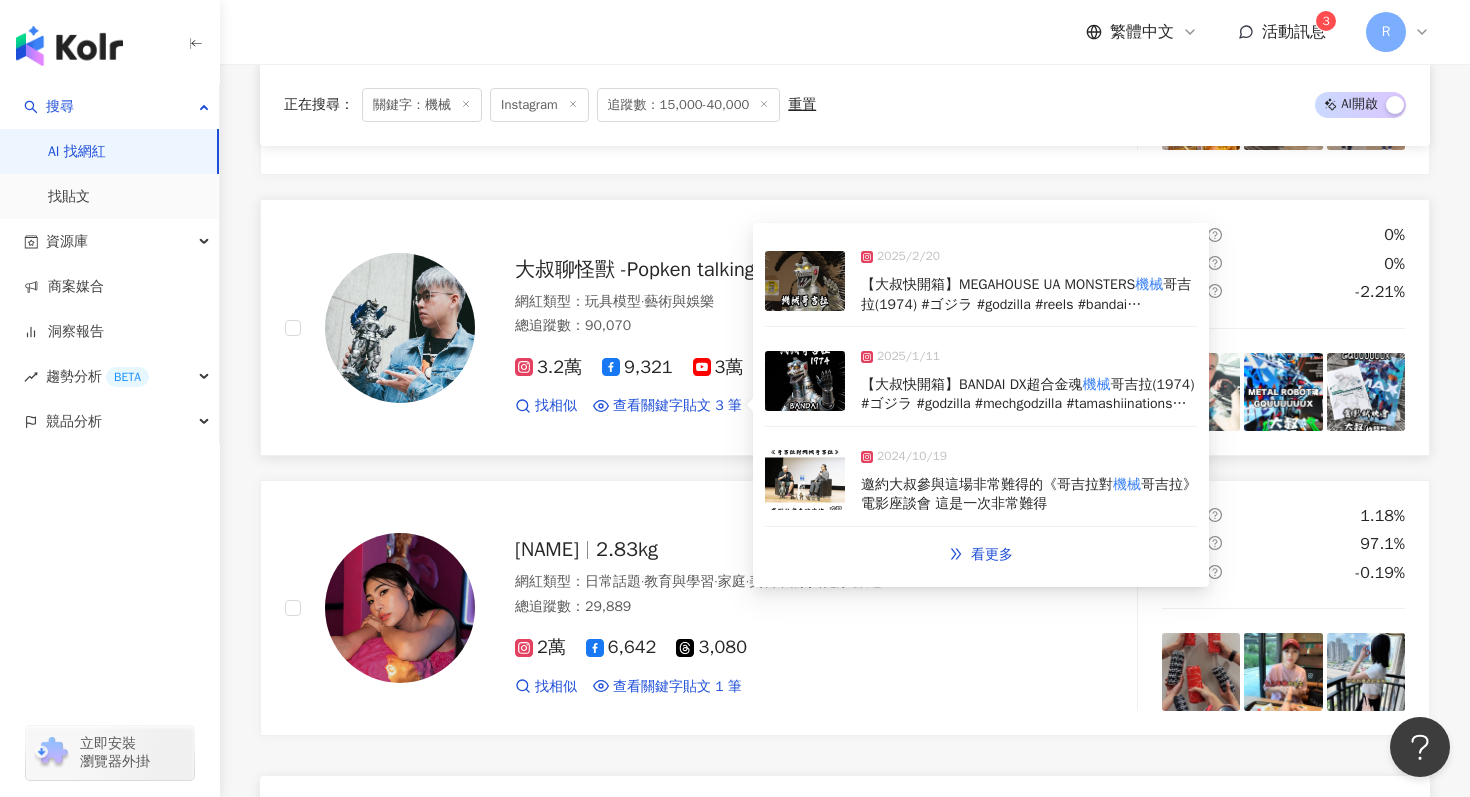 click at bounding box center (805, 381) 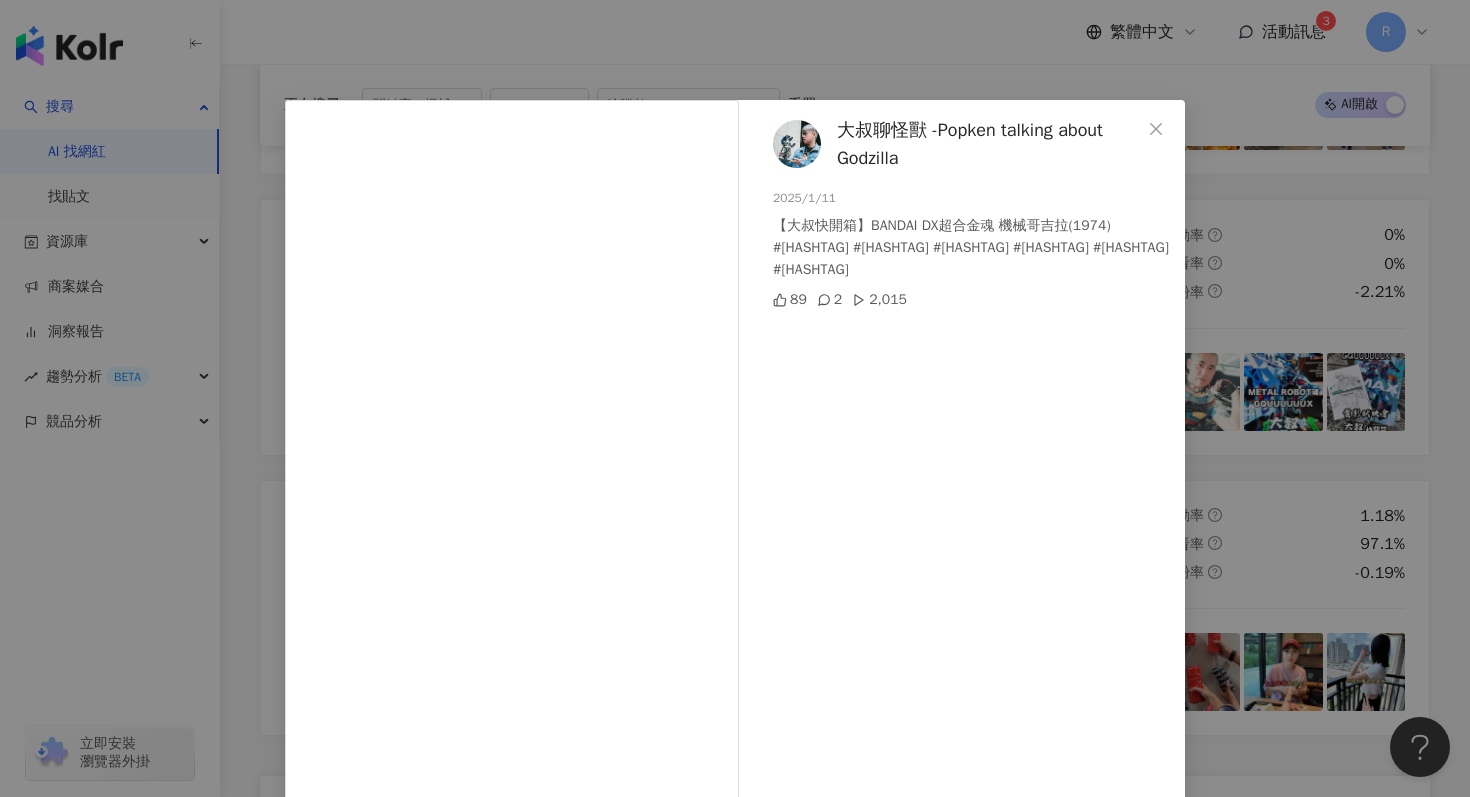 click on "大叔聊怪獸 -Popken talking about Godzilla [DATE] 【大叔快開箱】BANDAI DX超合金魂 機械哥吉拉(1974)
#[HASHTAG] #[HASHTAG] #[HASHTAG] #[HASHTAG]  #[HASHTAG] #[HASHTAG] [NUMBER] [NUMBER] [NUMBER] 查看原始貼文" at bounding box center [735, 398] 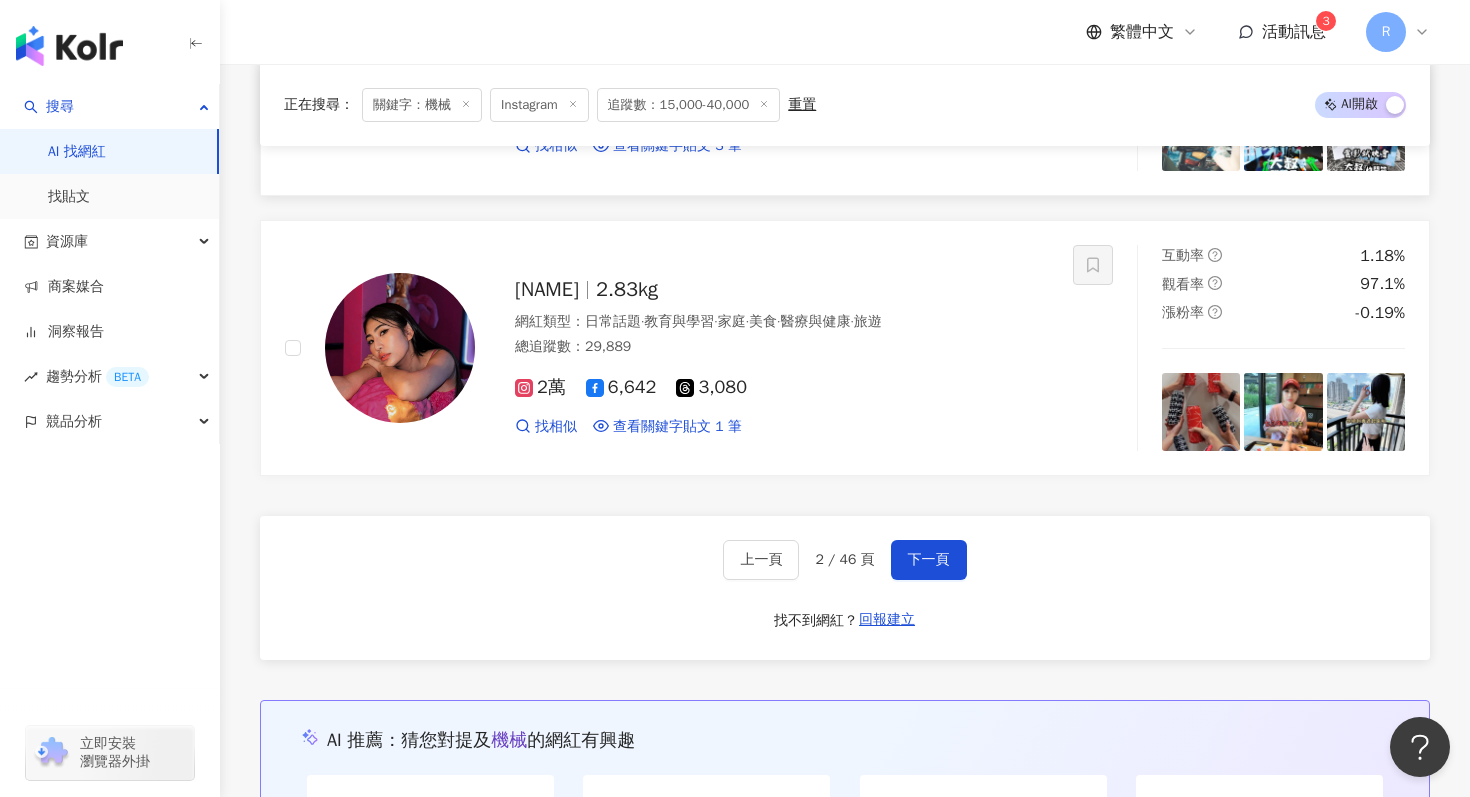 scroll, scrollTop: 3722, scrollLeft: 0, axis: vertical 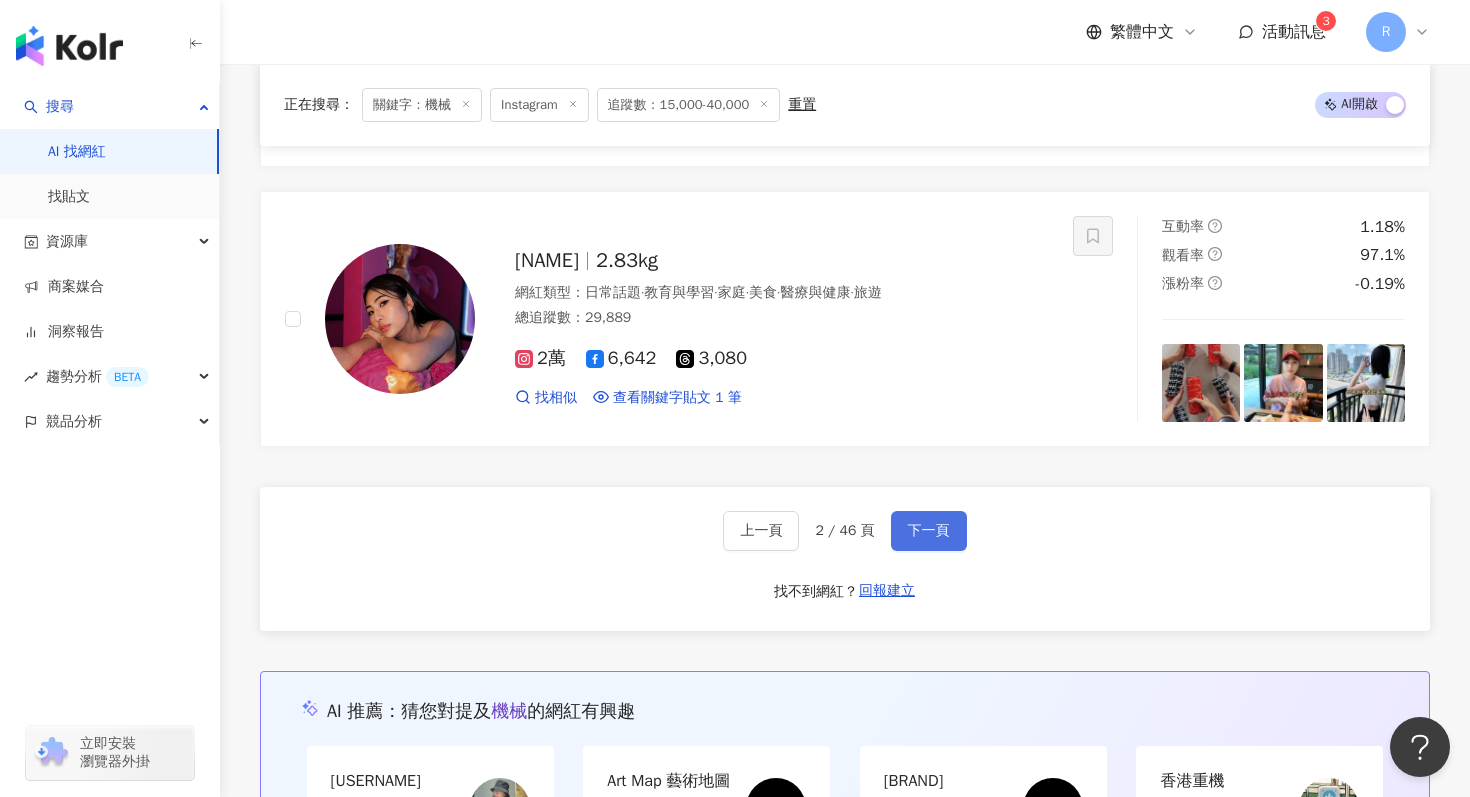 click on "下一頁" at bounding box center [929, 531] 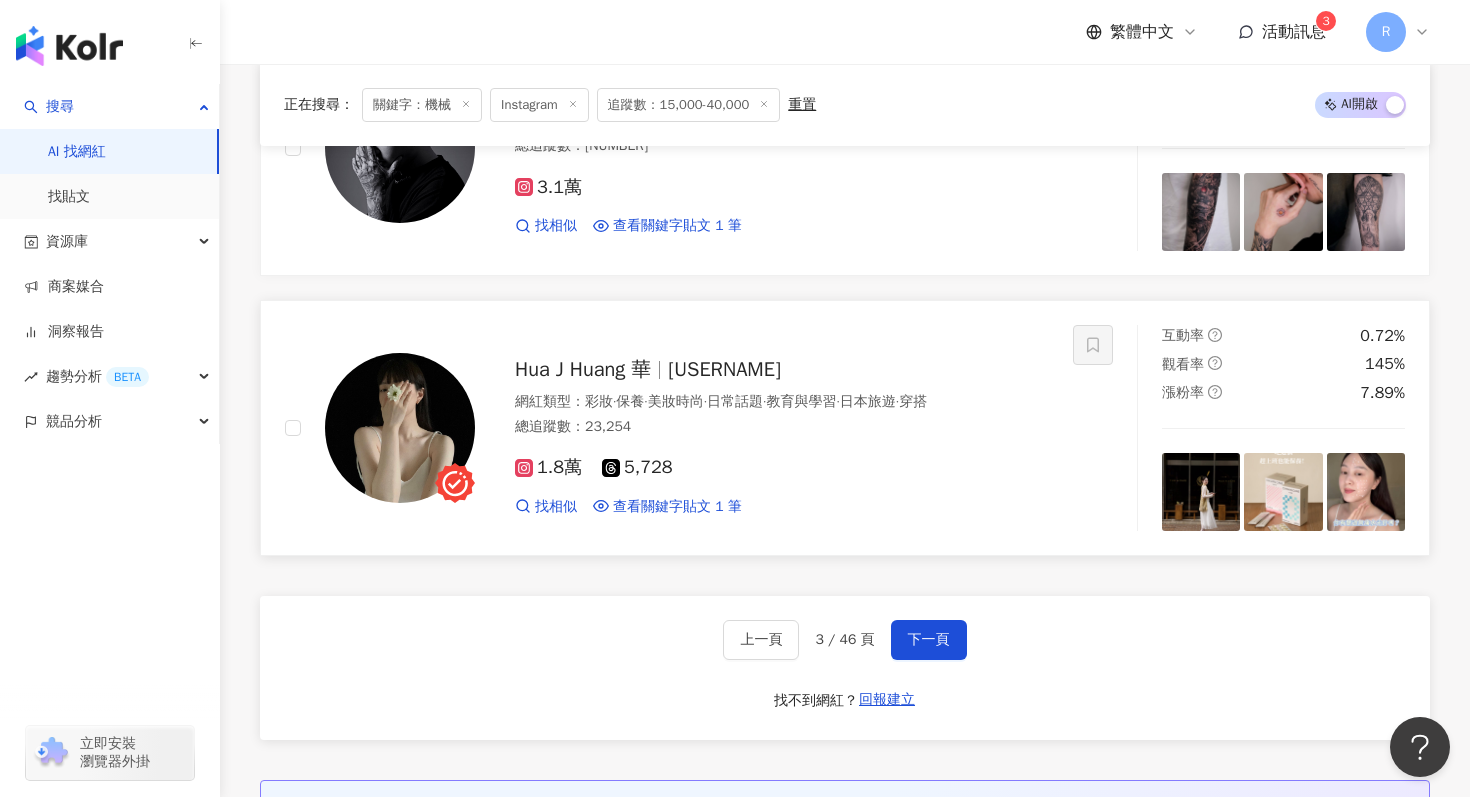 scroll, scrollTop: 3616, scrollLeft: 0, axis: vertical 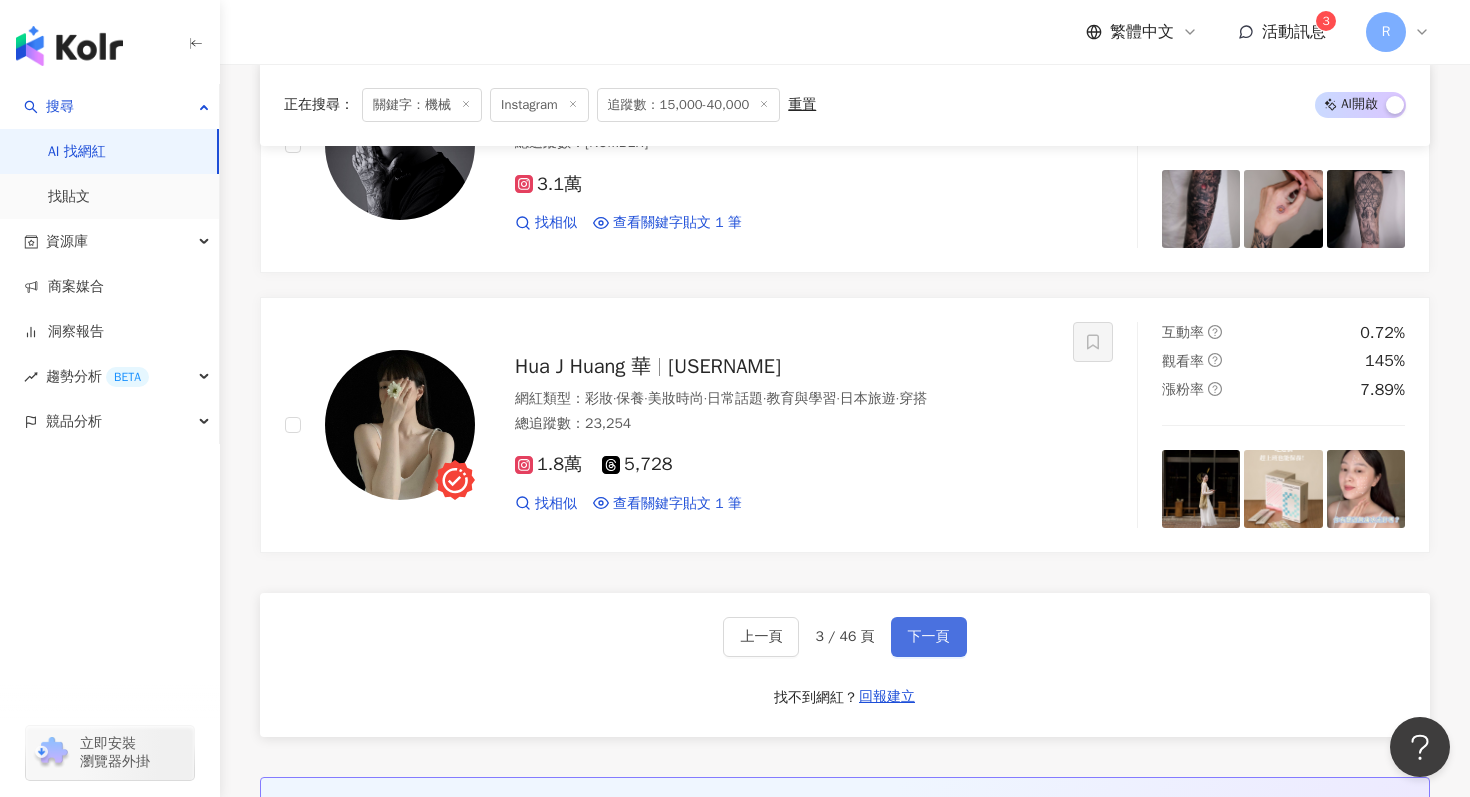 click on "下一頁" at bounding box center (929, 637) 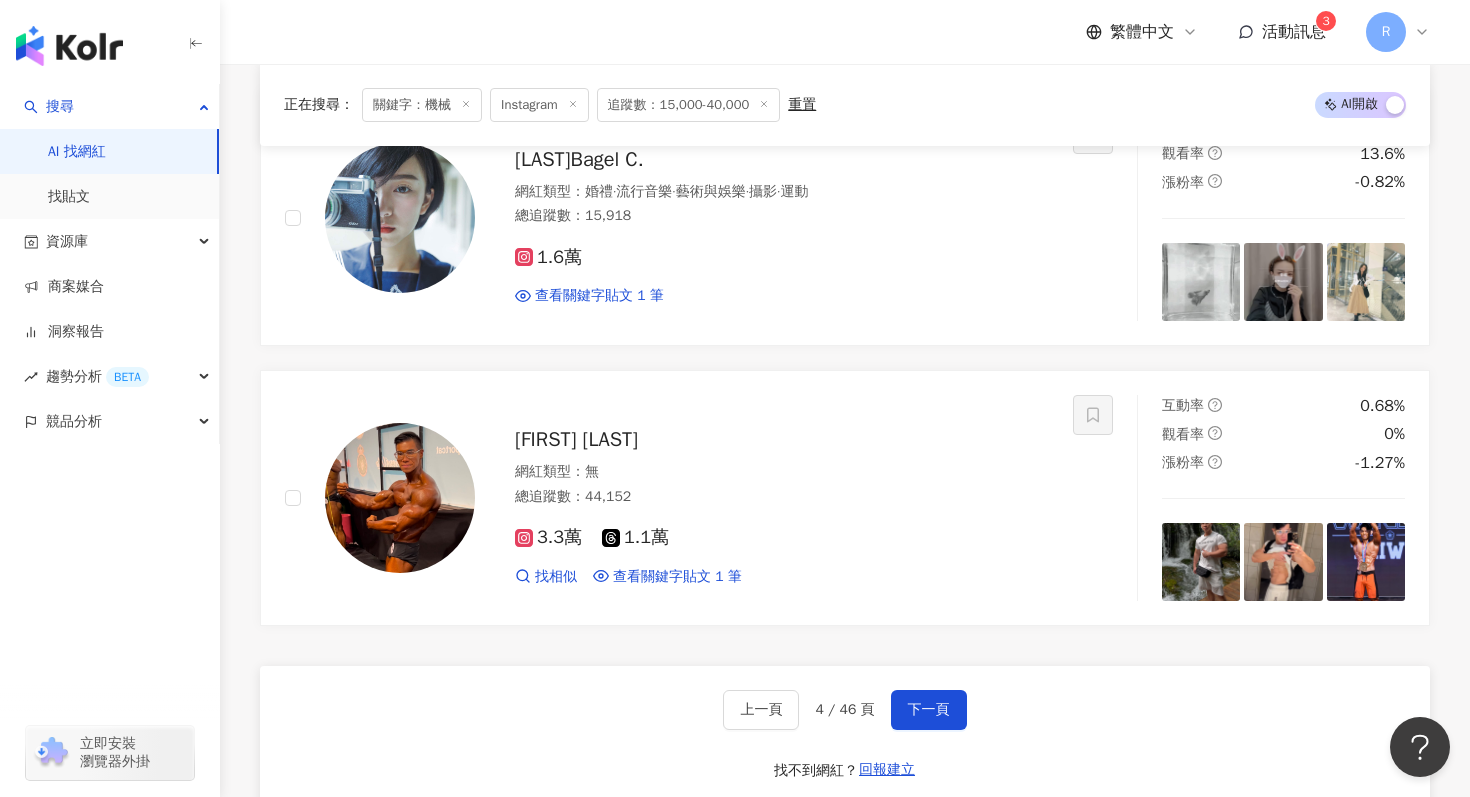 scroll, scrollTop: 3572, scrollLeft: 0, axis: vertical 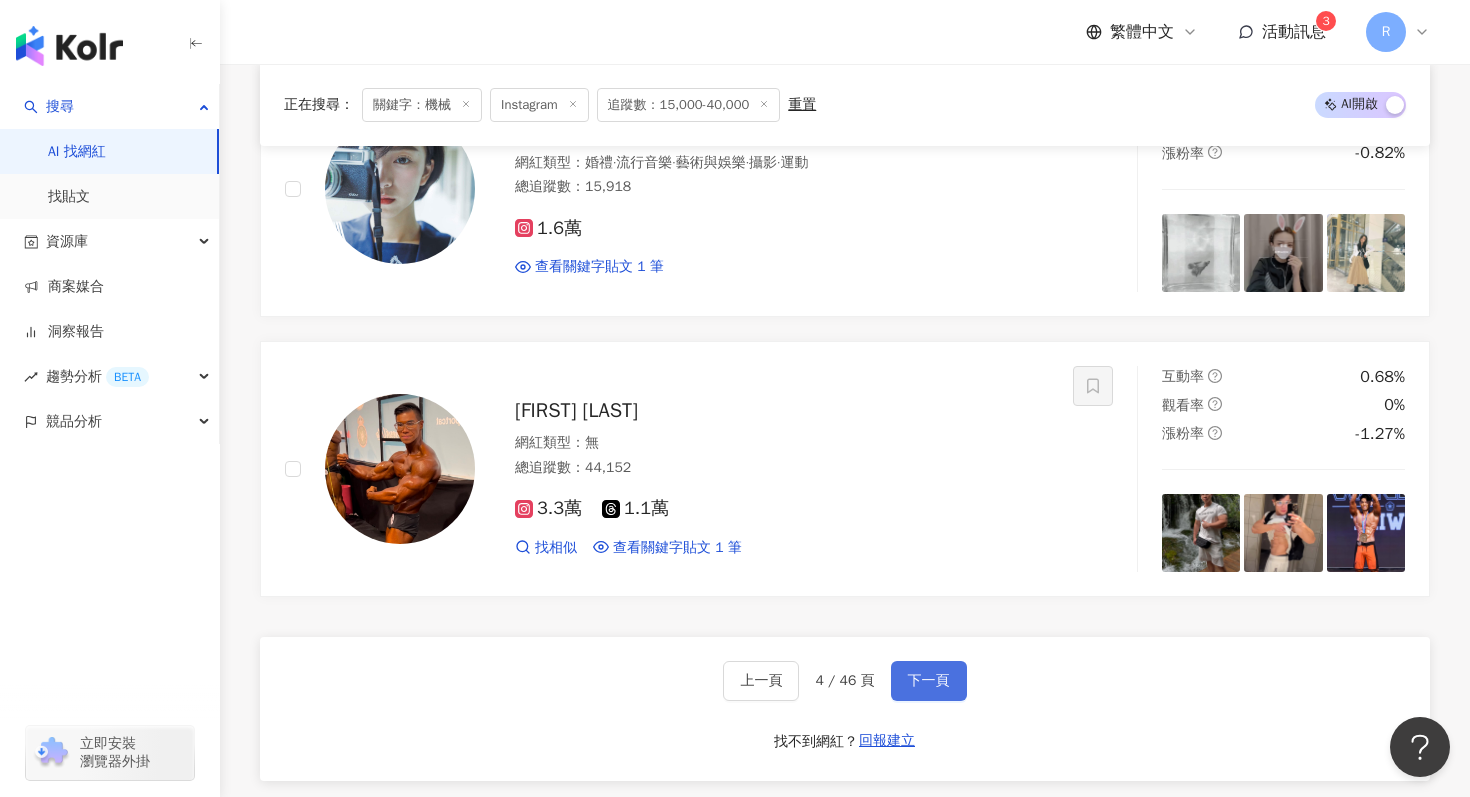 click on "下一頁" at bounding box center (929, 681) 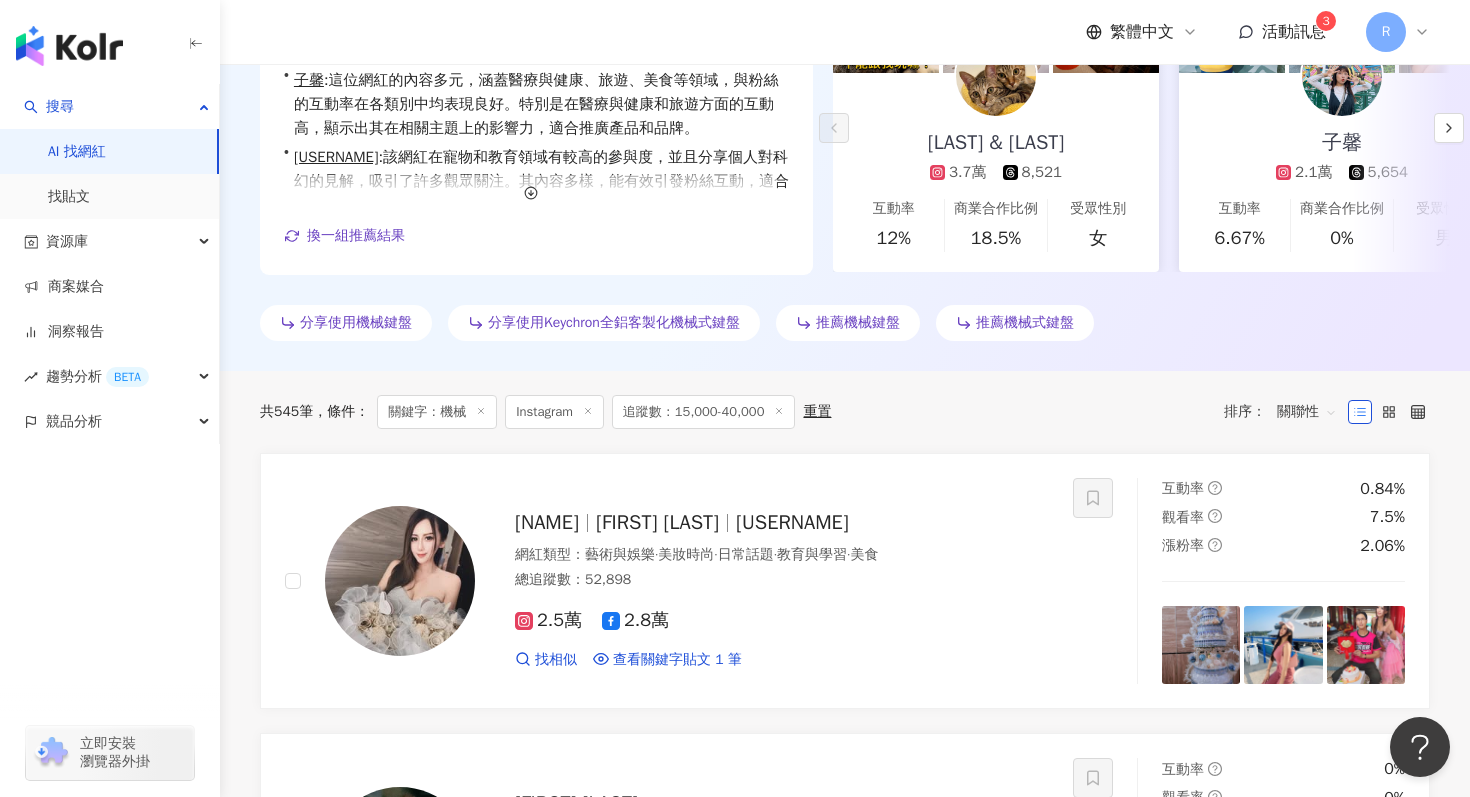 scroll, scrollTop: 0, scrollLeft: 0, axis: both 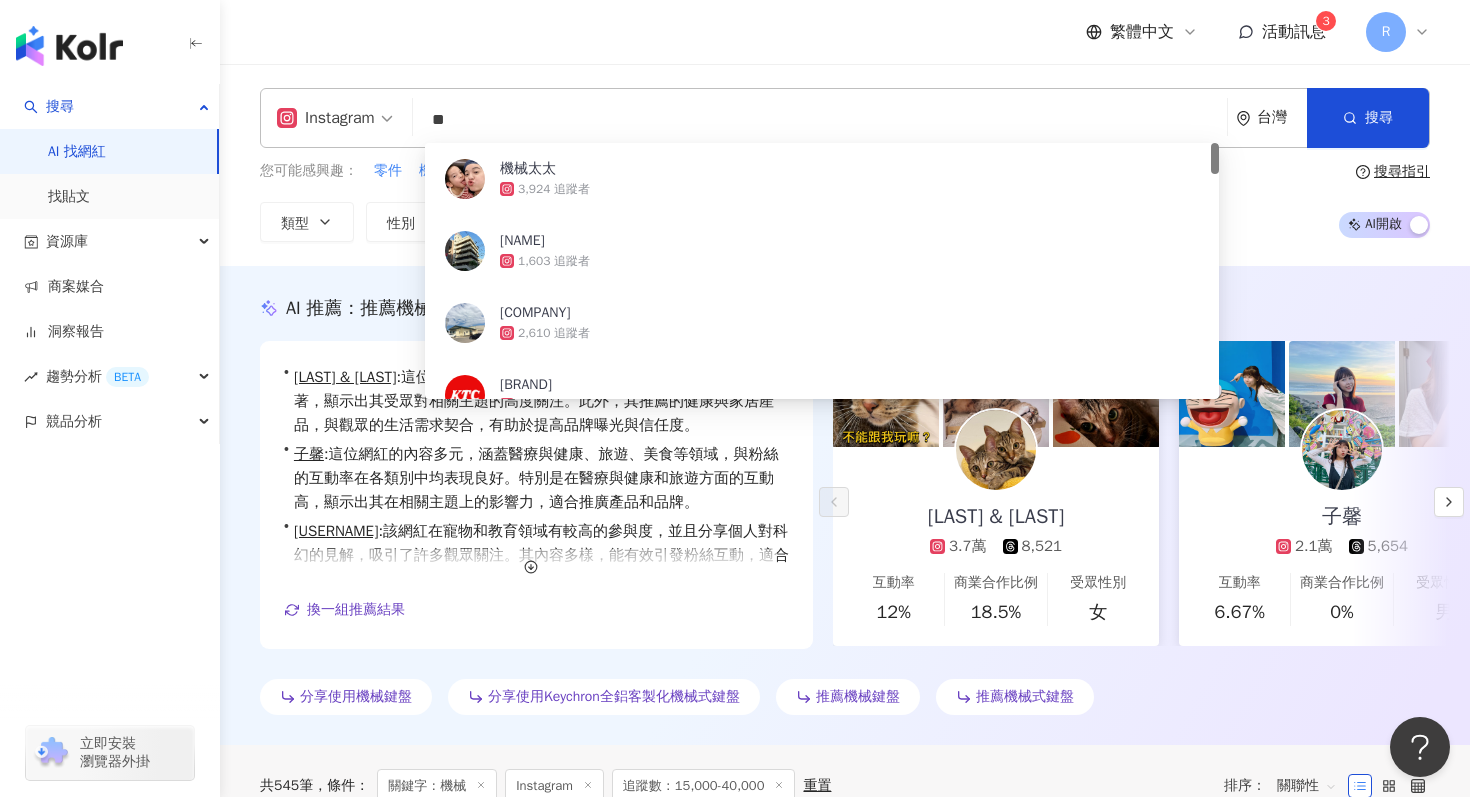 click on "**" at bounding box center [820, 120] 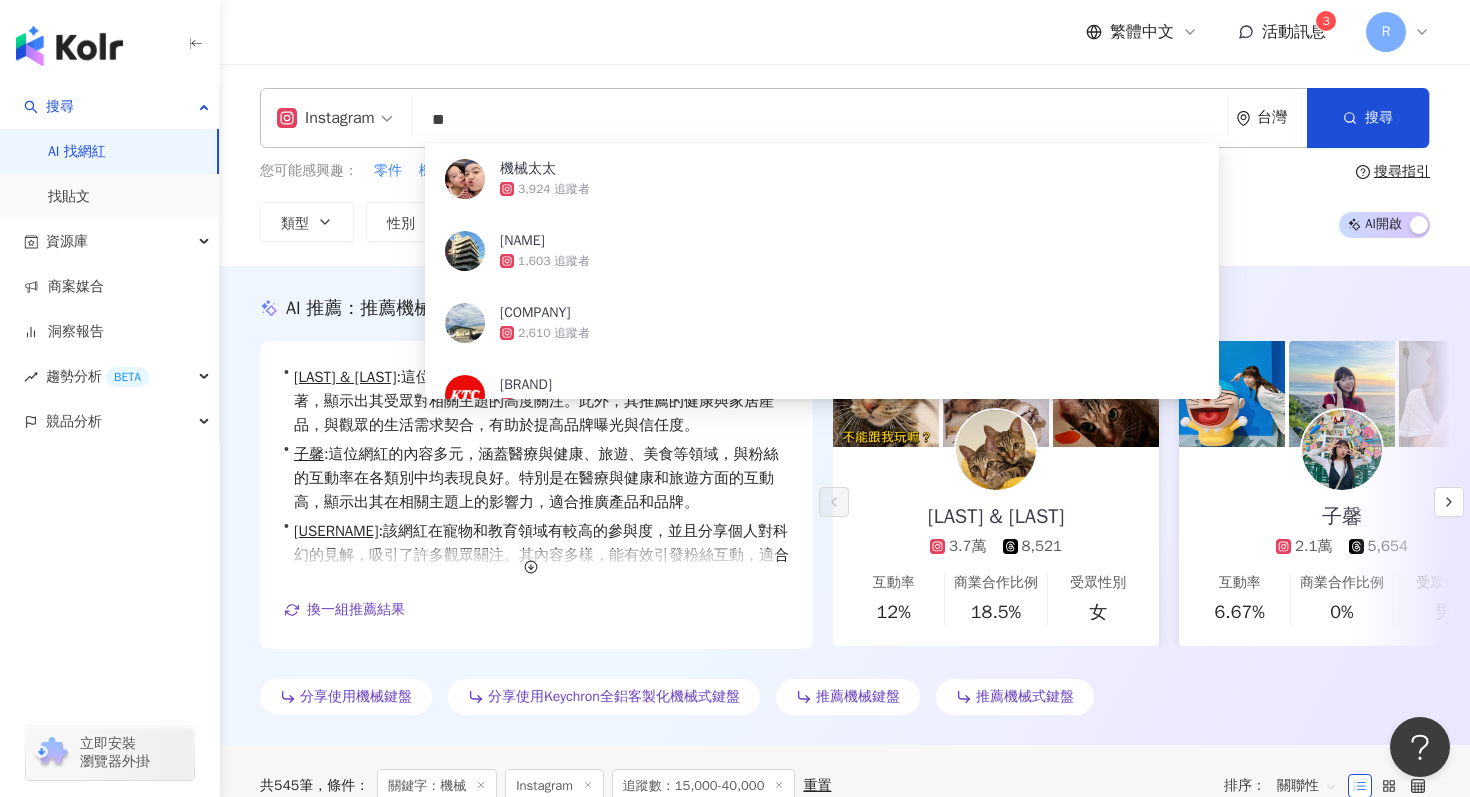 type on "*" 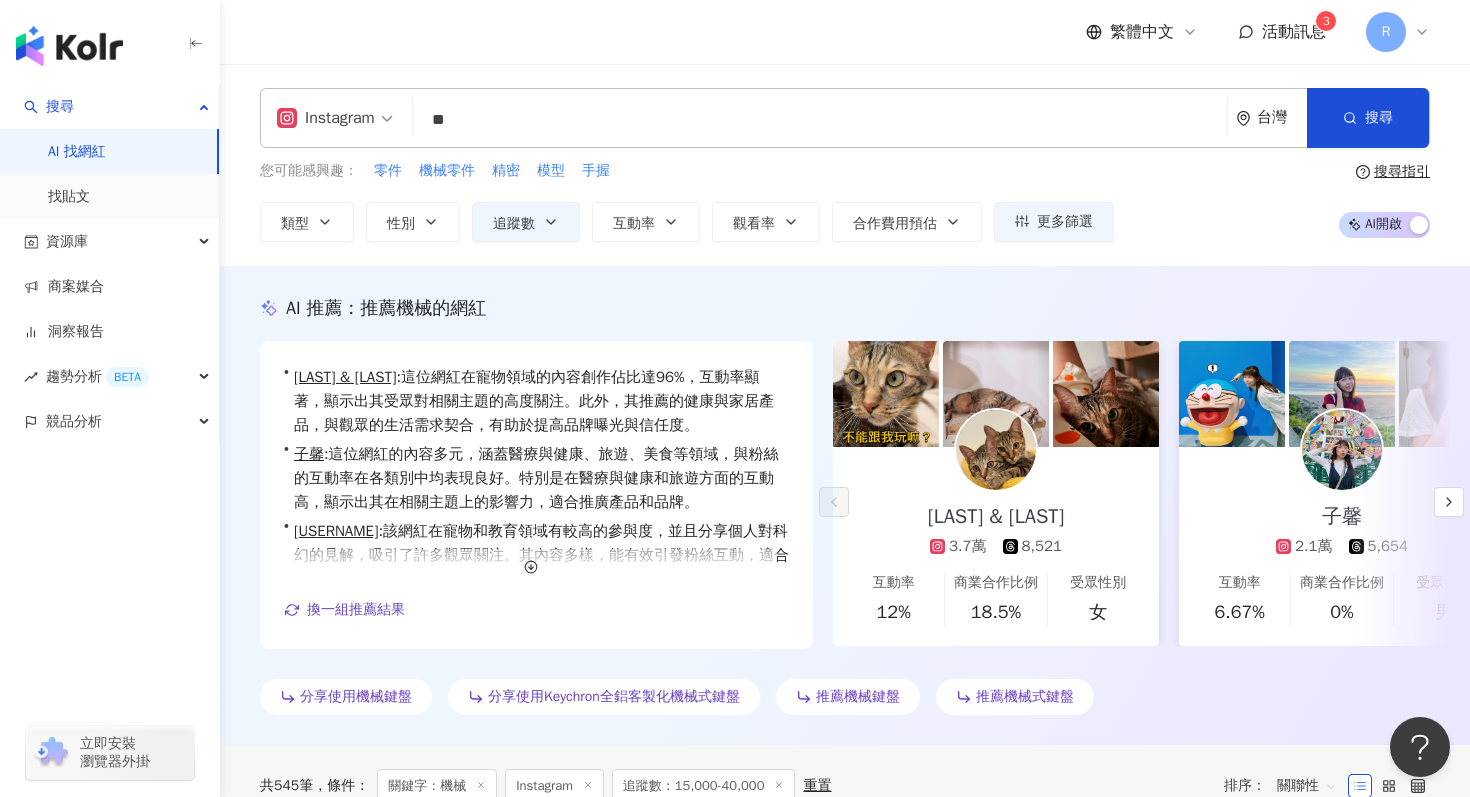 type on "*" 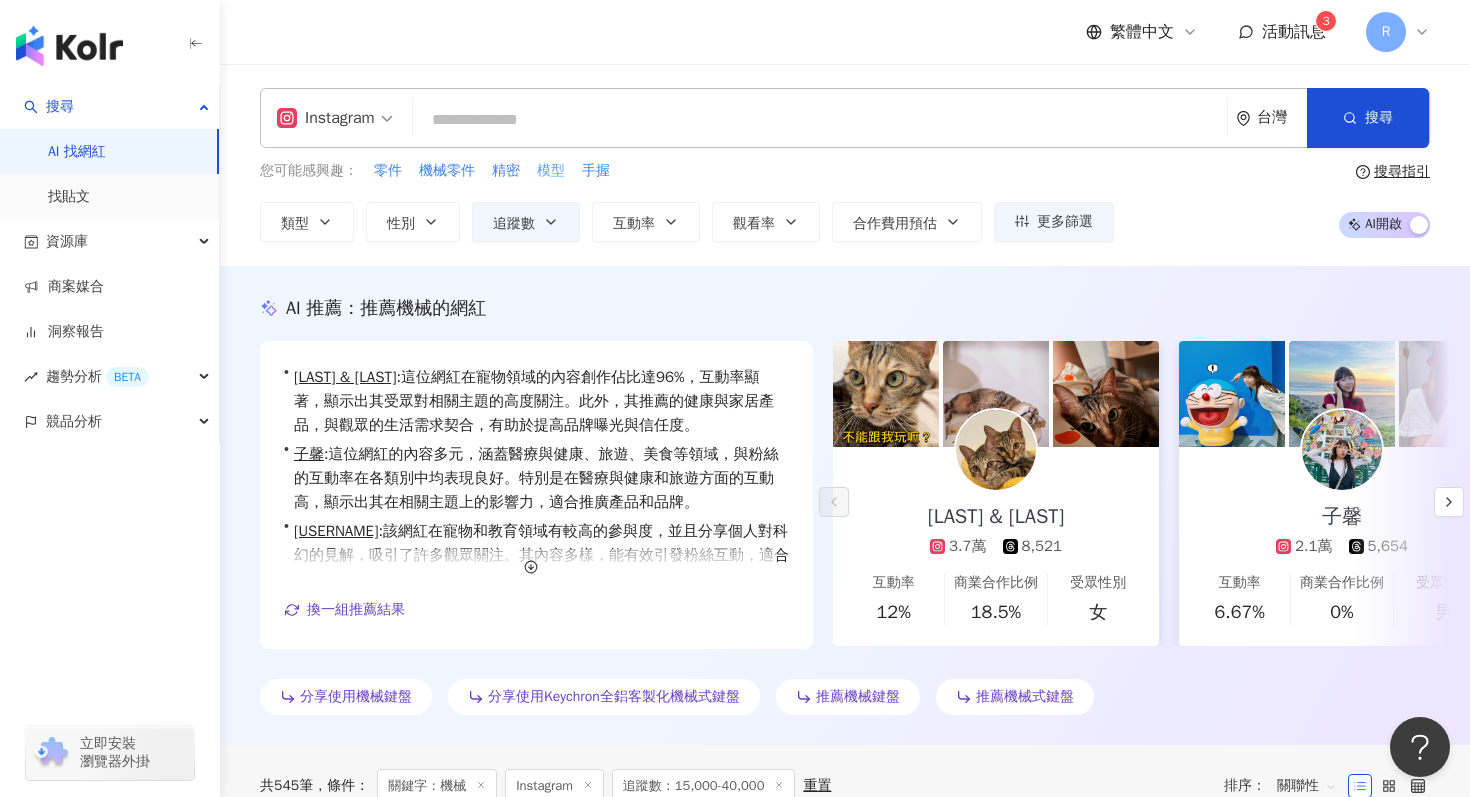 click on "模型" at bounding box center [551, 171] 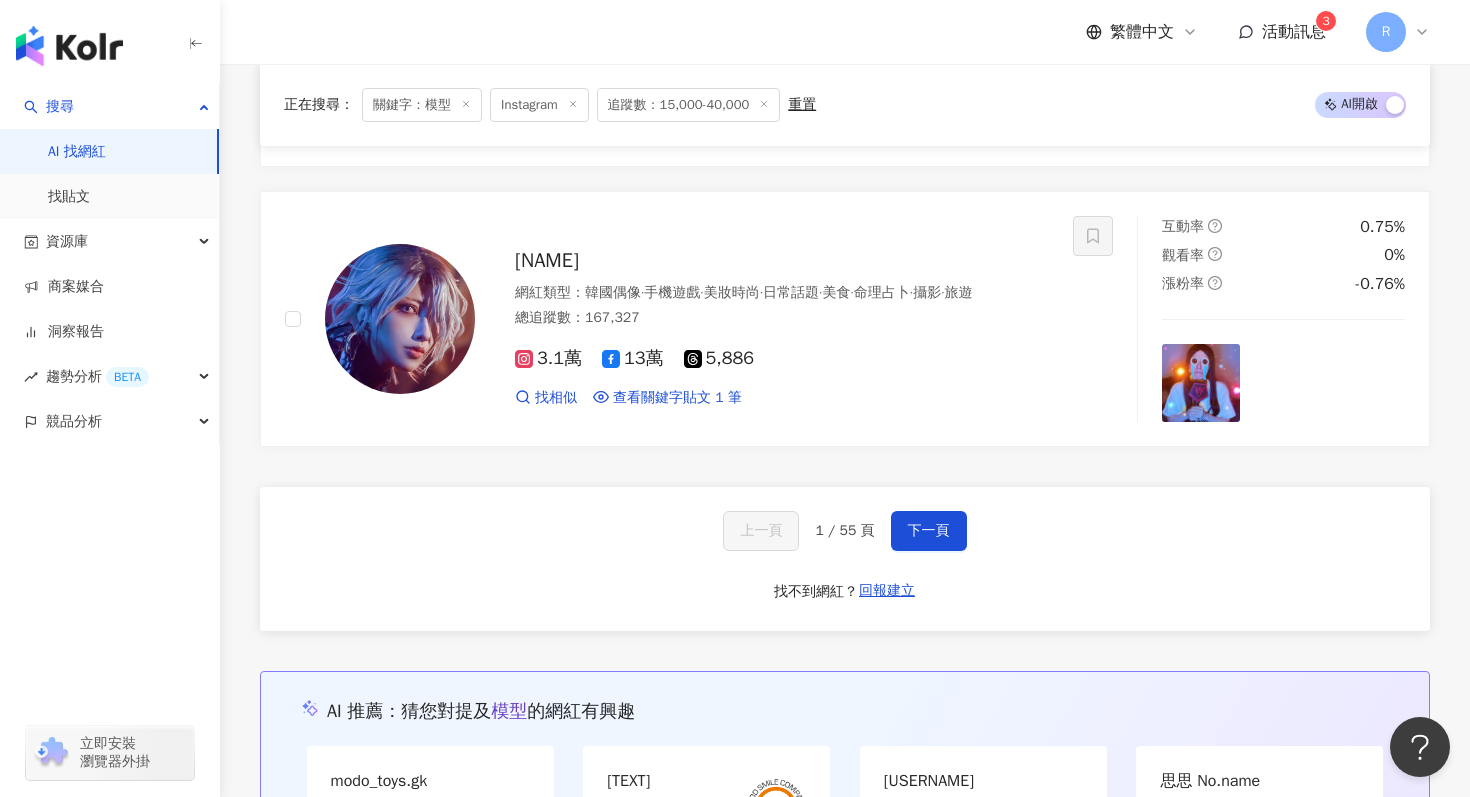 scroll, scrollTop: 3735, scrollLeft: 0, axis: vertical 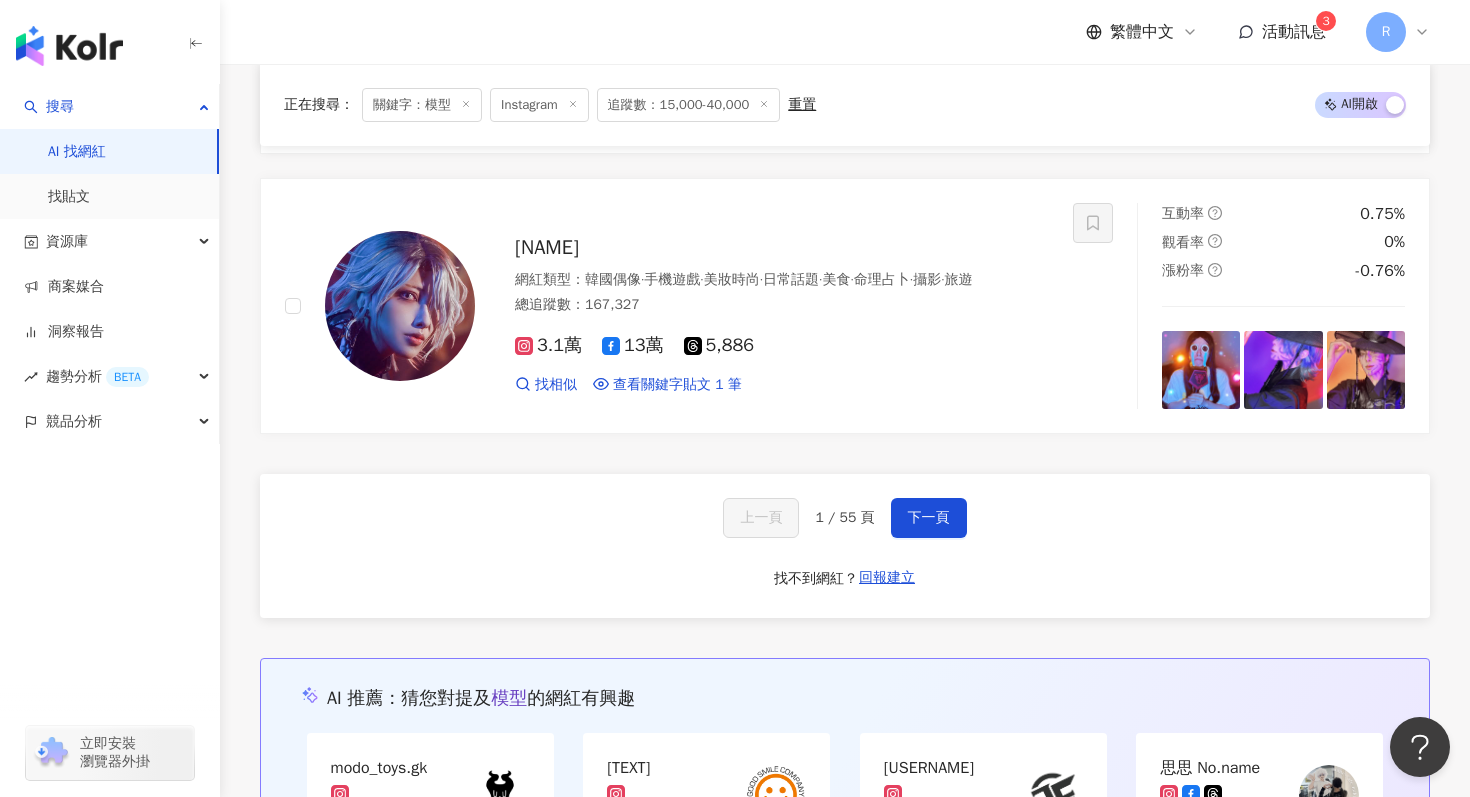 click on "上一頁 1 / 55 頁 下一頁 找不到網紅？ 回報建立" at bounding box center [845, 546] 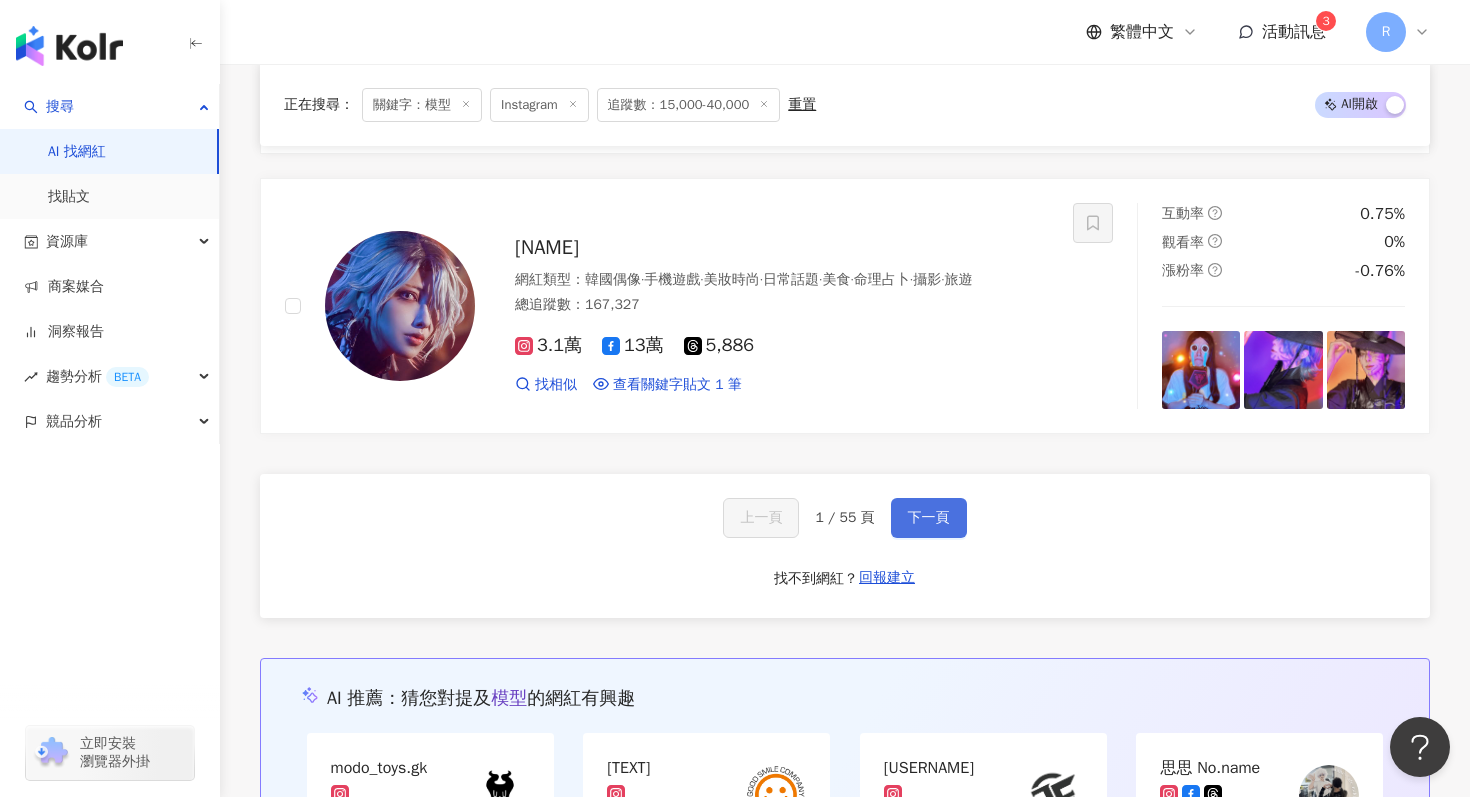 click on "下一頁" at bounding box center [929, 518] 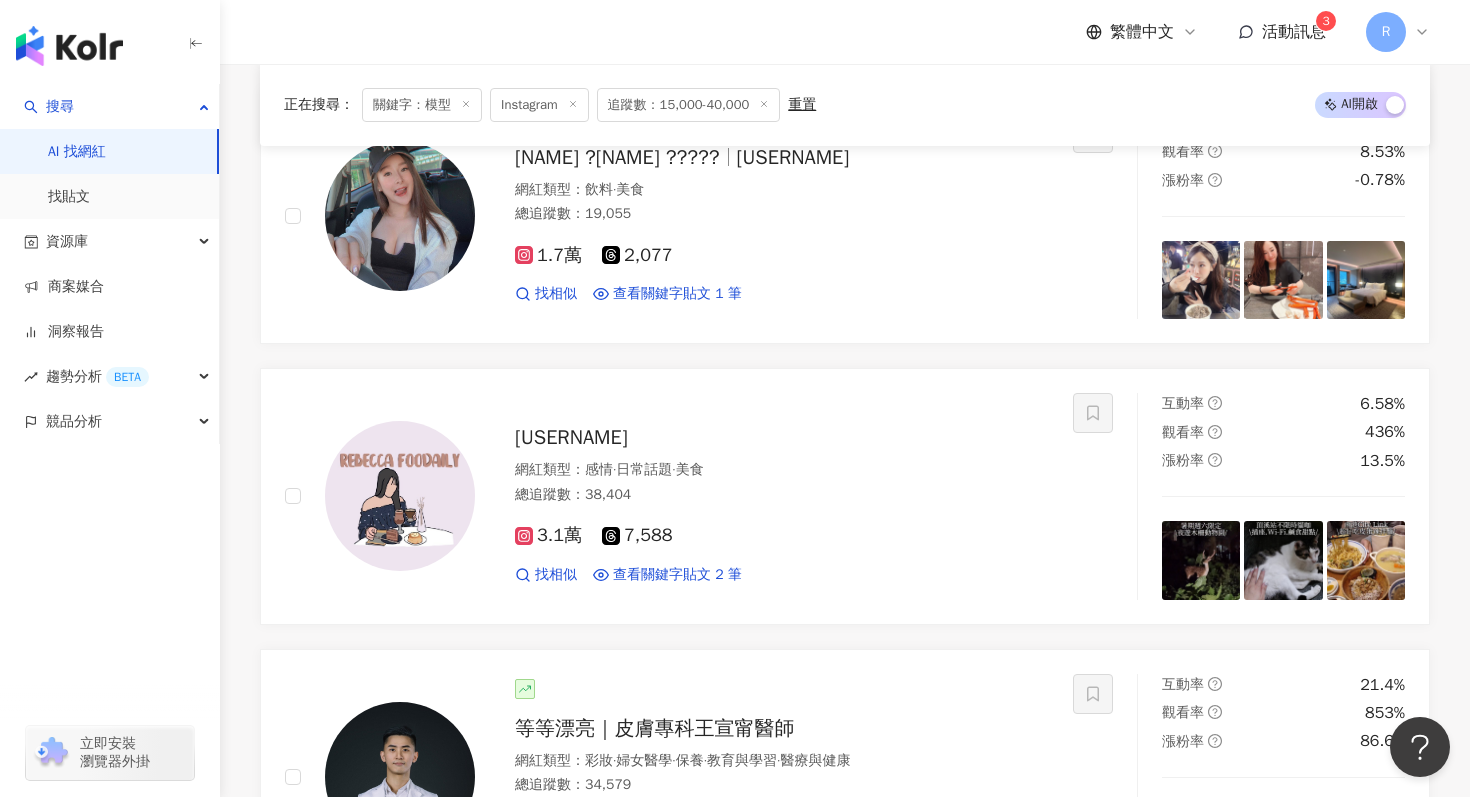 scroll, scrollTop: 3735, scrollLeft: 0, axis: vertical 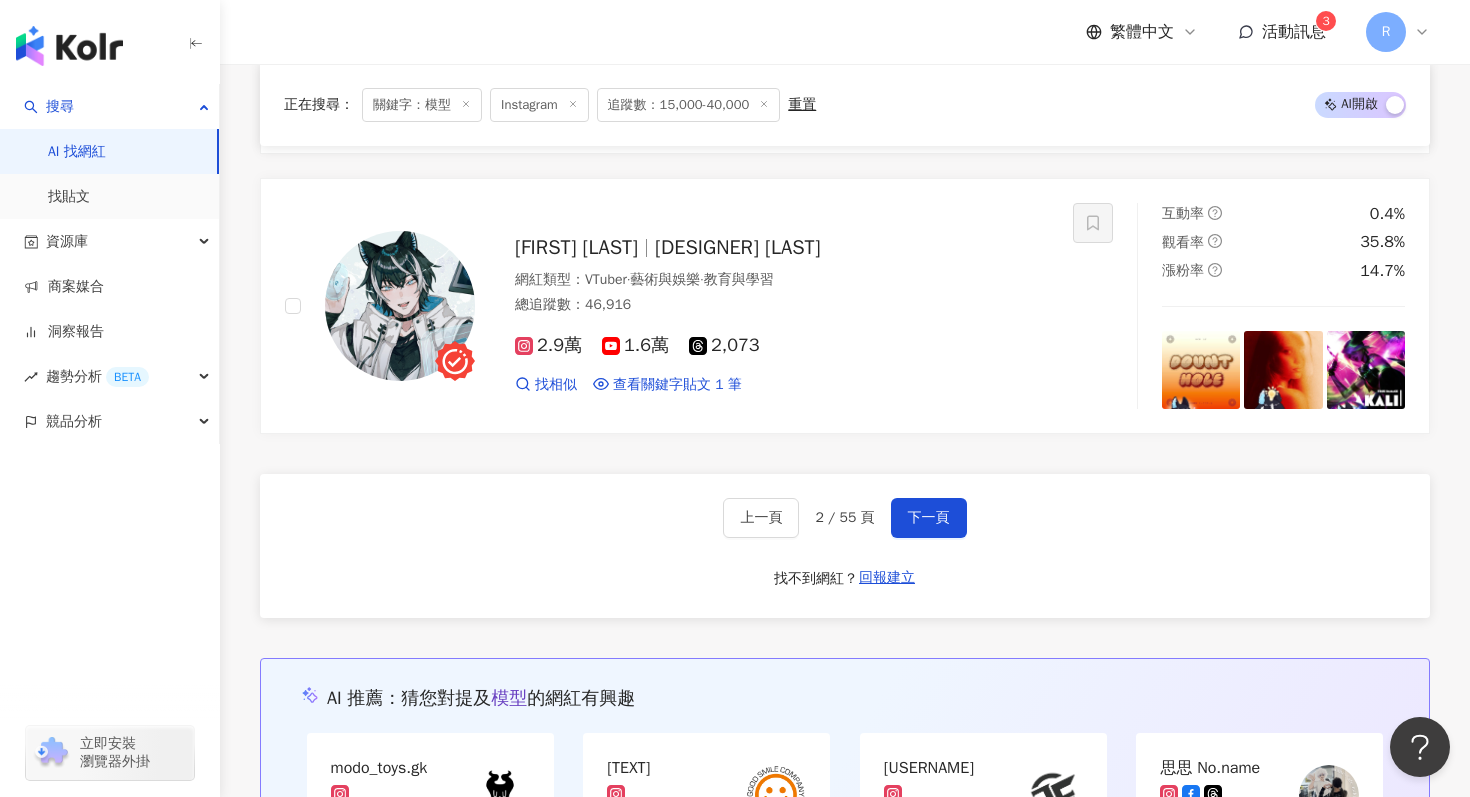 click 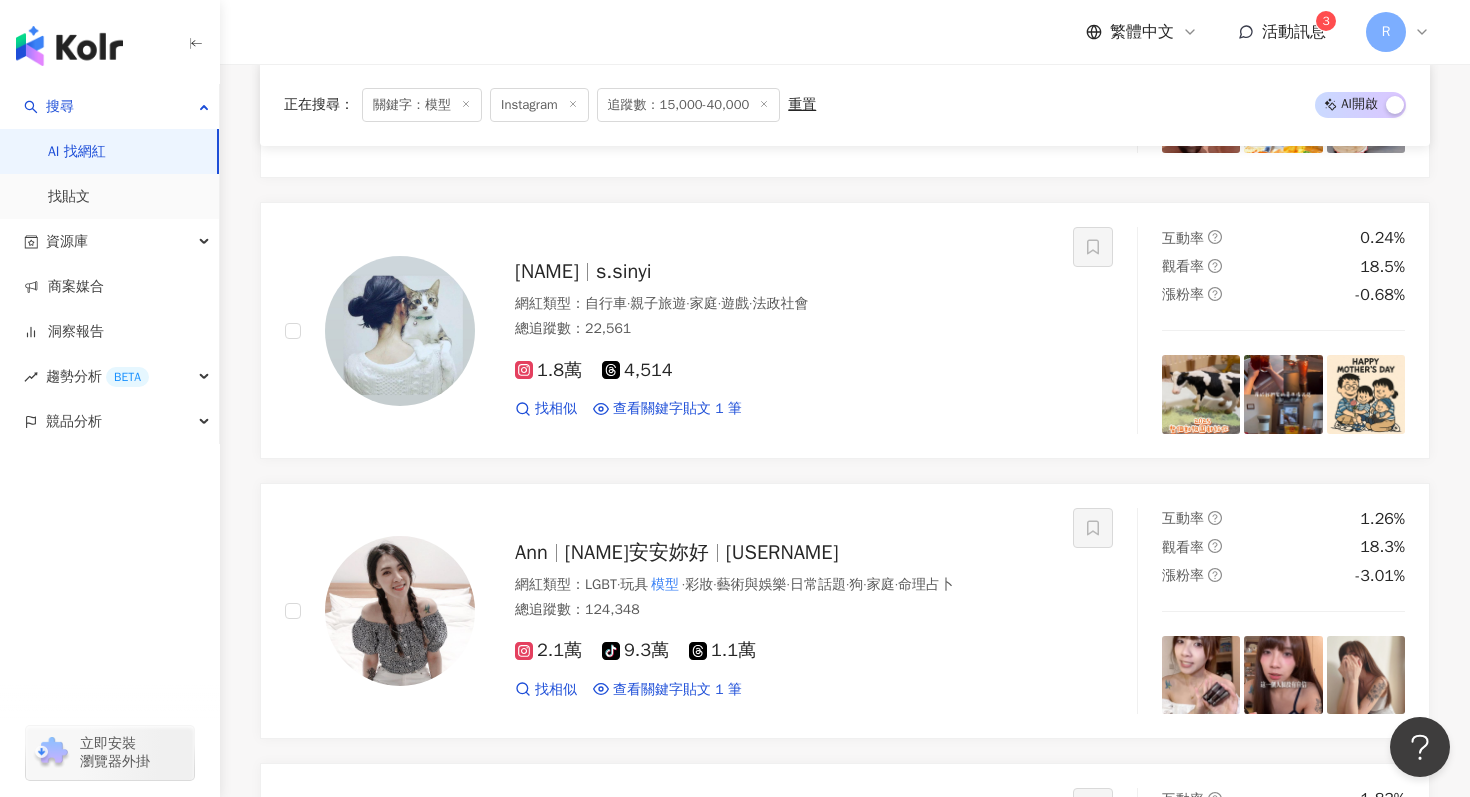 scroll, scrollTop: 0, scrollLeft: 0, axis: both 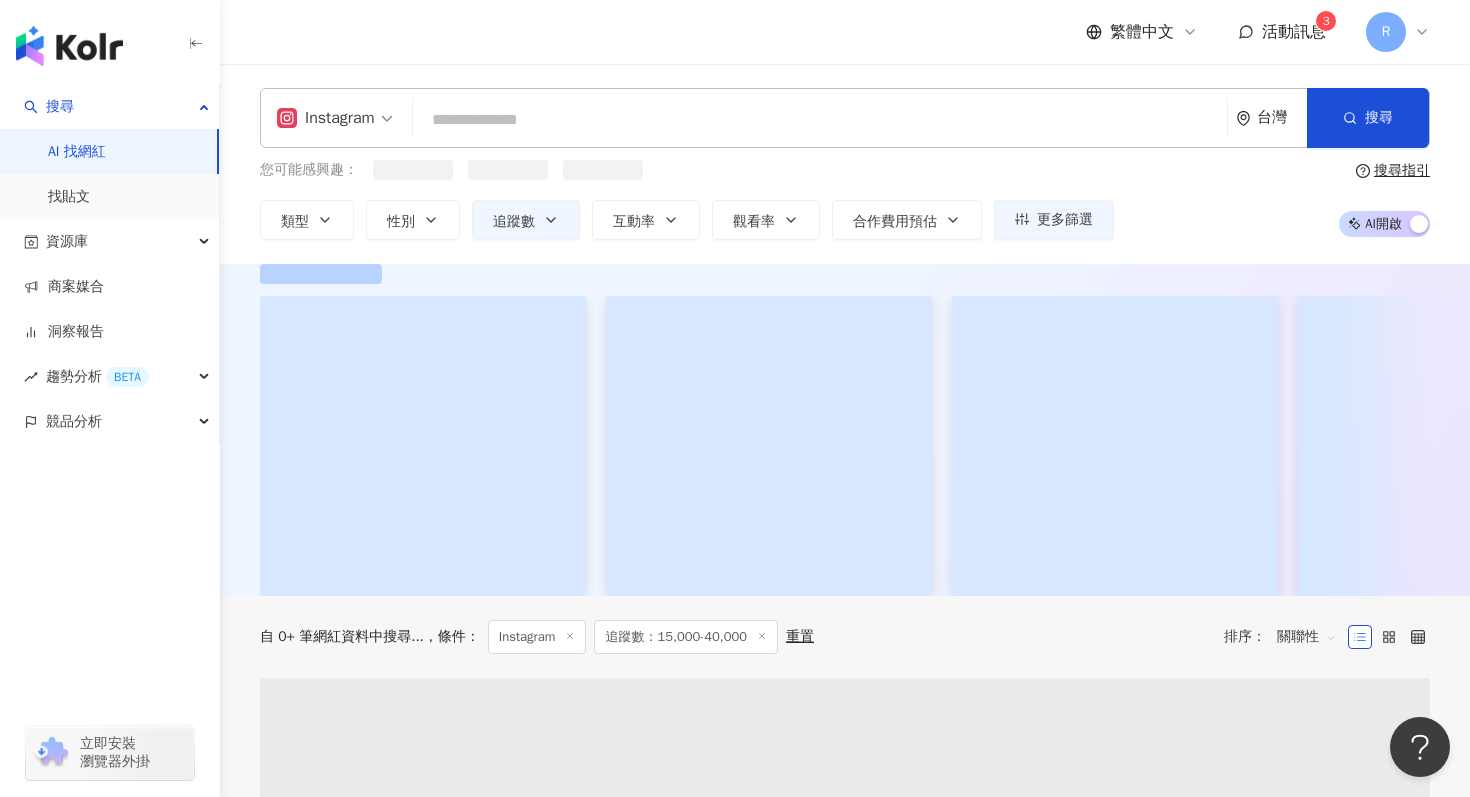 click at bounding box center [820, 120] 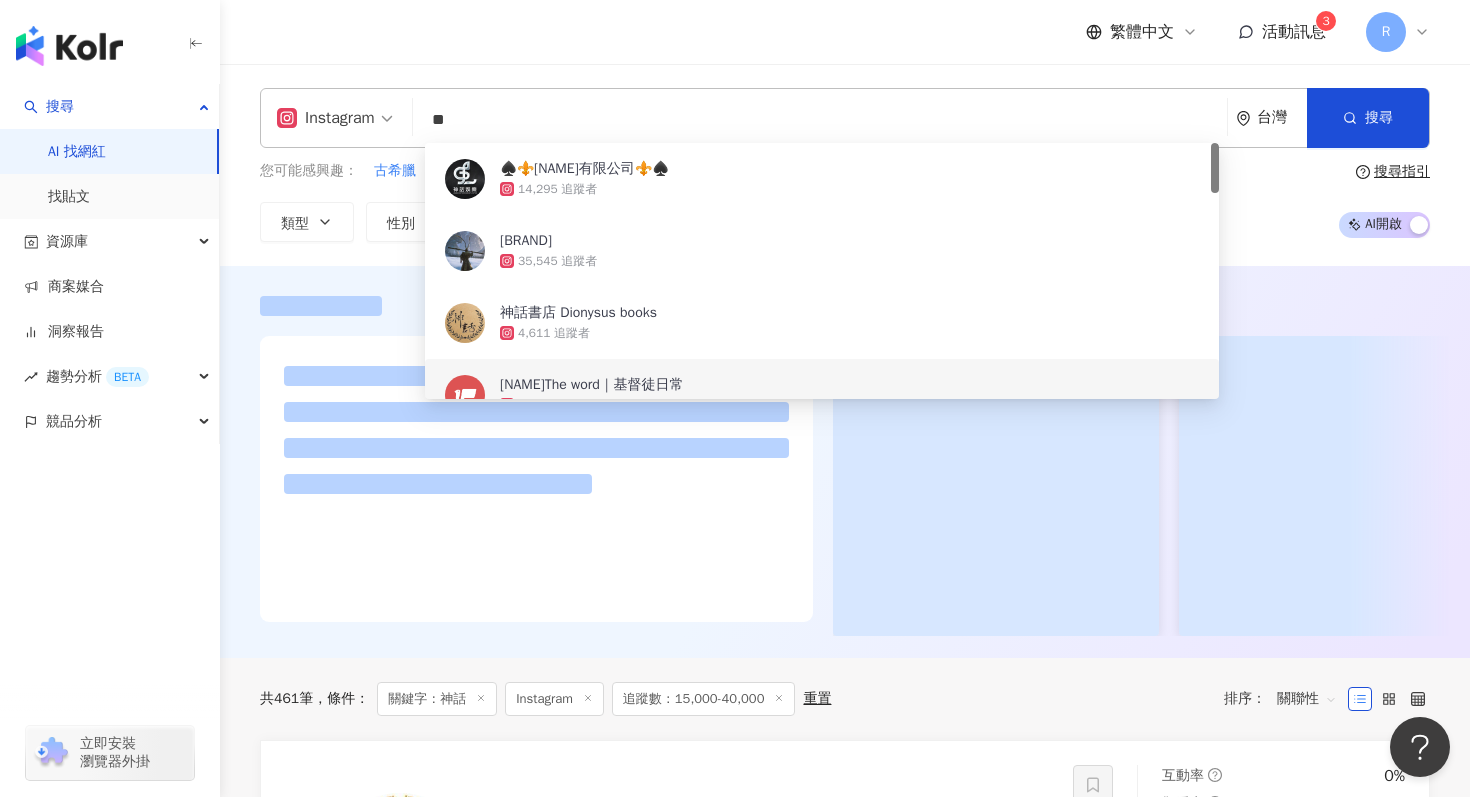click at bounding box center (845, 466) 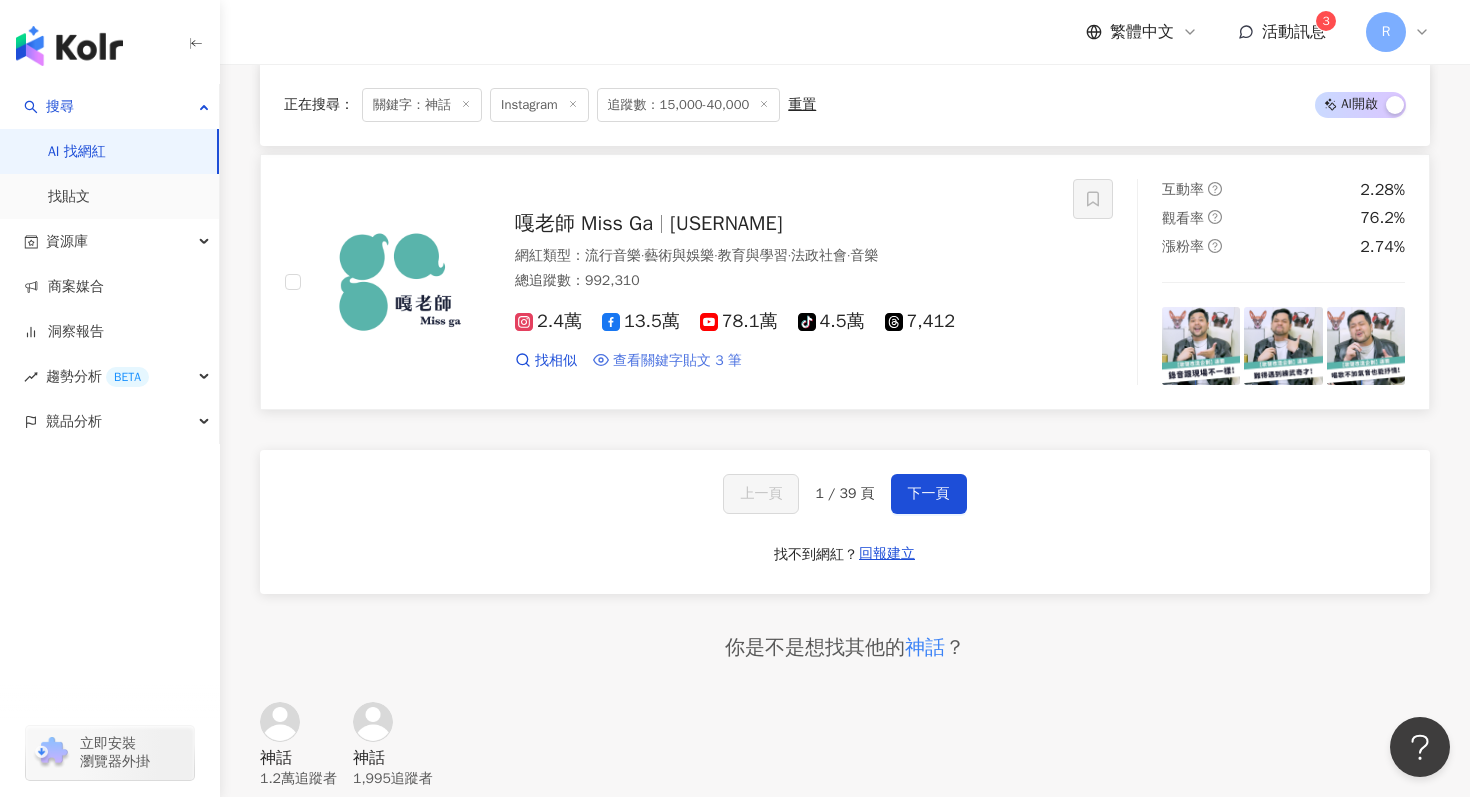 scroll, scrollTop: 3762, scrollLeft: 0, axis: vertical 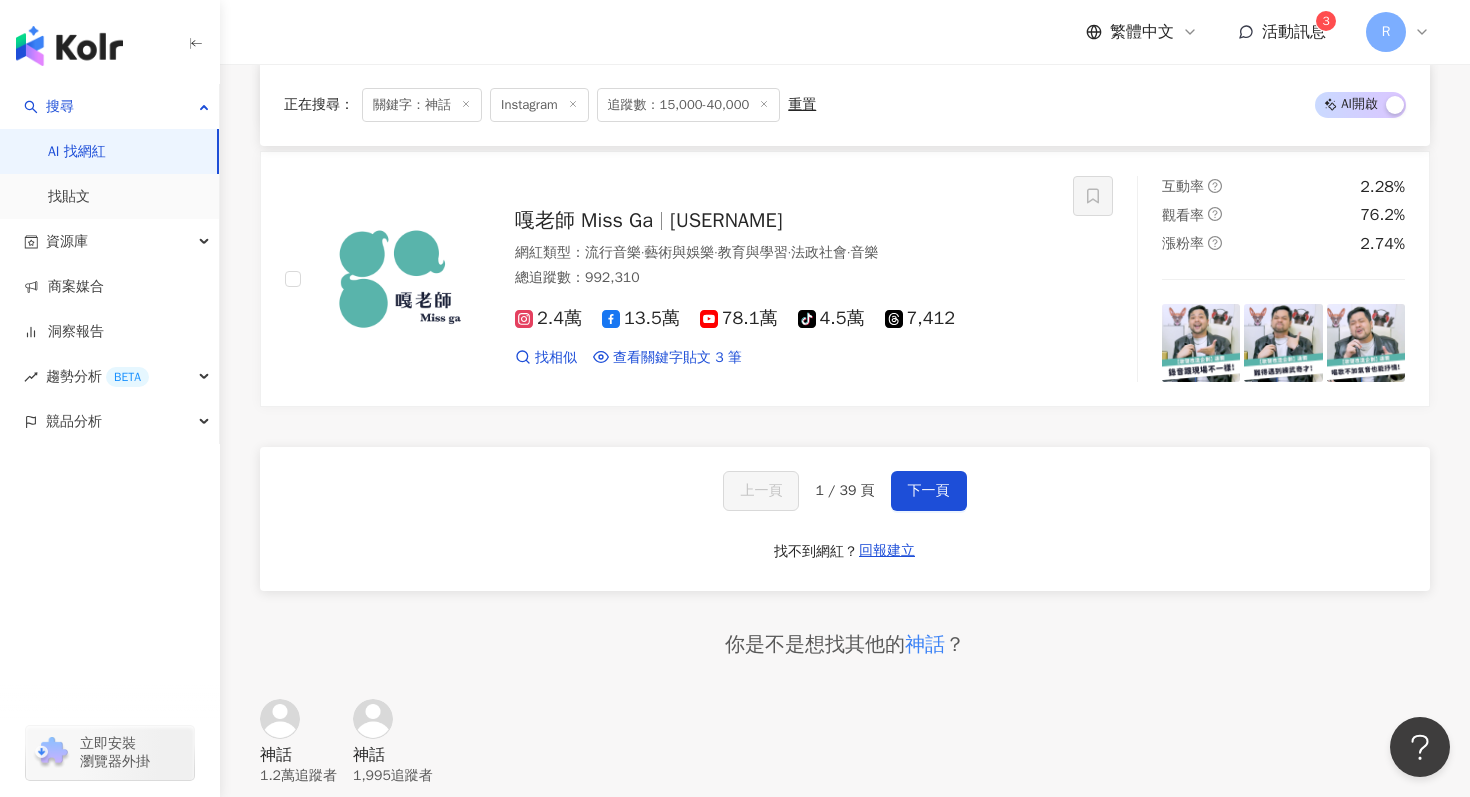 click on "上一頁 1 / 39 頁 下一頁 找不到網紅？ 回報建立" at bounding box center [845, 519] 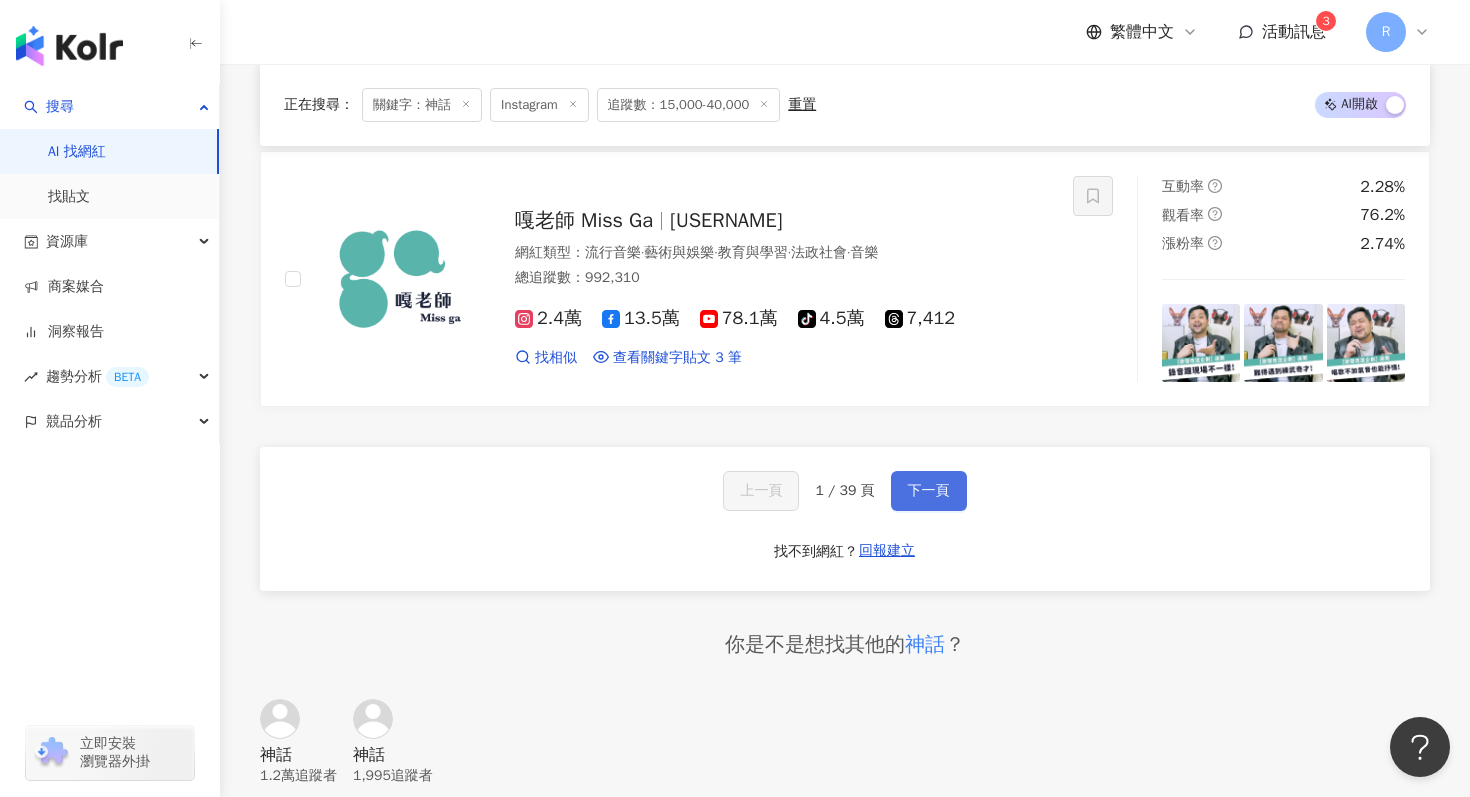 click on "下一頁" at bounding box center (929, 491) 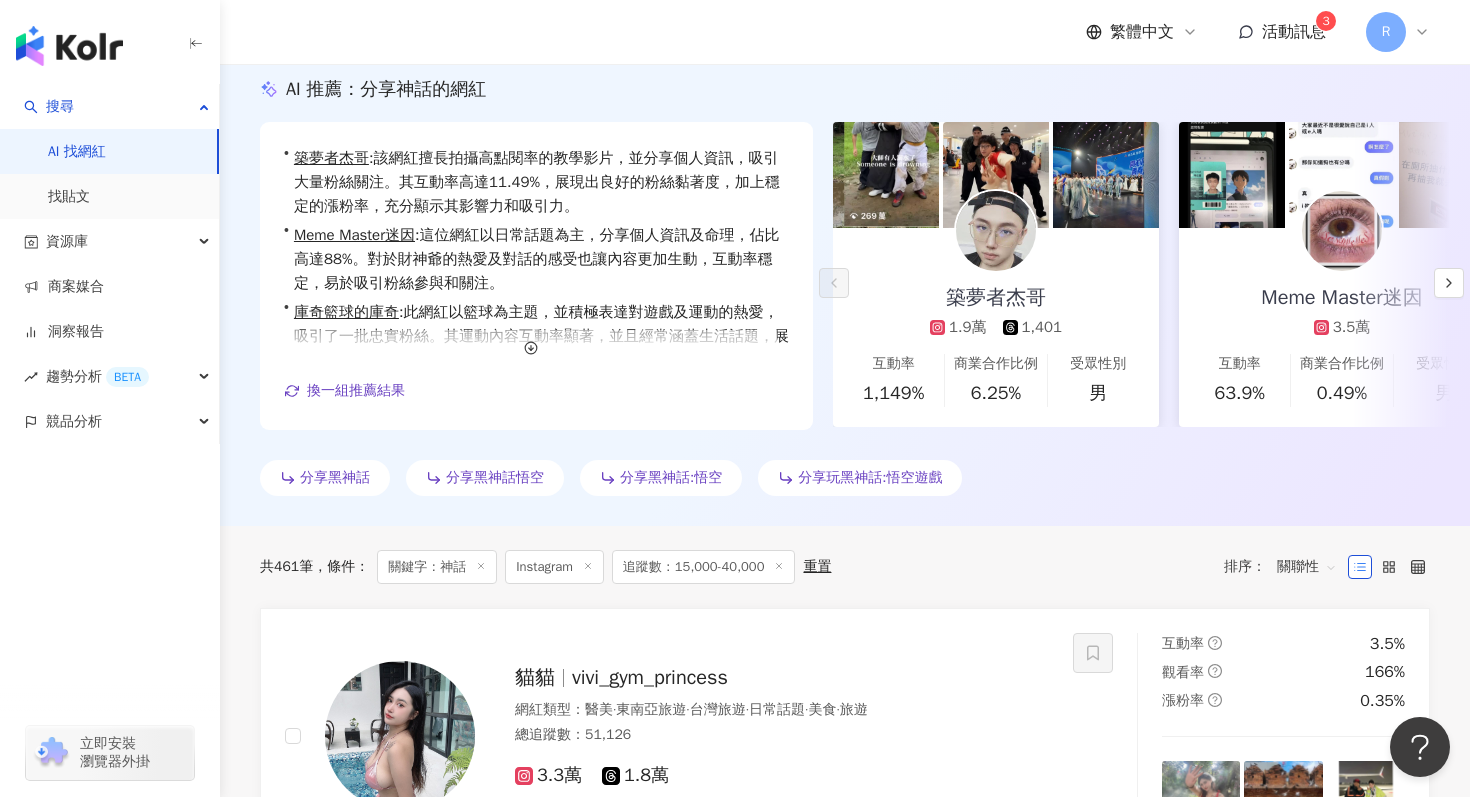 scroll, scrollTop: 0, scrollLeft: 0, axis: both 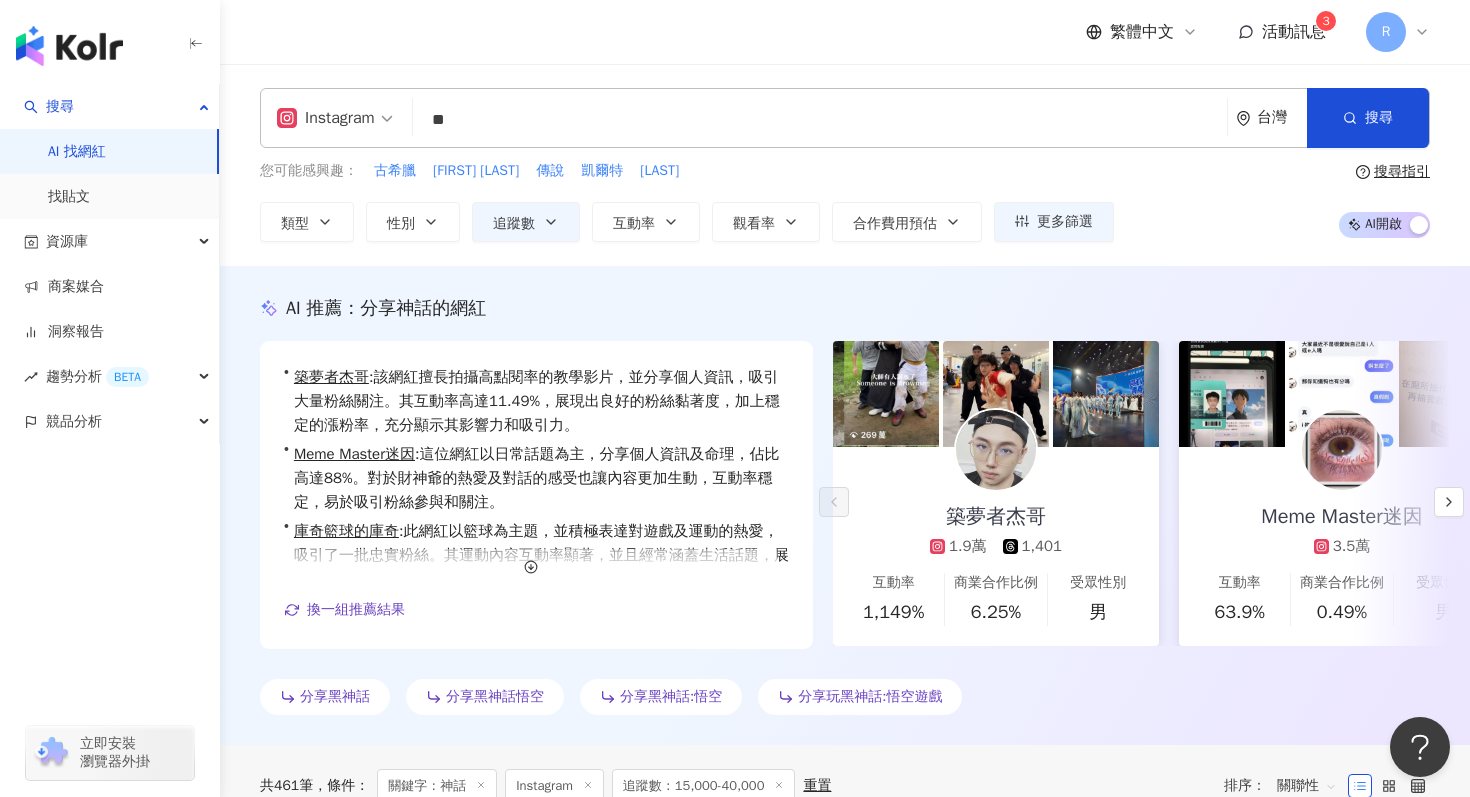 click on "**" at bounding box center [820, 120] 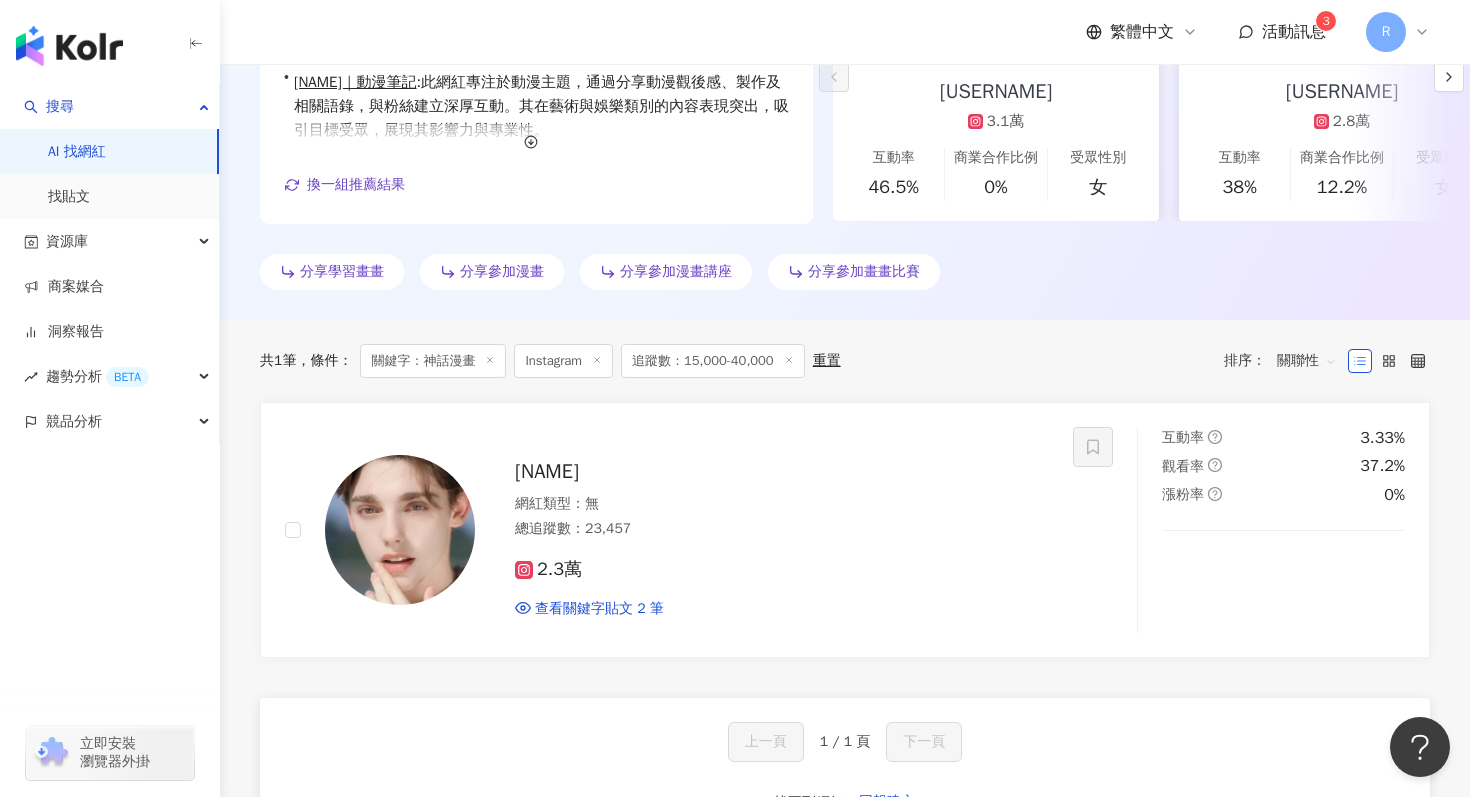 scroll, scrollTop: 0, scrollLeft: 0, axis: both 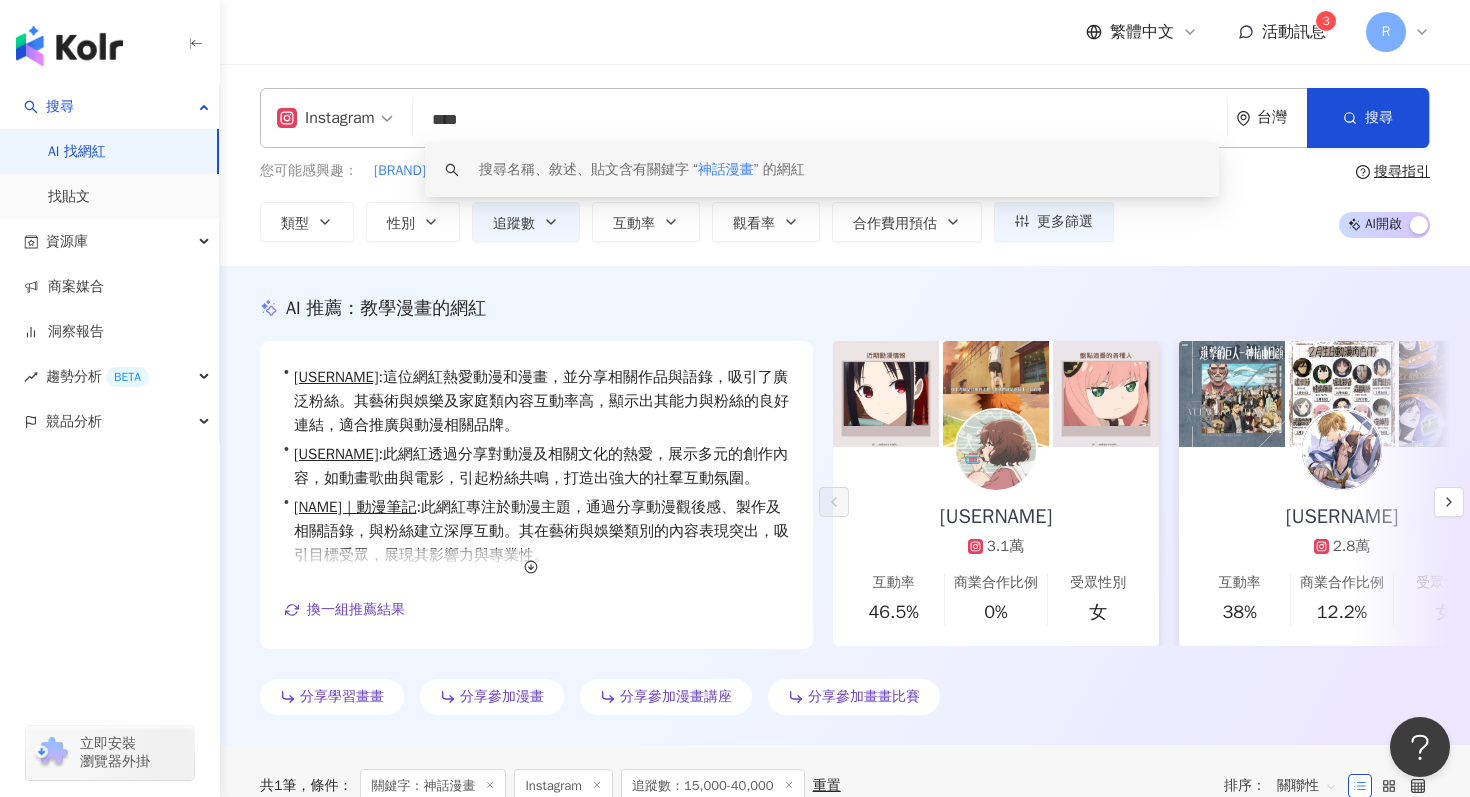 click on "****" at bounding box center [820, 120] 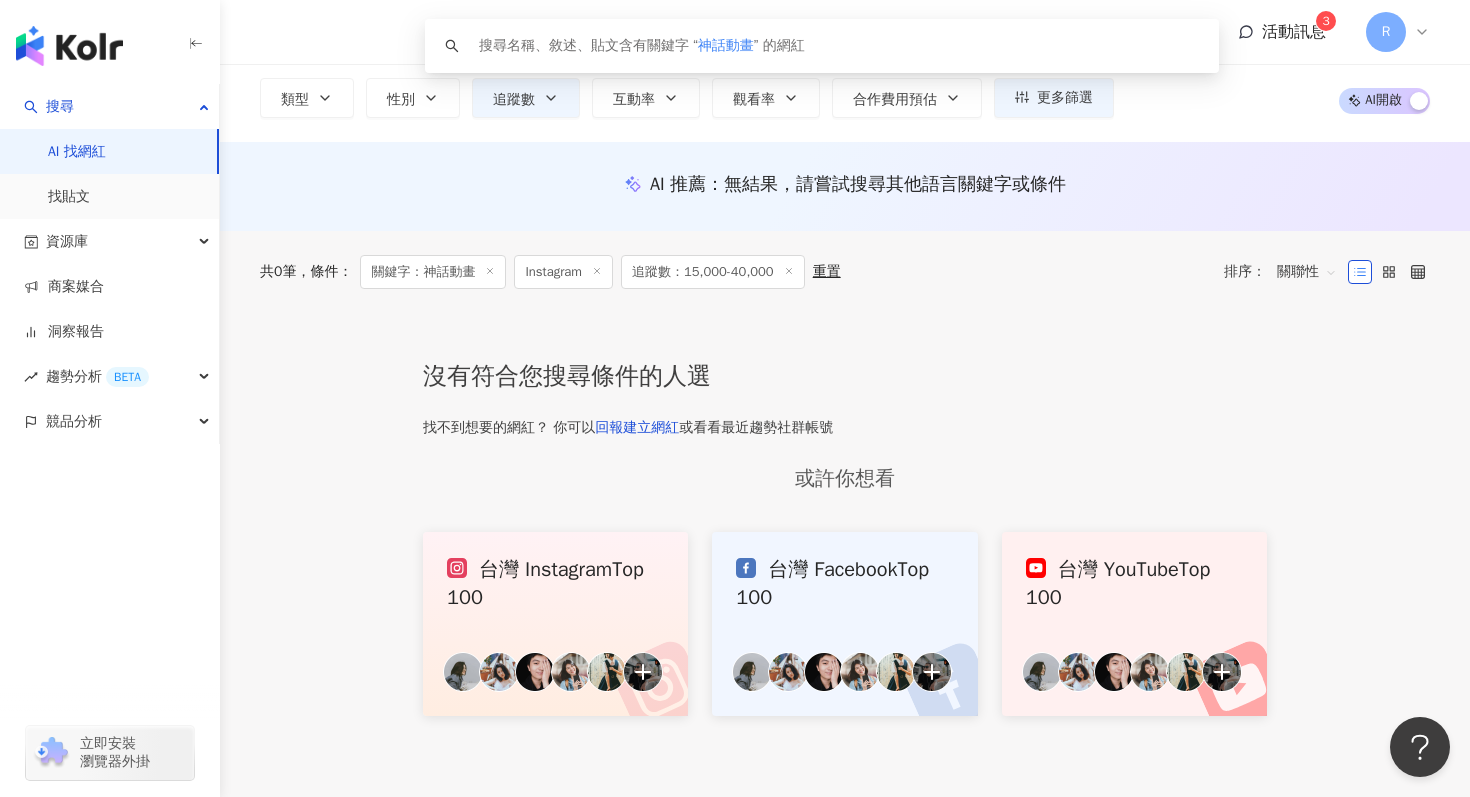 scroll, scrollTop: 0, scrollLeft: 0, axis: both 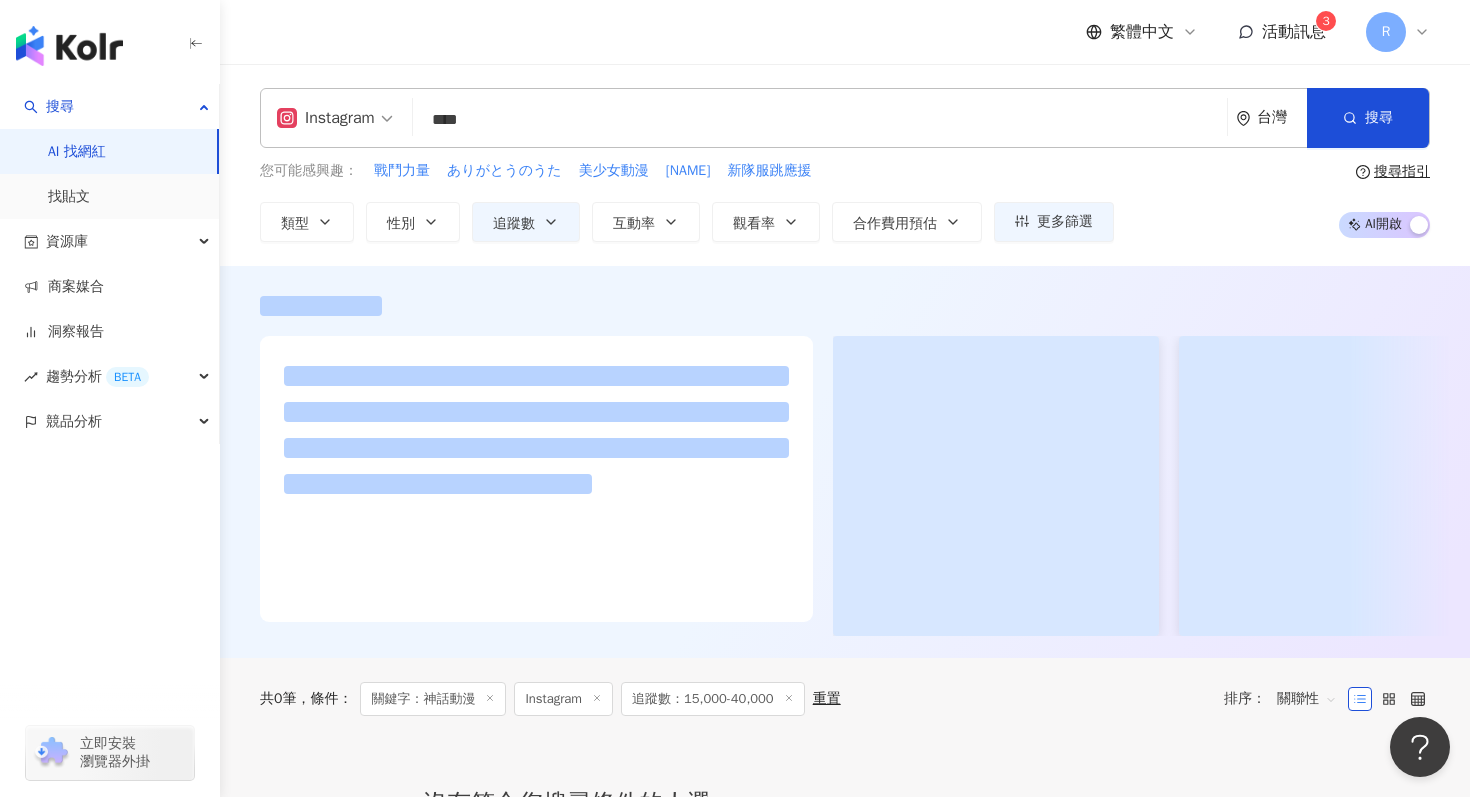 click on "****" at bounding box center (820, 120) 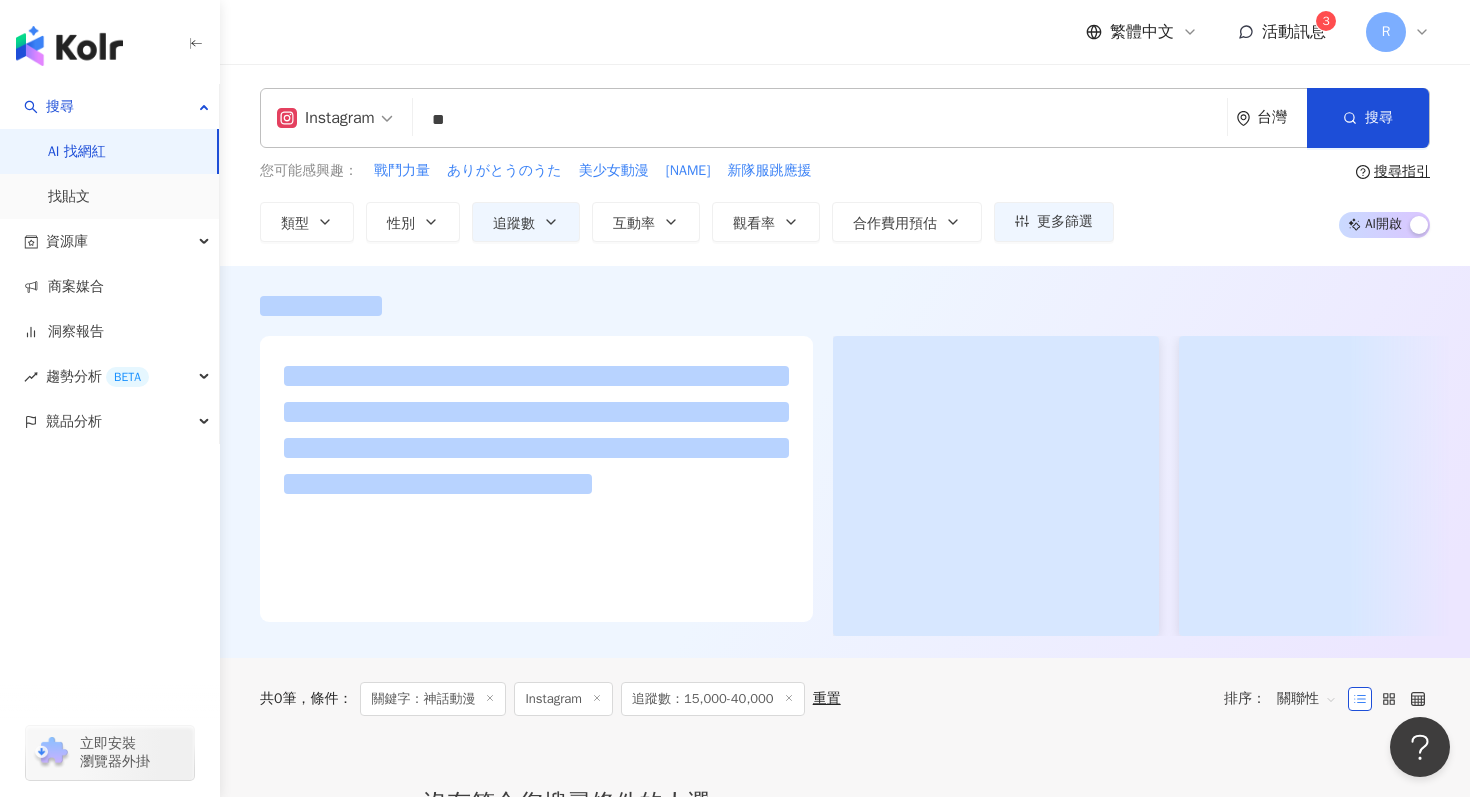 type on "*" 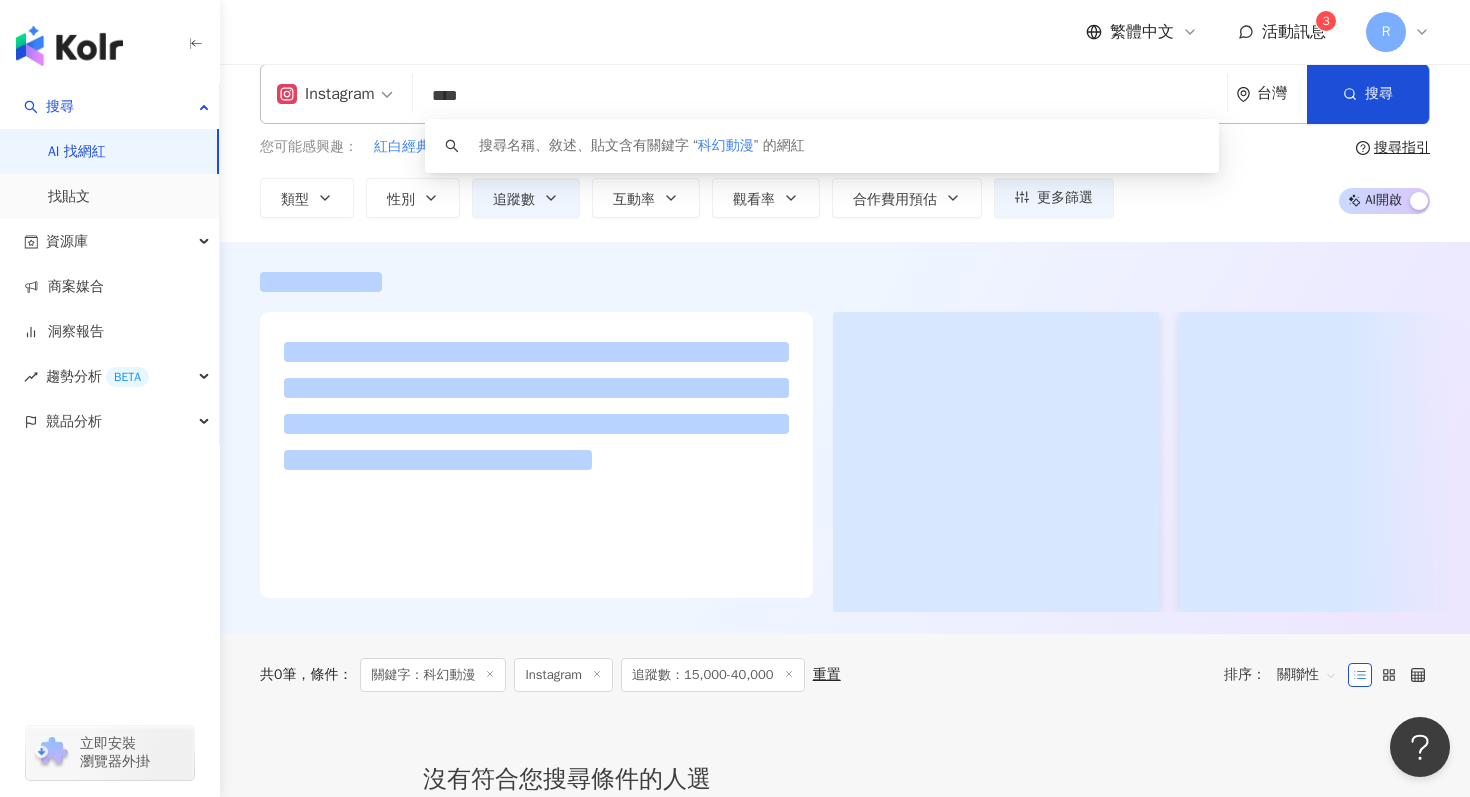 scroll, scrollTop: 0, scrollLeft: 0, axis: both 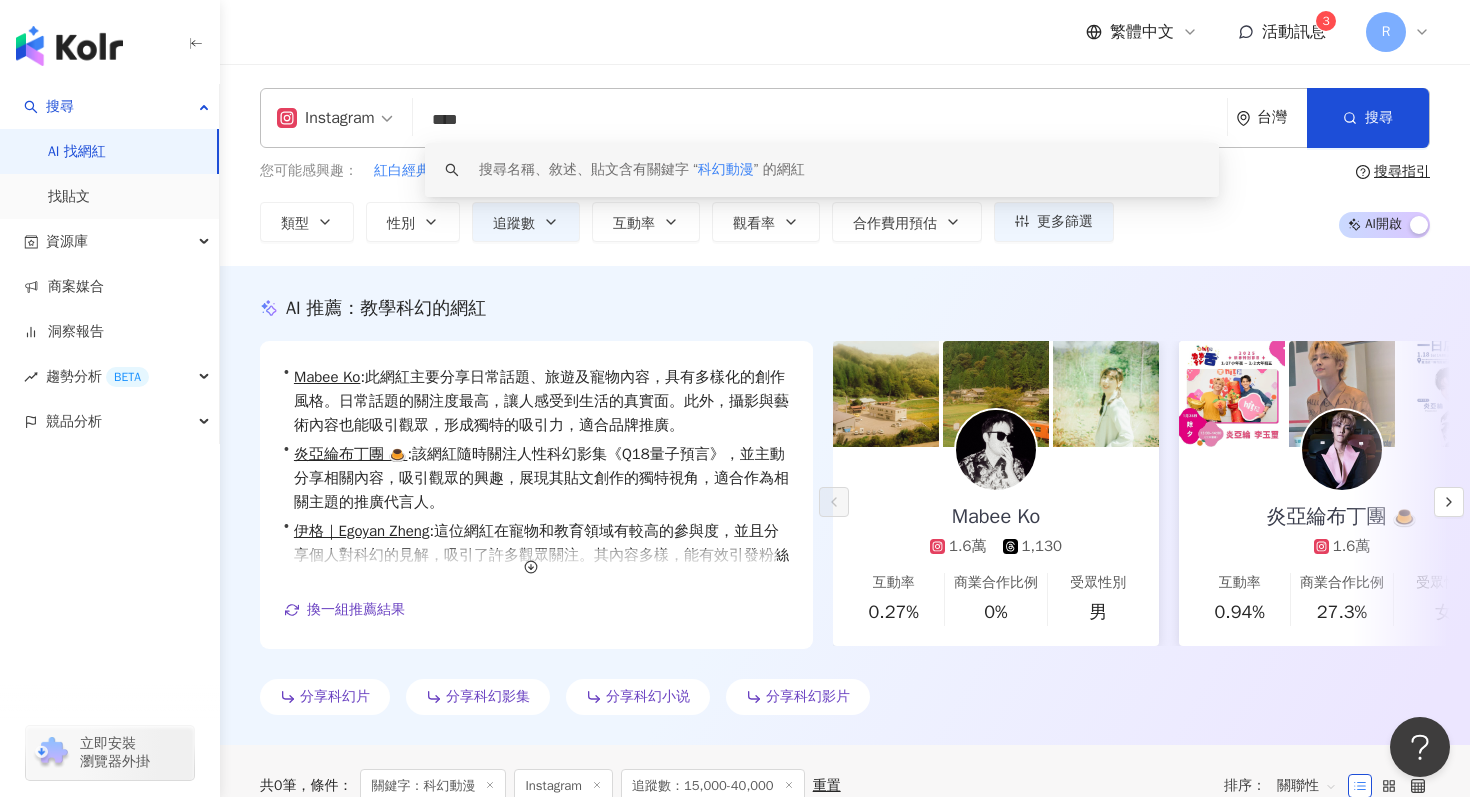 click on "****" at bounding box center [820, 120] 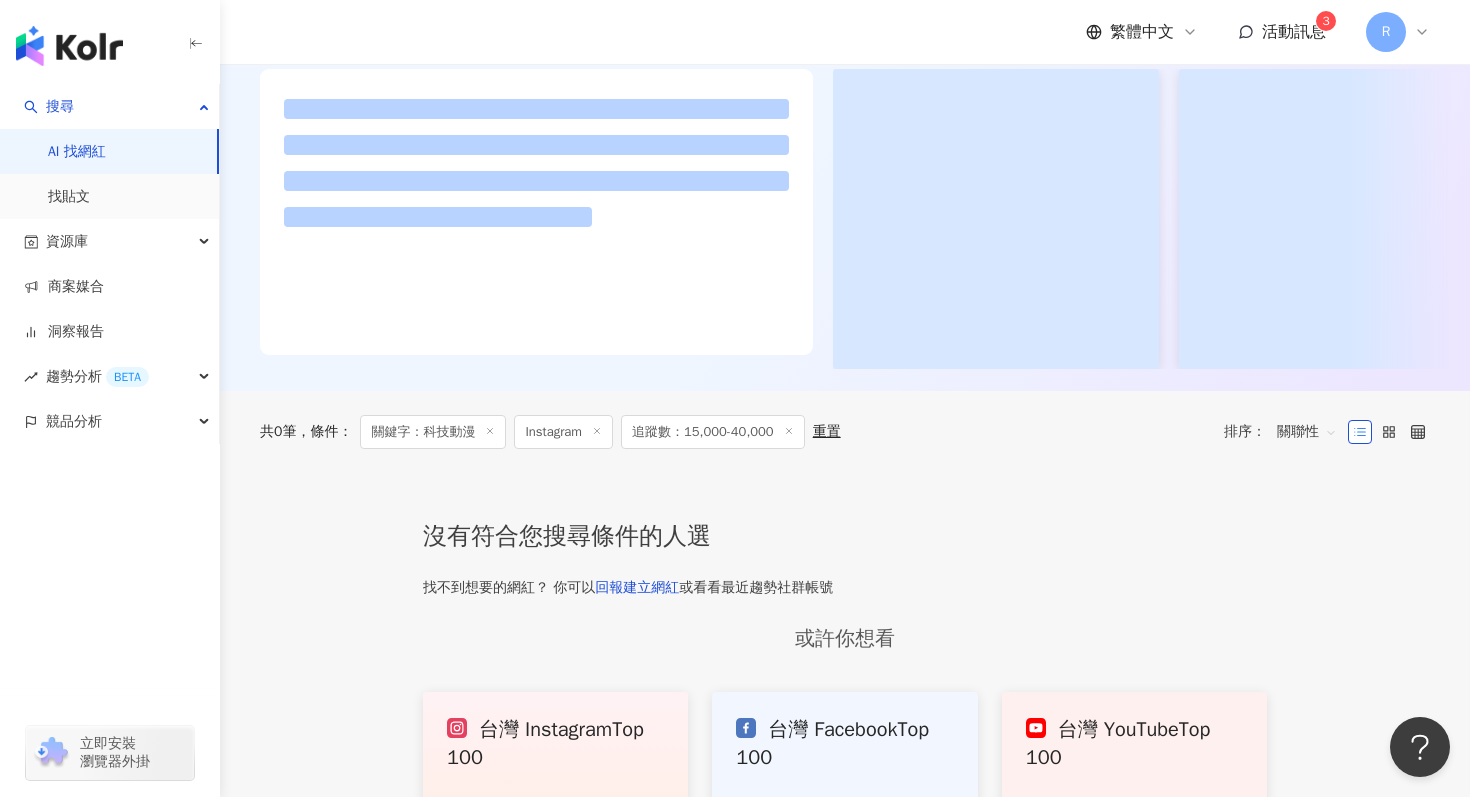 scroll, scrollTop: 0, scrollLeft: 0, axis: both 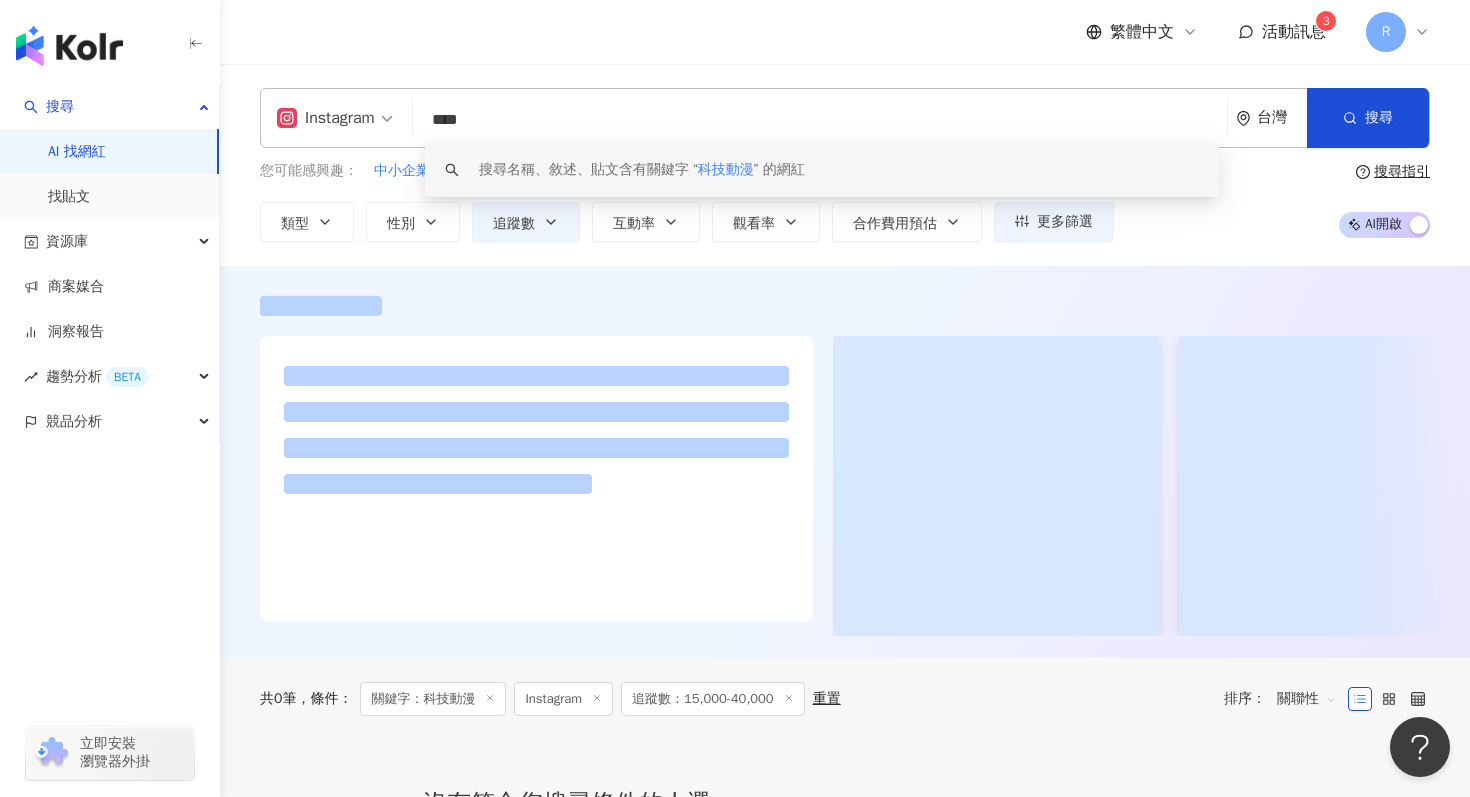 click on "****" at bounding box center [820, 120] 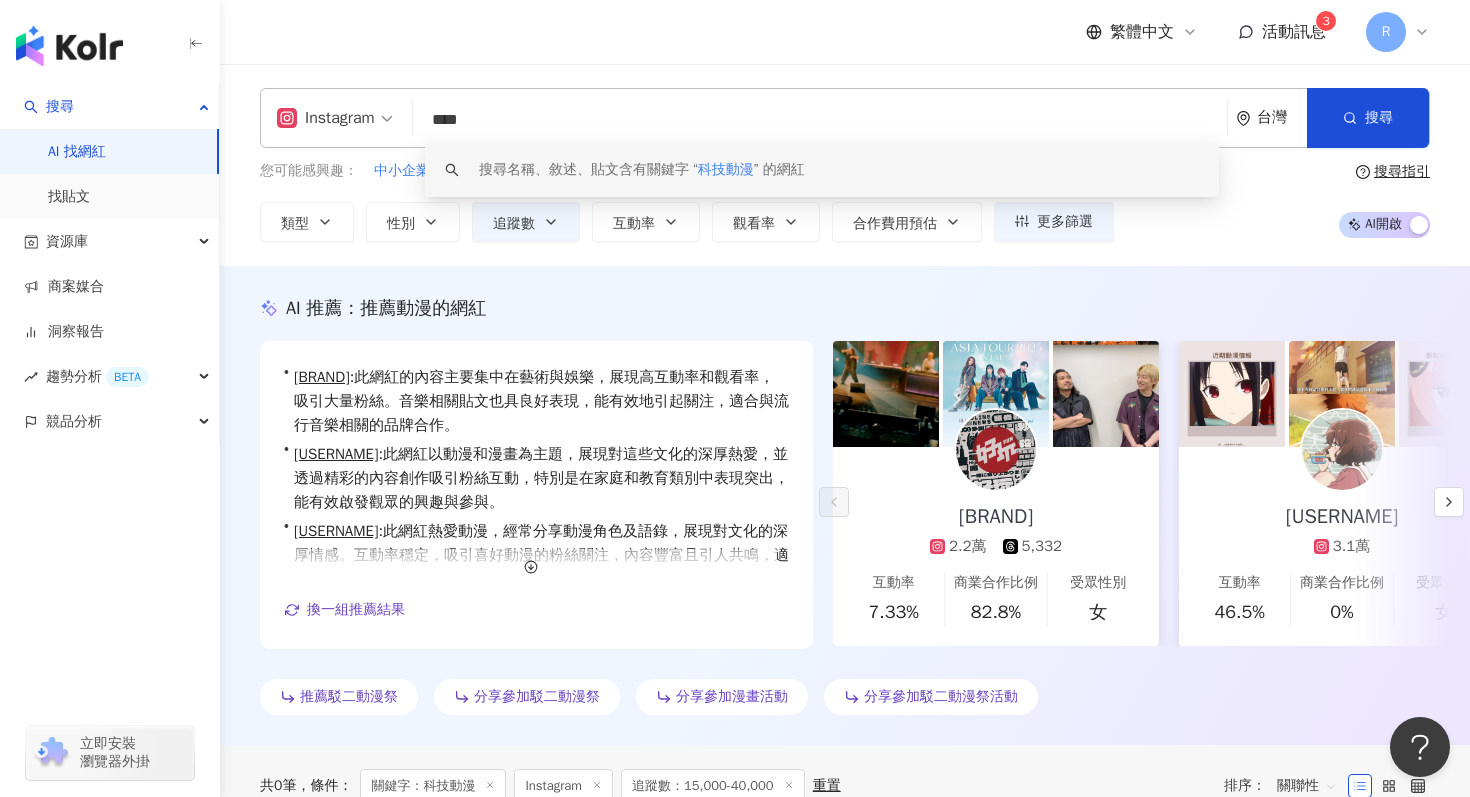 click on "繁體中文 活動訊息 3 R" at bounding box center (845, 32) 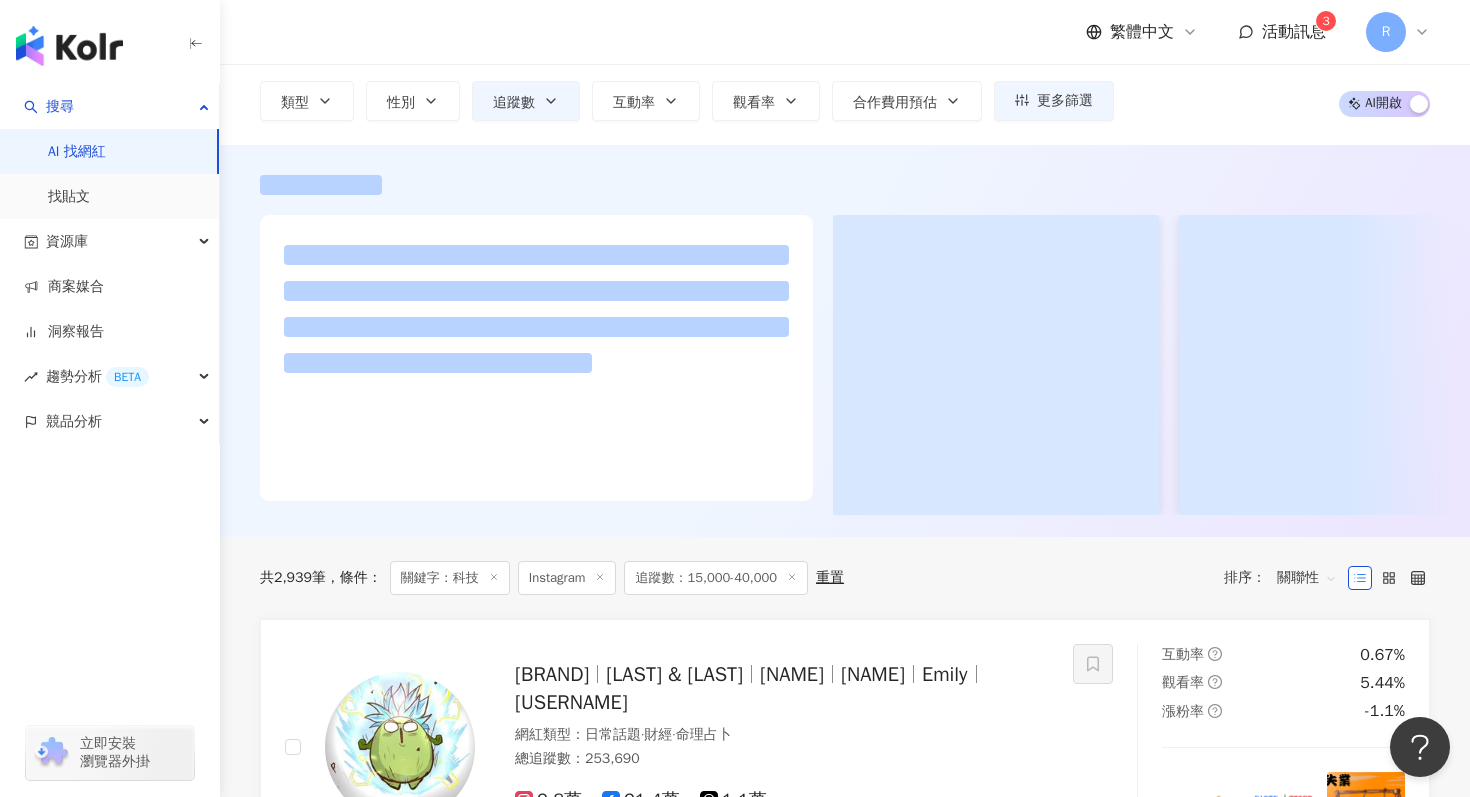 scroll, scrollTop: 0, scrollLeft: 0, axis: both 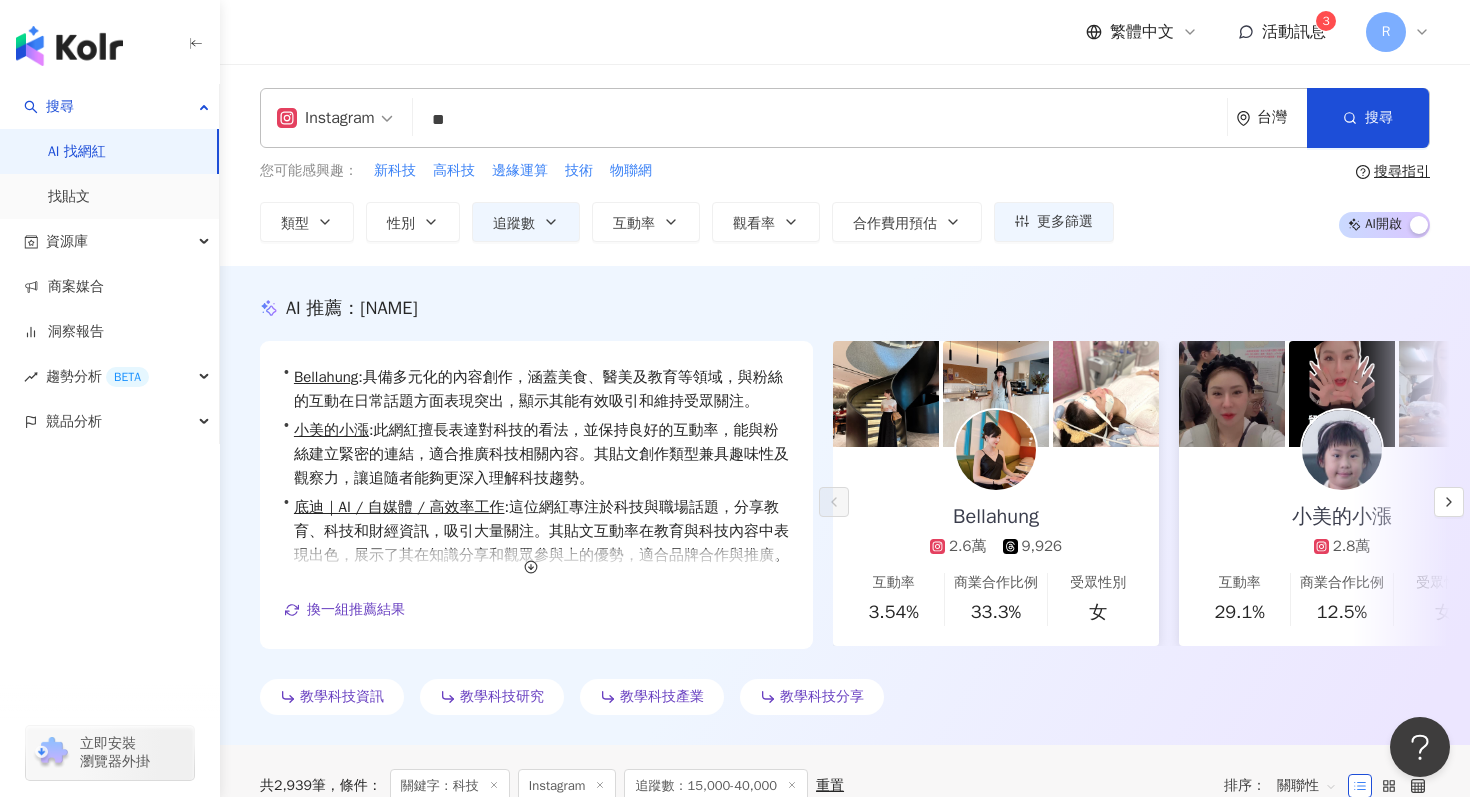 type on "*" 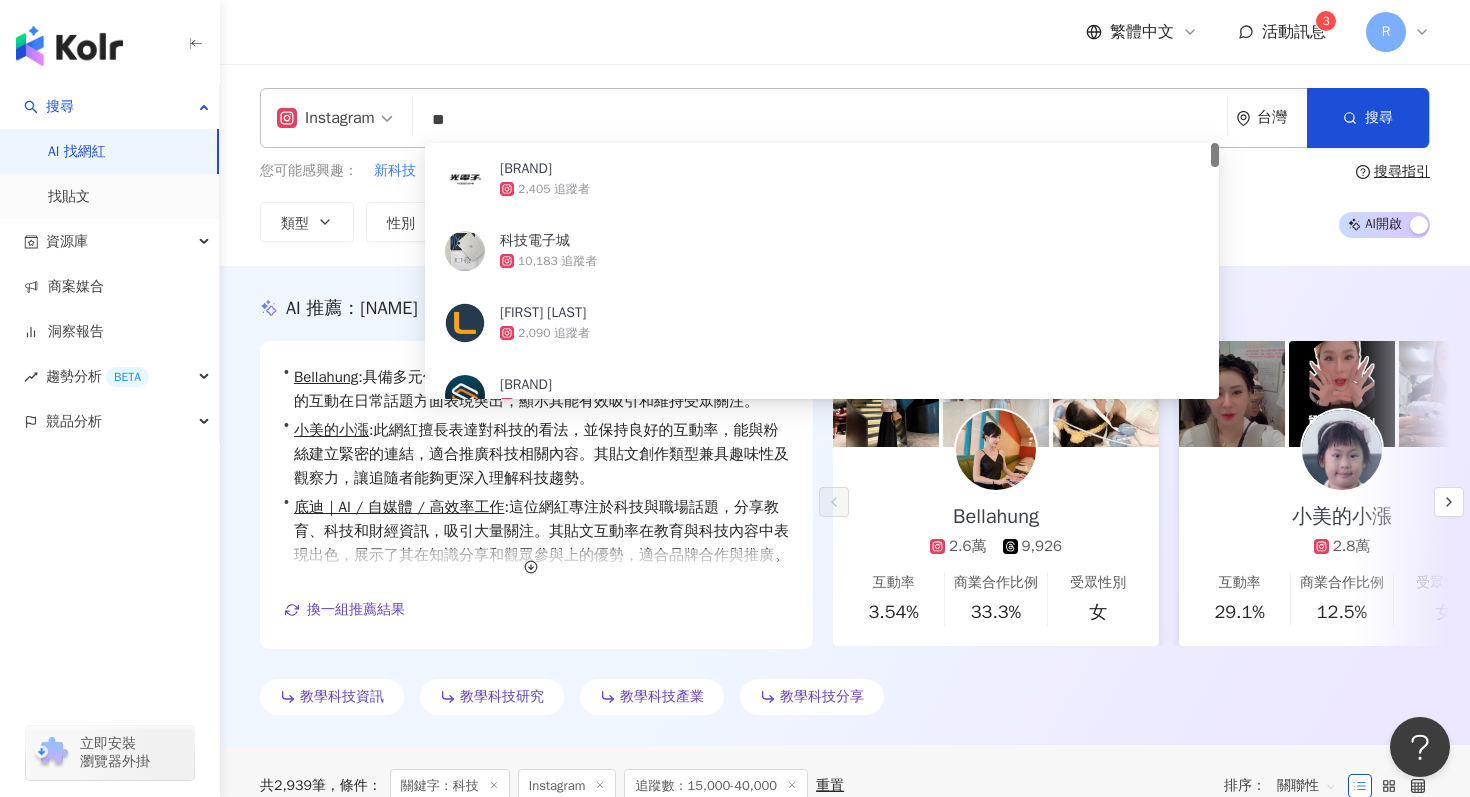 type on "**" 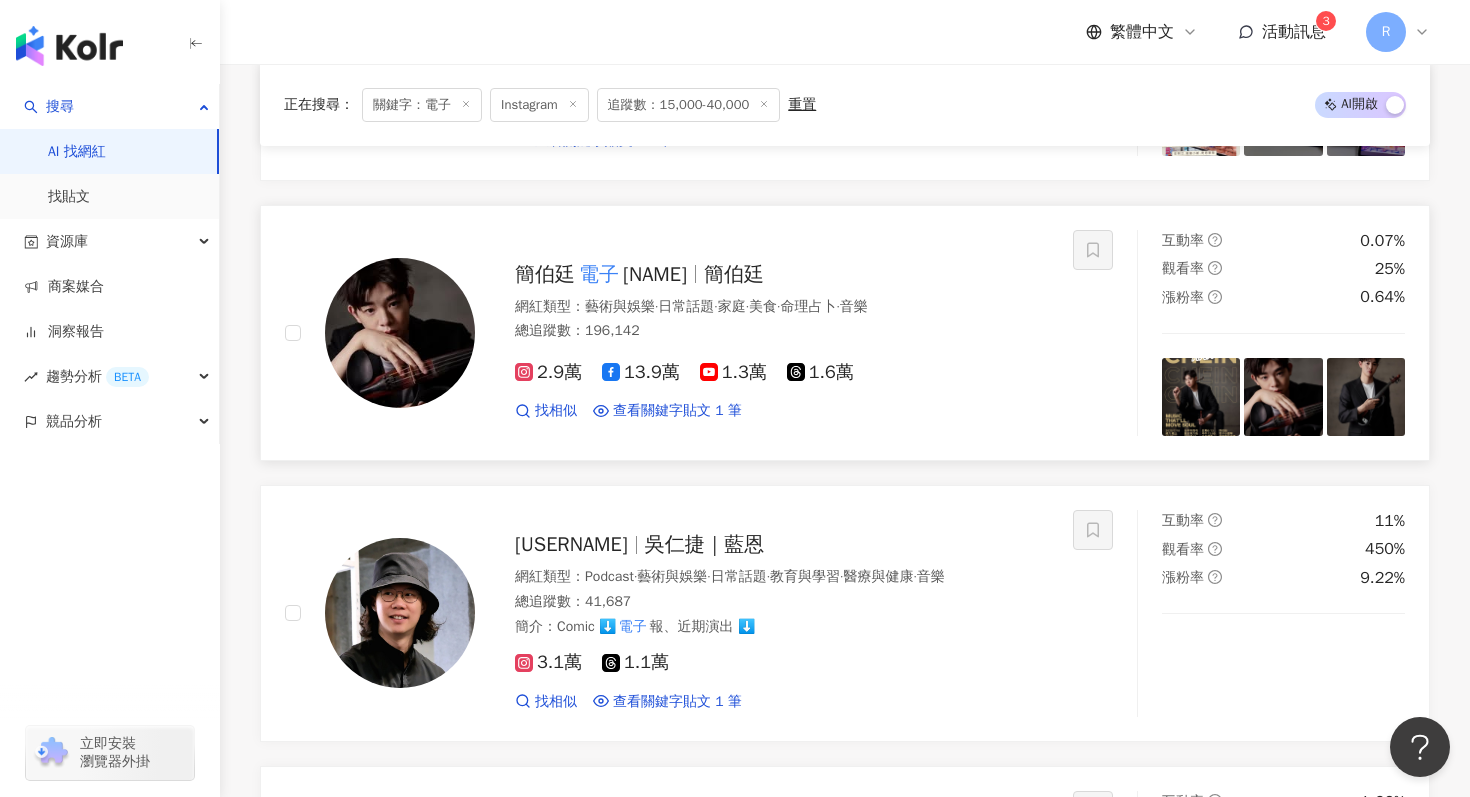 scroll, scrollTop: 1499, scrollLeft: 0, axis: vertical 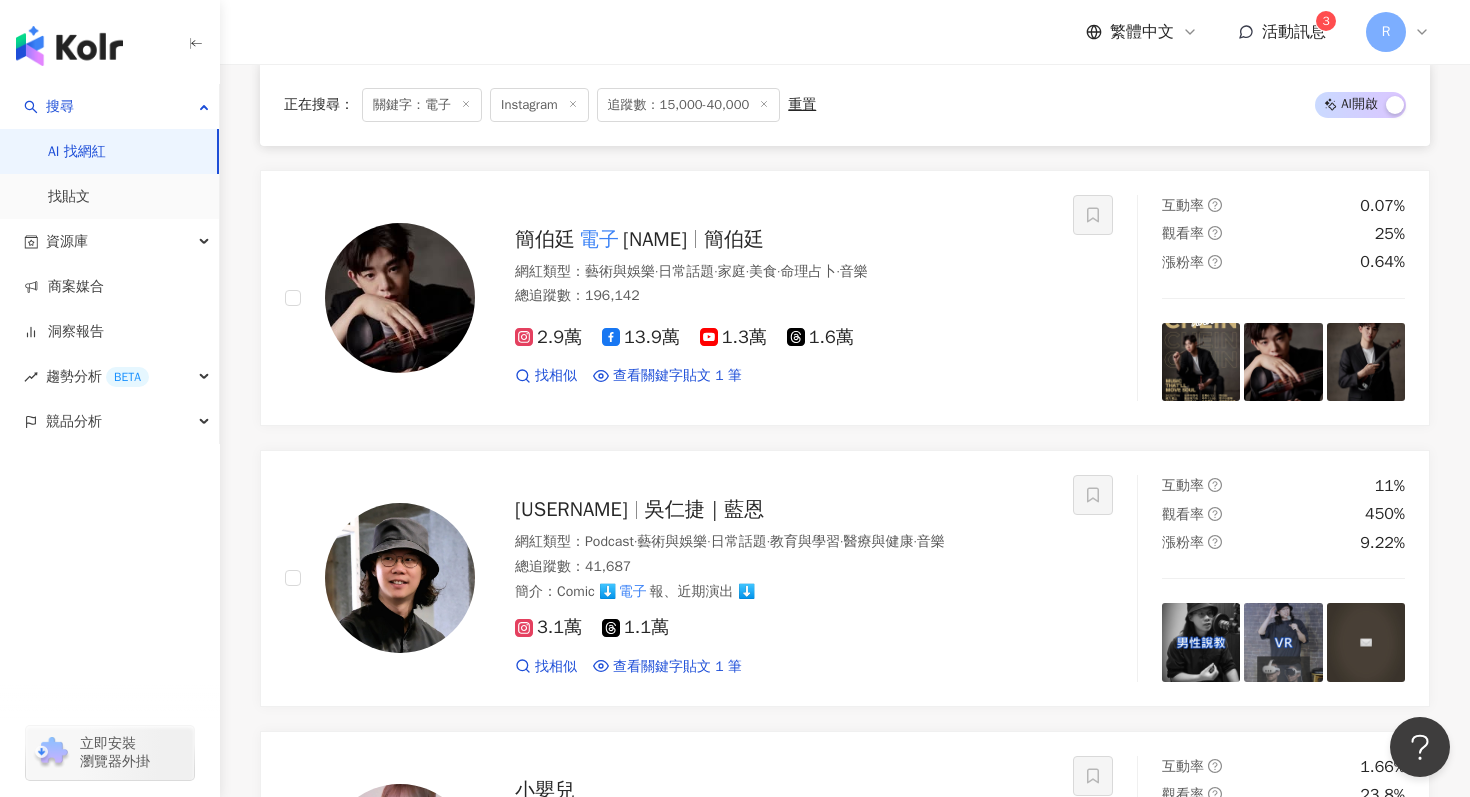 click 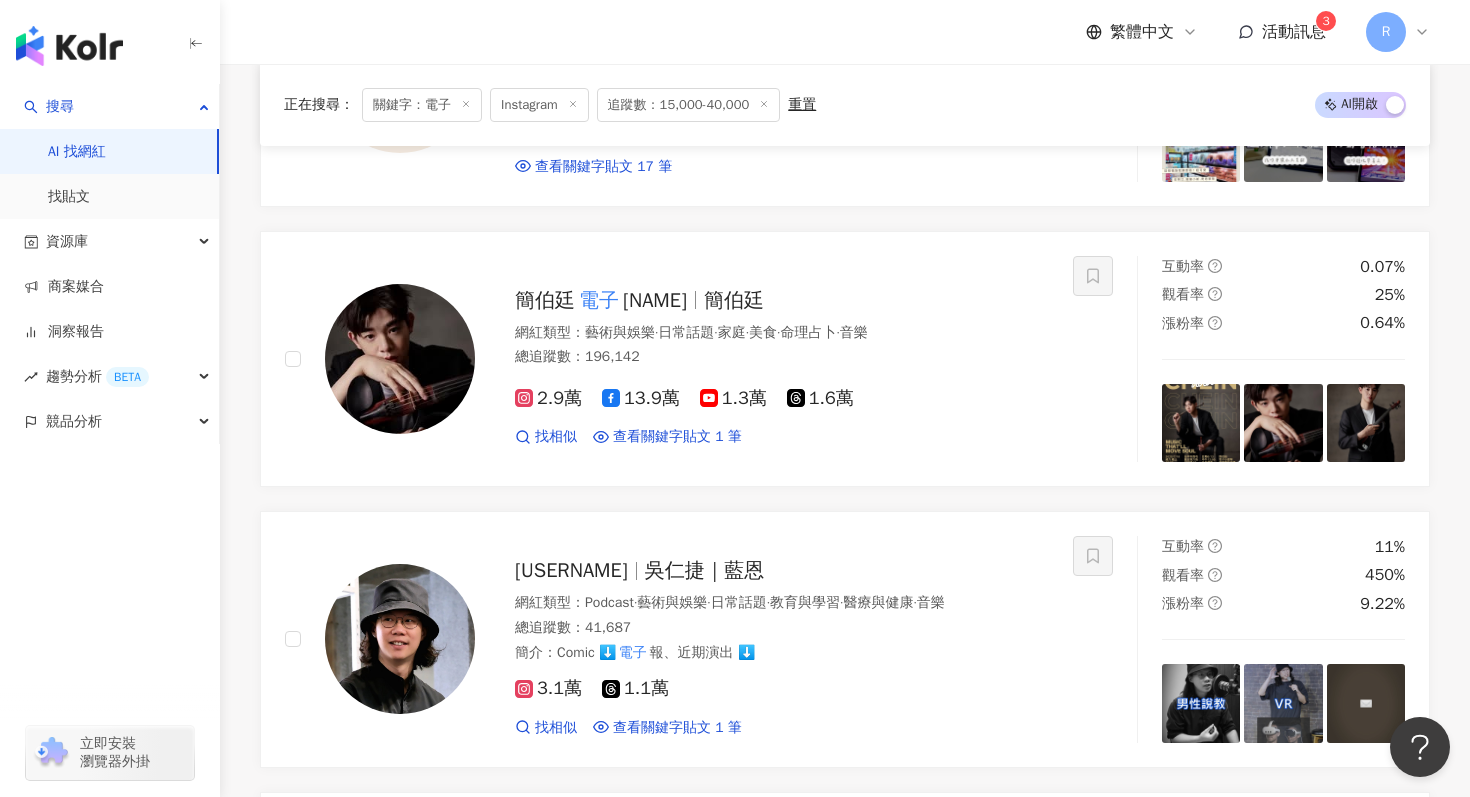 type 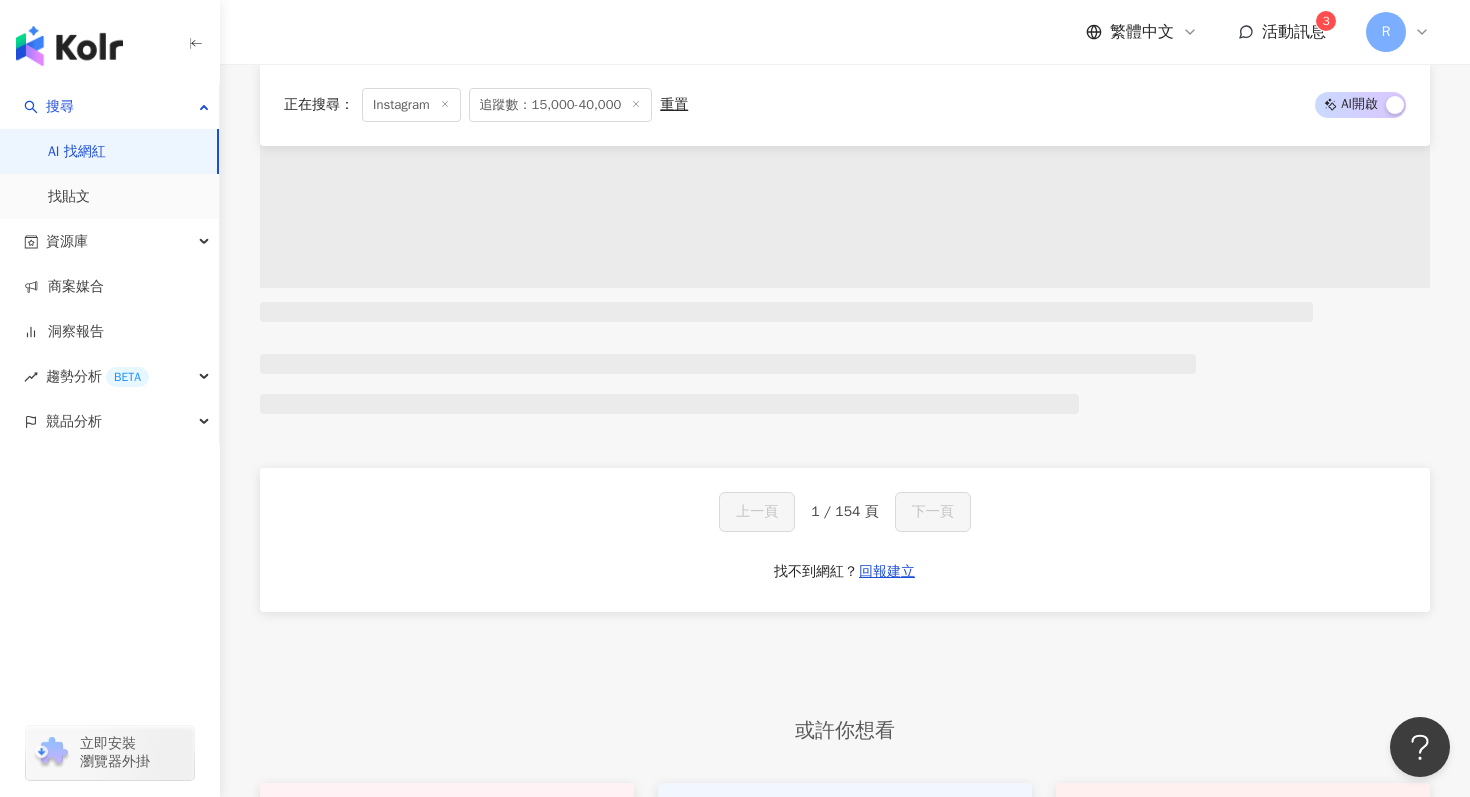 scroll, scrollTop: 0, scrollLeft: 0, axis: both 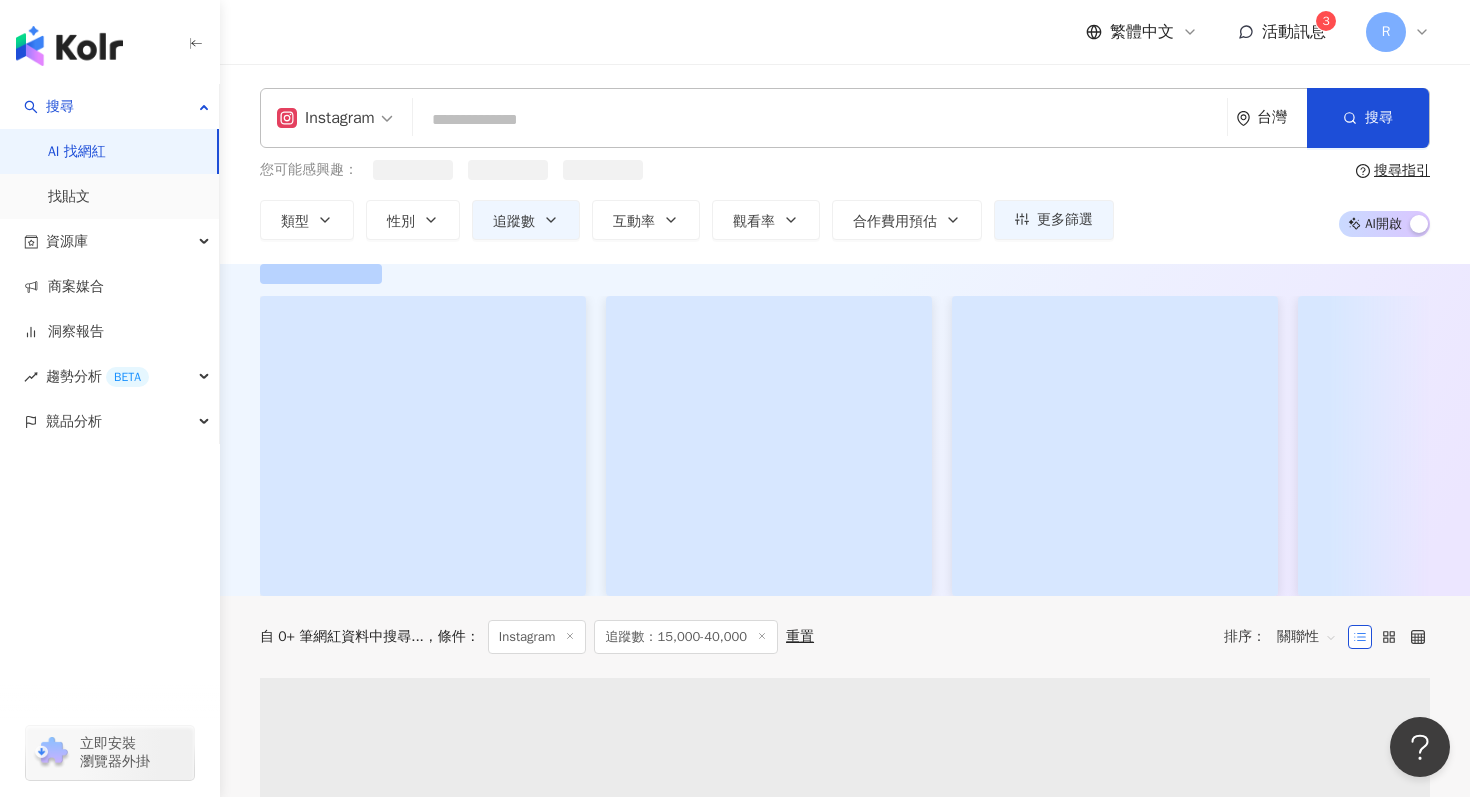 click on "Instagram" at bounding box center (335, 118) 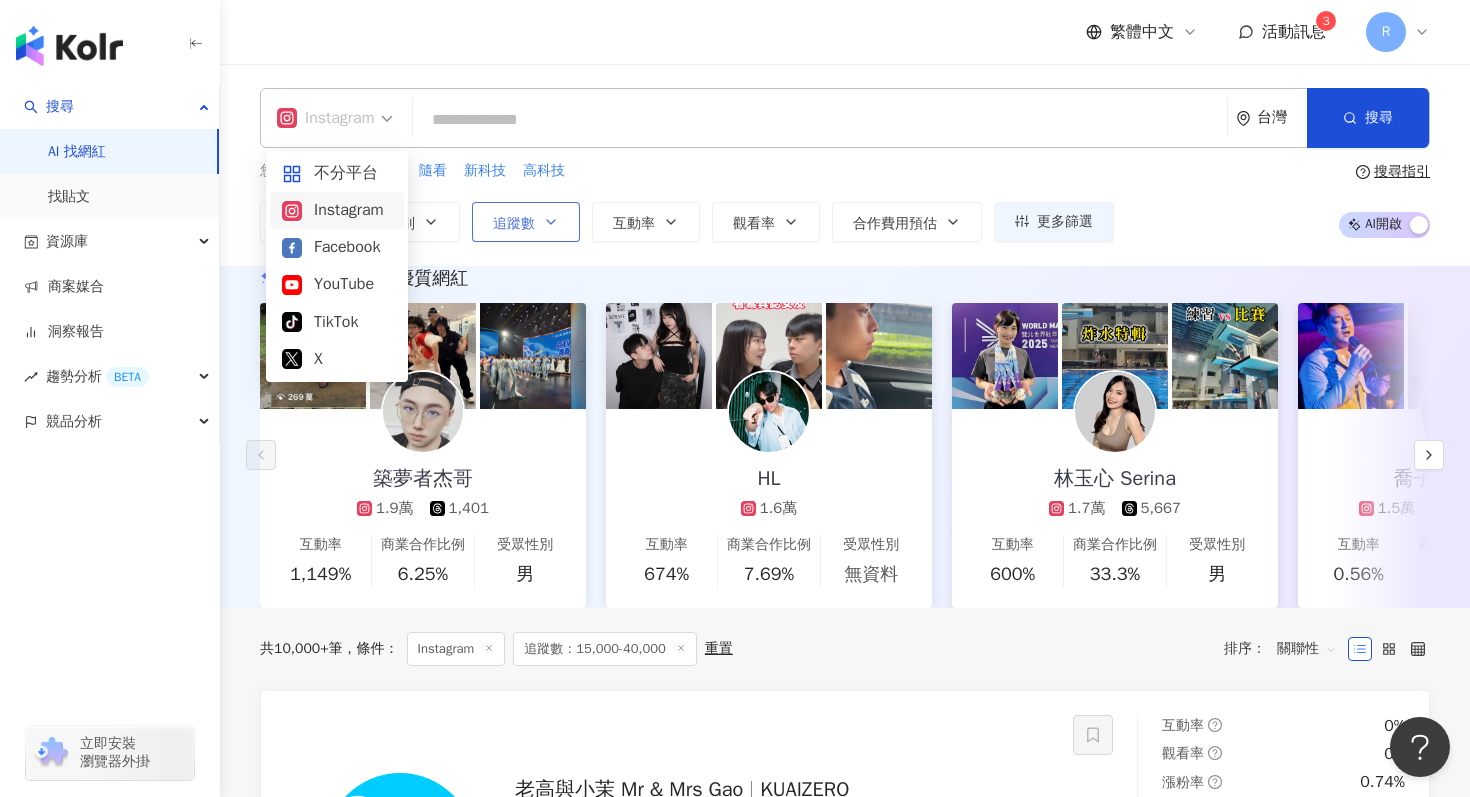 click 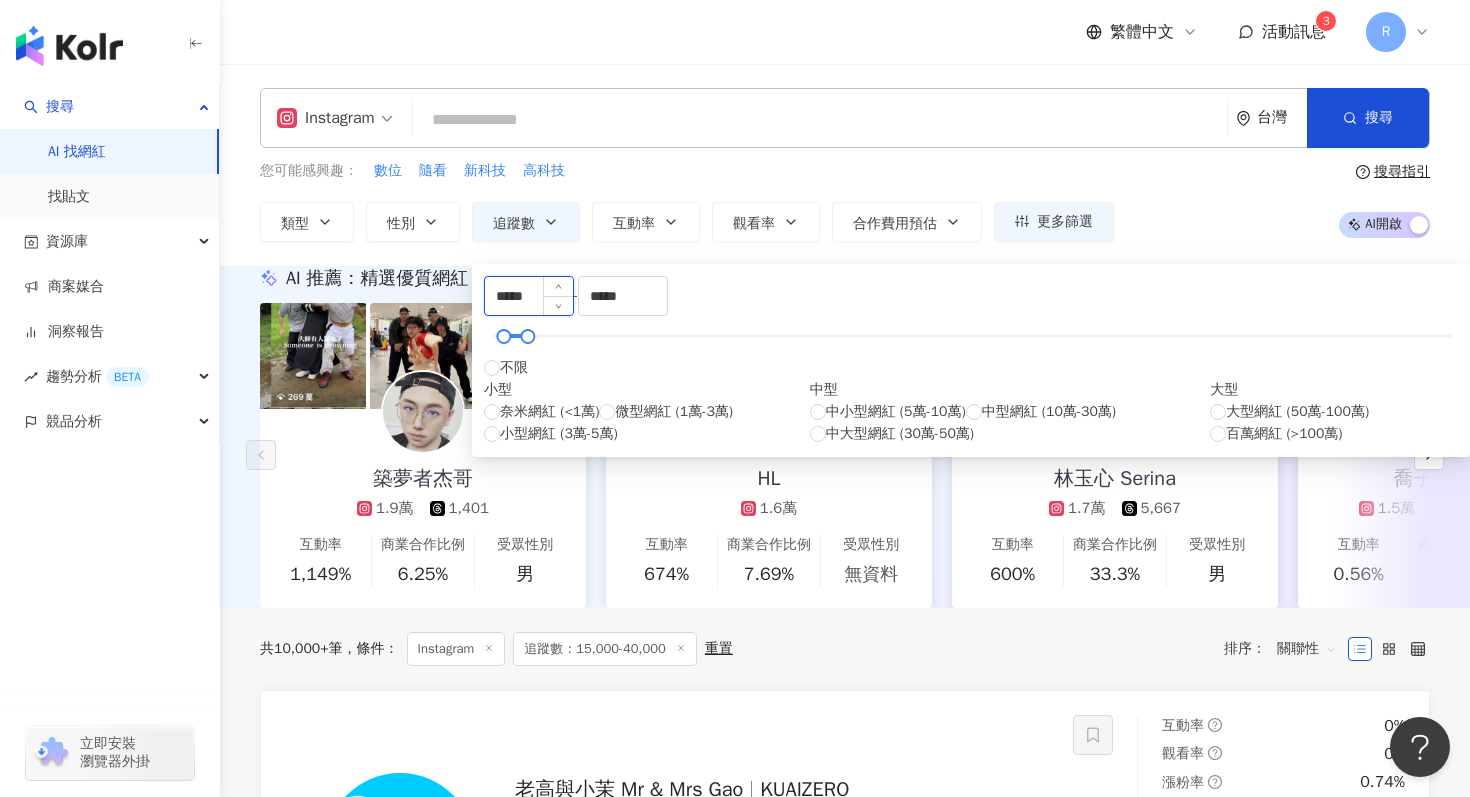 click on "*****" at bounding box center [529, 296] 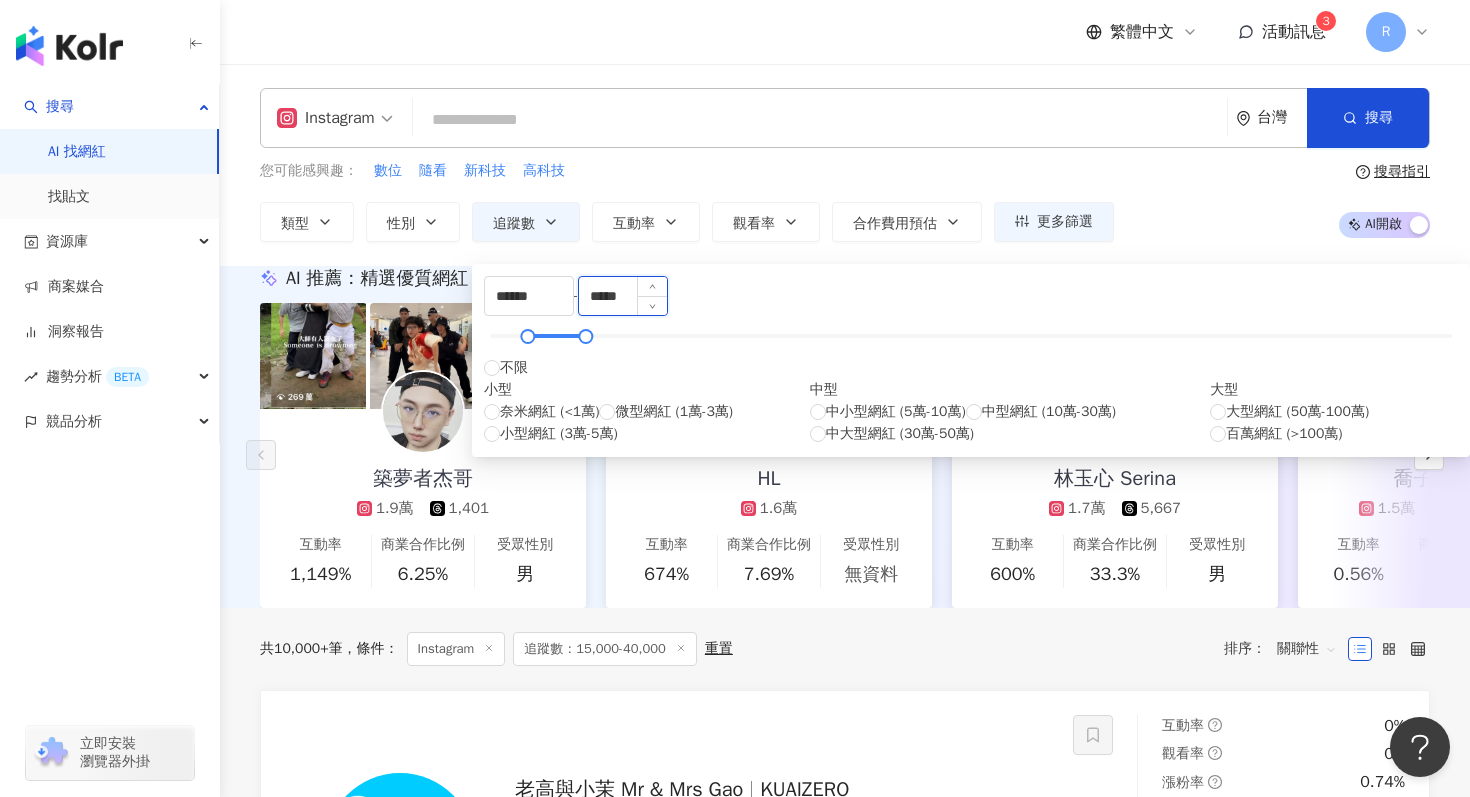 type on "*****" 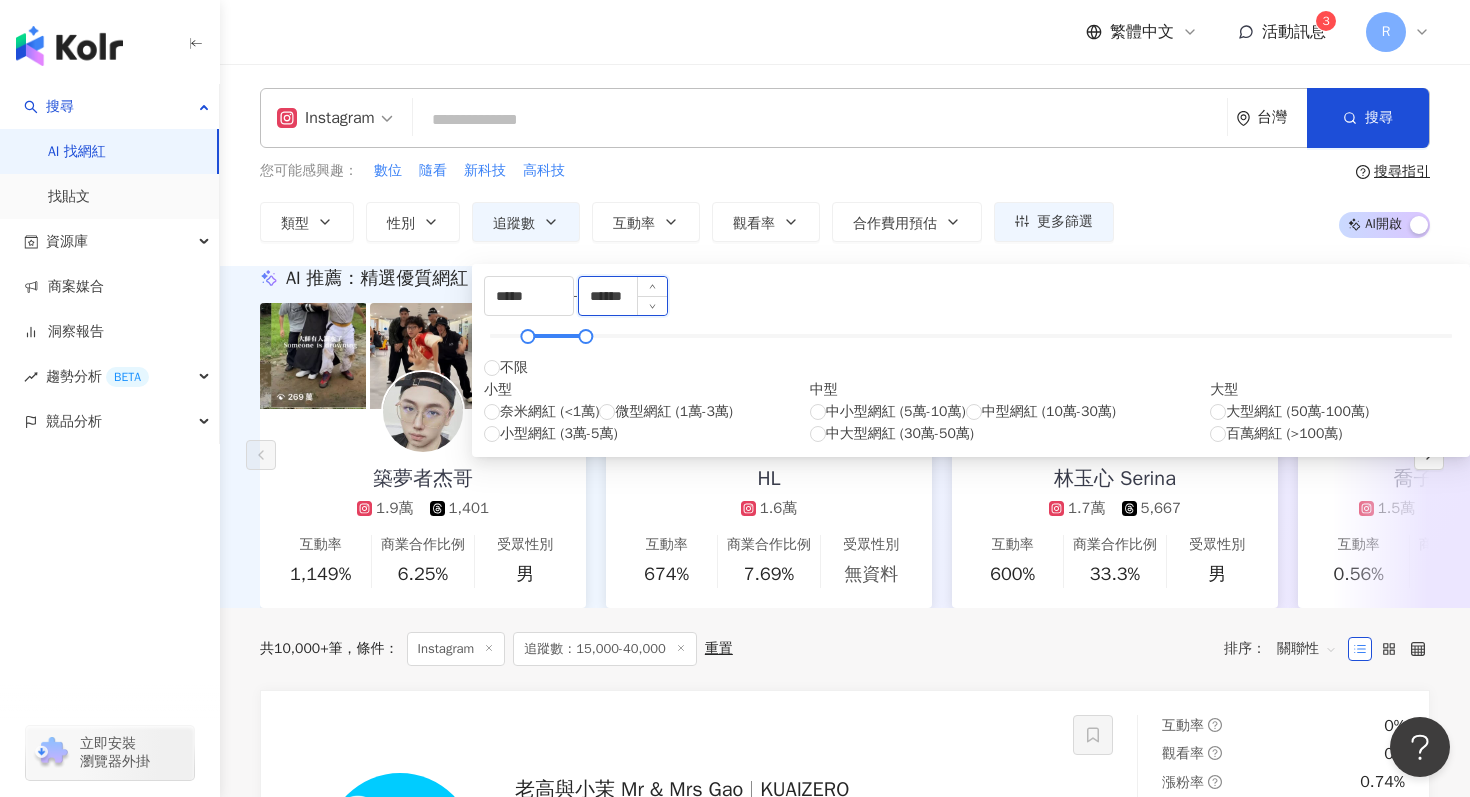 click on "******" at bounding box center [623, 296] 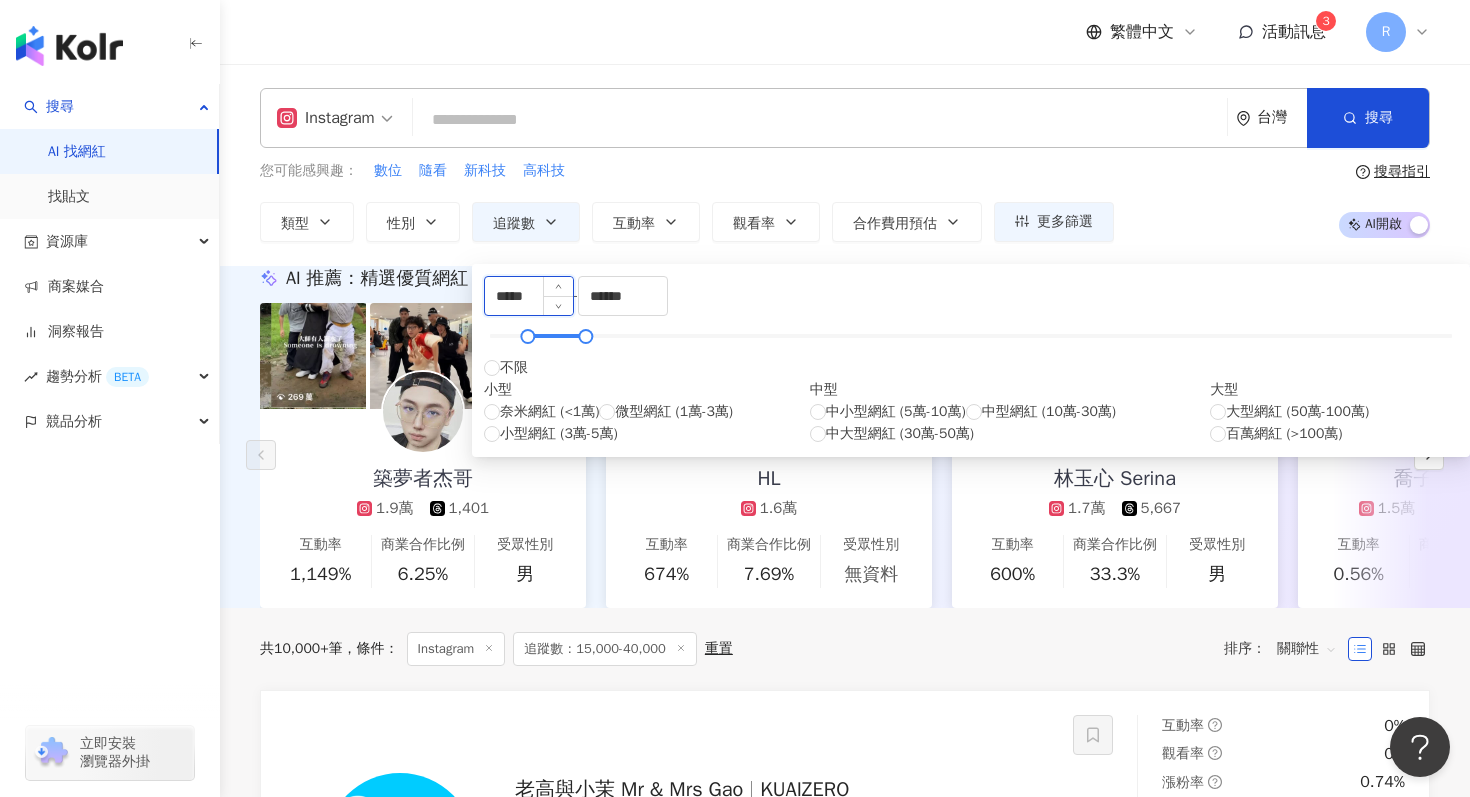 click on "*****" at bounding box center [529, 296] 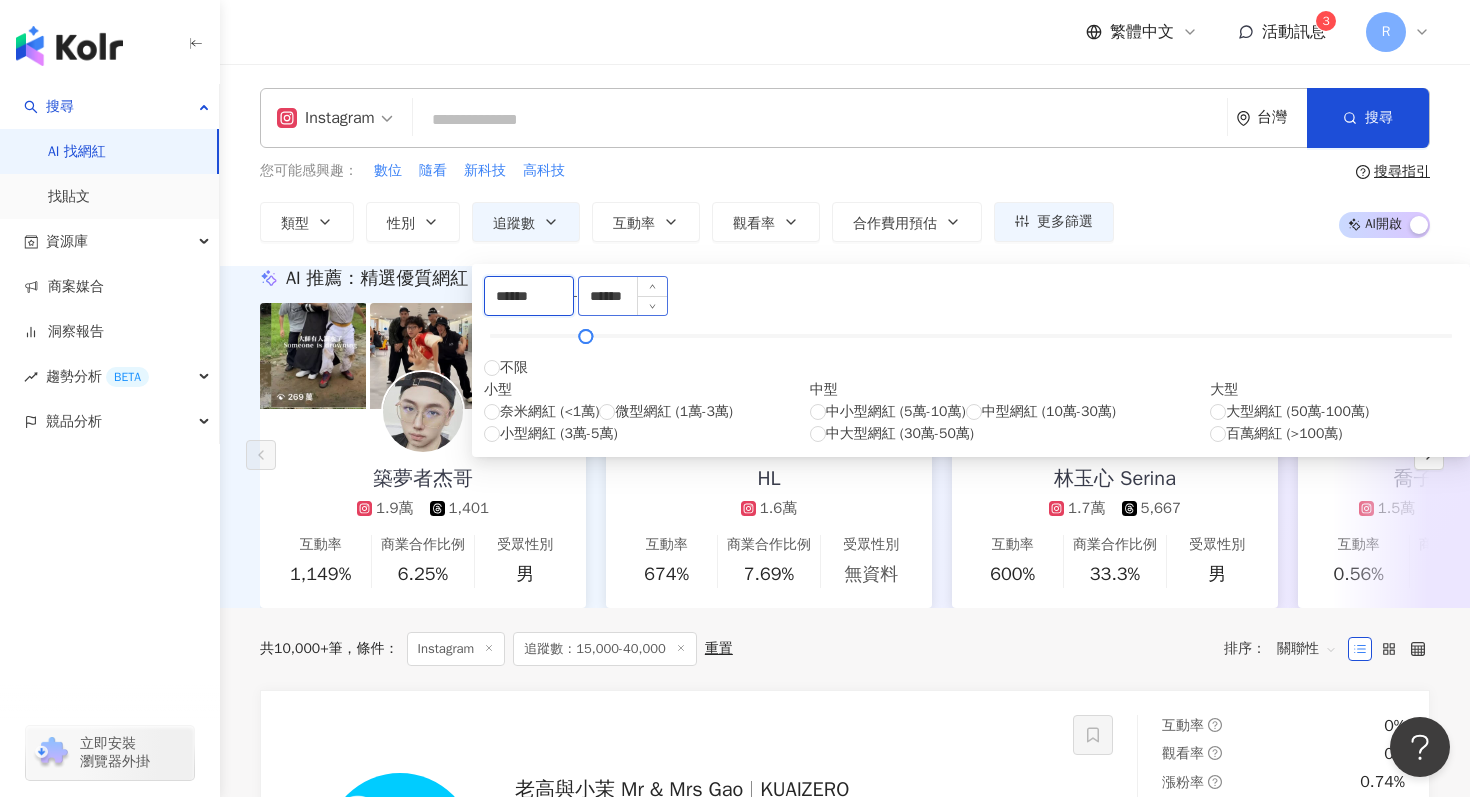 type on "******" 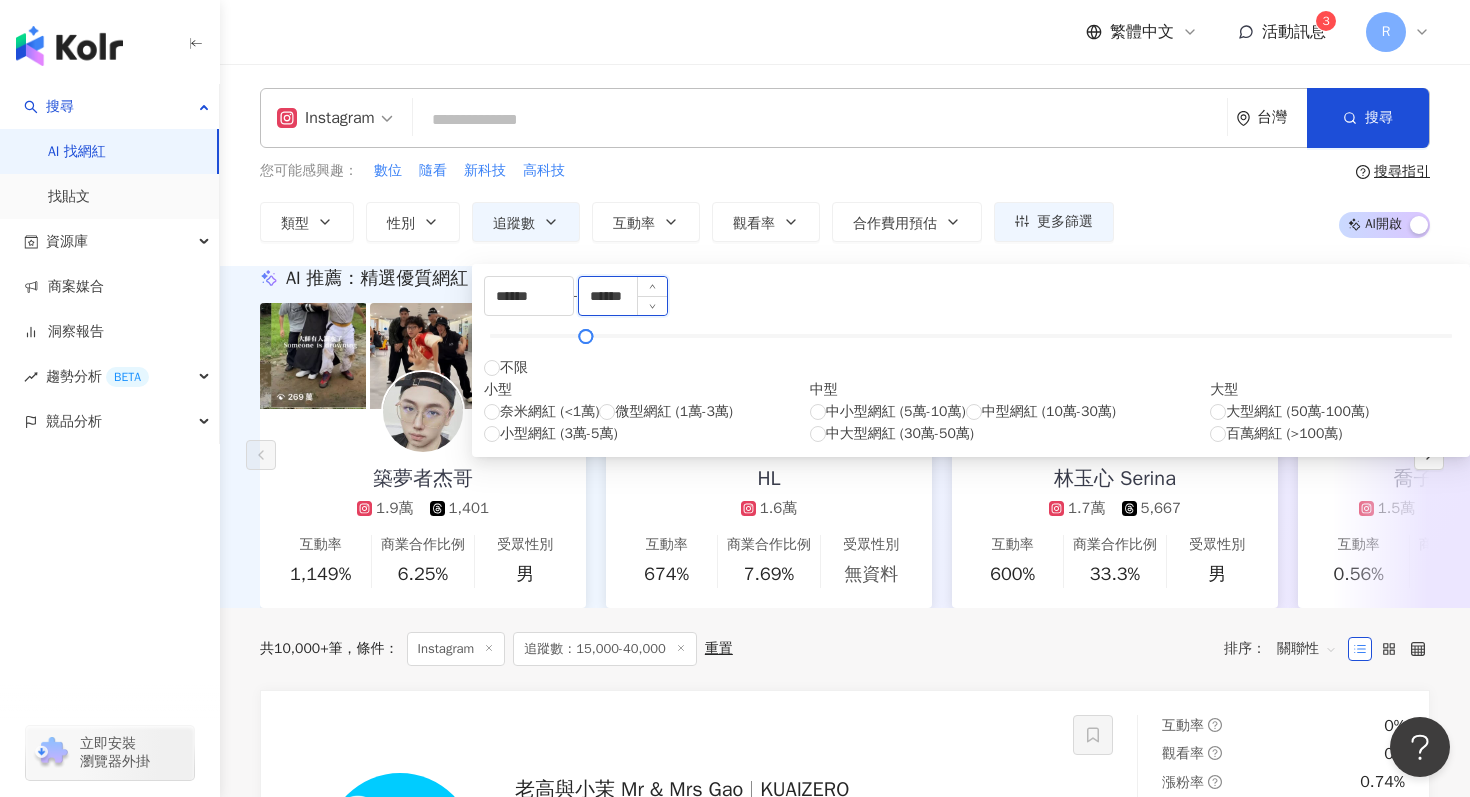 click on "******" at bounding box center [623, 296] 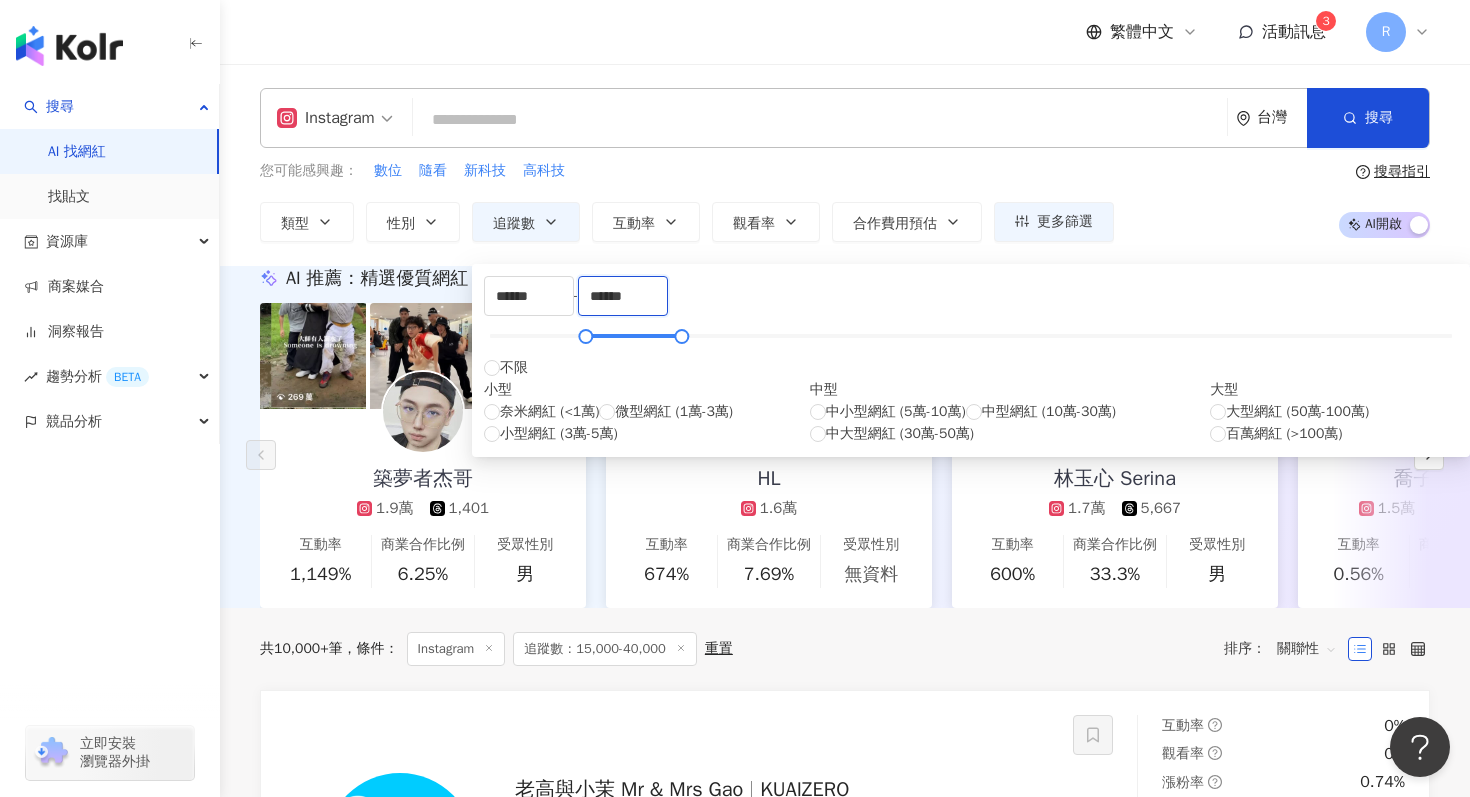 type on "******" 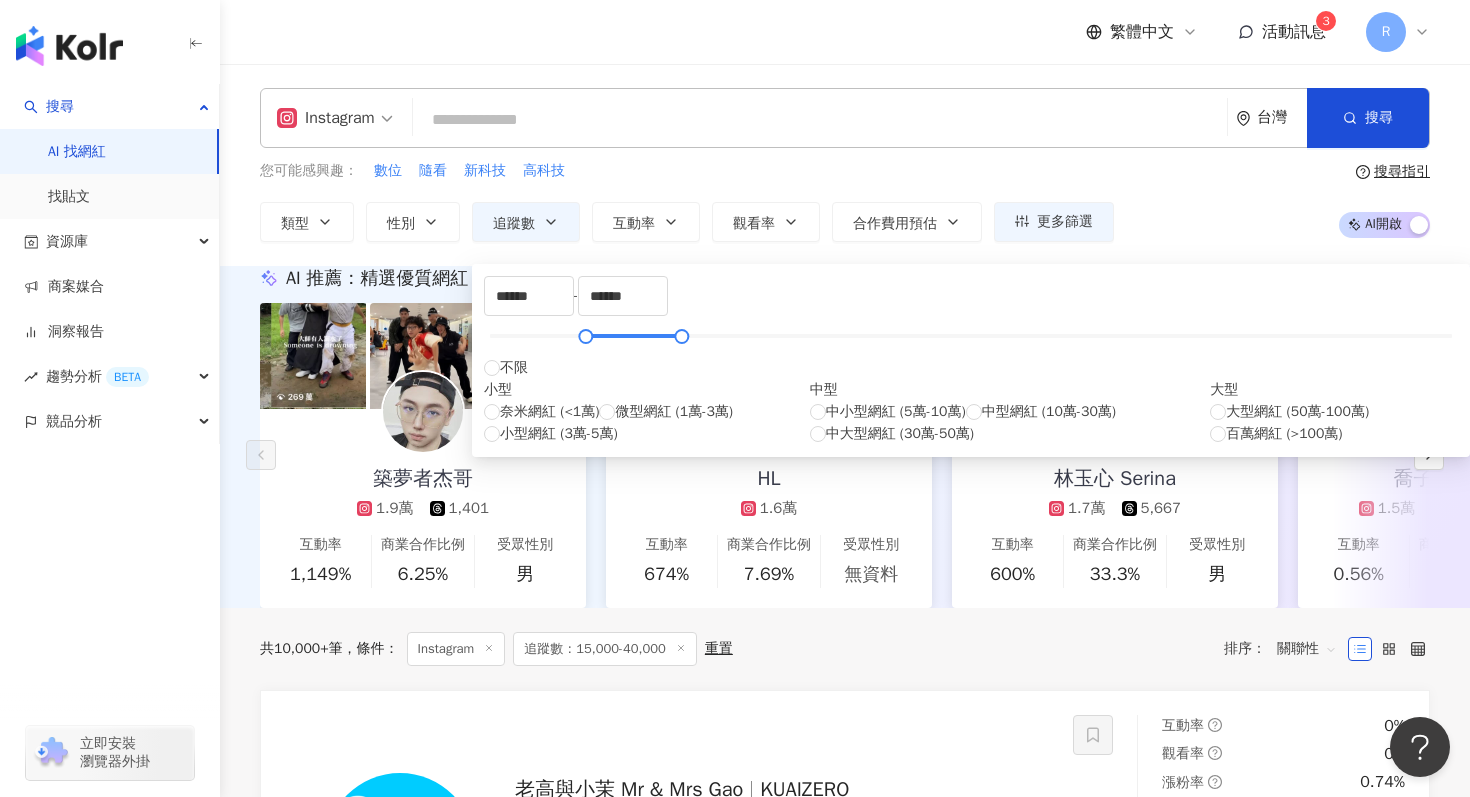 click on "您可能感興趣： 數位  隨看  新科技  高科技" at bounding box center [687, 171] 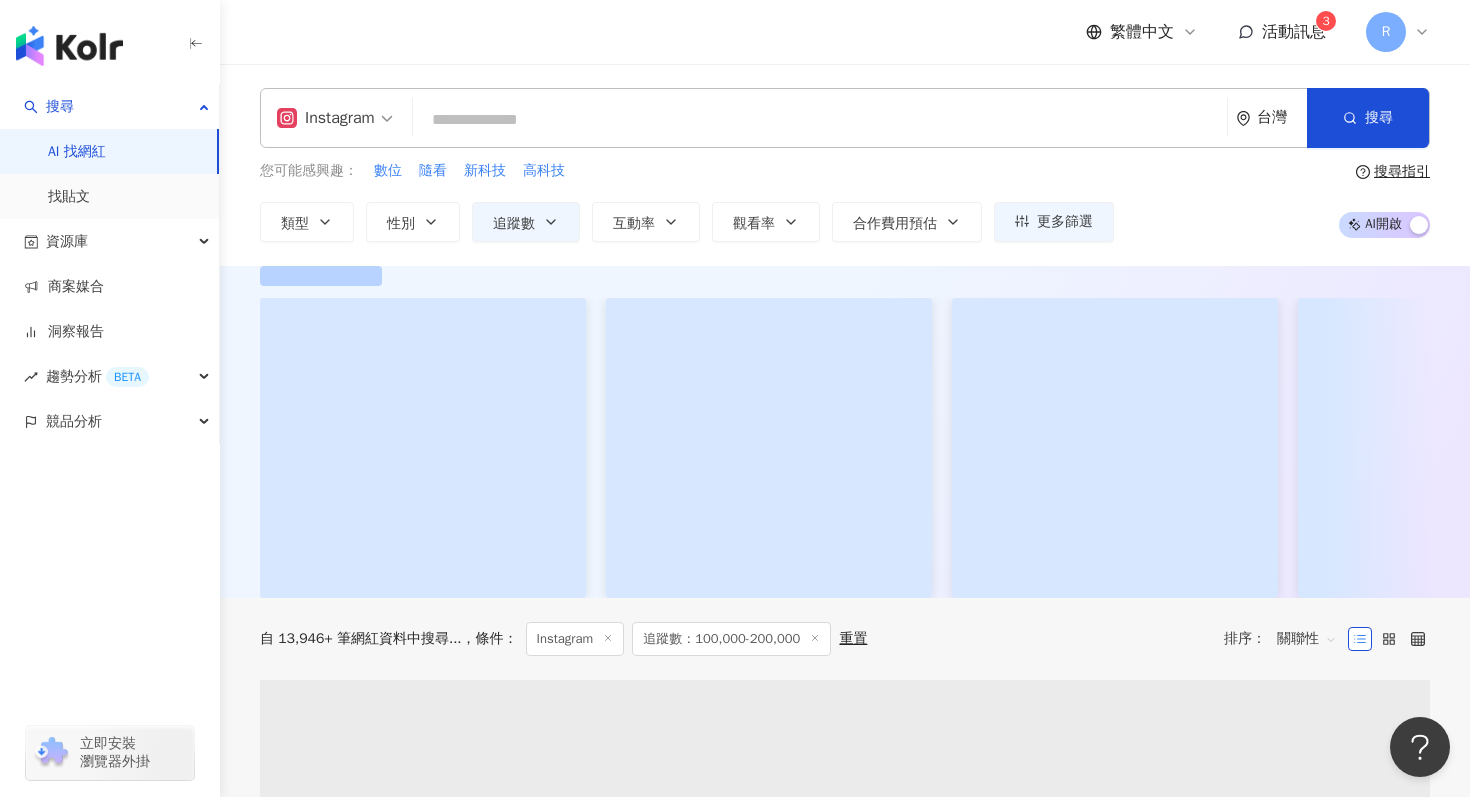 click at bounding box center [820, 120] 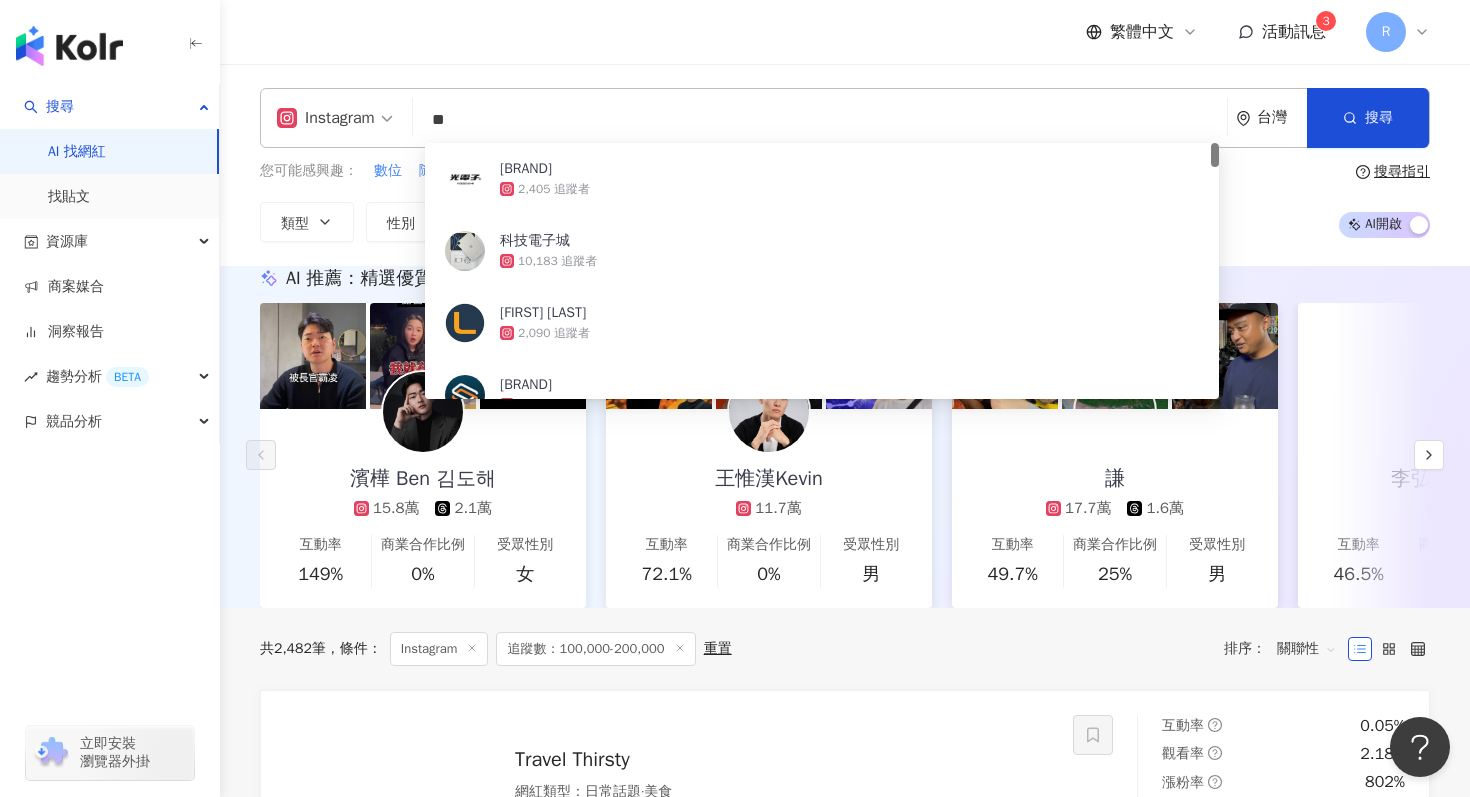 type on "*" 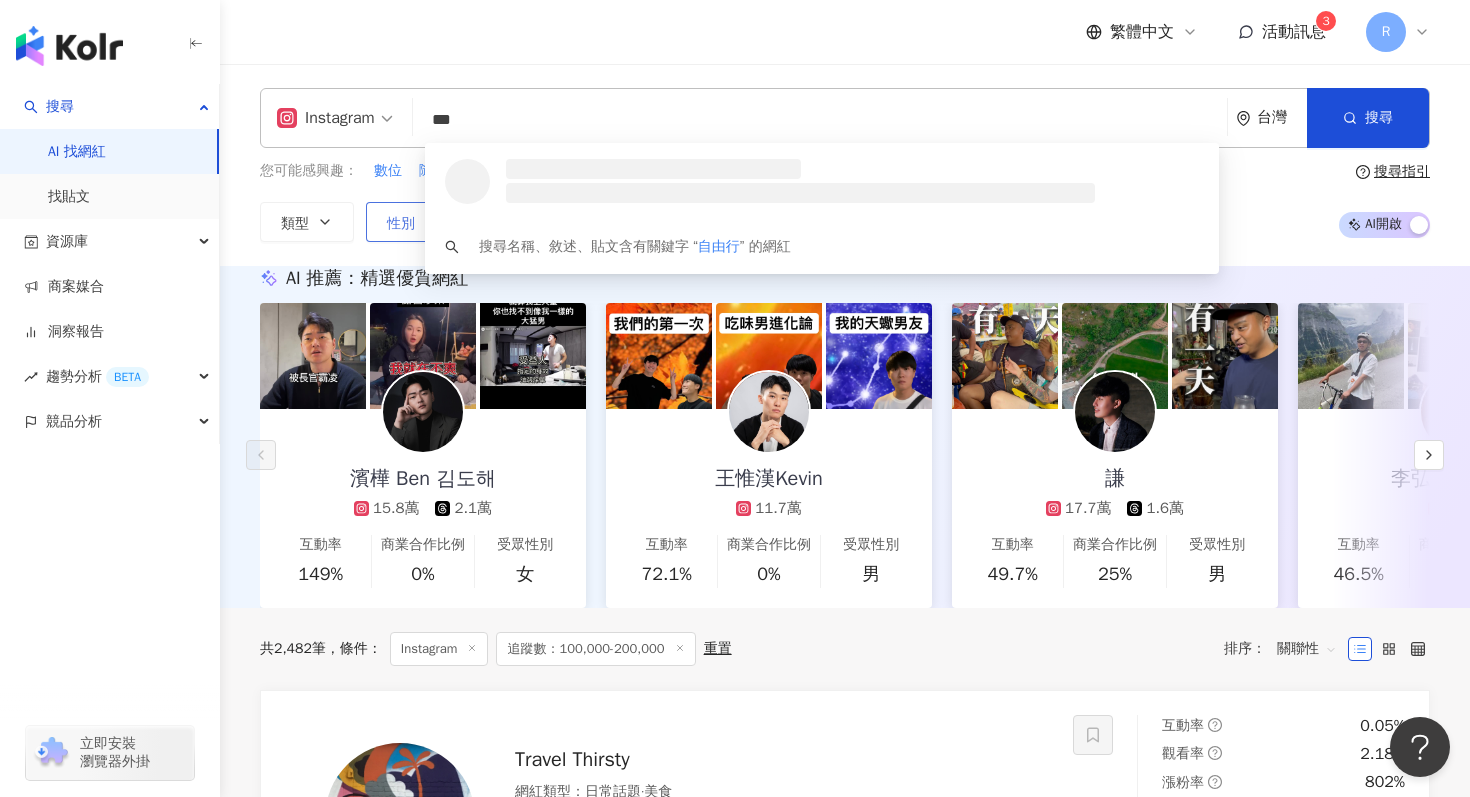 click on "性別" at bounding box center [401, 224] 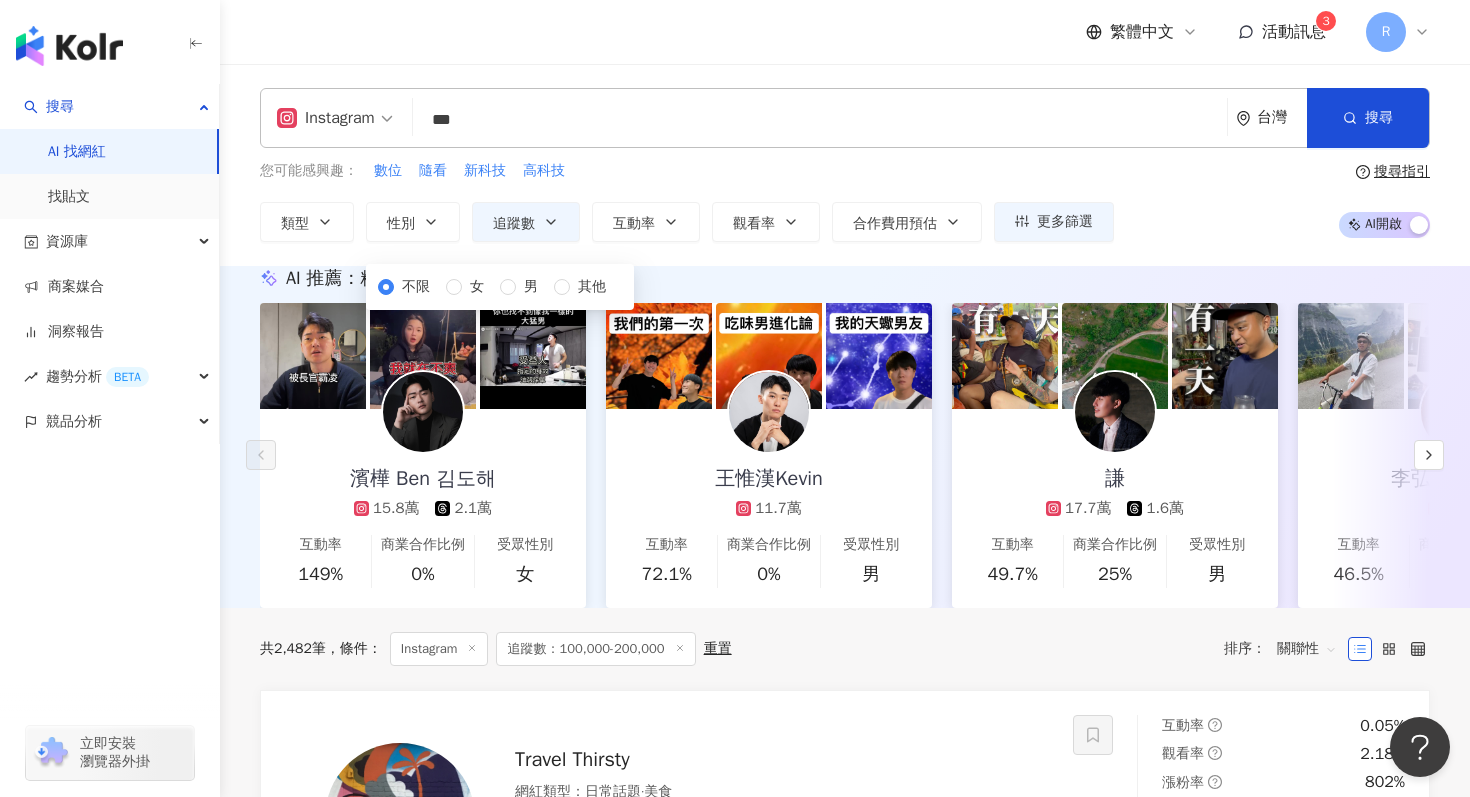 click on "不限 女 男 其他" at bounding box center (500, 287) 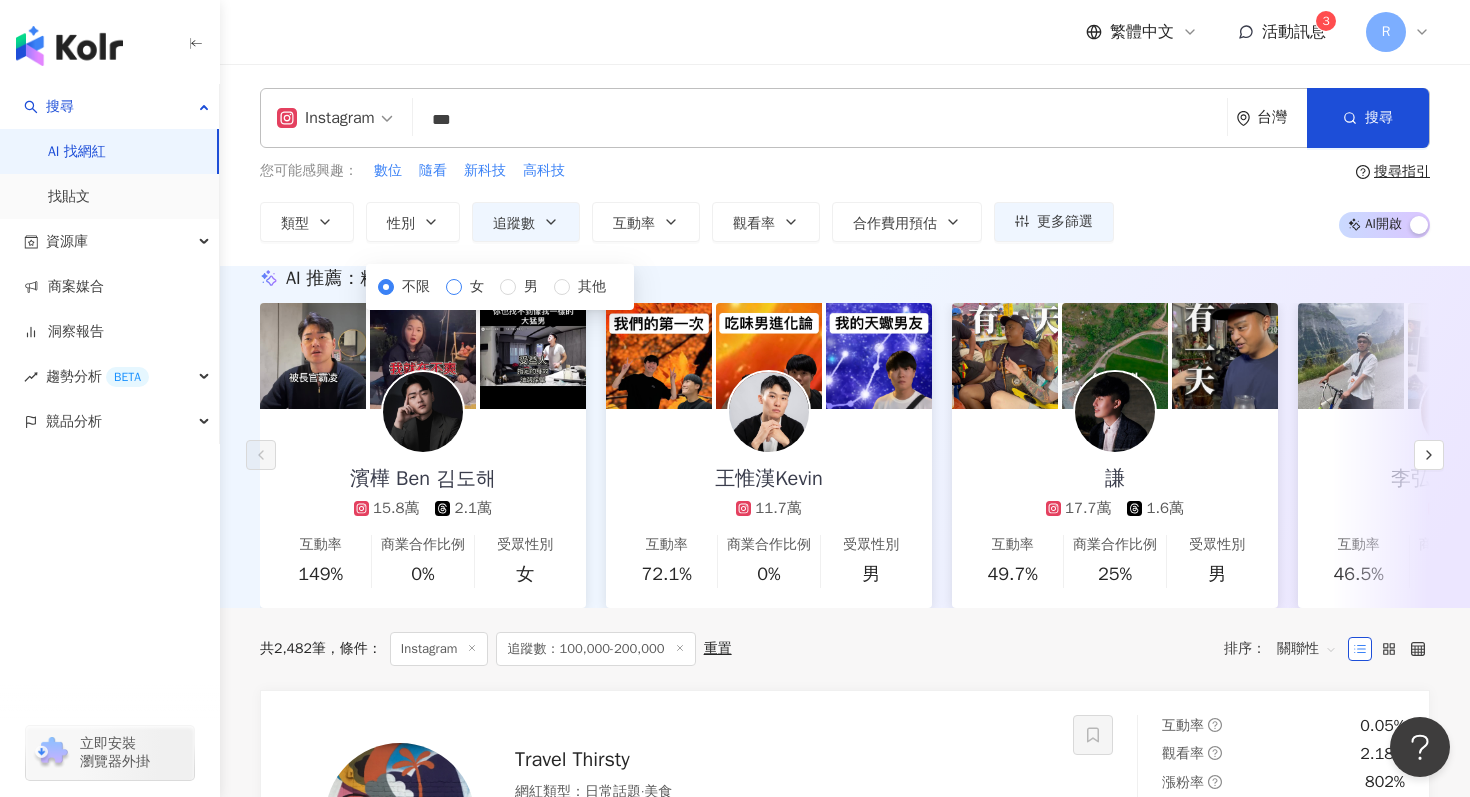 click on "女" at bounding box center [477, 287] 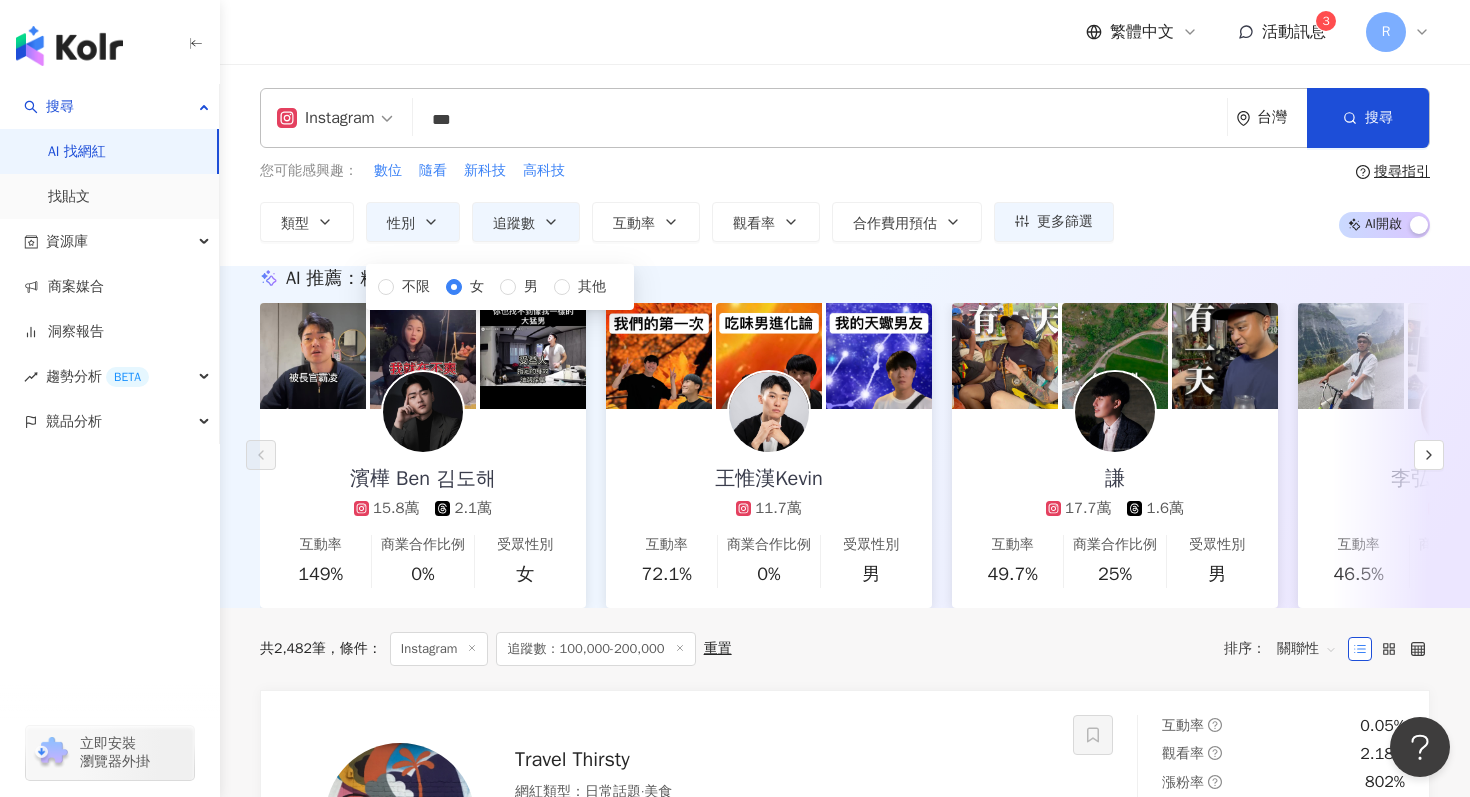 click on "您可能感興趣： 數位  隨看  新科技  高科技" at bounding box center (687, 171) 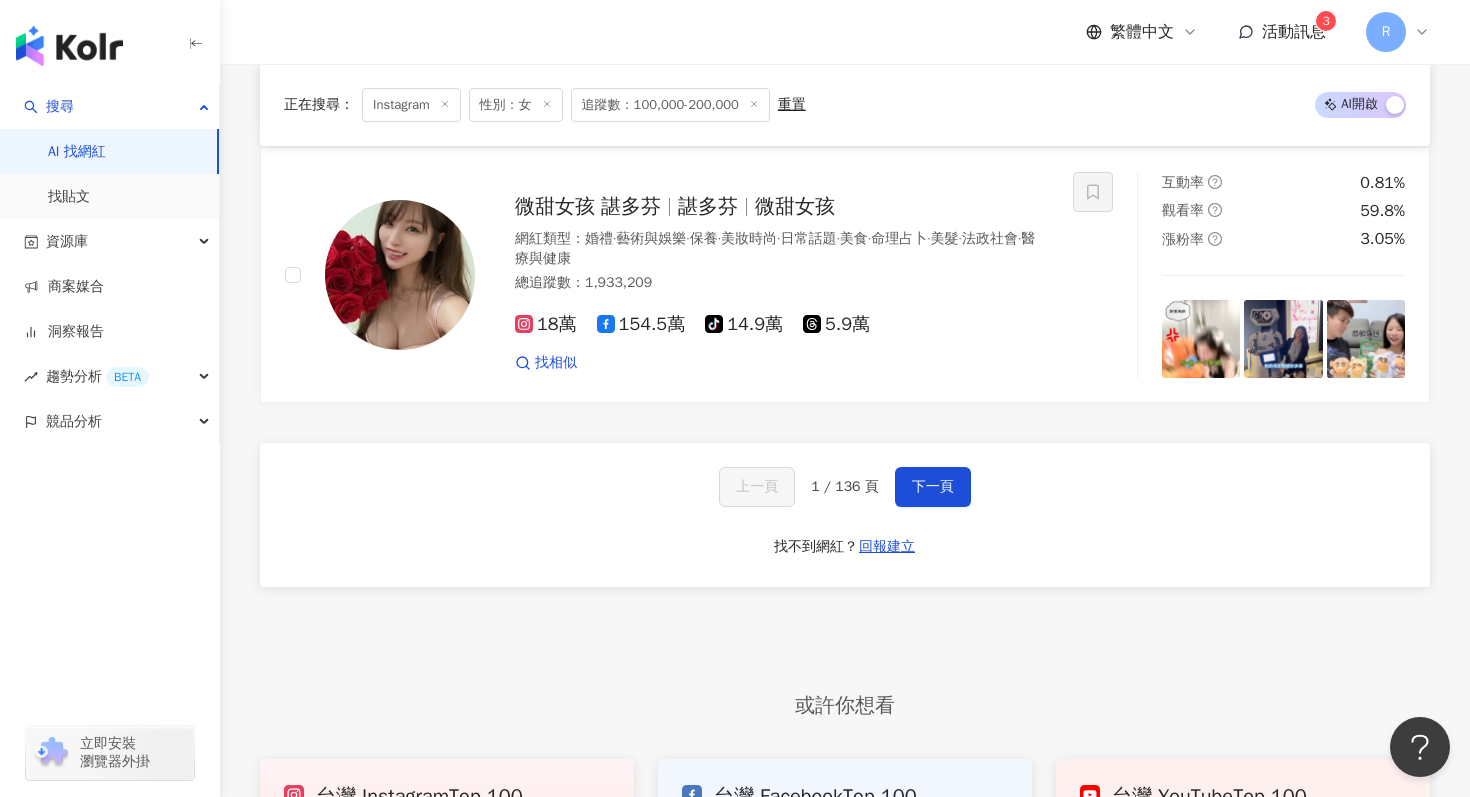 scroll, scrollTop: 3725, scrollLeft: 0, axis: vertical 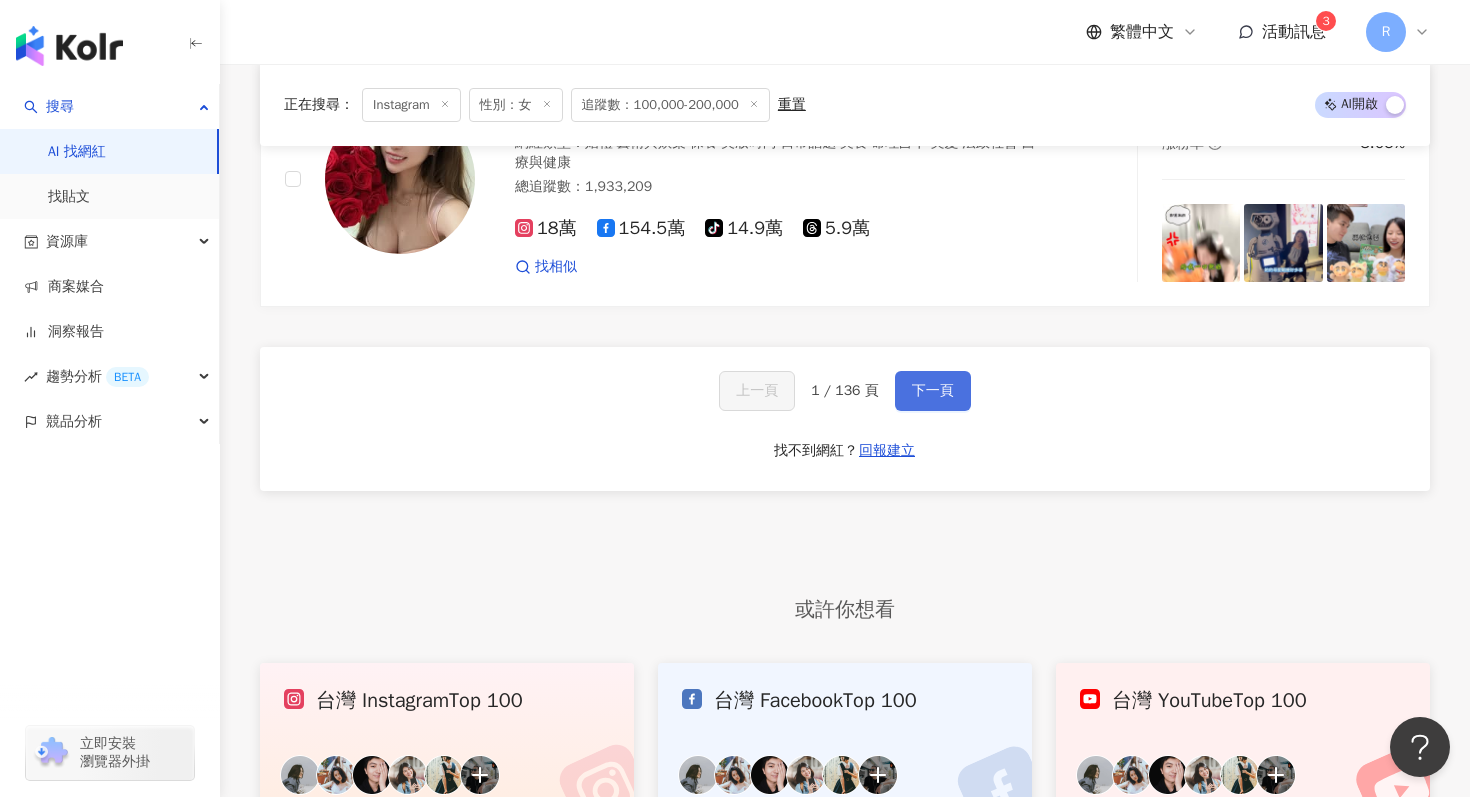 click on "下一頁" at bounding box center [933, 391] 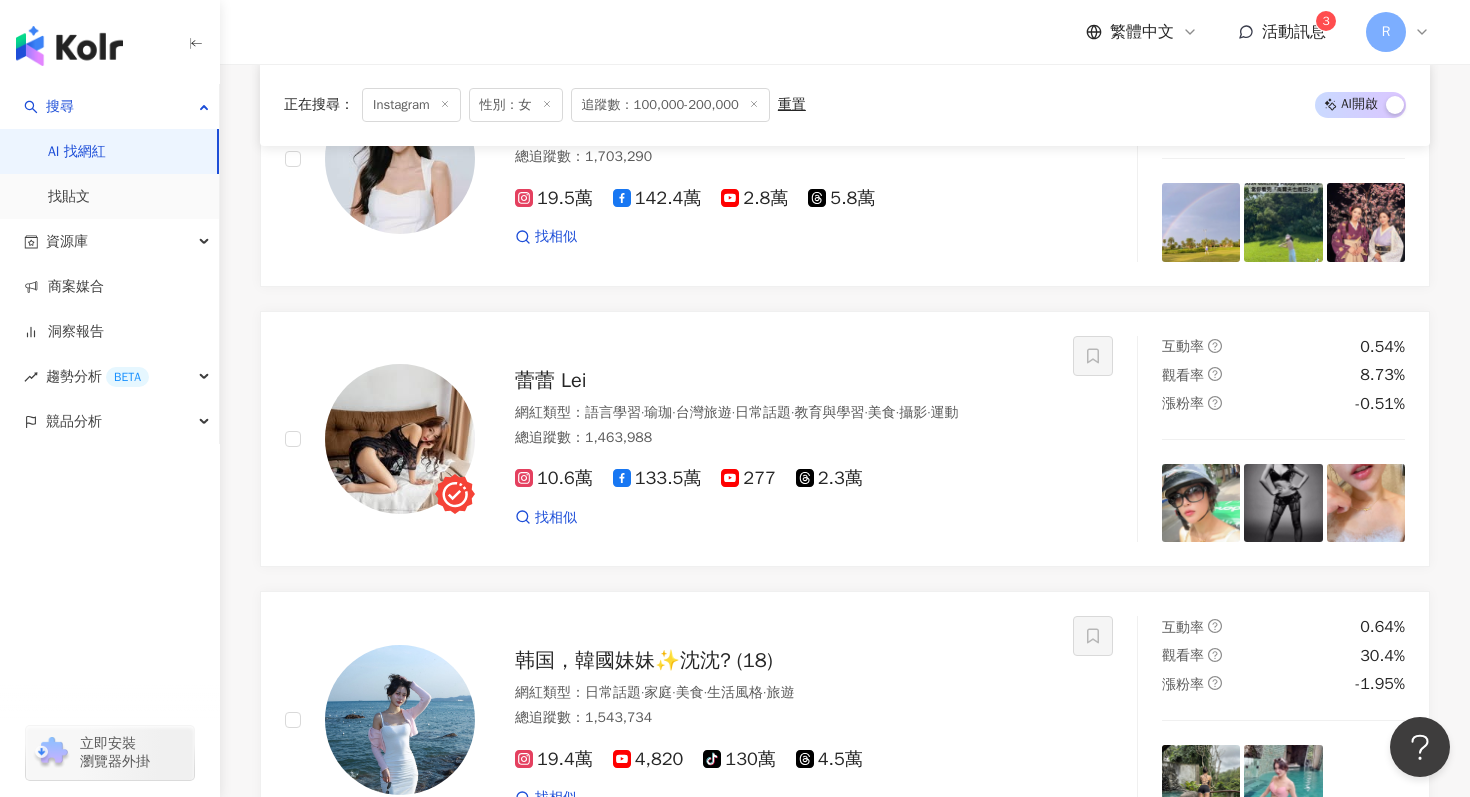 scroll, scrollTop: 1468, scrollLeft: 0, axis: vertical 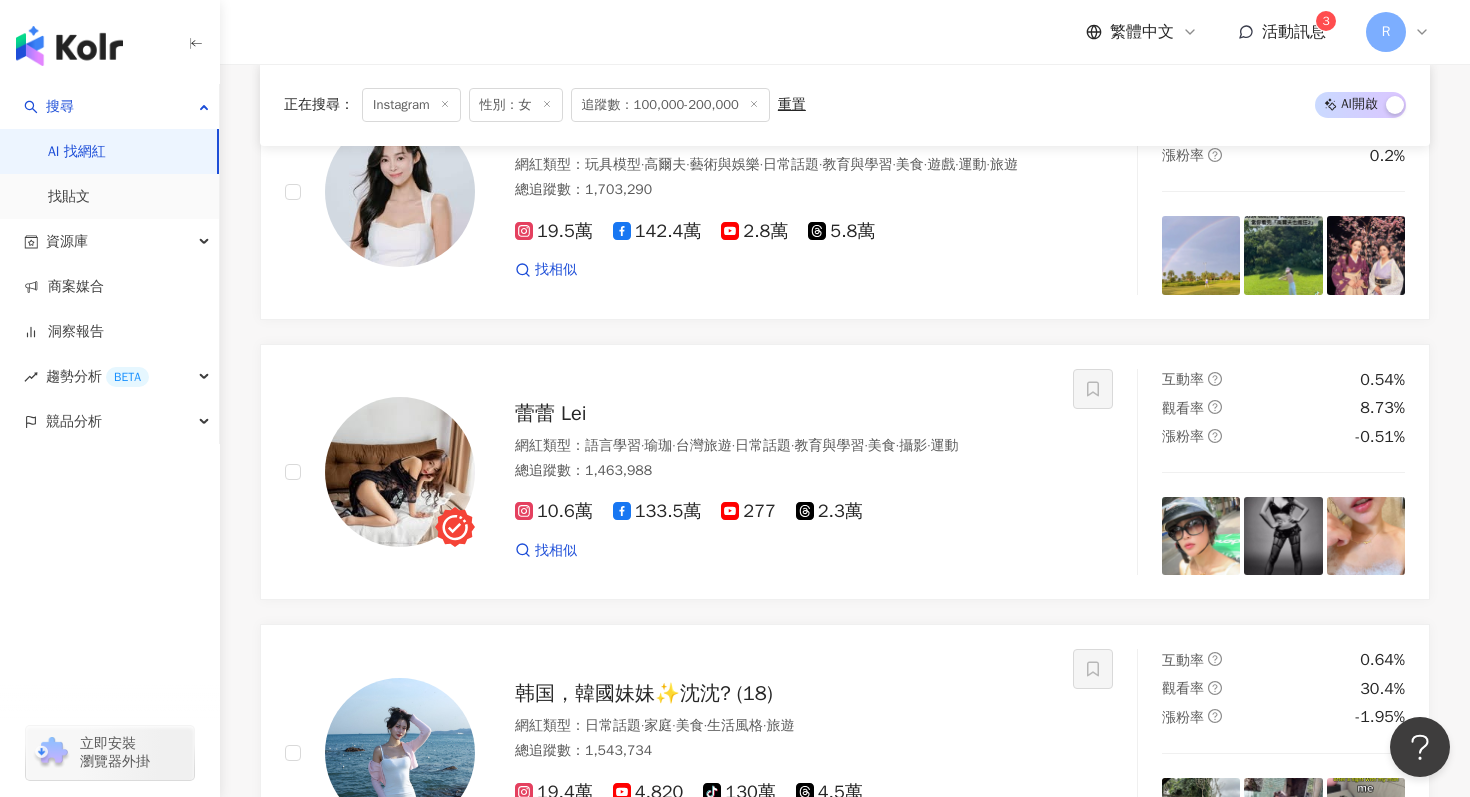 click on "Instagram" at bounding box center [411, 105] 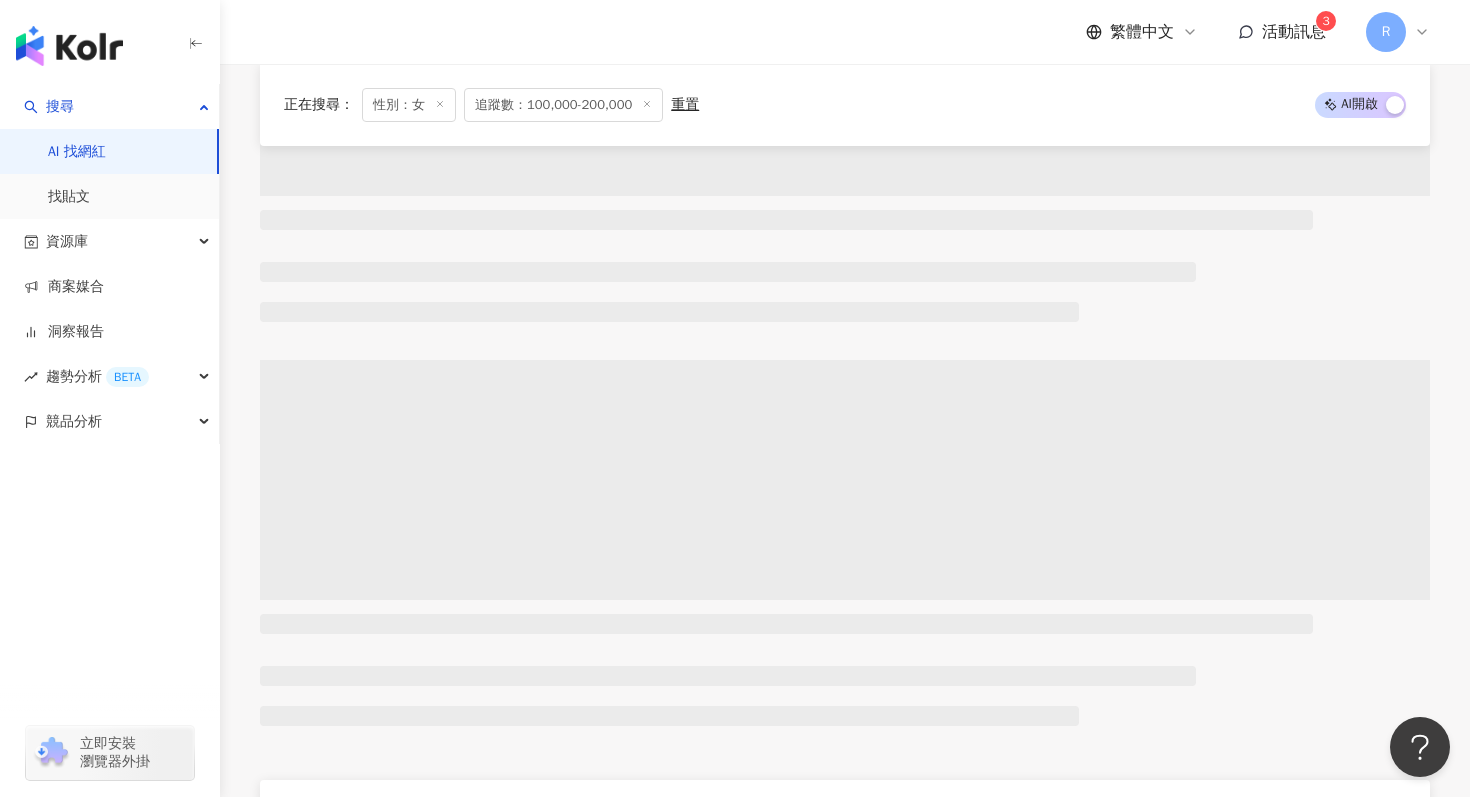 scroll, scrollTop: 0, scrollLeft: 0, axis: both 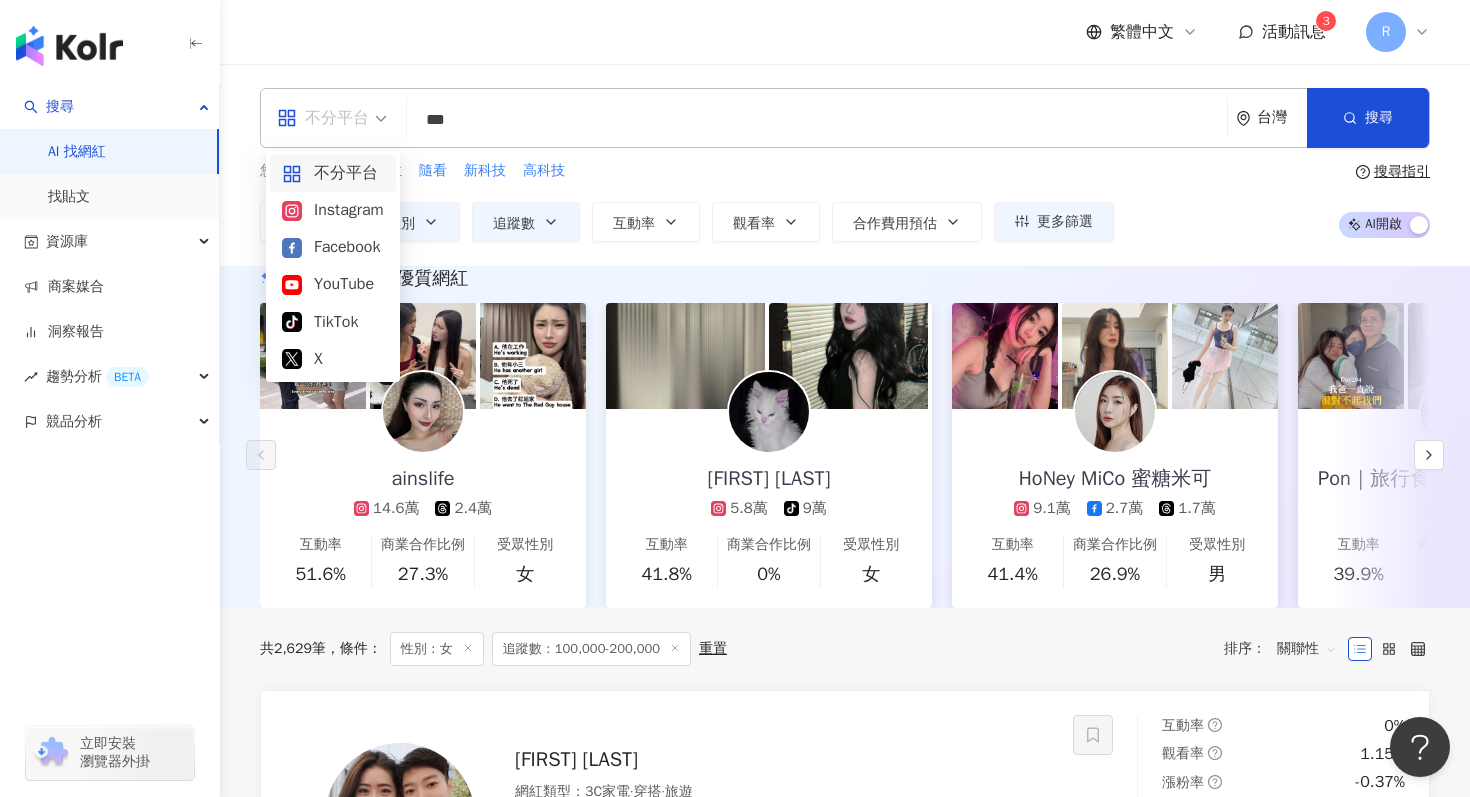 click on "不分平台" at bounding box center (332, 118) 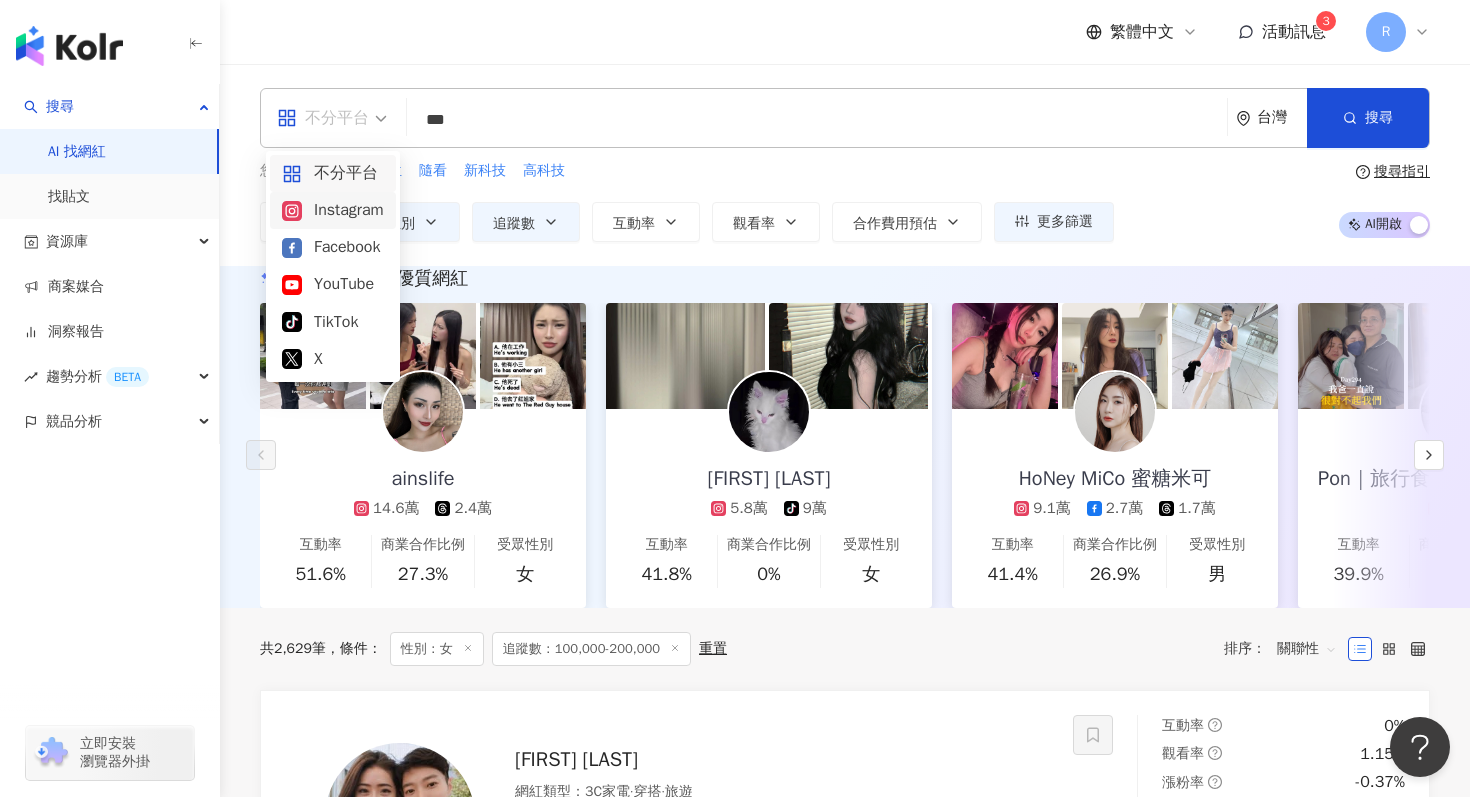 click on "Instagram" at bounding box center (333, 210) 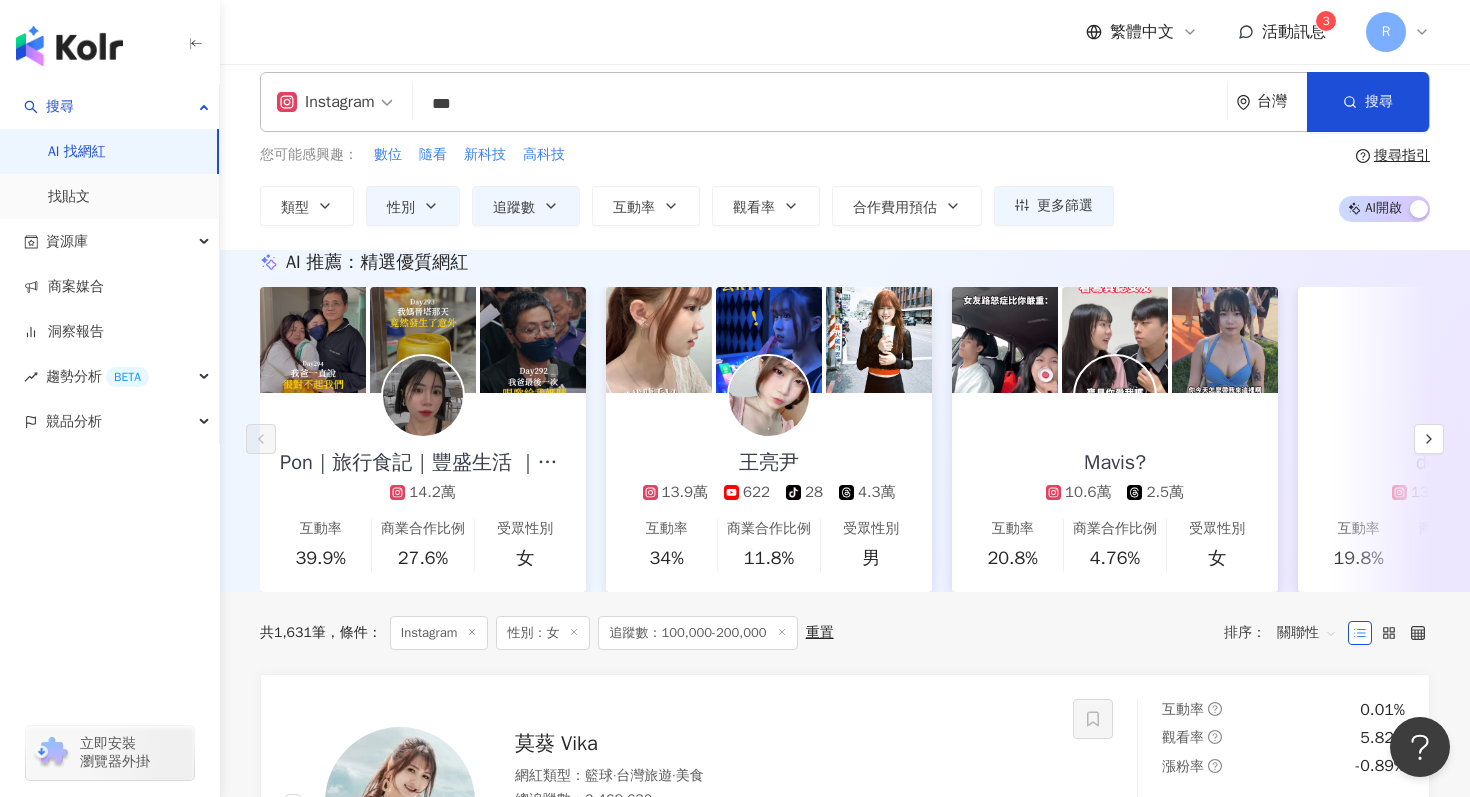 scroll, scrollTop: 0, scrollLeft: 0, axis: both 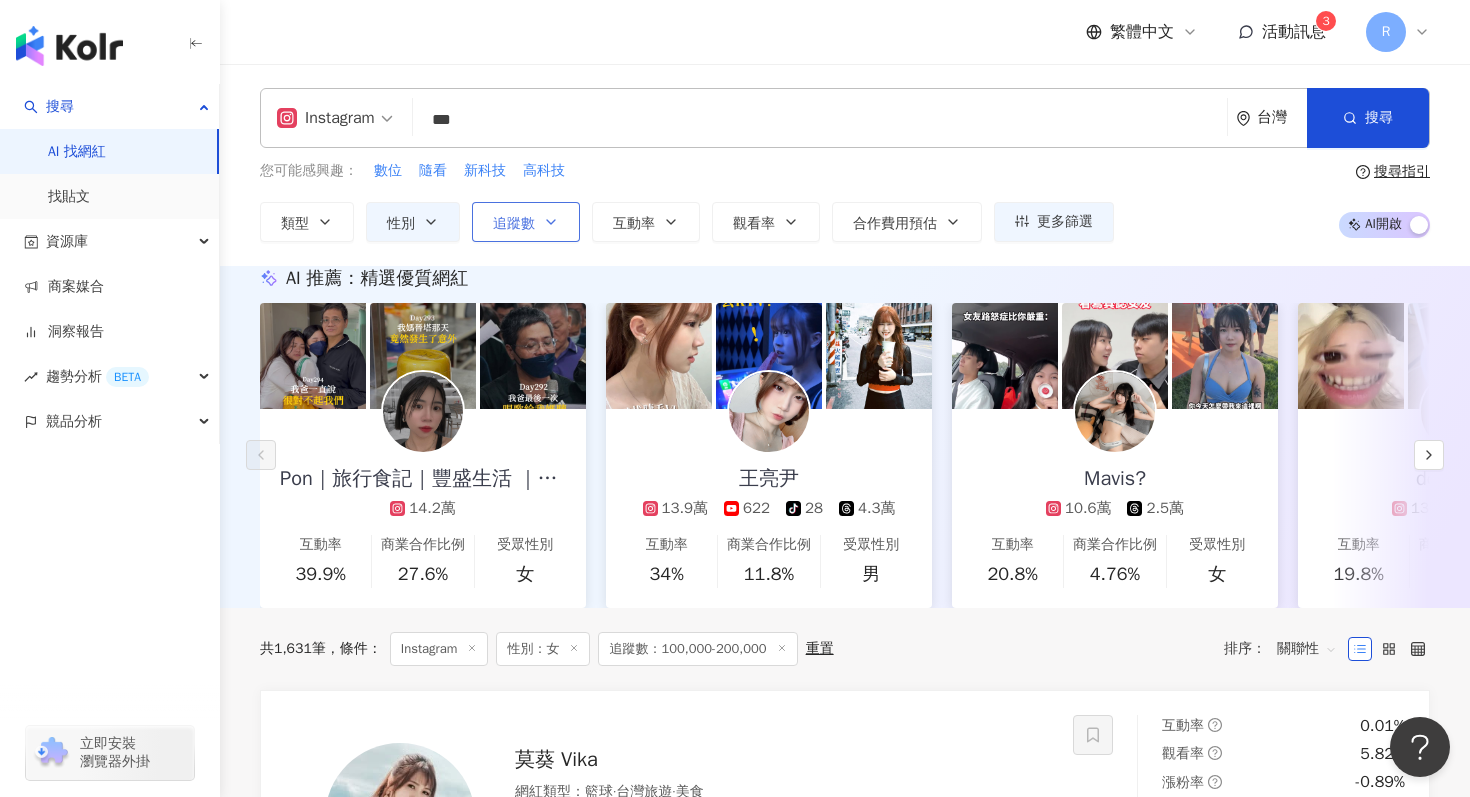 click 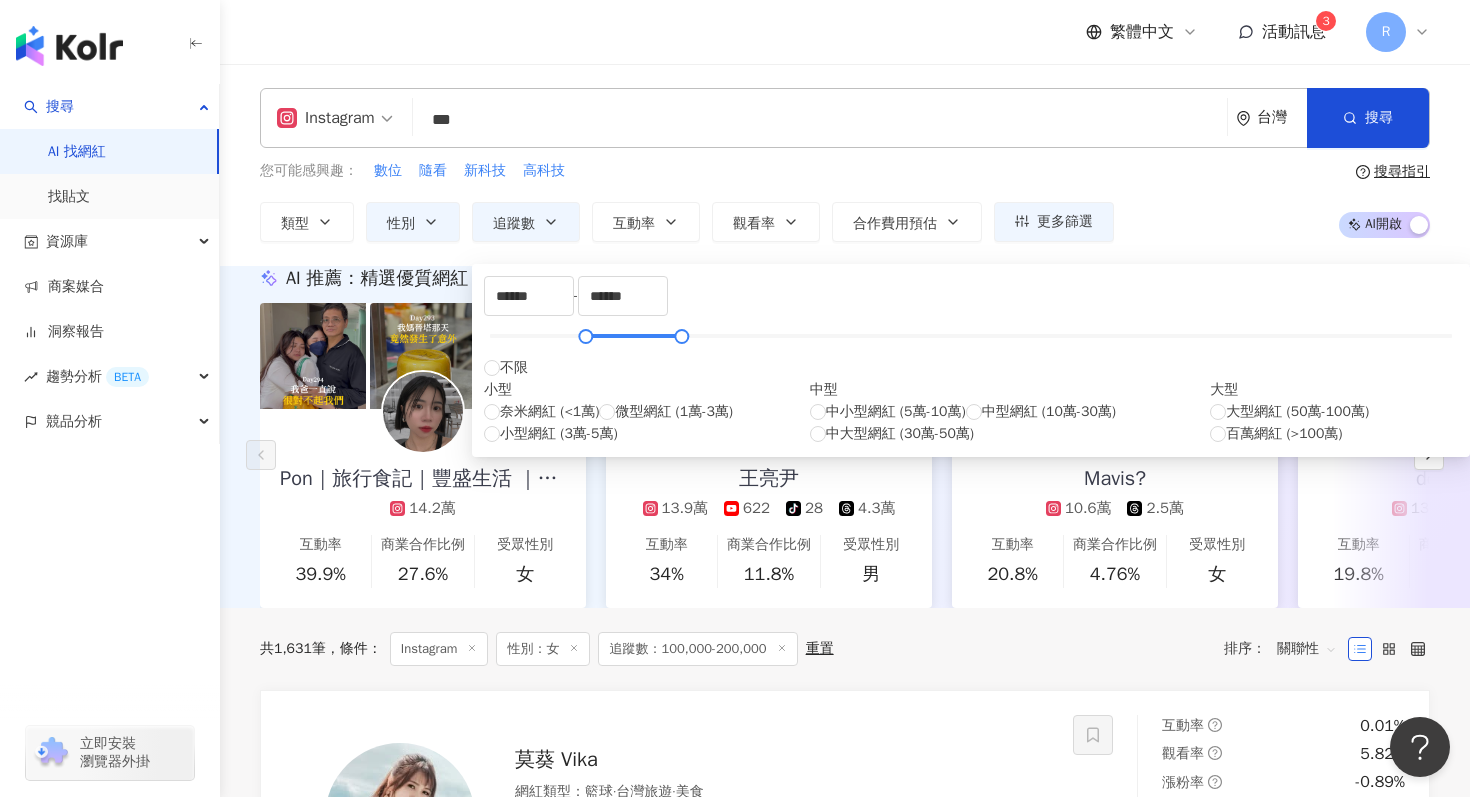 click on "您可能感興趣： 數位  隨看  新科技  高科技  類型 性別 追蹤數 互動率 觀看率 合作費用預估  更多篩選 ******  -  ****** 不限 小型 奈米網紅 (<1萬) 微型網紅 (1萬-3萬) 小型網紅 (3萬-5萬) 中型 中小型網紅 (5萬-10萬) 中型網紅 (10萬-30萬) 中大型網紅 (30萬-50萬) 大型 大型網紅 (50萬-100萬) 百萬網紅 (>100萬) 不限 女 男 其他" at bounding box center (687, 201) 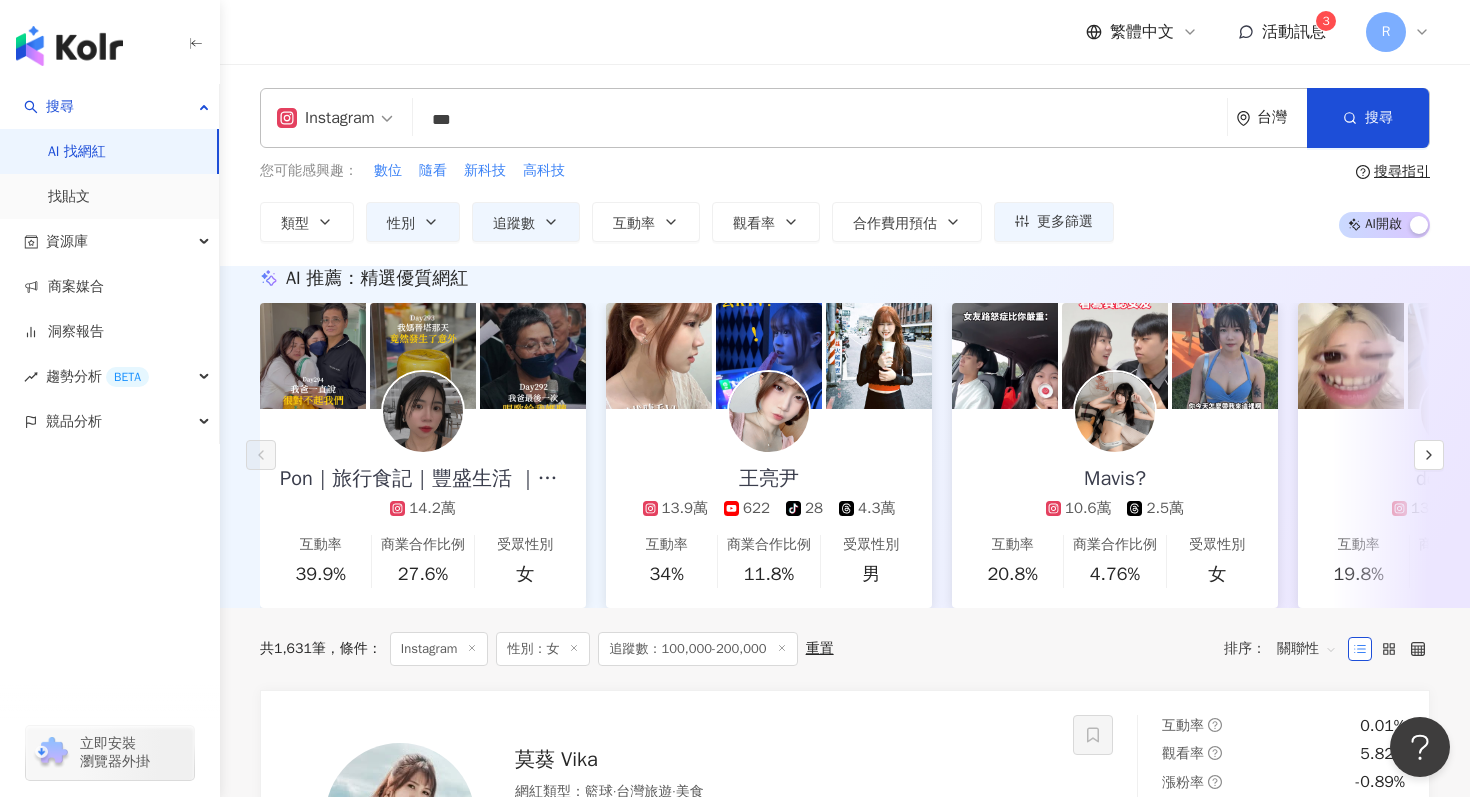 click on "***" at bounding box center (820, 120) 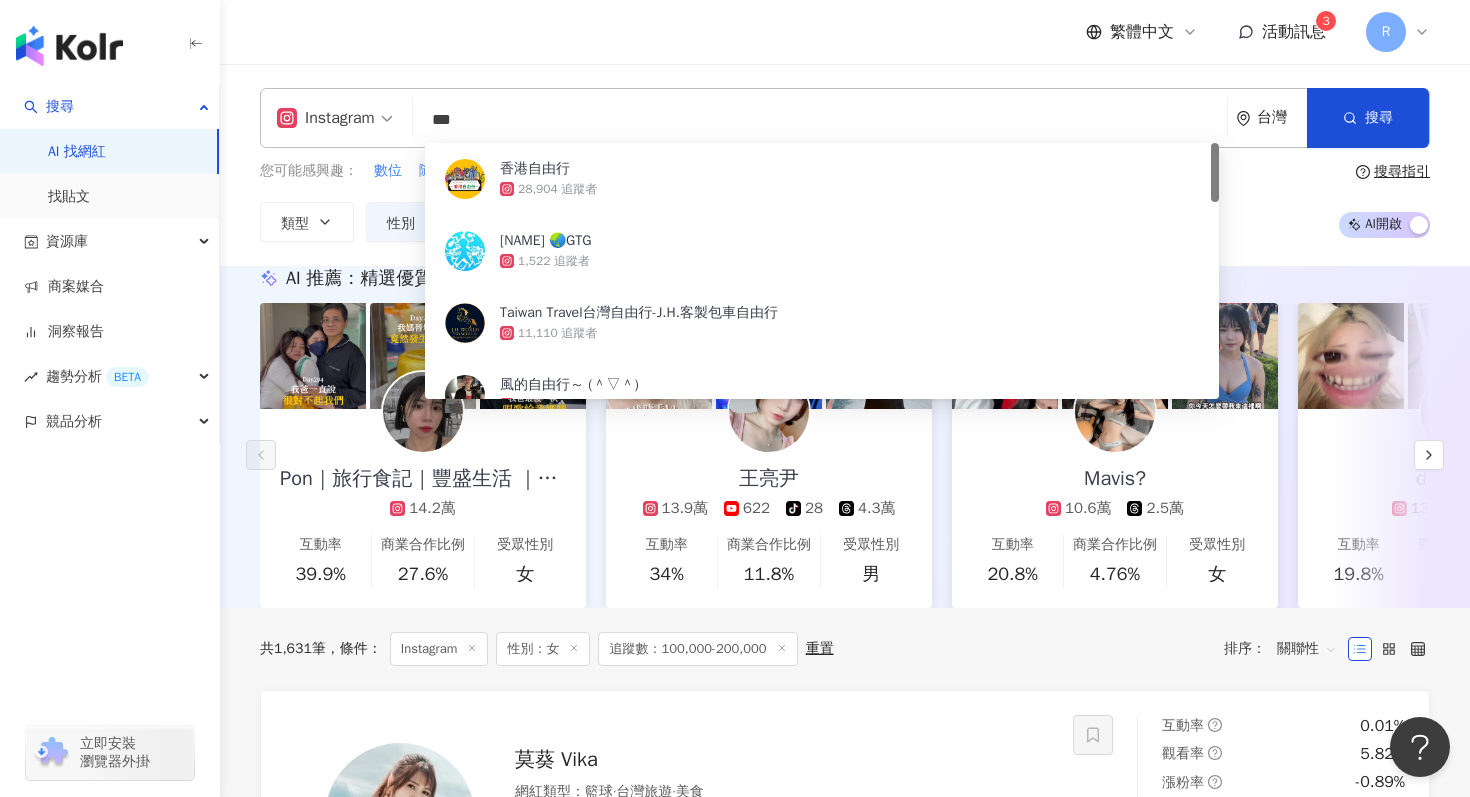 click on "***" at bounding box center [820, 120] 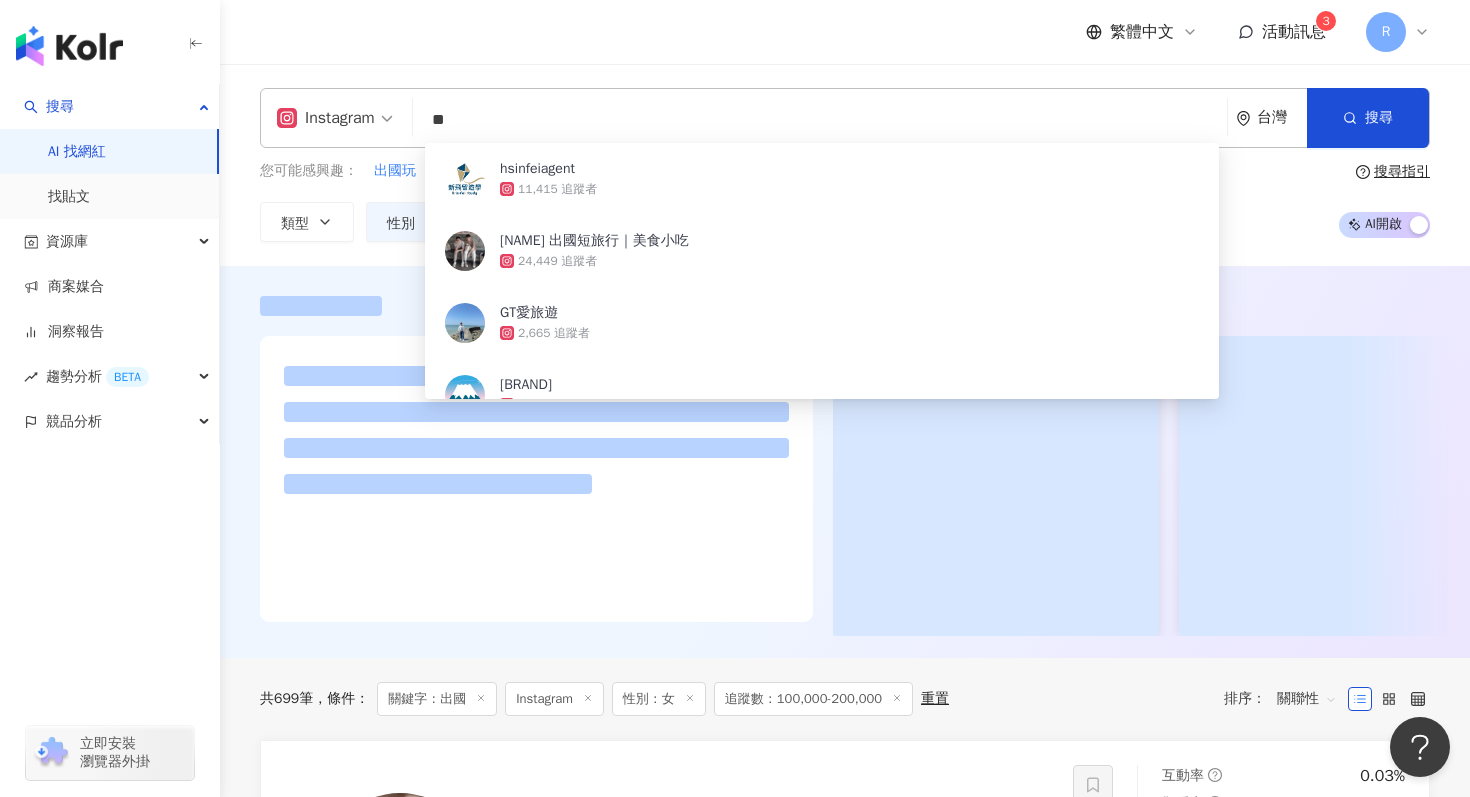 type on "**" 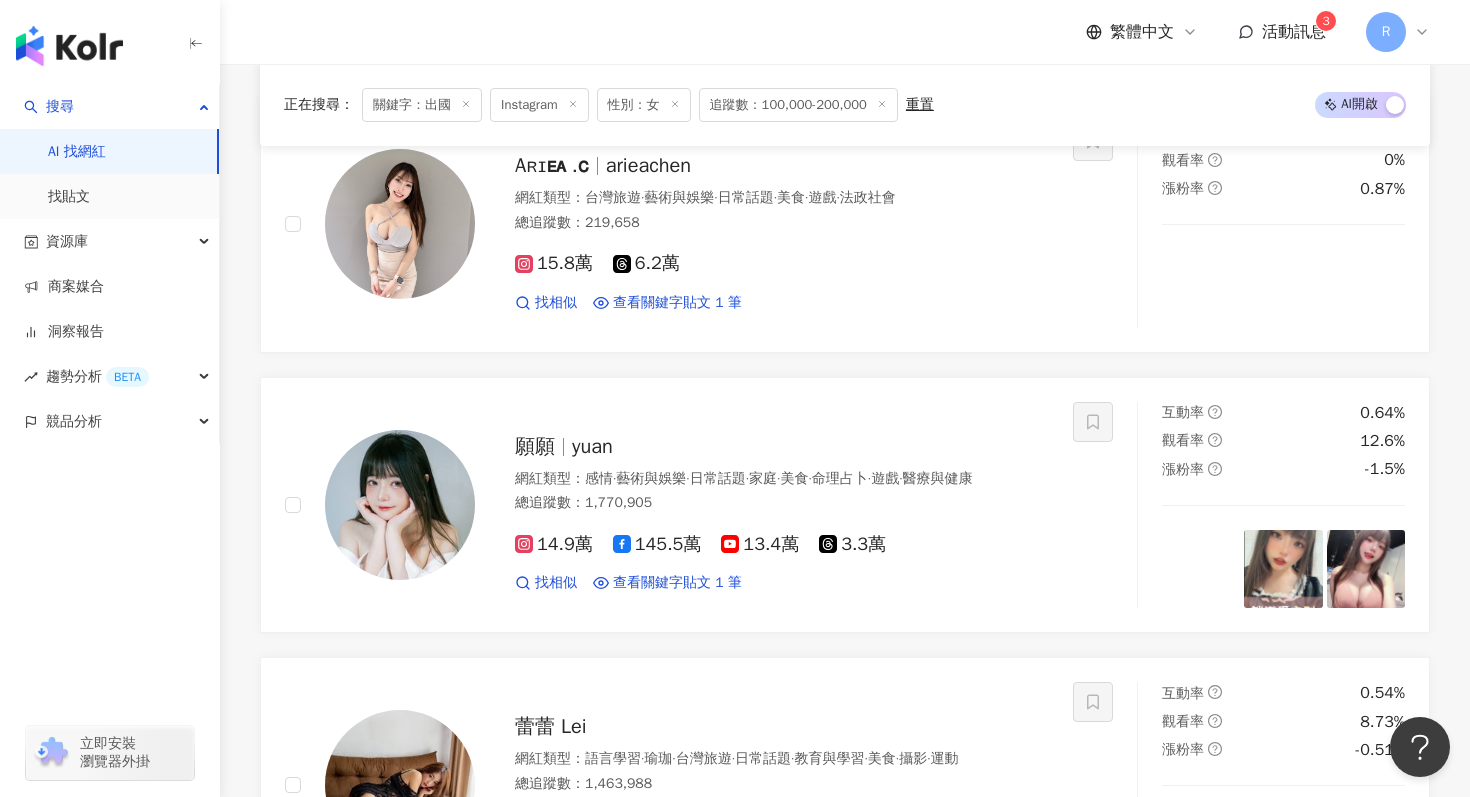 scroll, scrollTop: 1900, scrollLeft: 0, axis: vertical 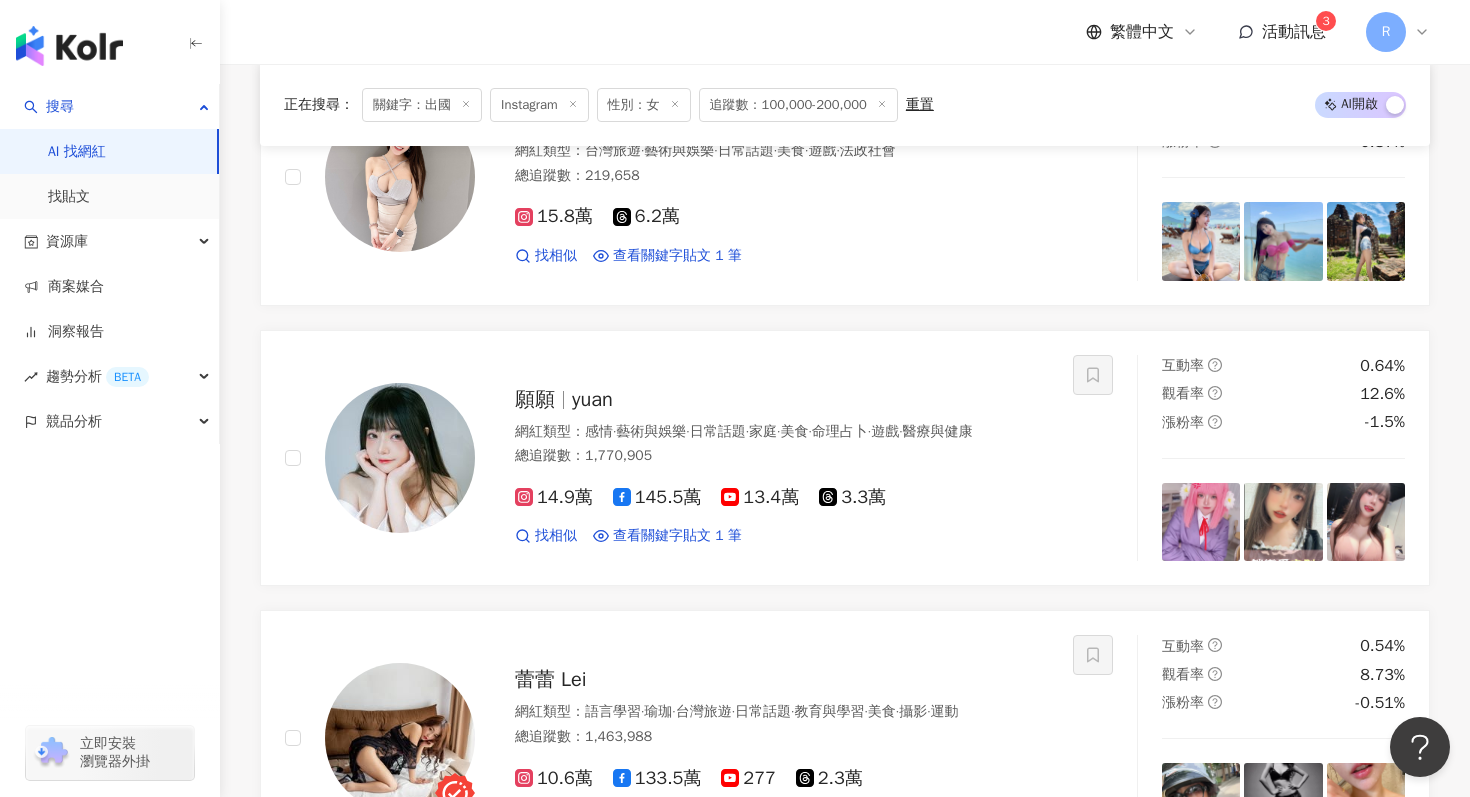 click 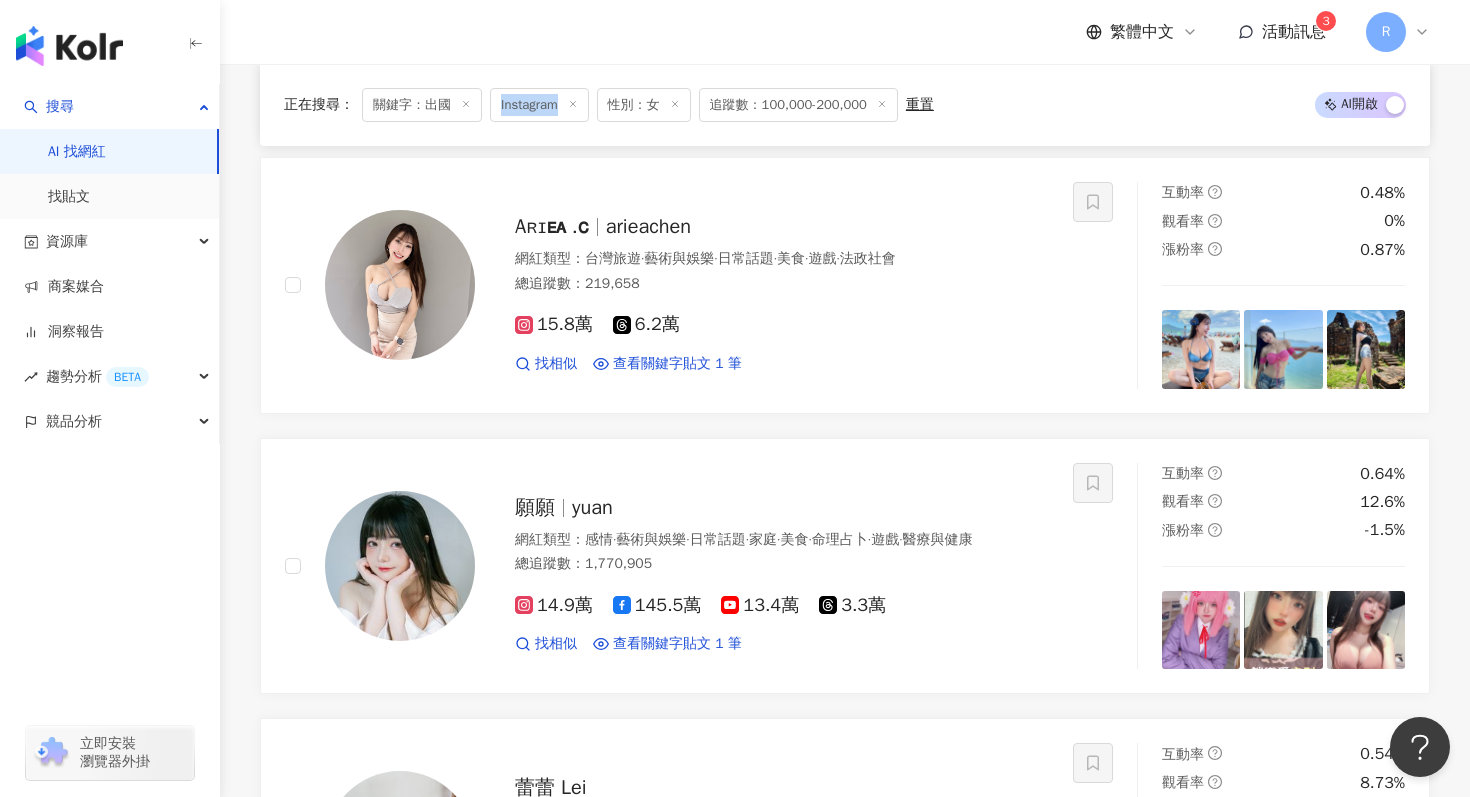 click 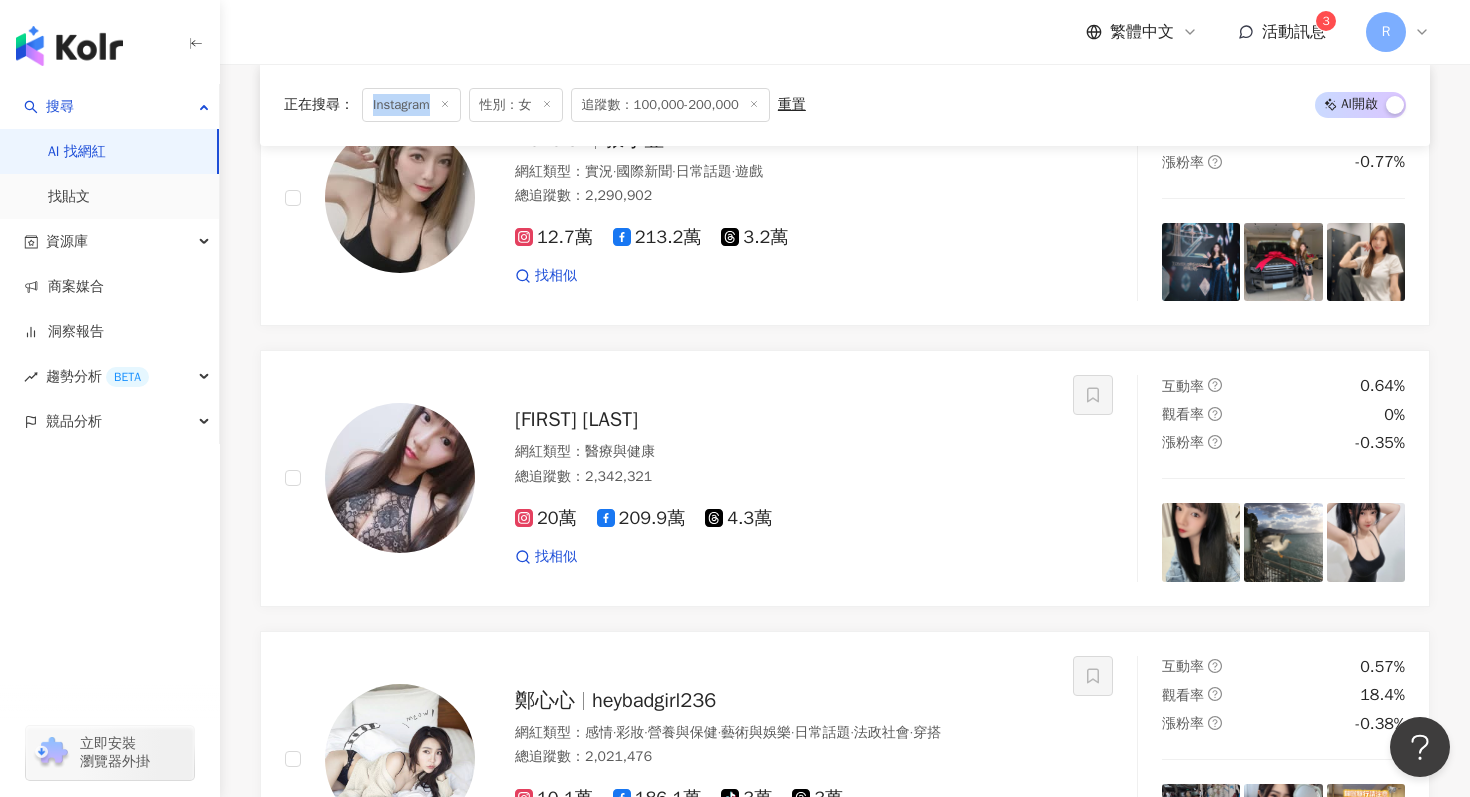 scroll, scrollTop: 0, scrollLeft: 0, axis: both 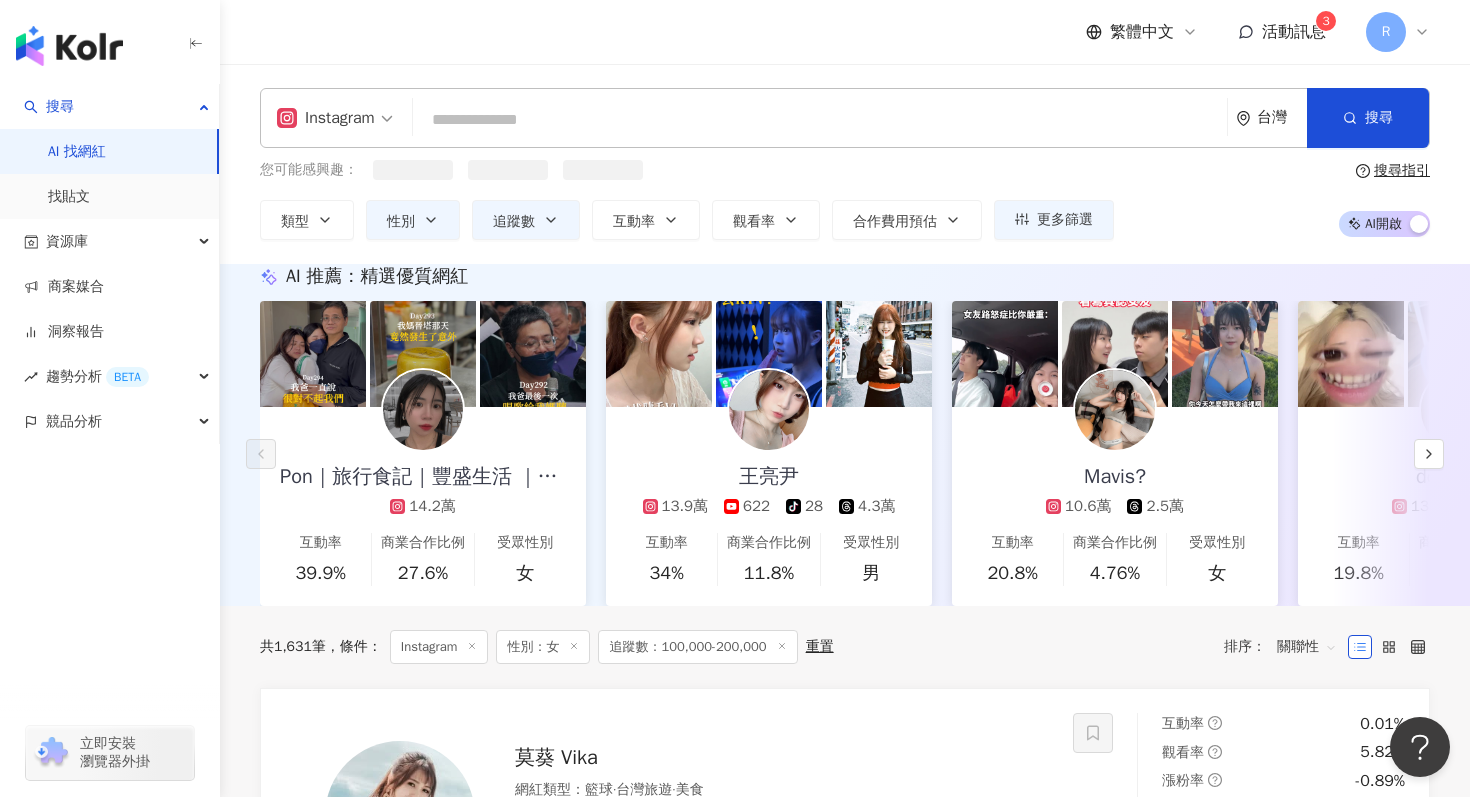 click at bounding box center (820, 120) 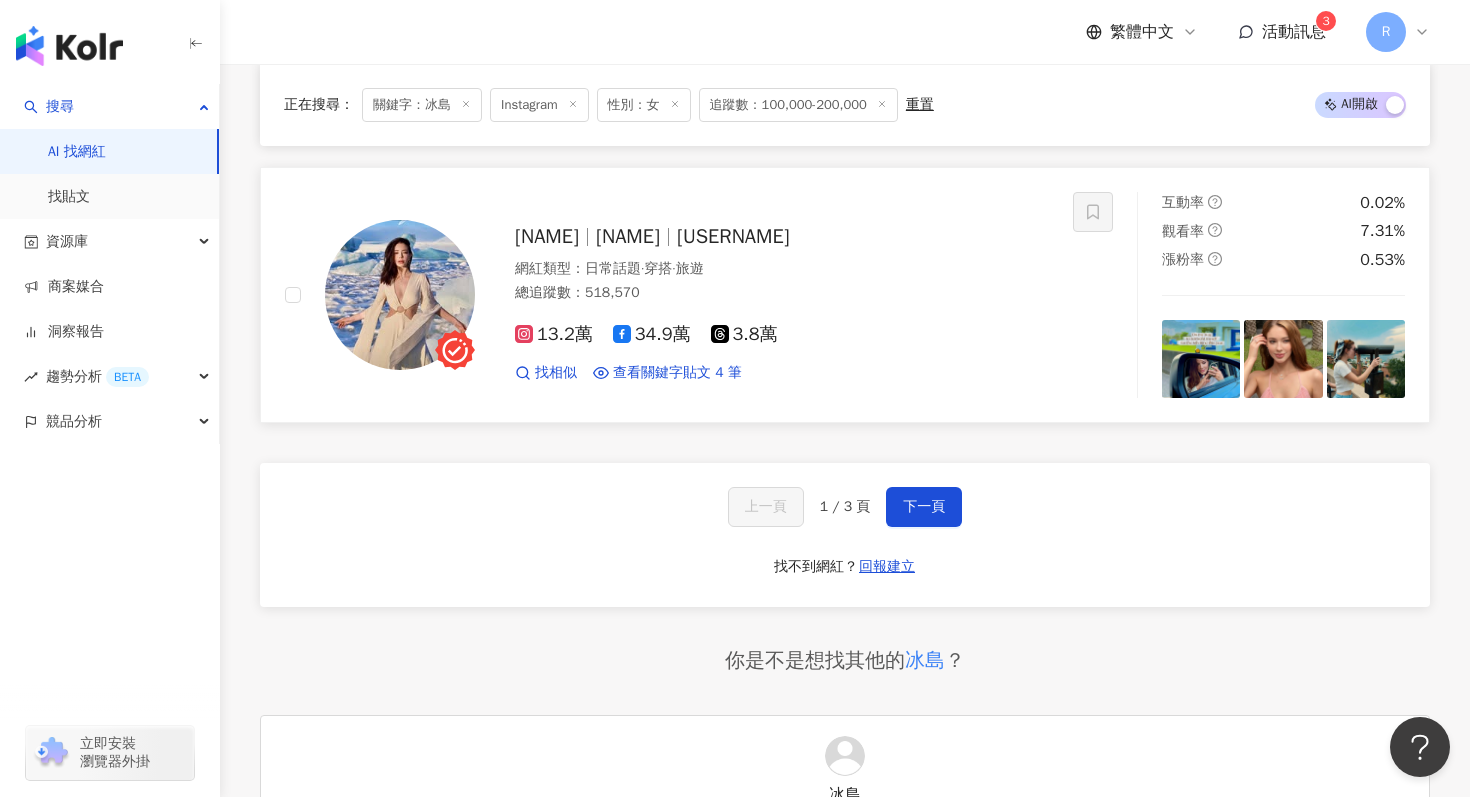 scroll, scrollTop: 3750, scrollLeft: 0, axis: vertical 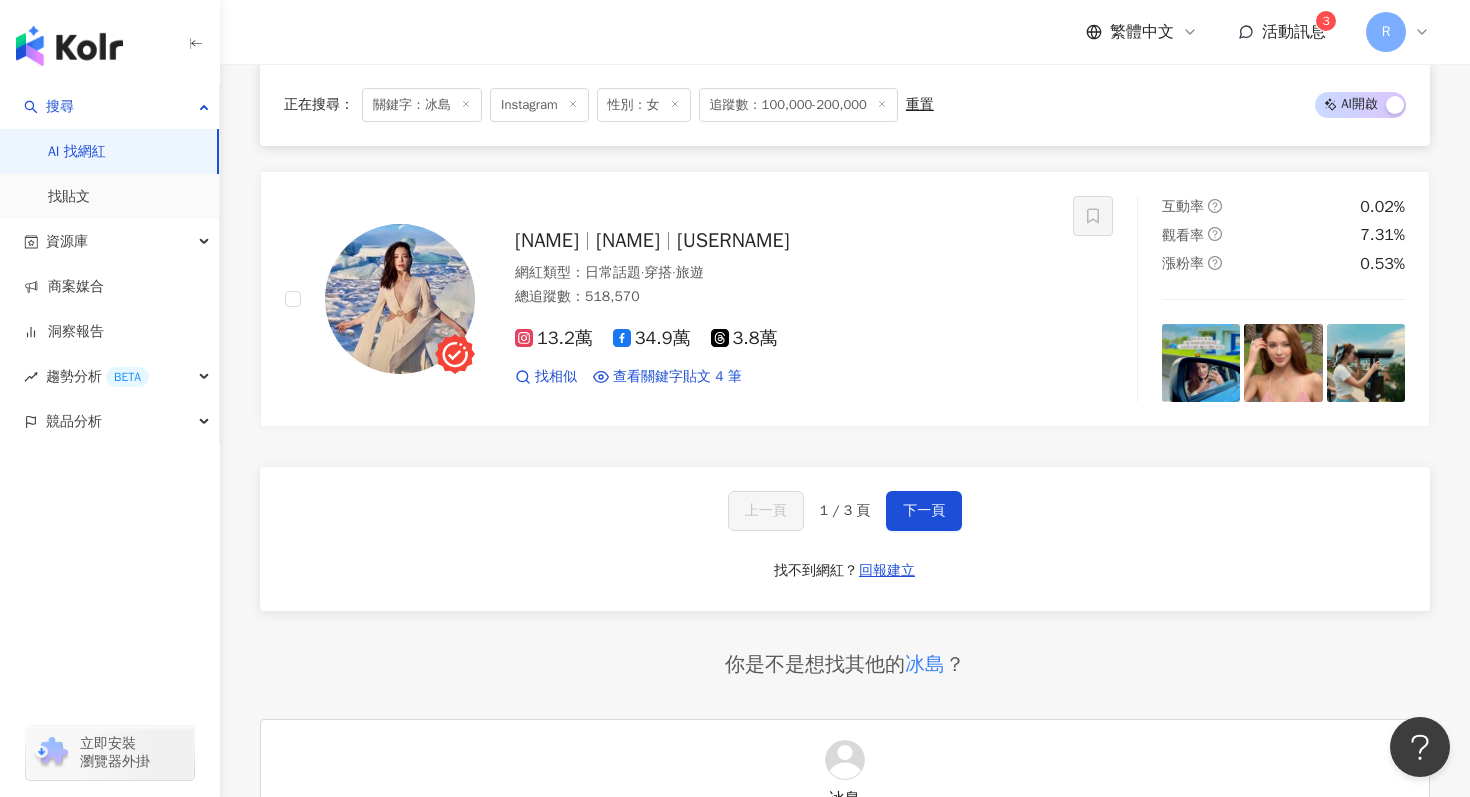 type on "**" 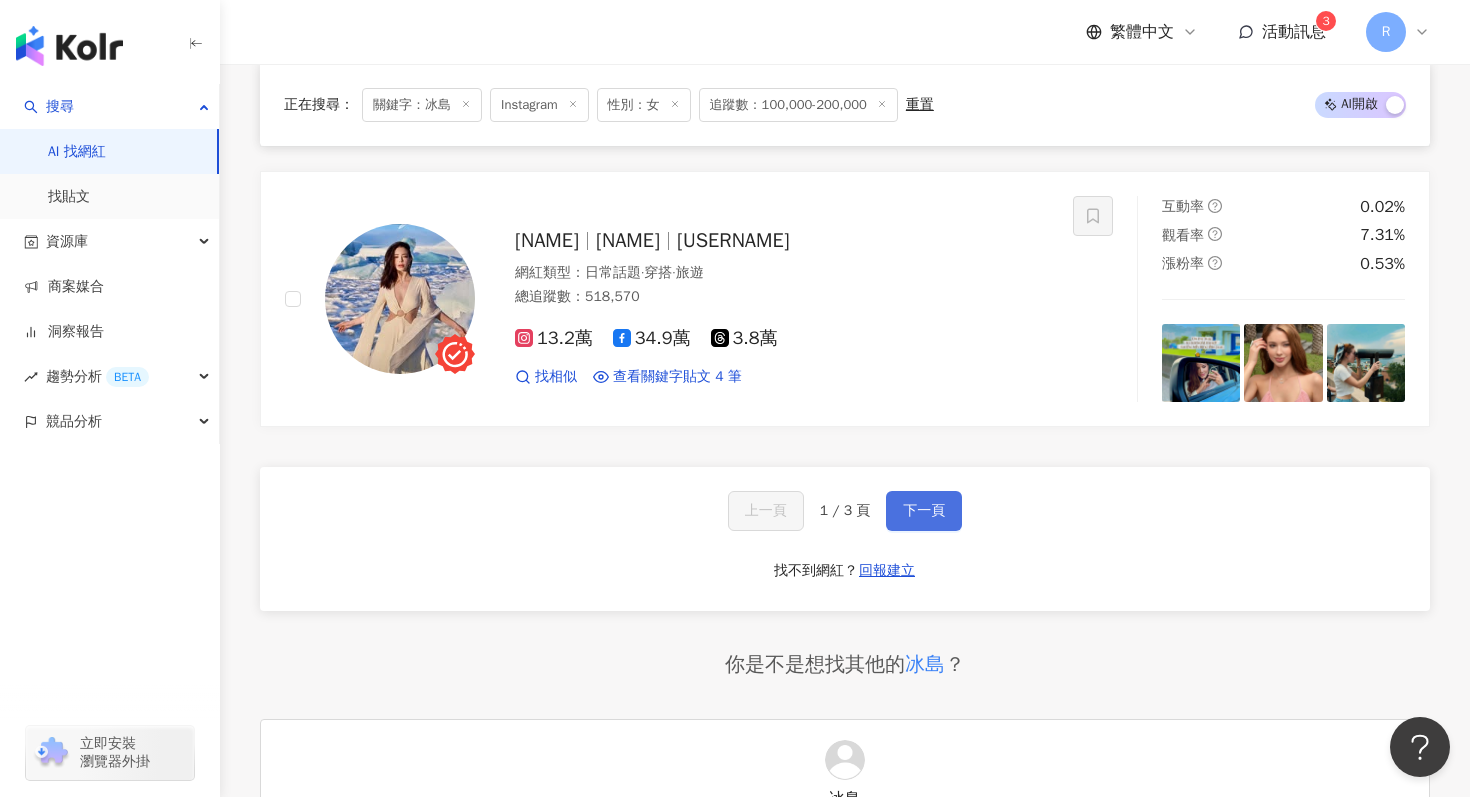click on "下一頁" at bounding box center [924, 511] 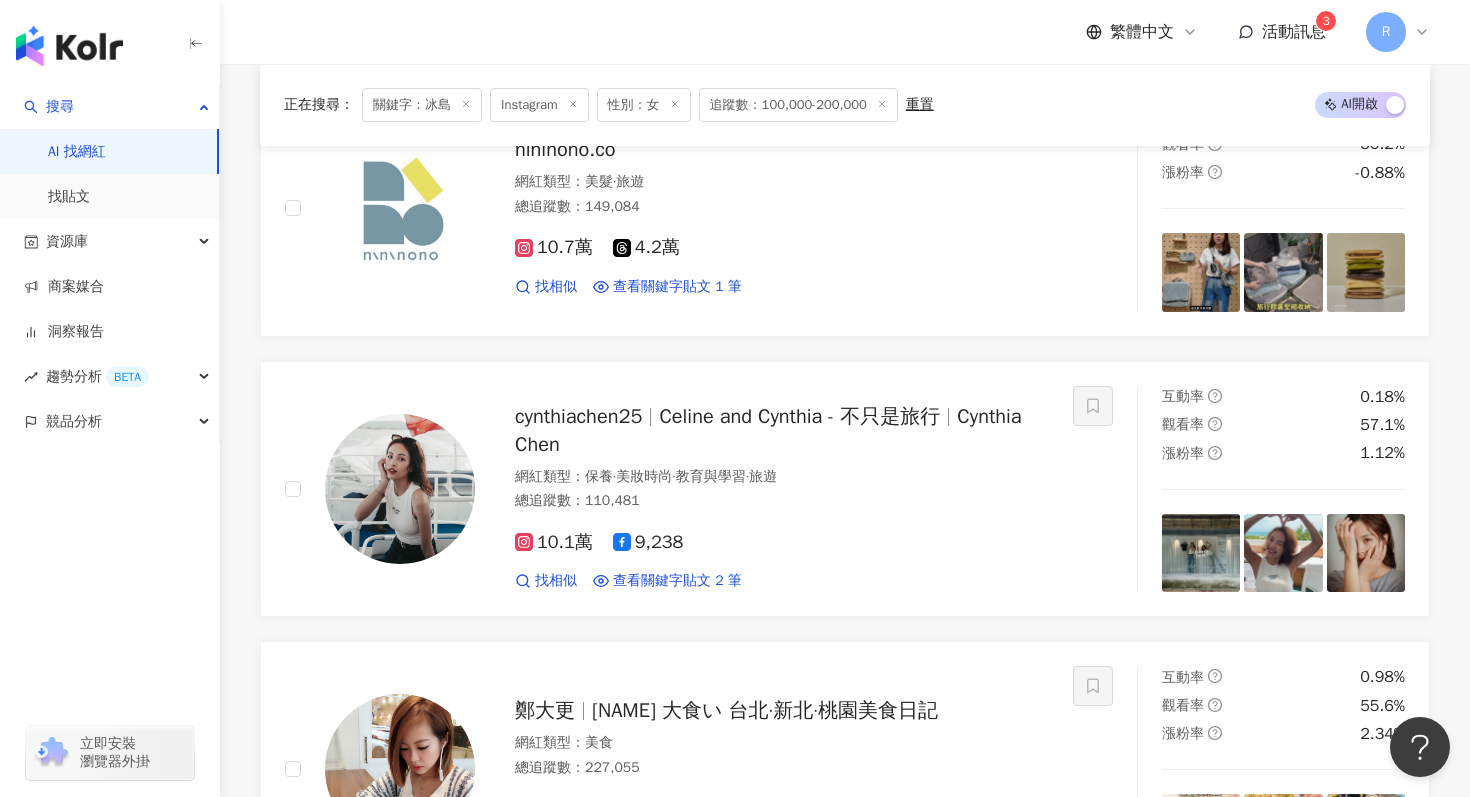 scroll, scrollTop: 3006, scrollLeft: 0, axis: vertical 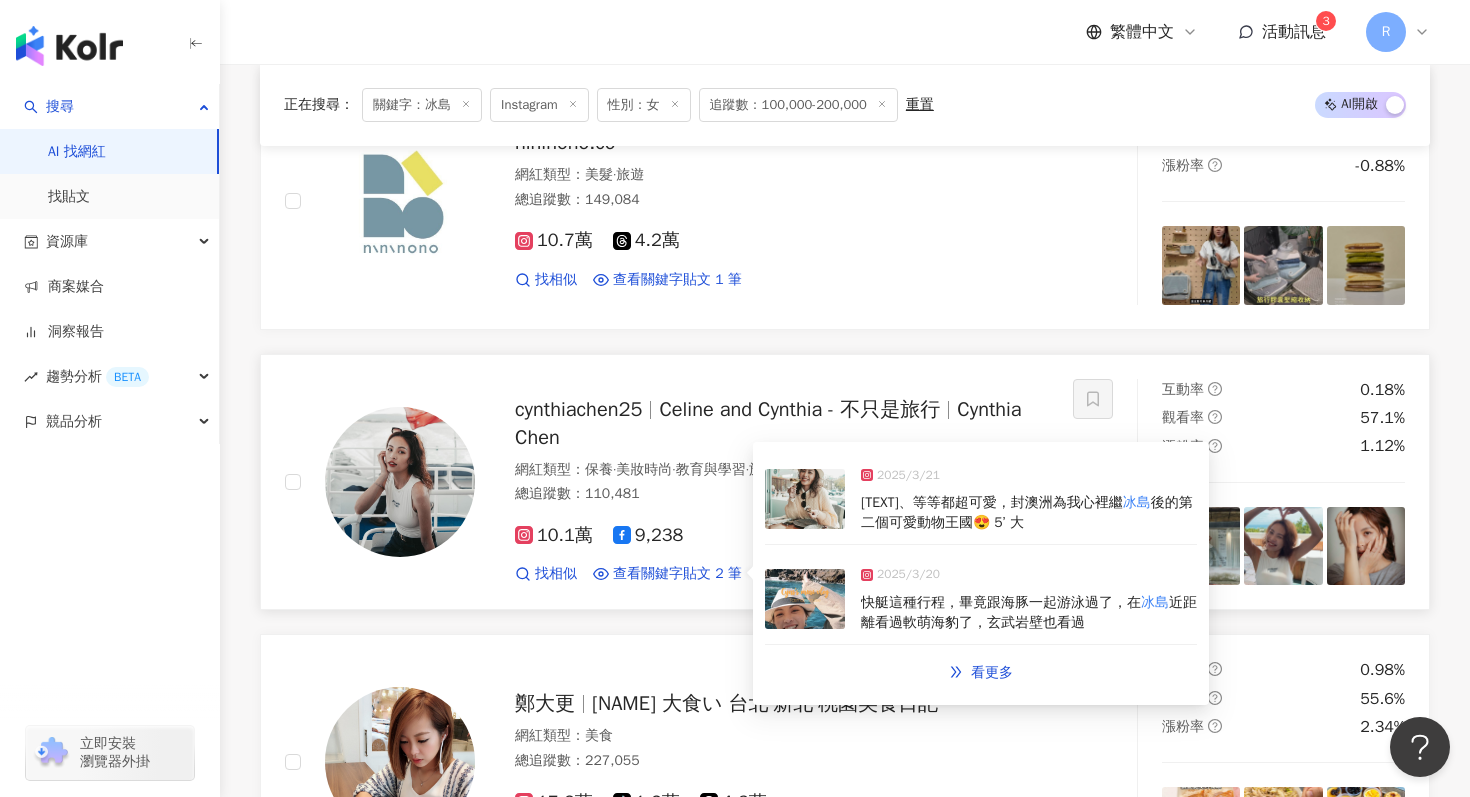 click at bounding box center [805, 499] 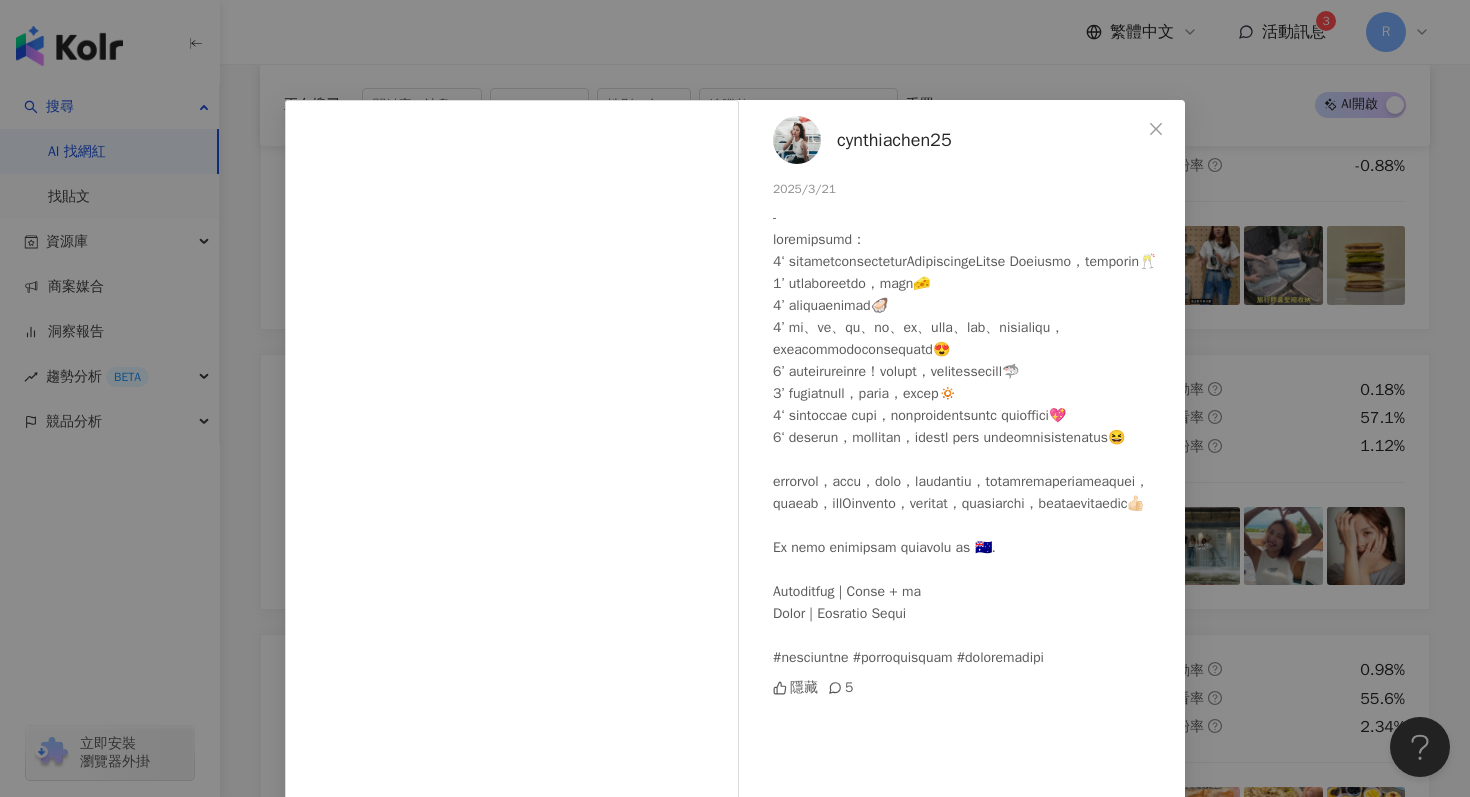 click on "[USERNAME] 2025/3/21 隱藏 5 查看原始貼文" at bounding box center (735, 398) 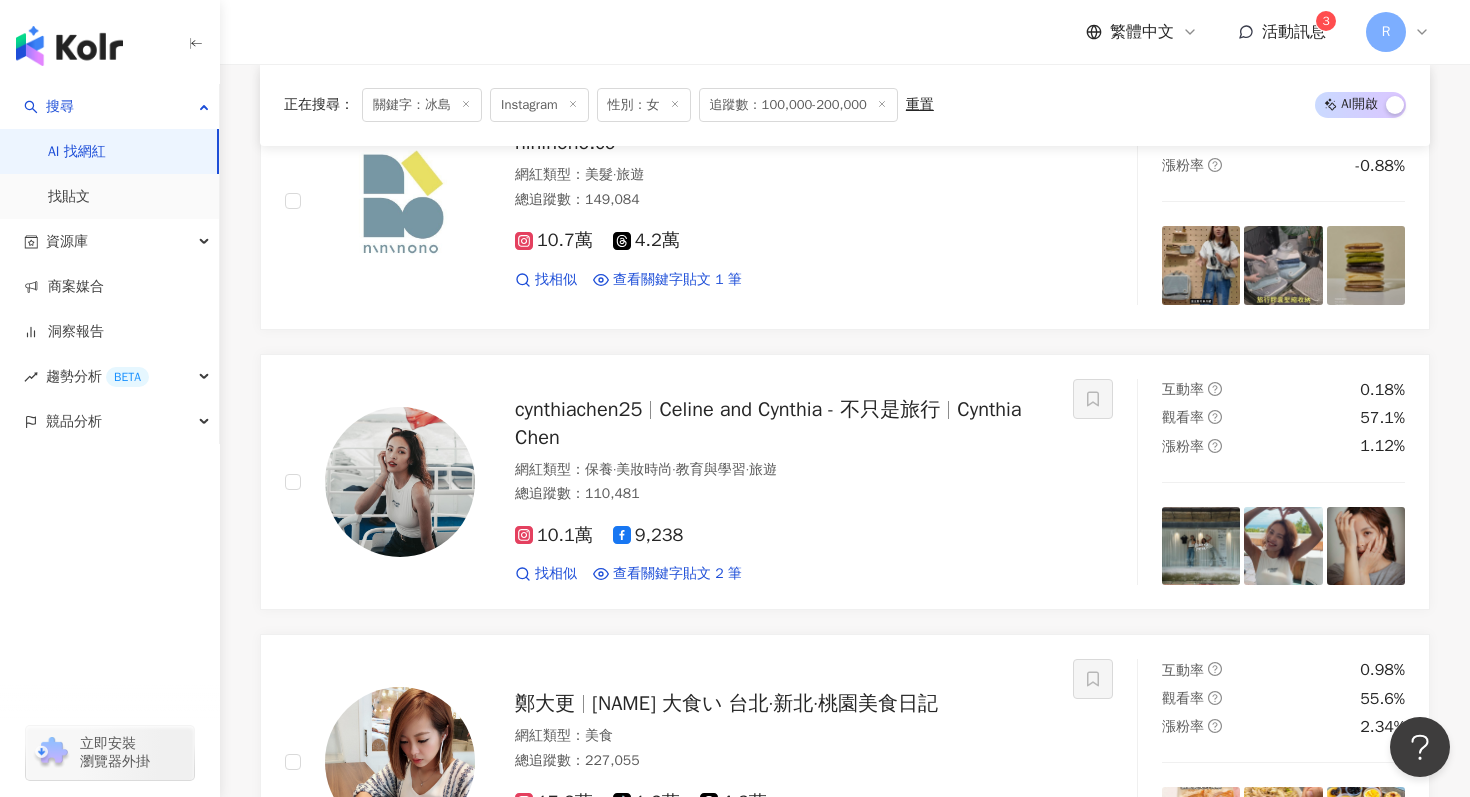 click 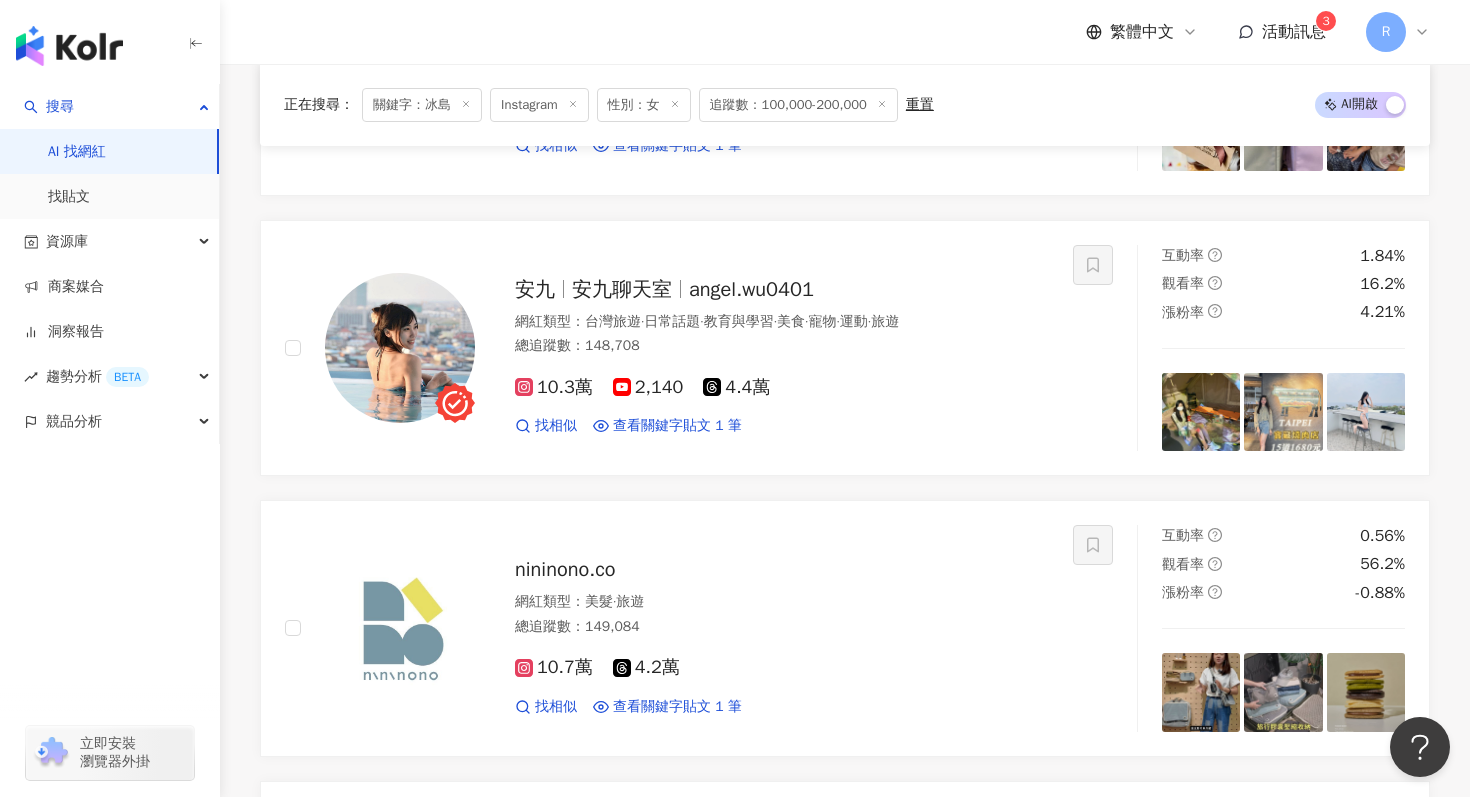 scroll, scrollTop: 0, scrollLeft: 0, axis: both 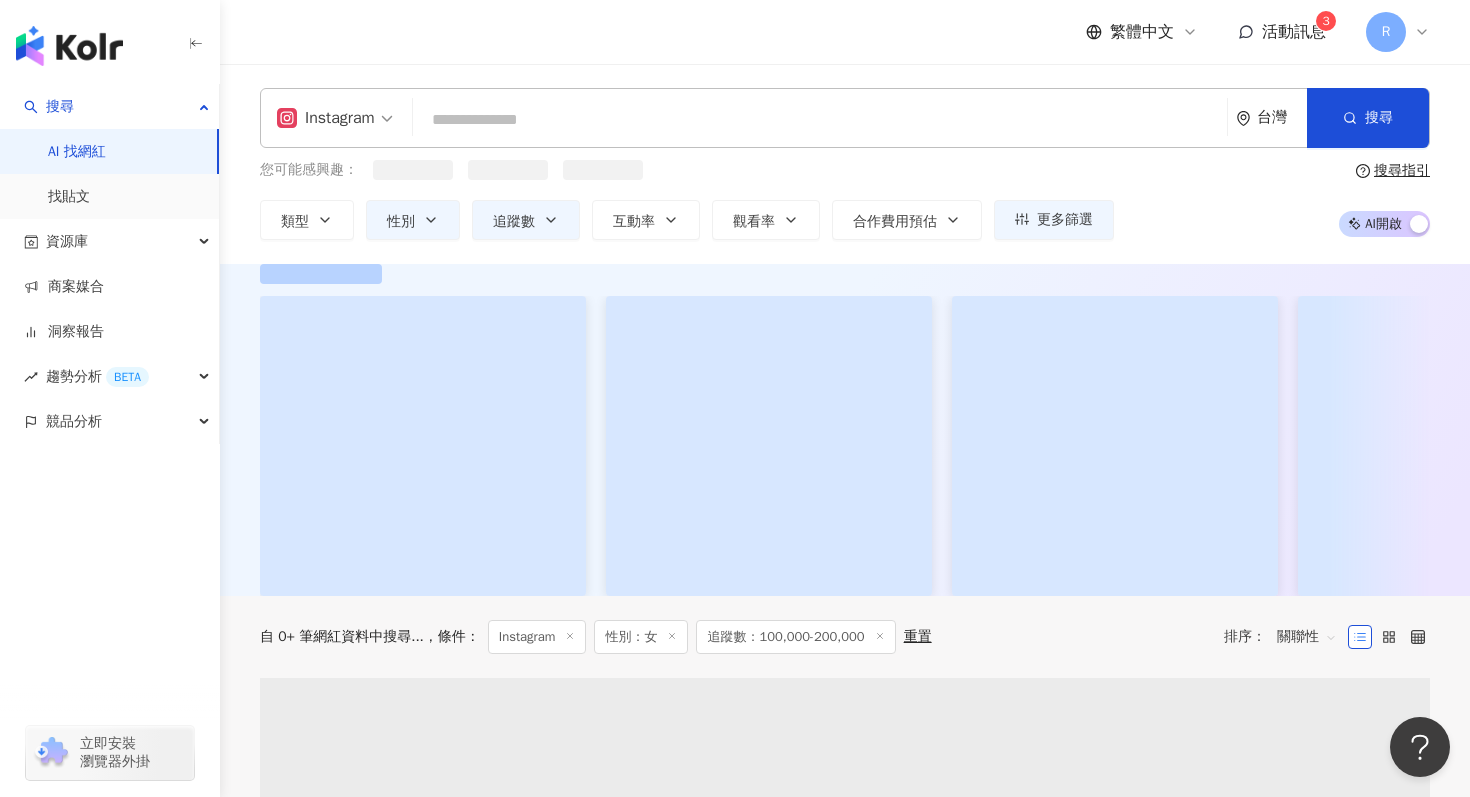 click at bounding box center (820, 120) 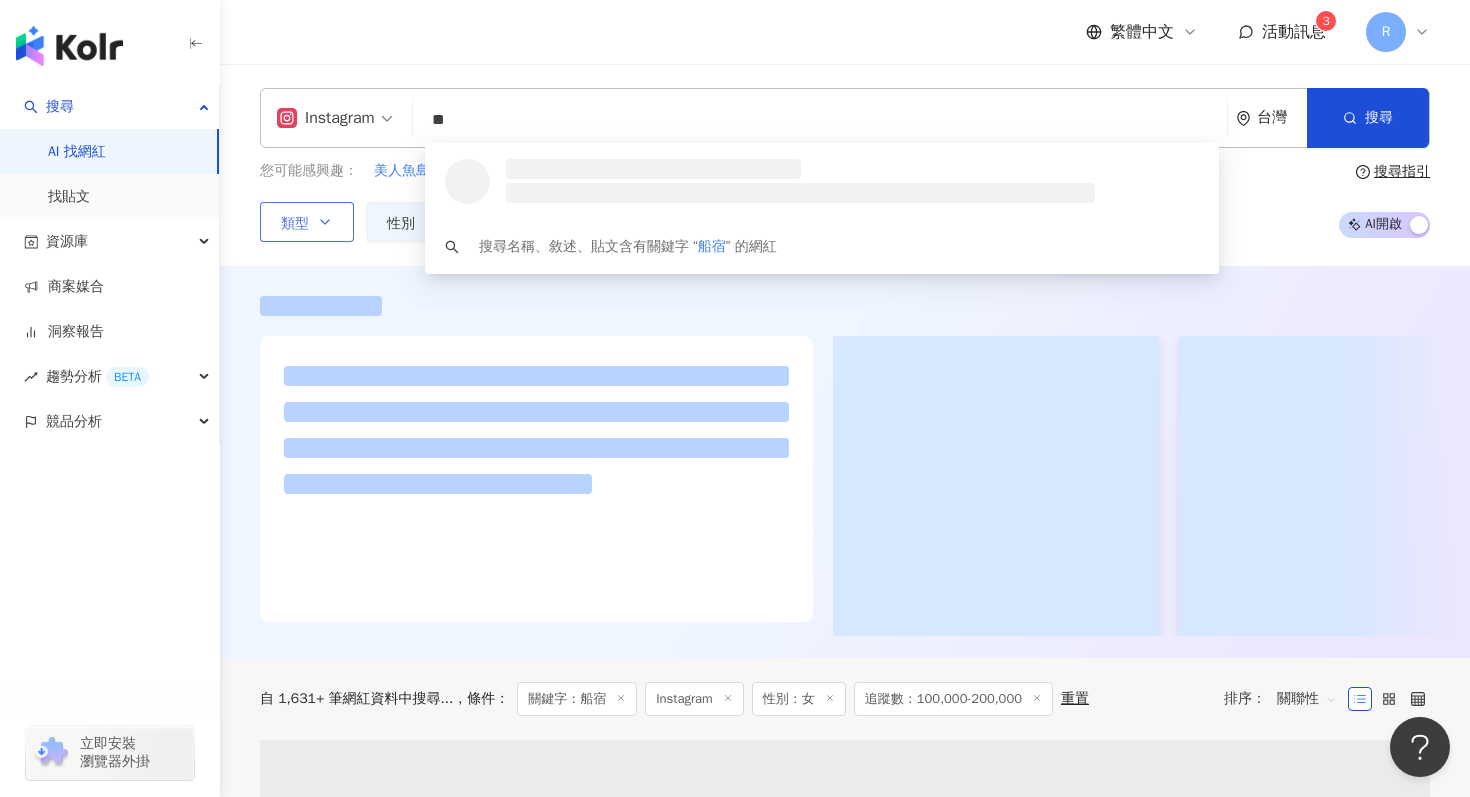 type on "**" 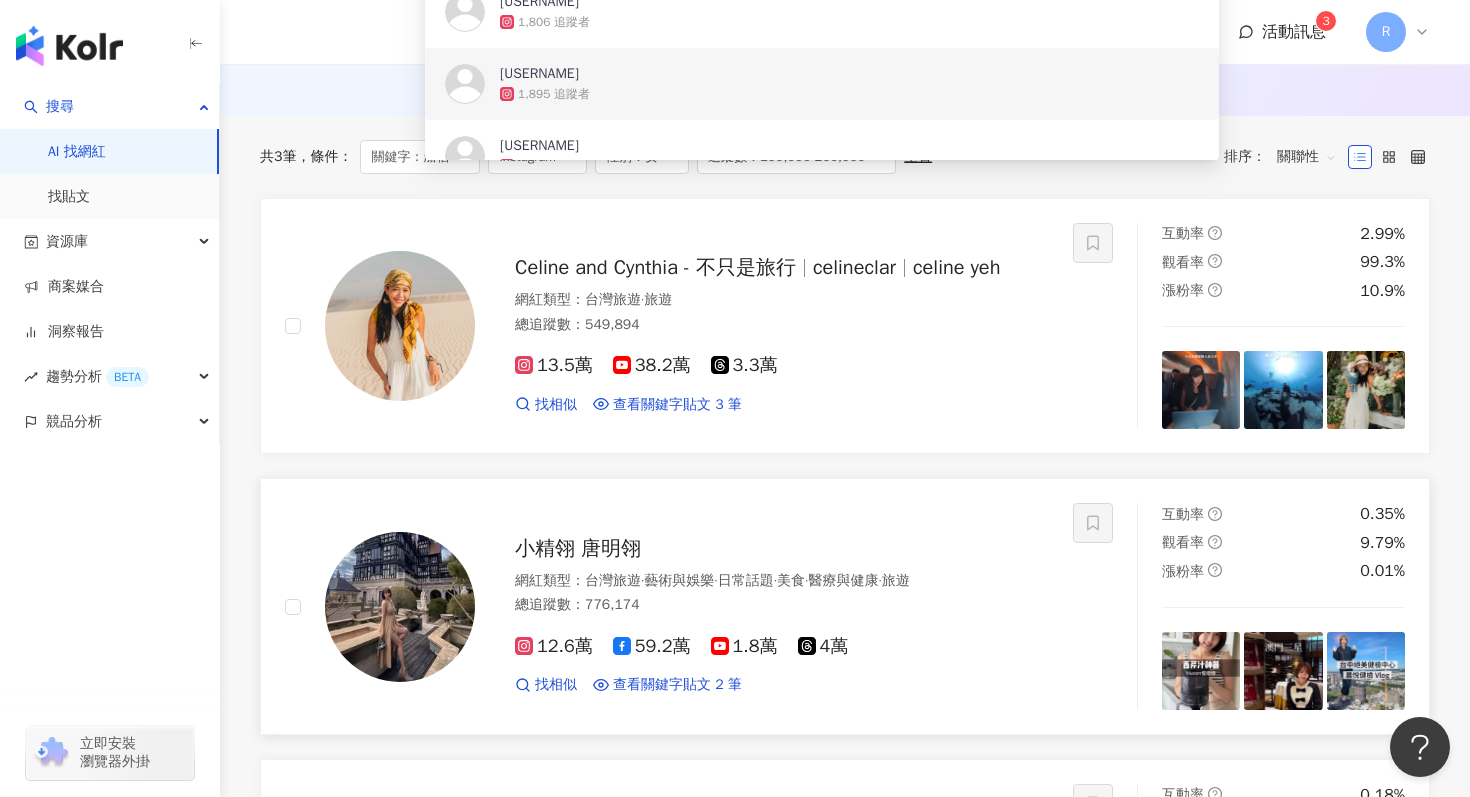 scroll, scrollTop: 233, scrollLeft: 0, axis: vertical 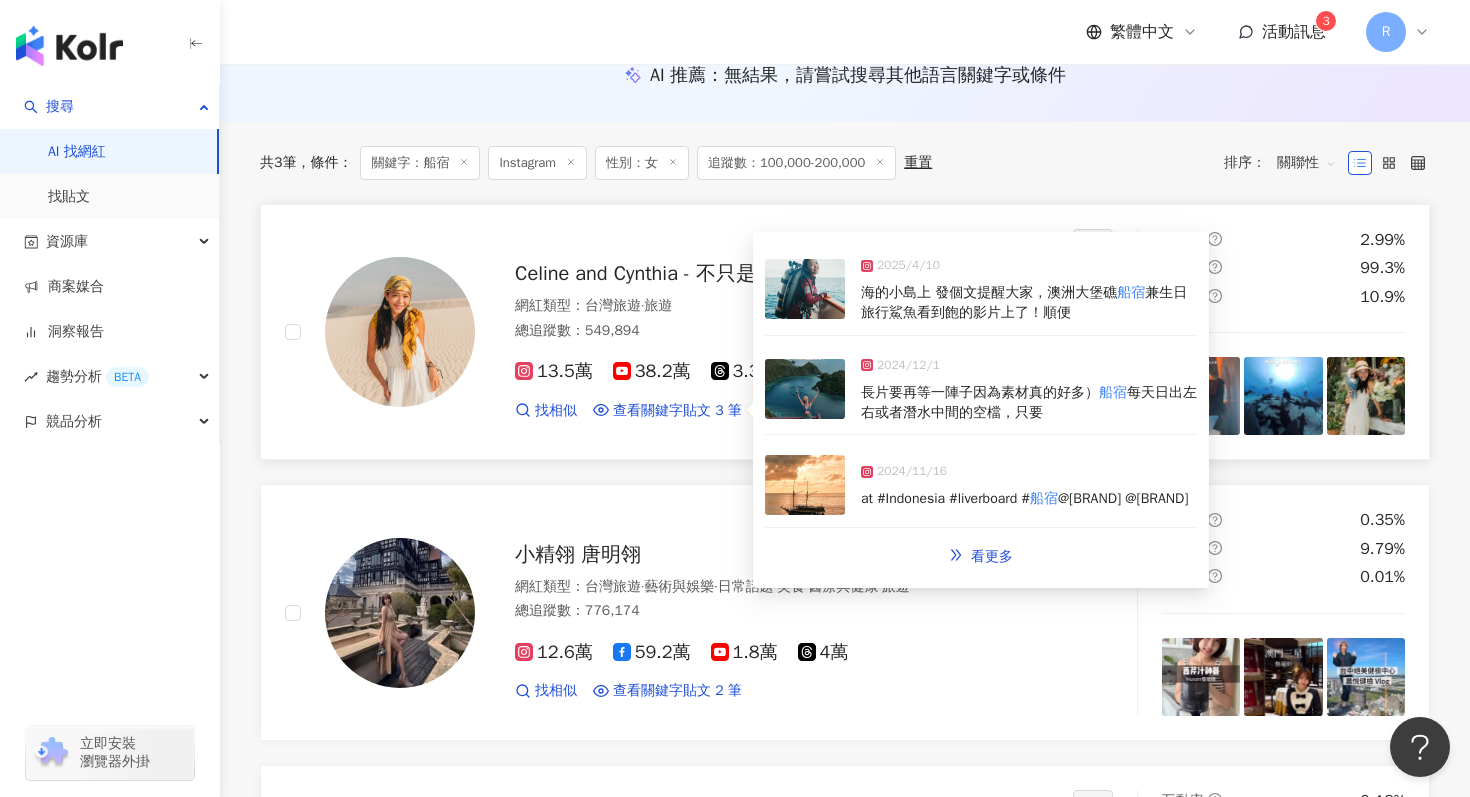 click at bounding box center [805, 389] 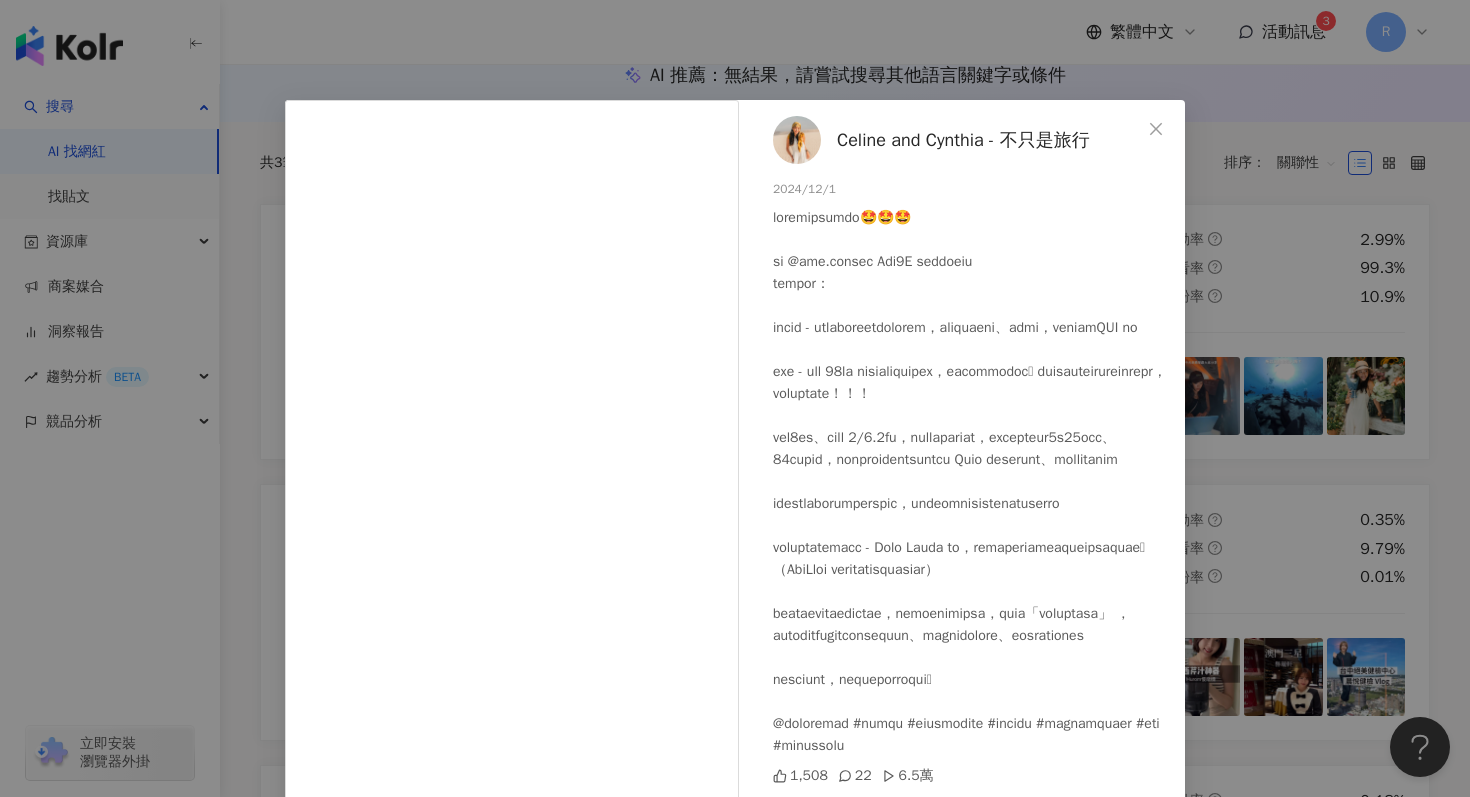 click on "[FIRST] [LAST] - 不只是旅行 [DATE] [NUMBER] [NUMBER] 查看原始貼文" at bounding box center [735, 398] 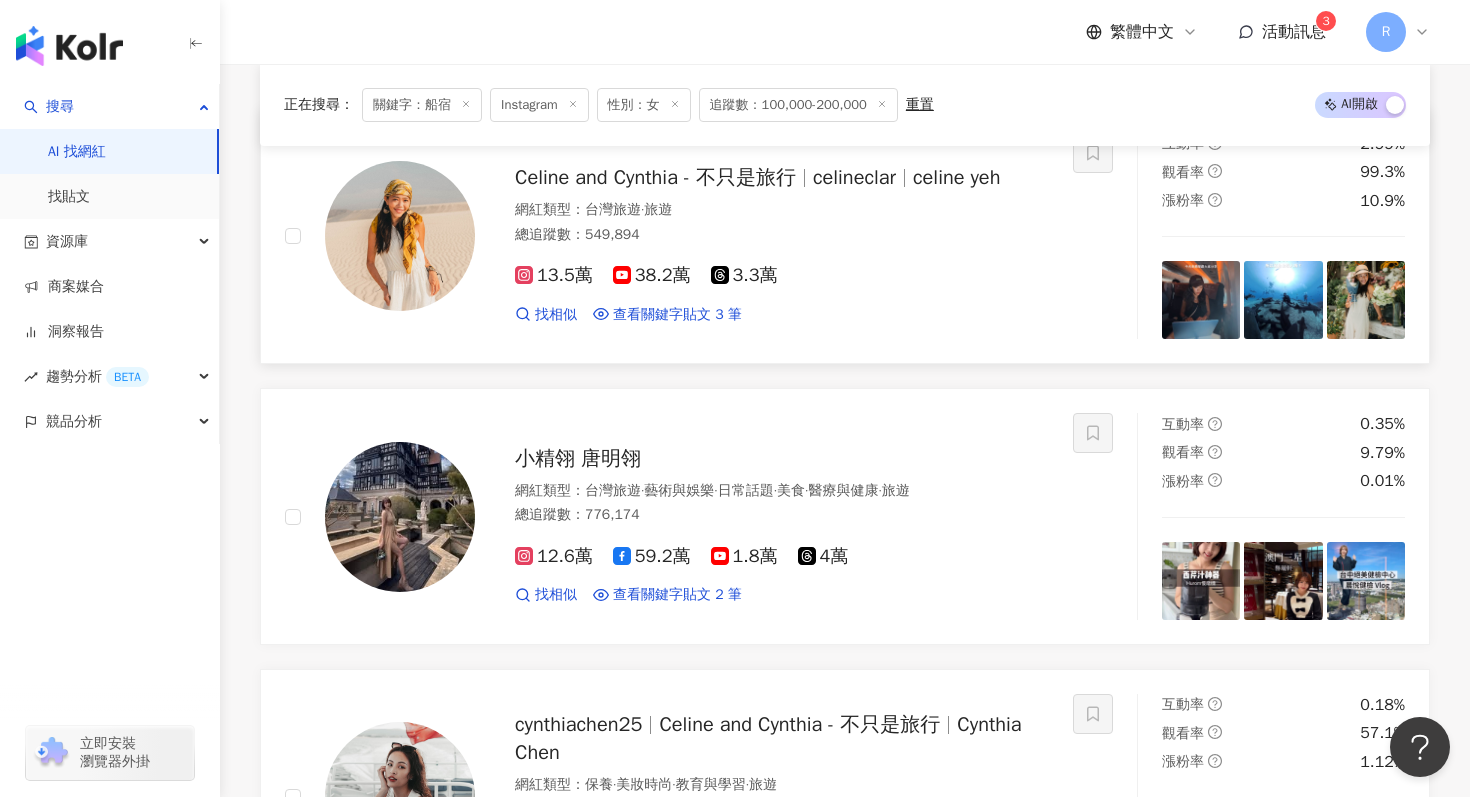 scroll, scrollTop: 384, scrollLeft: 0, axis: vertical 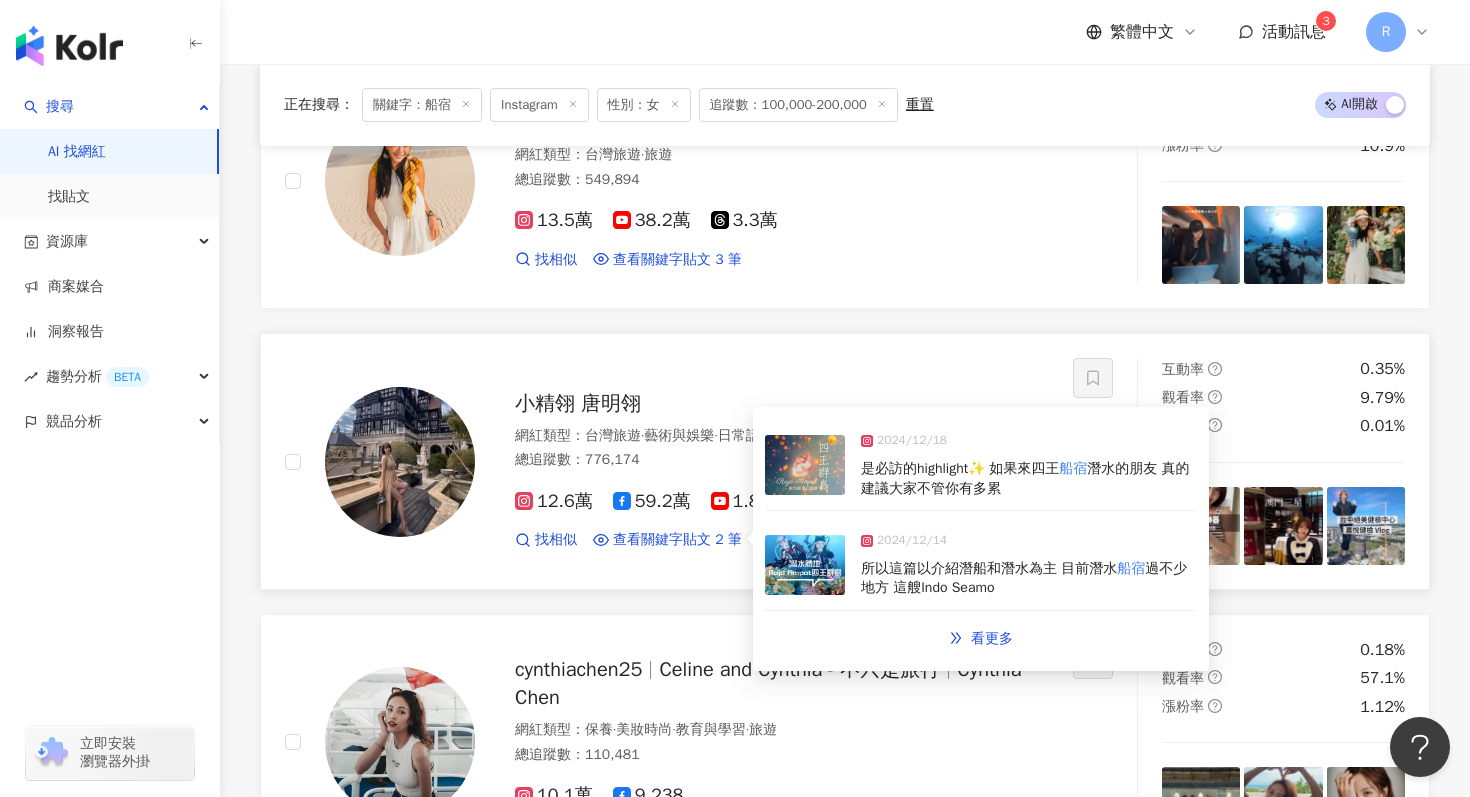 click at bounding box center (805, 565) 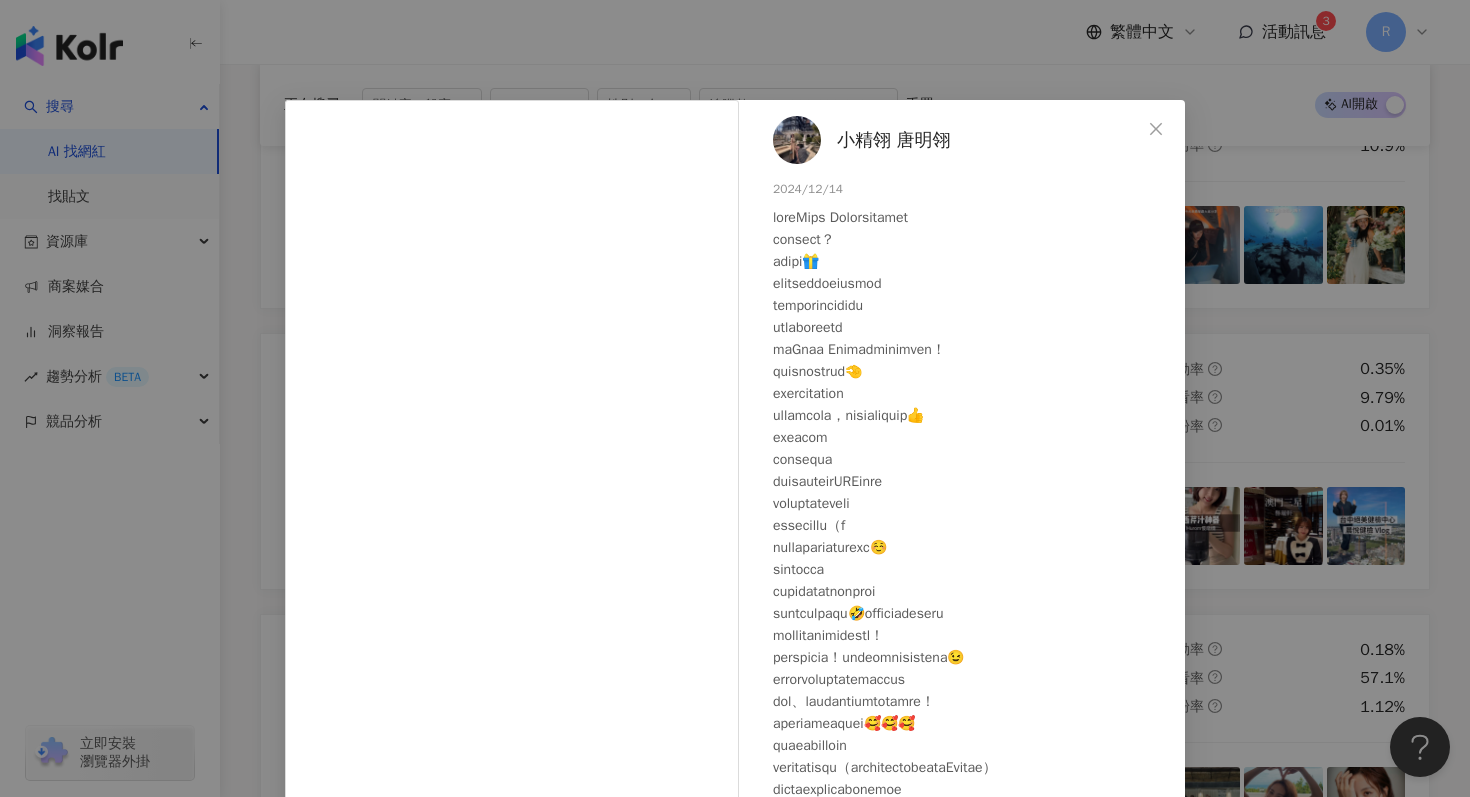 click on "[LAST] 唐明翎 [DATE] [NUMBER] [NUMBER] [NUMBER] 查看原始貼文" at bounding box center [735, 398] 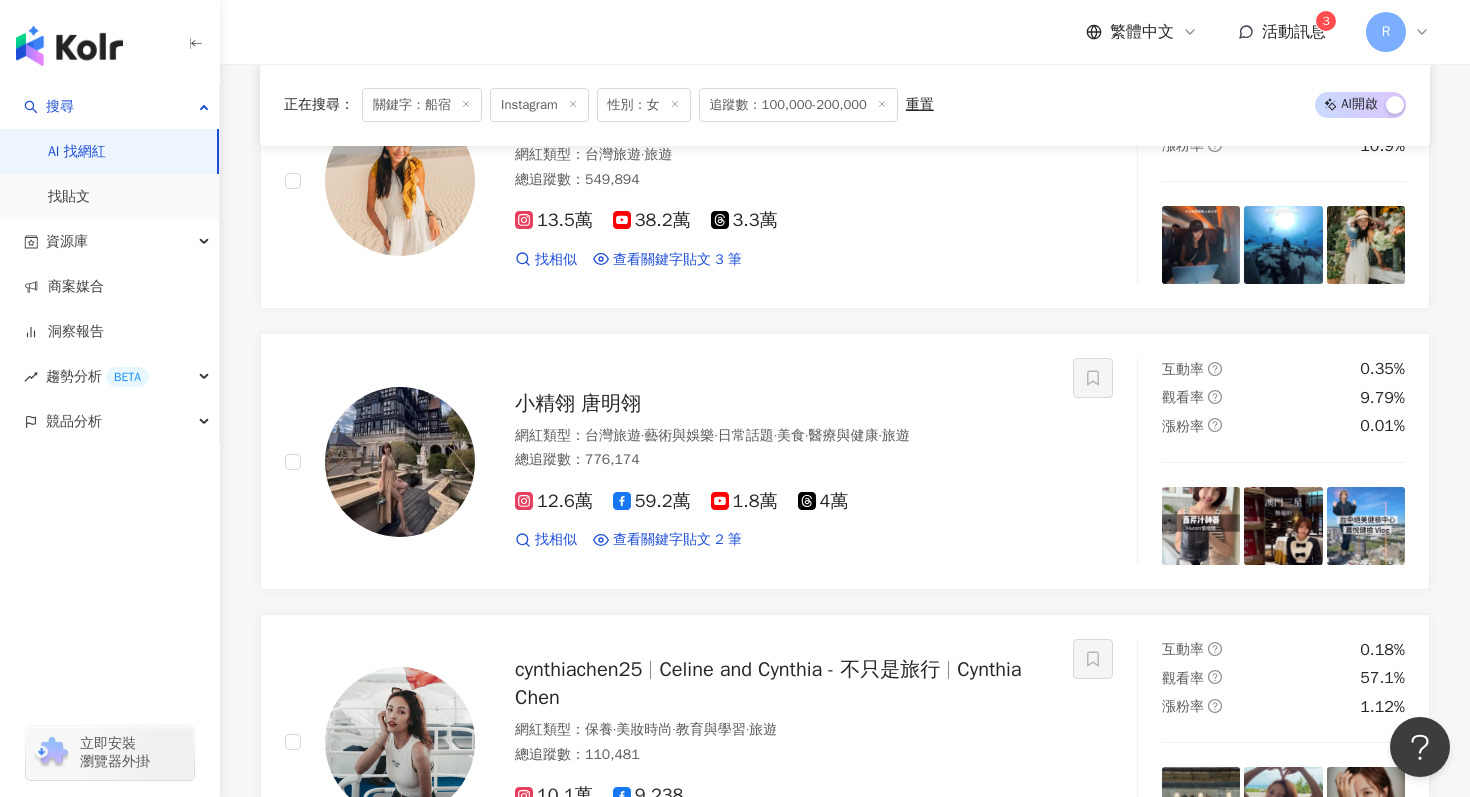 click 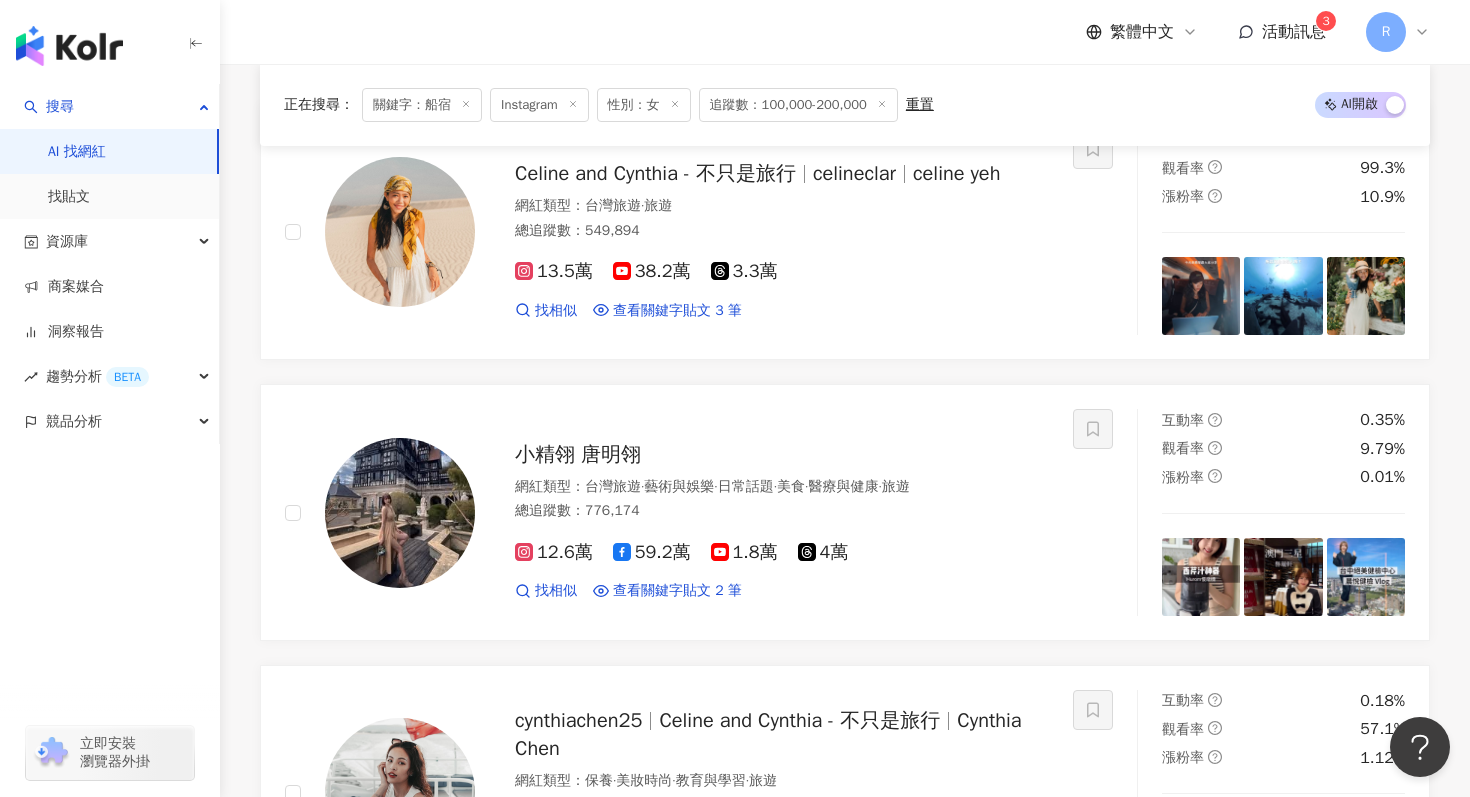 scroll, scrollTop: 0, scrollLeft: 0, axis: both 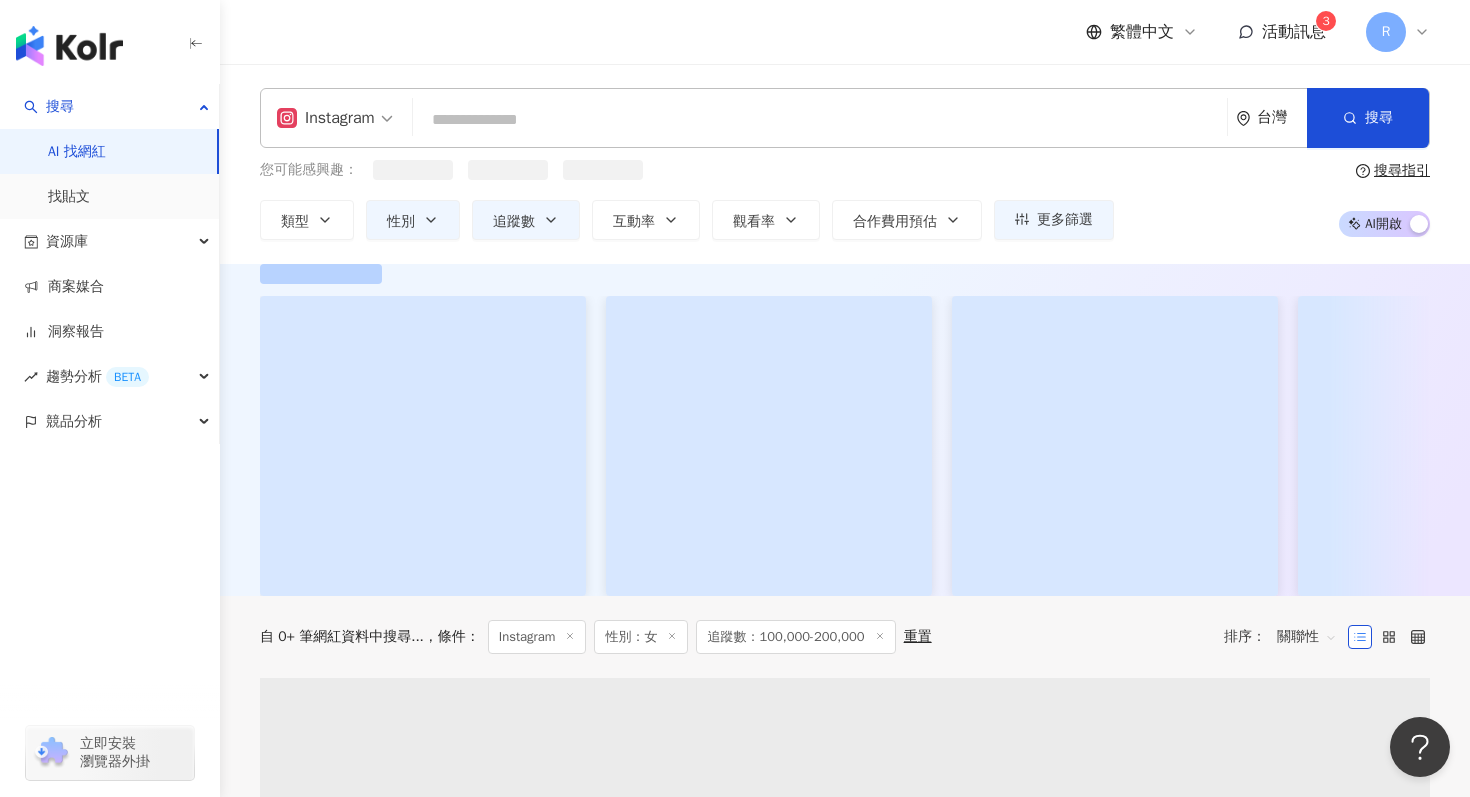 click at bounding box center (820, 120) 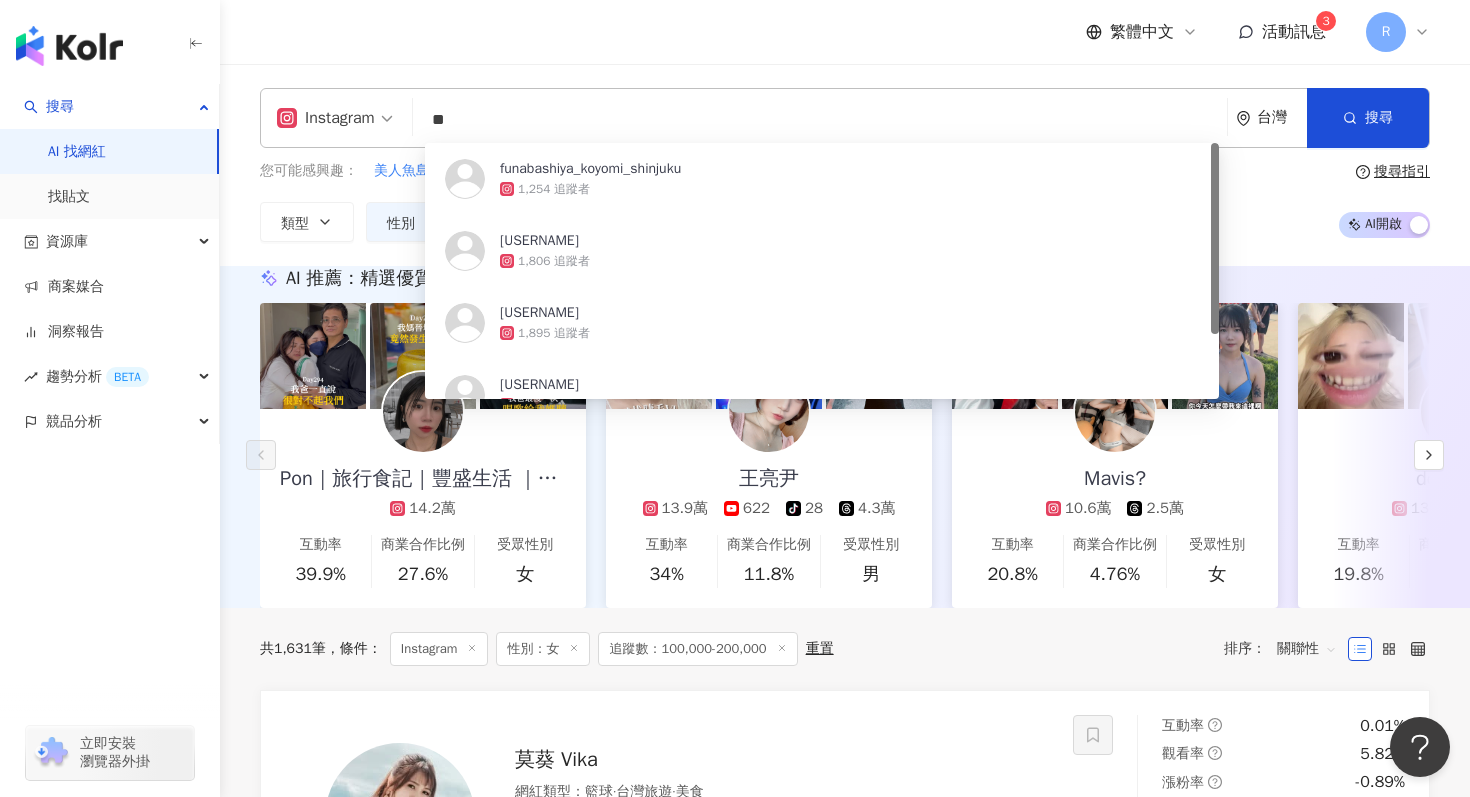 type on "**" 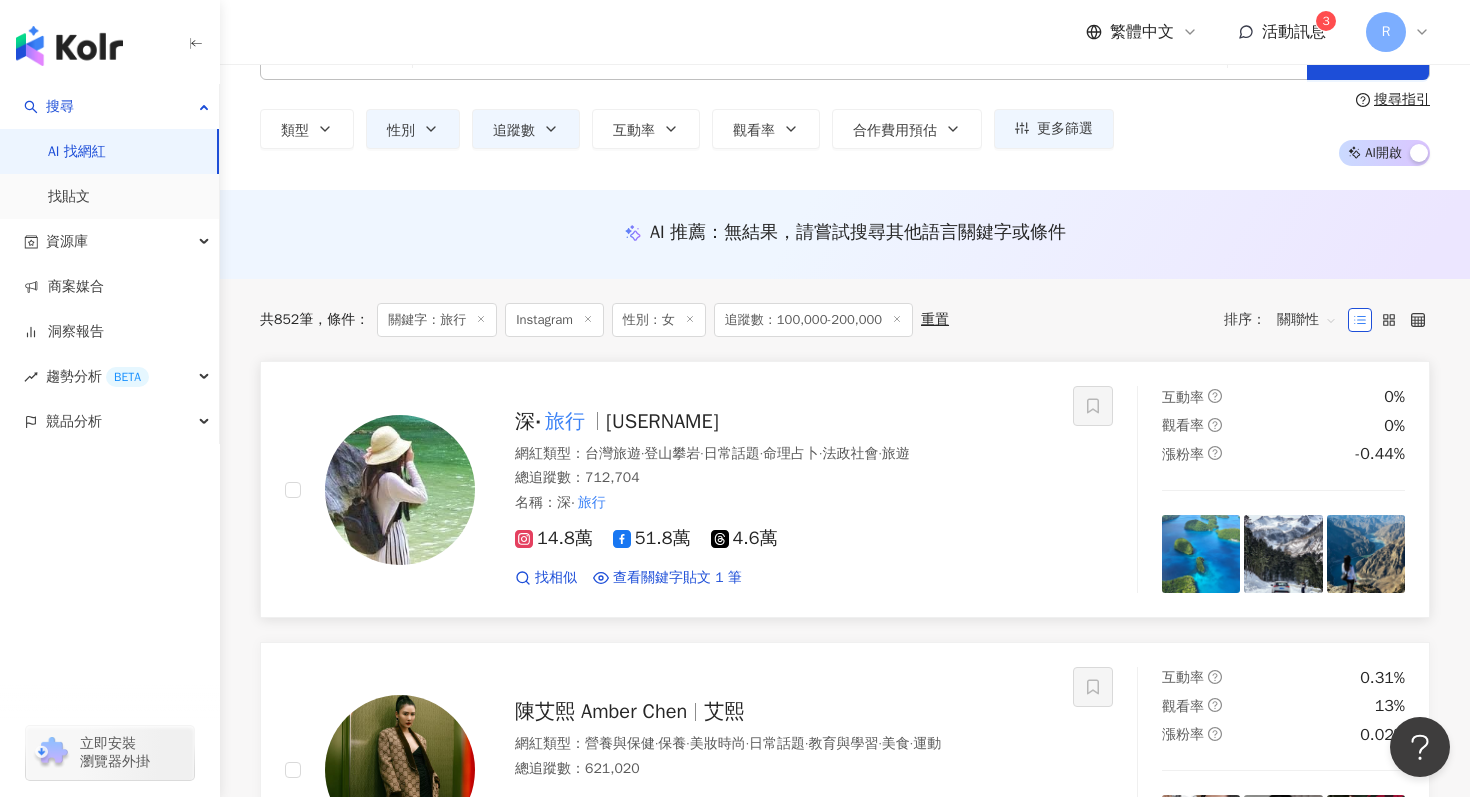 scroll, scrollTop: 133, scrollLeft: 0, axis: vertical 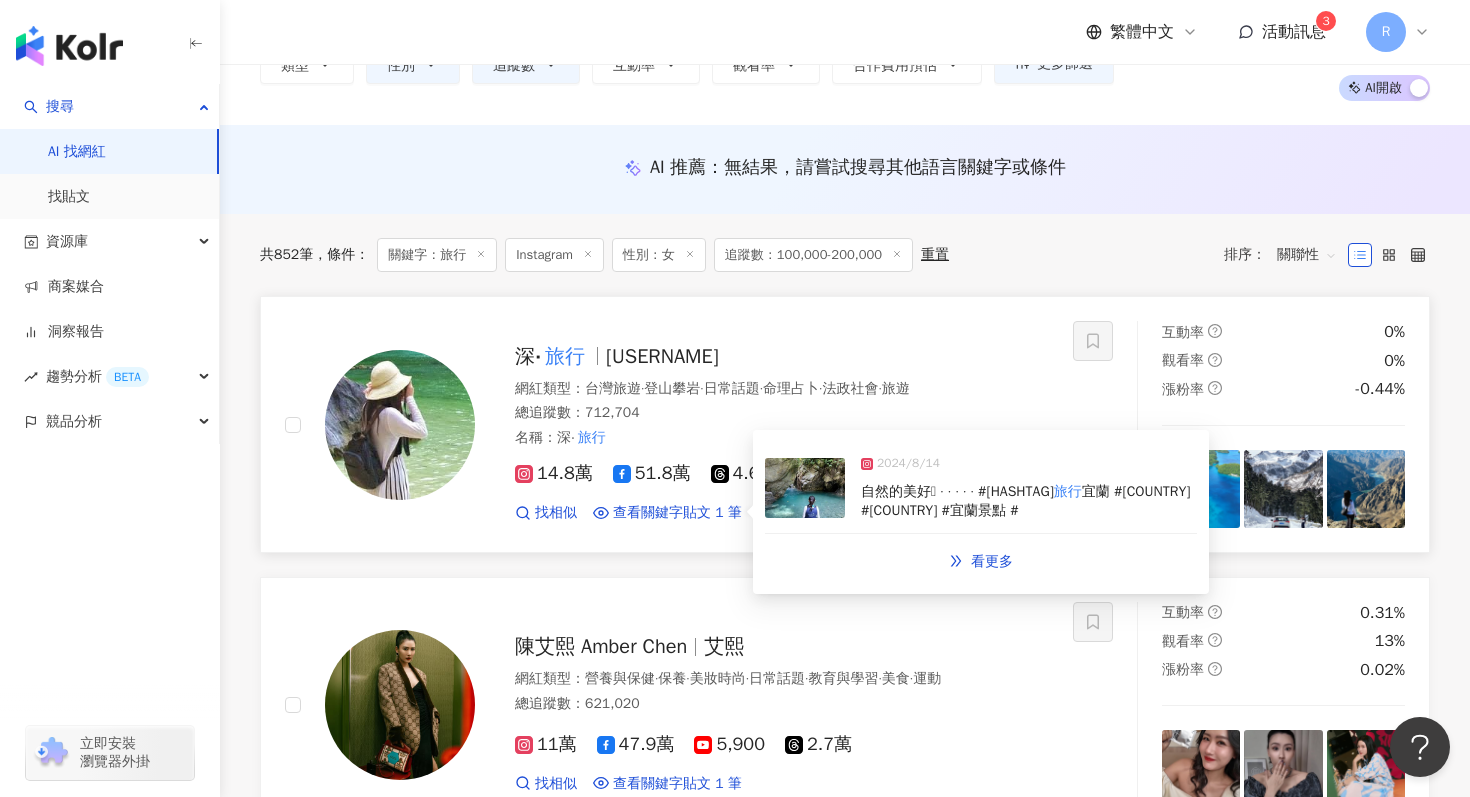 click at bounding box center (805, 488) 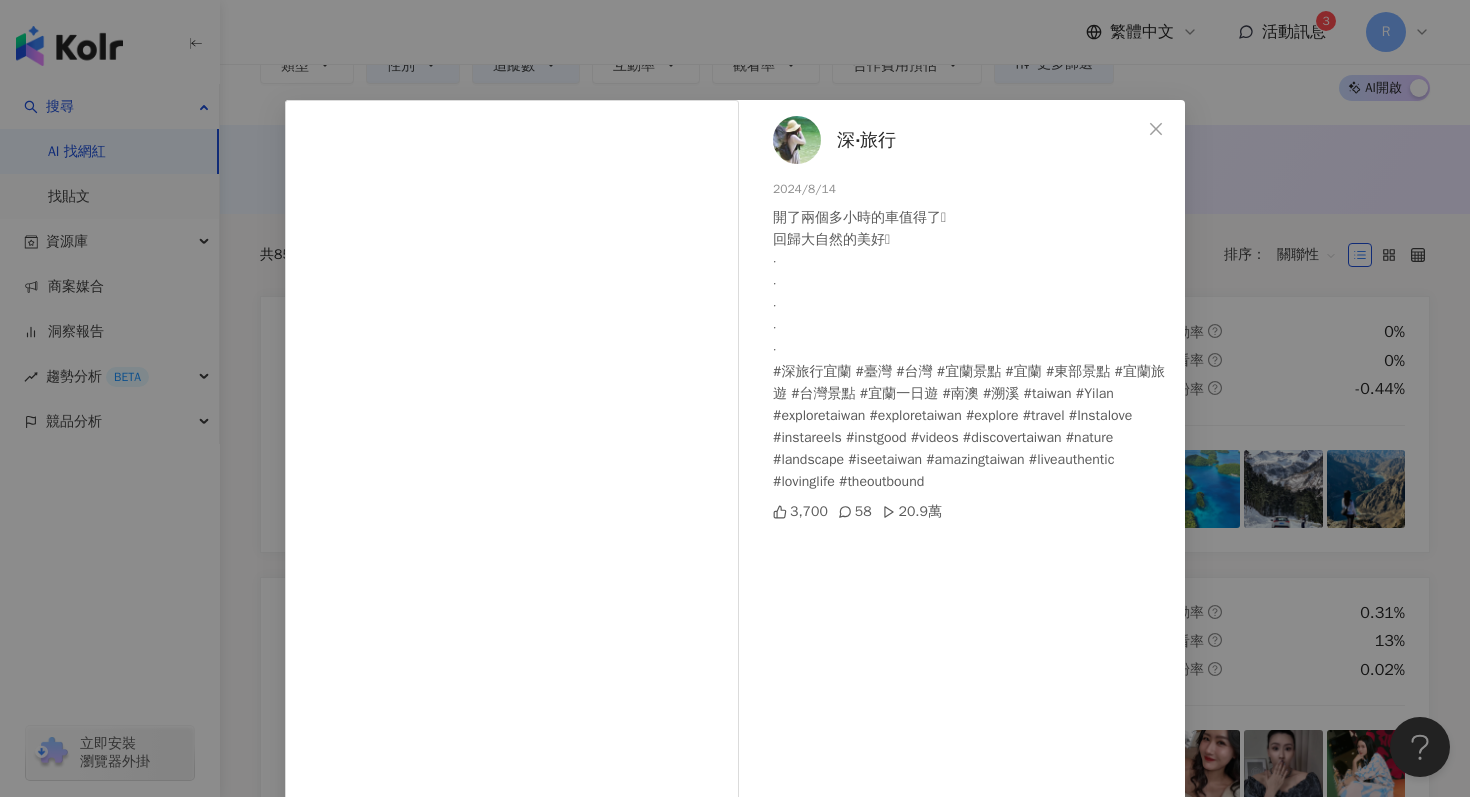 click on "深‧旅行 2024/8/14 開了兩個多小時的車值得了🥹
回歸大自然的美好🩵
·
·
·
·
·
#深旅行宜蘭 #臺灣 #台灣 #宜蘭景點 #宜蘭 #東部景點 #宜蘭旅遊 #台灣景點 #宜蘭一日遊 #南澳 #溯溪 #taiwan #Yilan #exploretaiwan #exploretaiwan #explore #travel #Instalove #instareels #instgood #videos #discovertaiwan #nature #landscape #iseetaiwan #amazingtaiwan #liveauthentic #lovinglife #theoutbound 3,700 58 20.9萬 查看原始貼文" at bounding box center [735, 398] 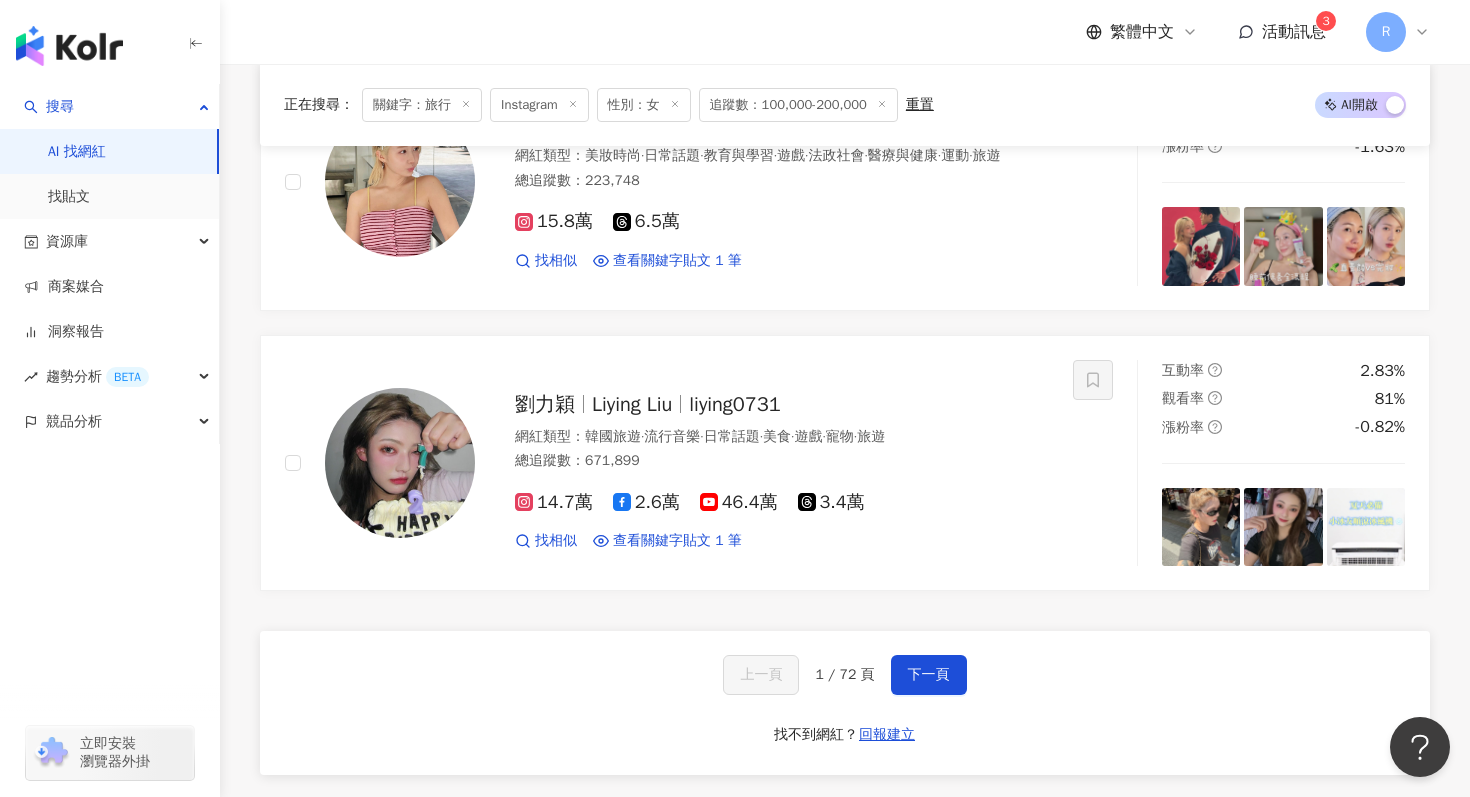 scroll, scrollTop: 3226, scrollLeft: 0, axis: vertical 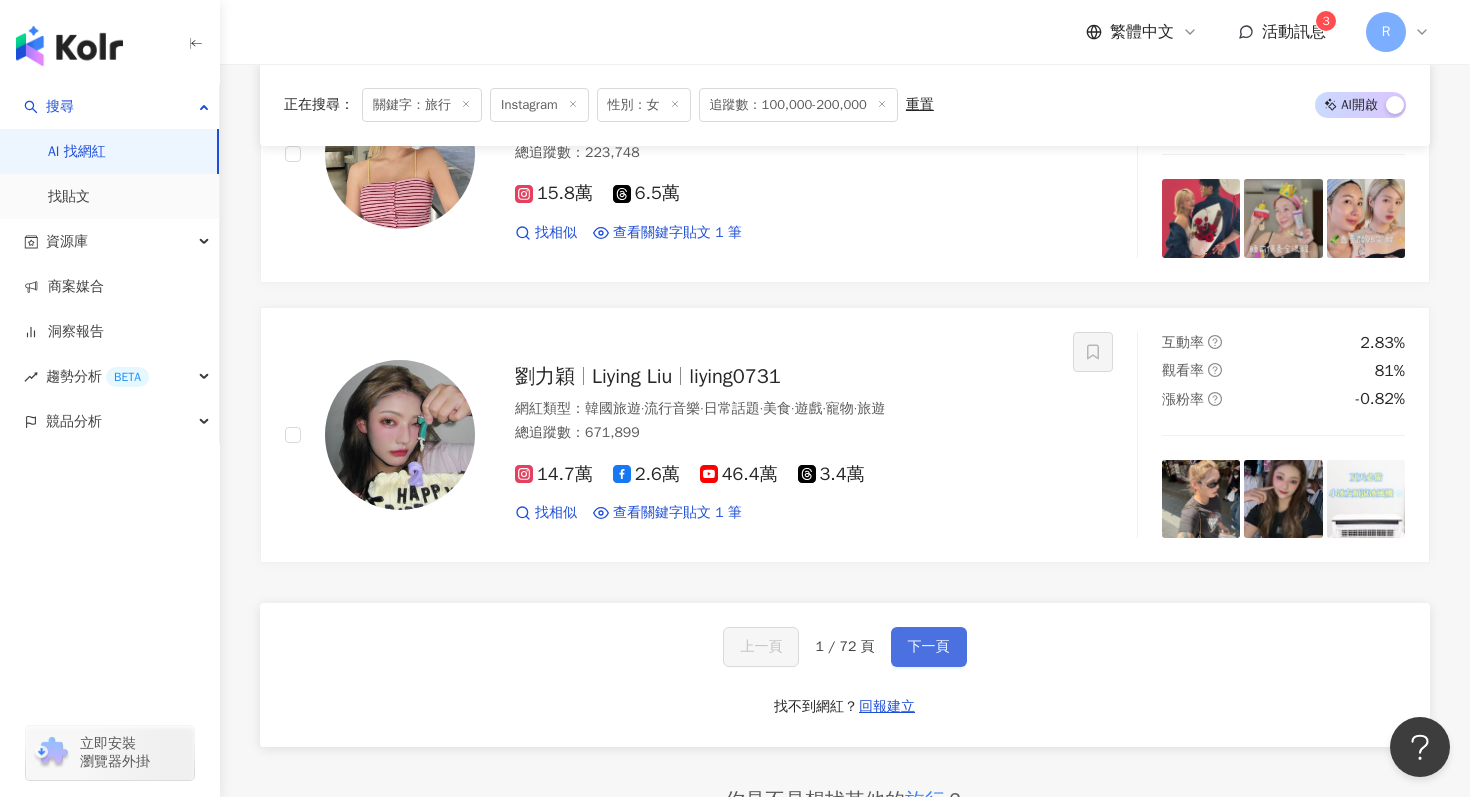 click on "下一頁" at bounding box center (929, 647) 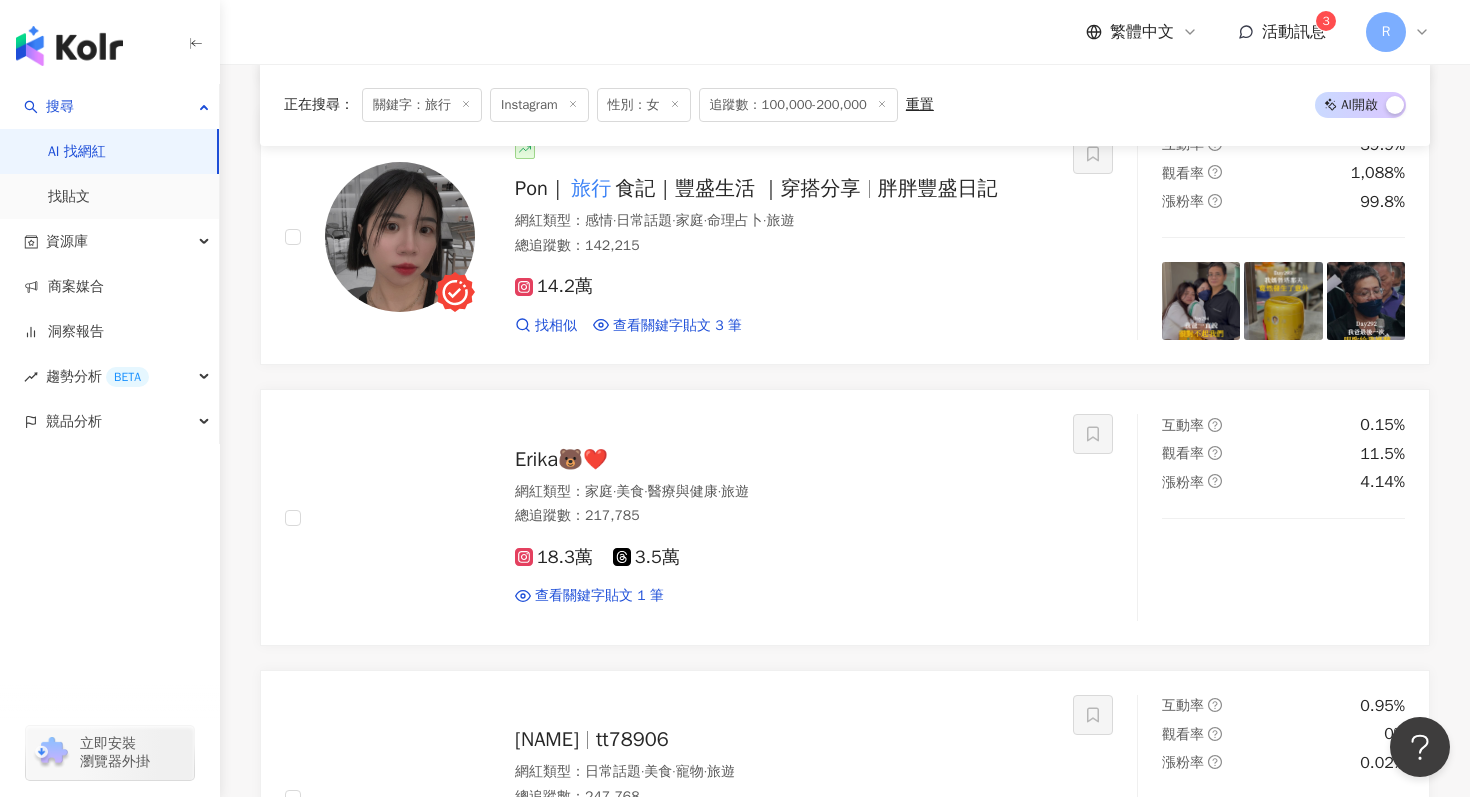 scroll, scrollTop: 603, scrollLeft: 0, axis: vertical 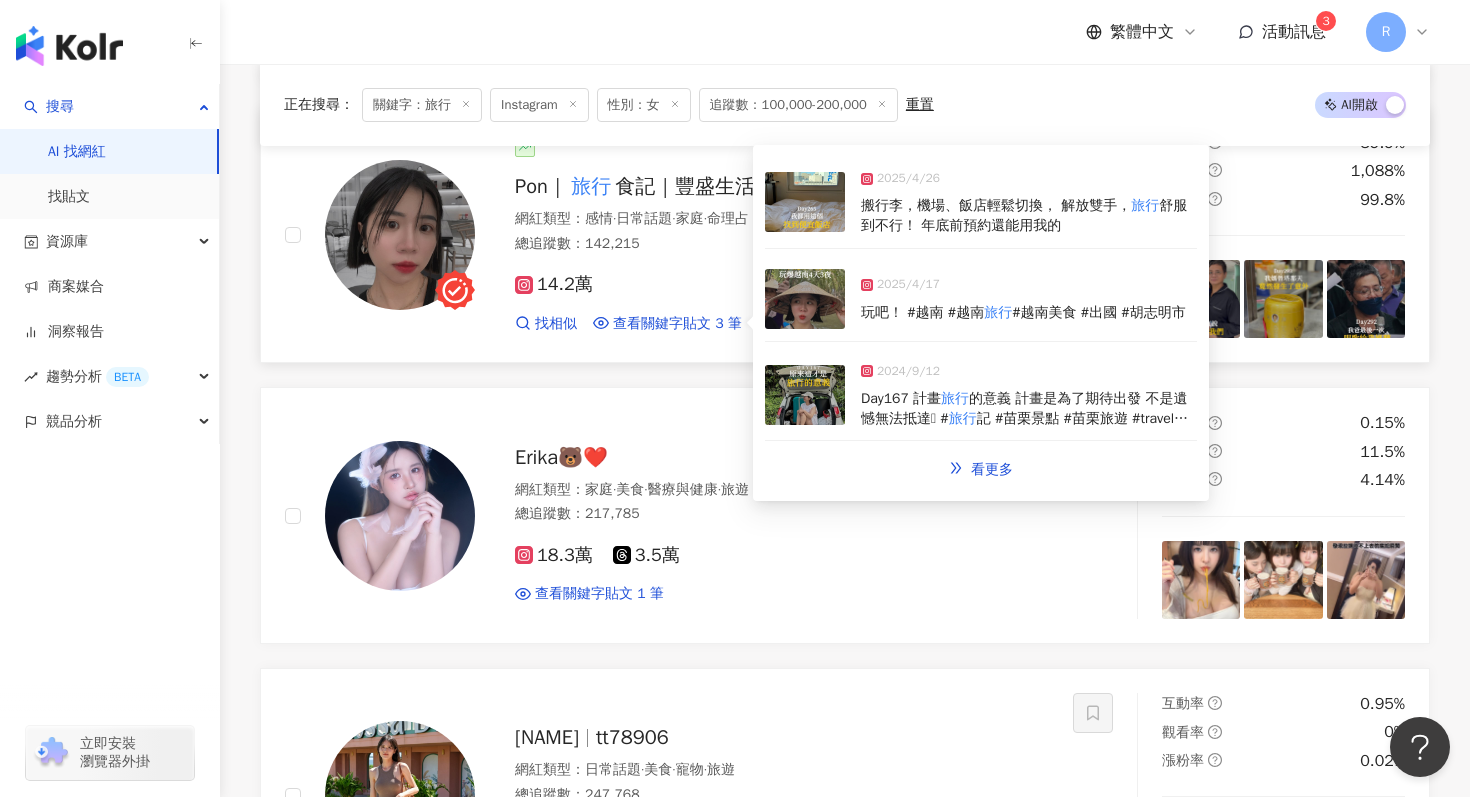 click at bounding box center (805, 299) 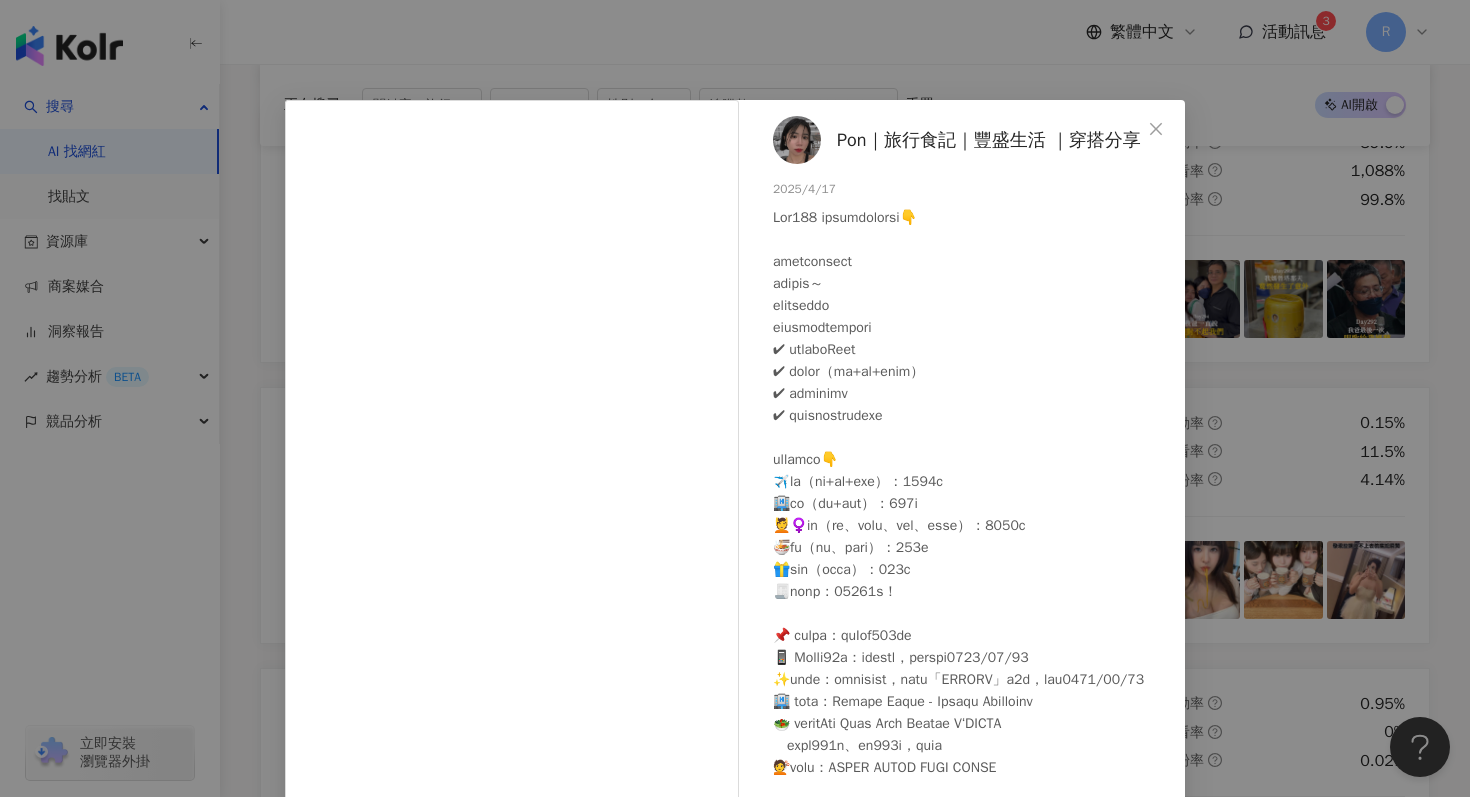 click on "[FIRST] [LAST] 2025/4/17 4.9萬 339 138.9萬 查看原始貼文" at bounding box center (735, 398) 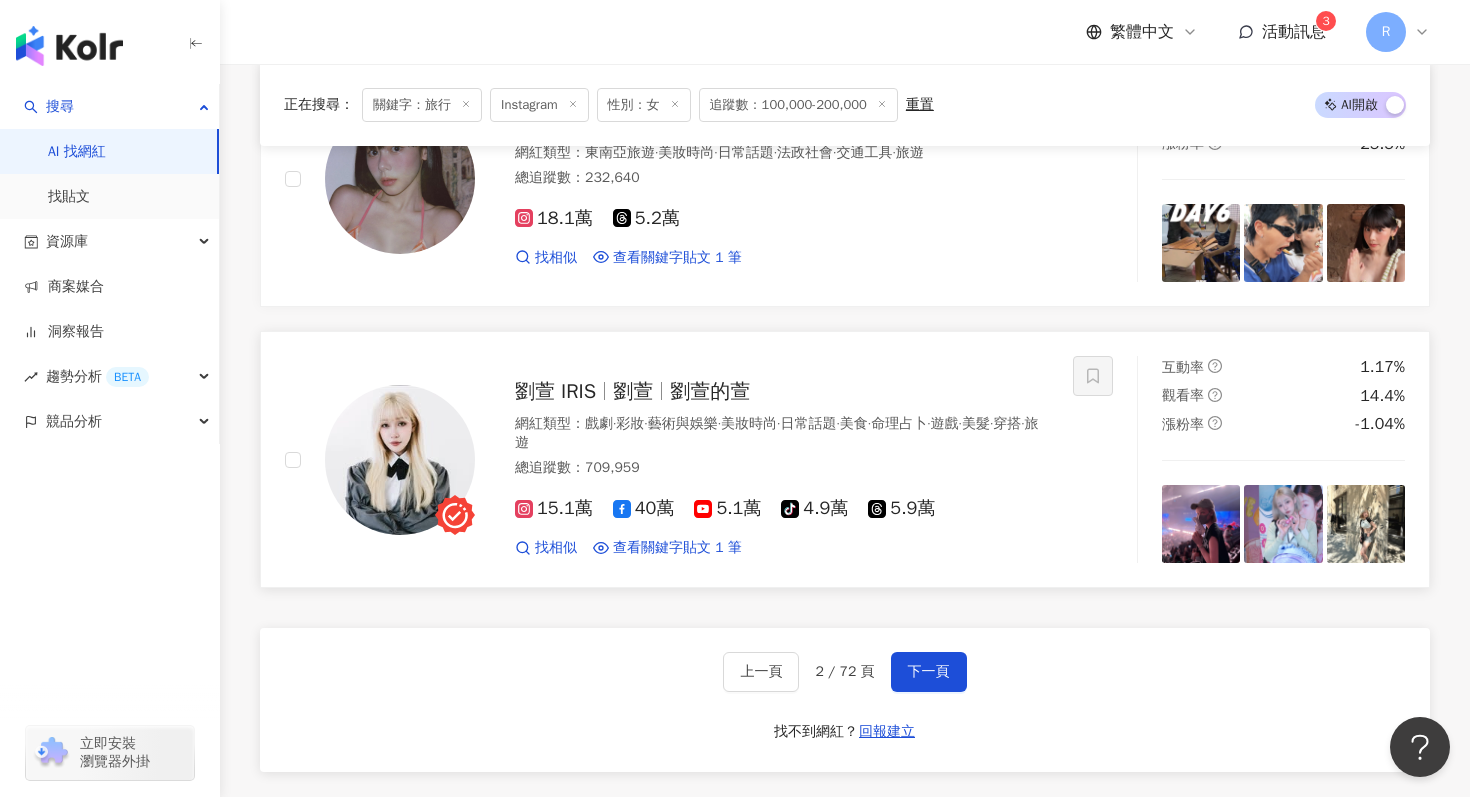 scroll, scrollTop: 3087, scrollLeft: 0, axis: vertical 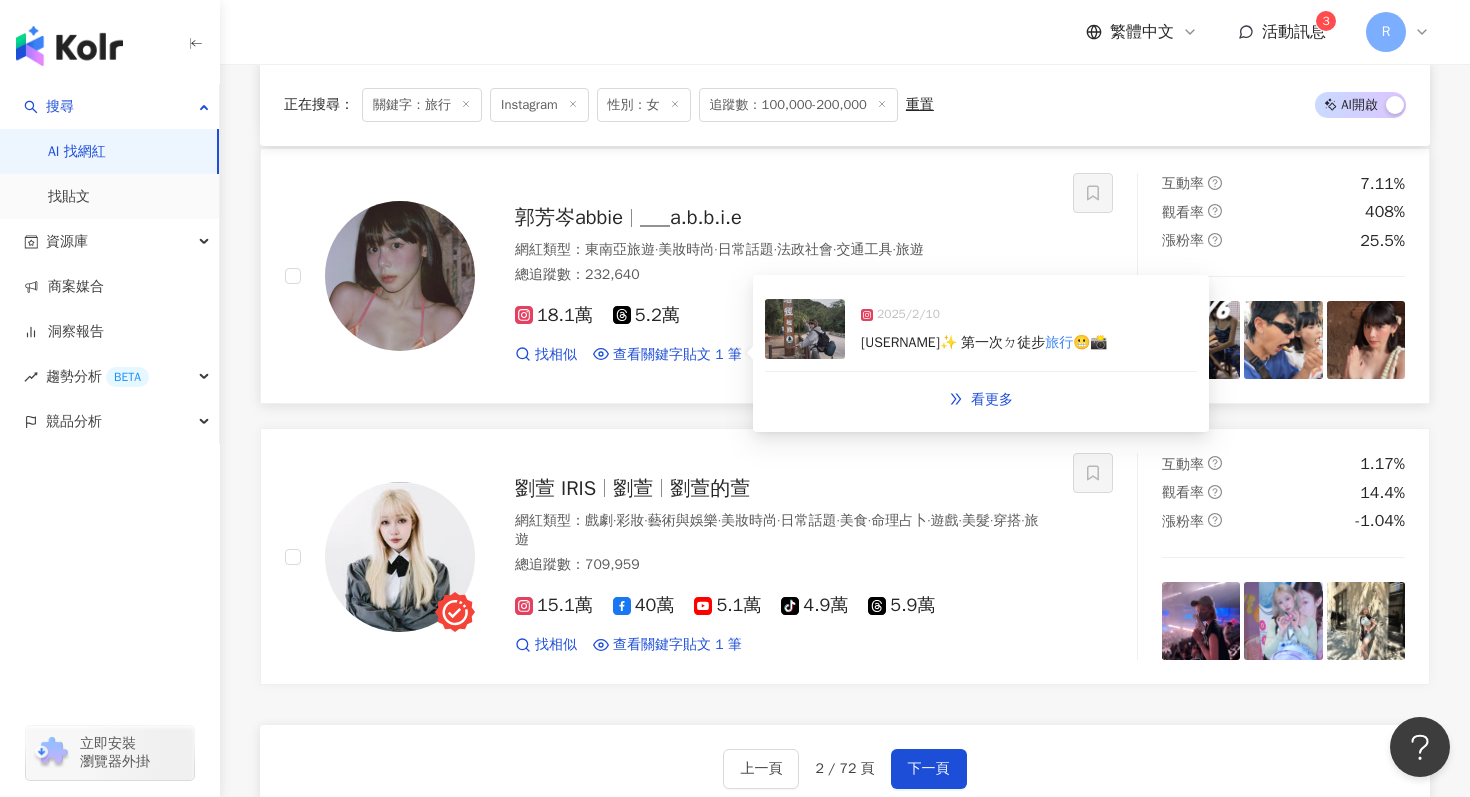 click on "2025/2/10" at bounding box center (984, 319) 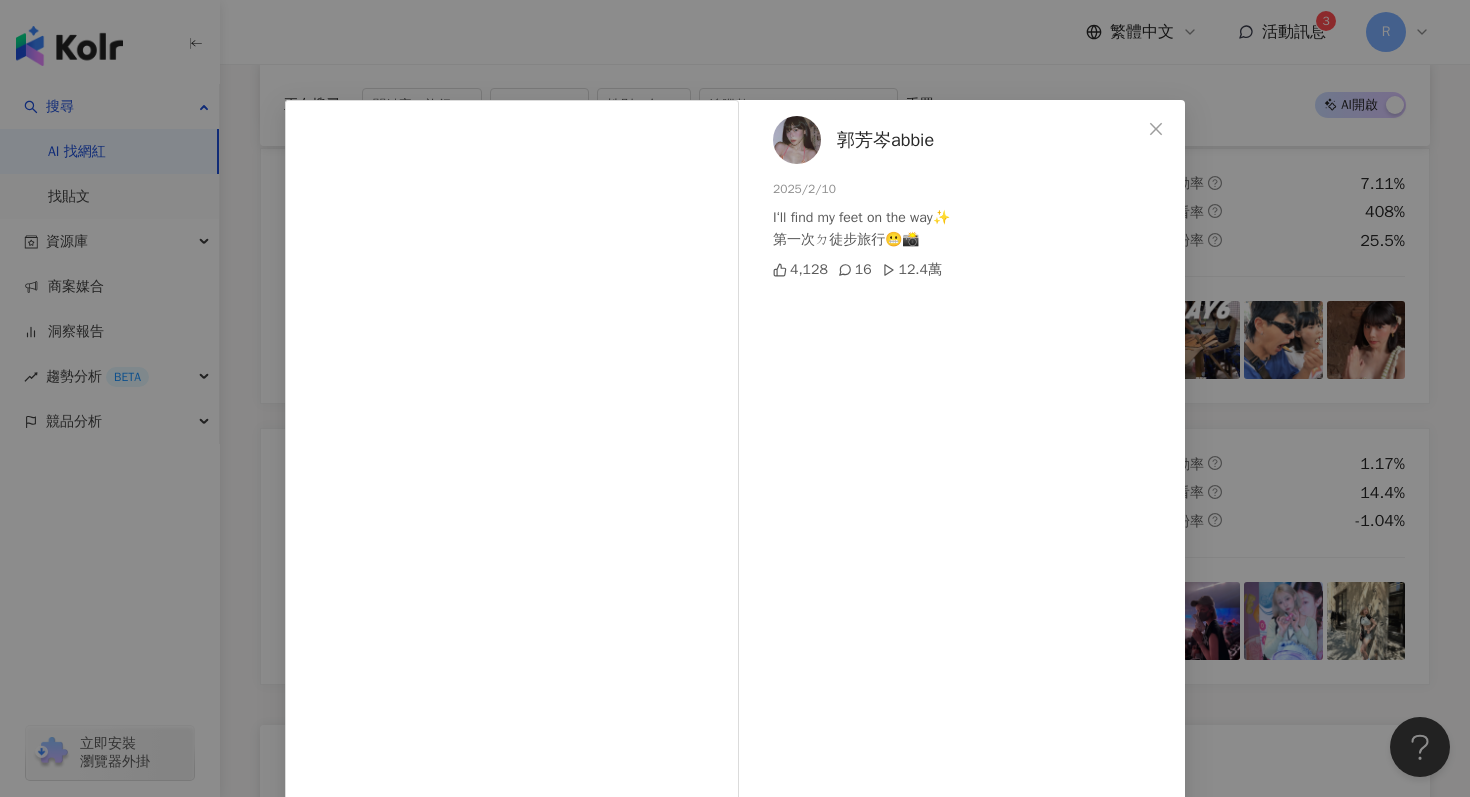 click on "[LAST]abbie [DATE] I‘ll find my feet on the way✨
第一次ㄉ徒步旅行😬📸 [NUMBER] [NUMBER] [NUMBER] 查看原始貼文" at bounding box center [735, 398] 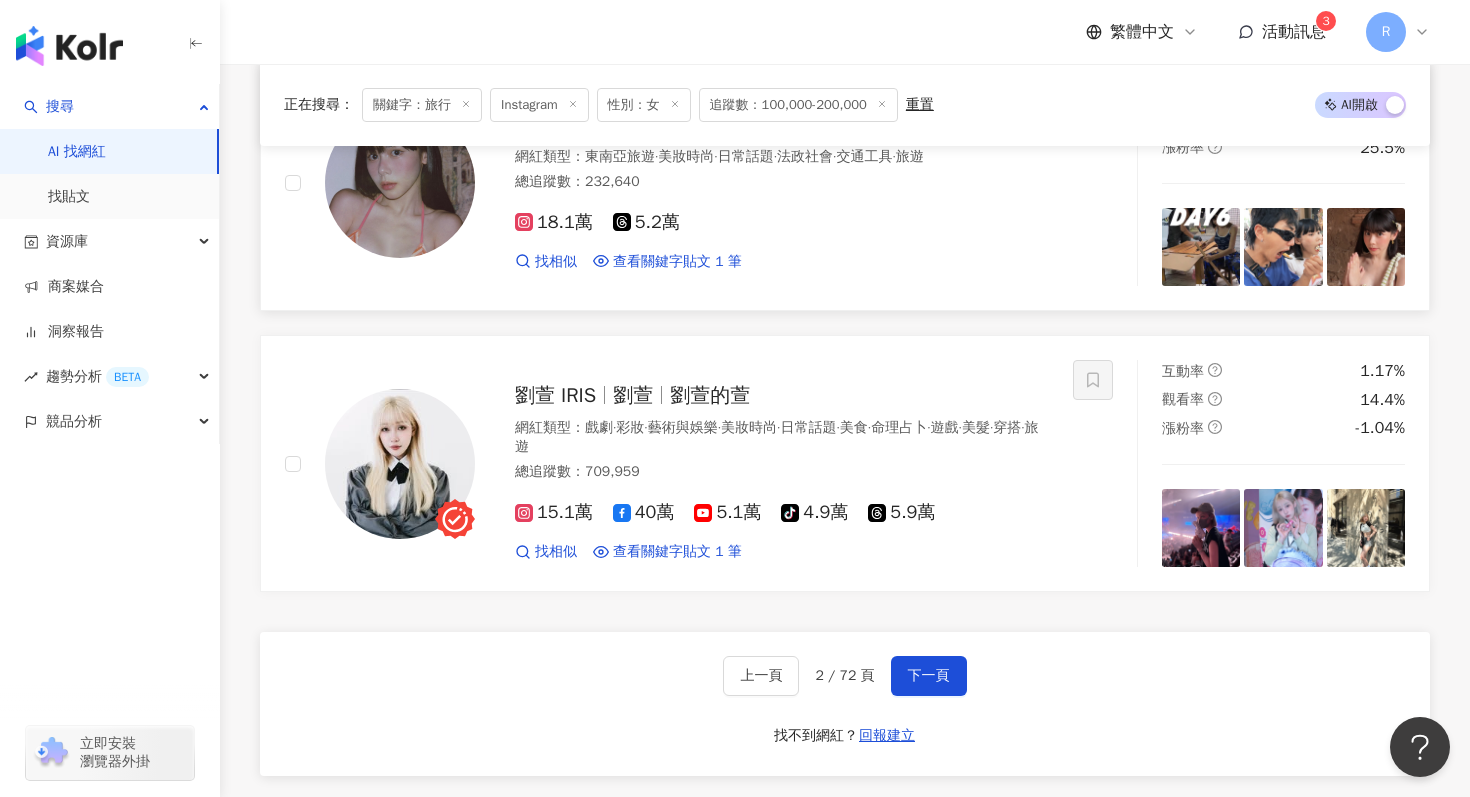 scroll, scrollTop: 3229, scrollLeft: 0, axis: vertical 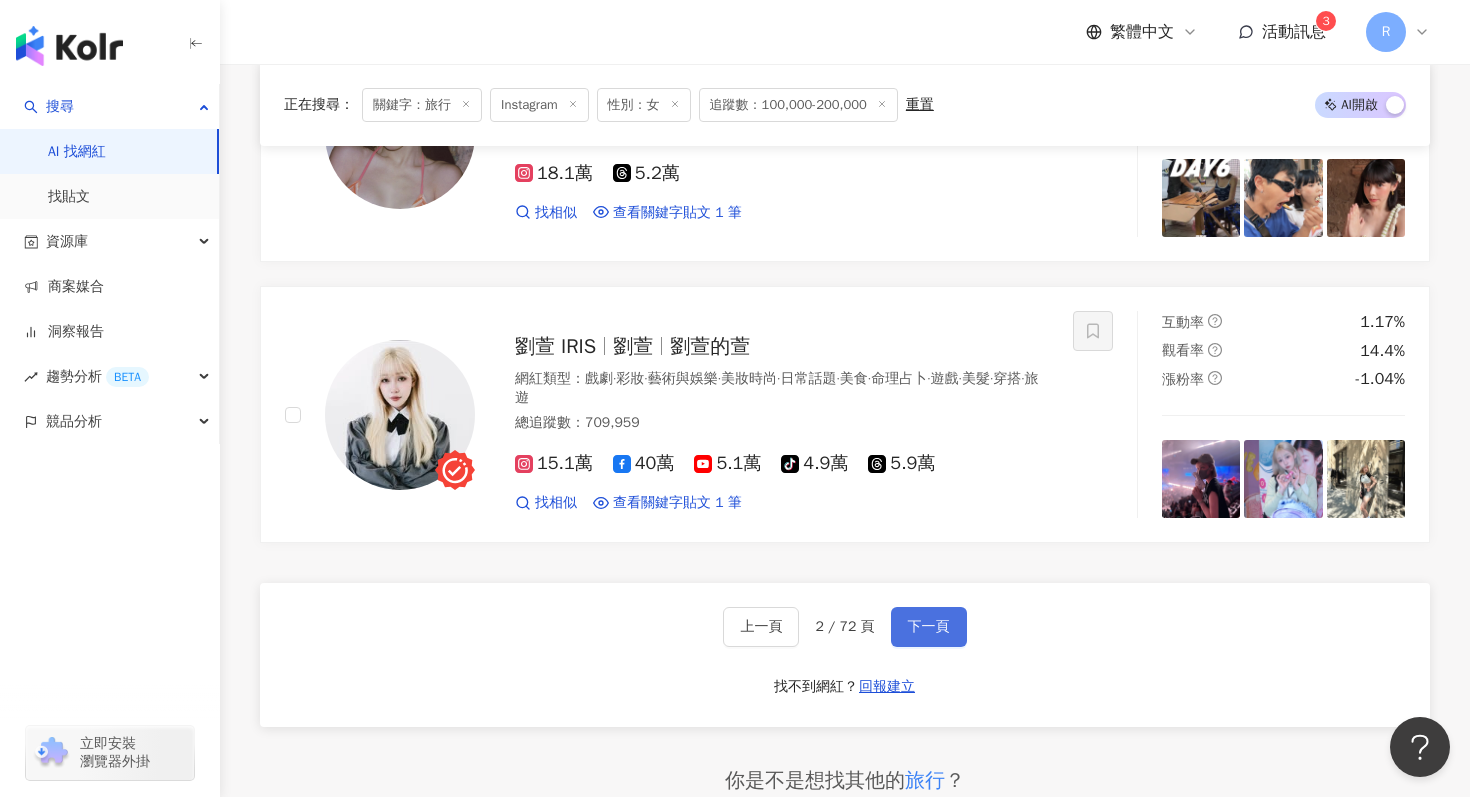 click on "下一頁" at bounding box center [929, 627] 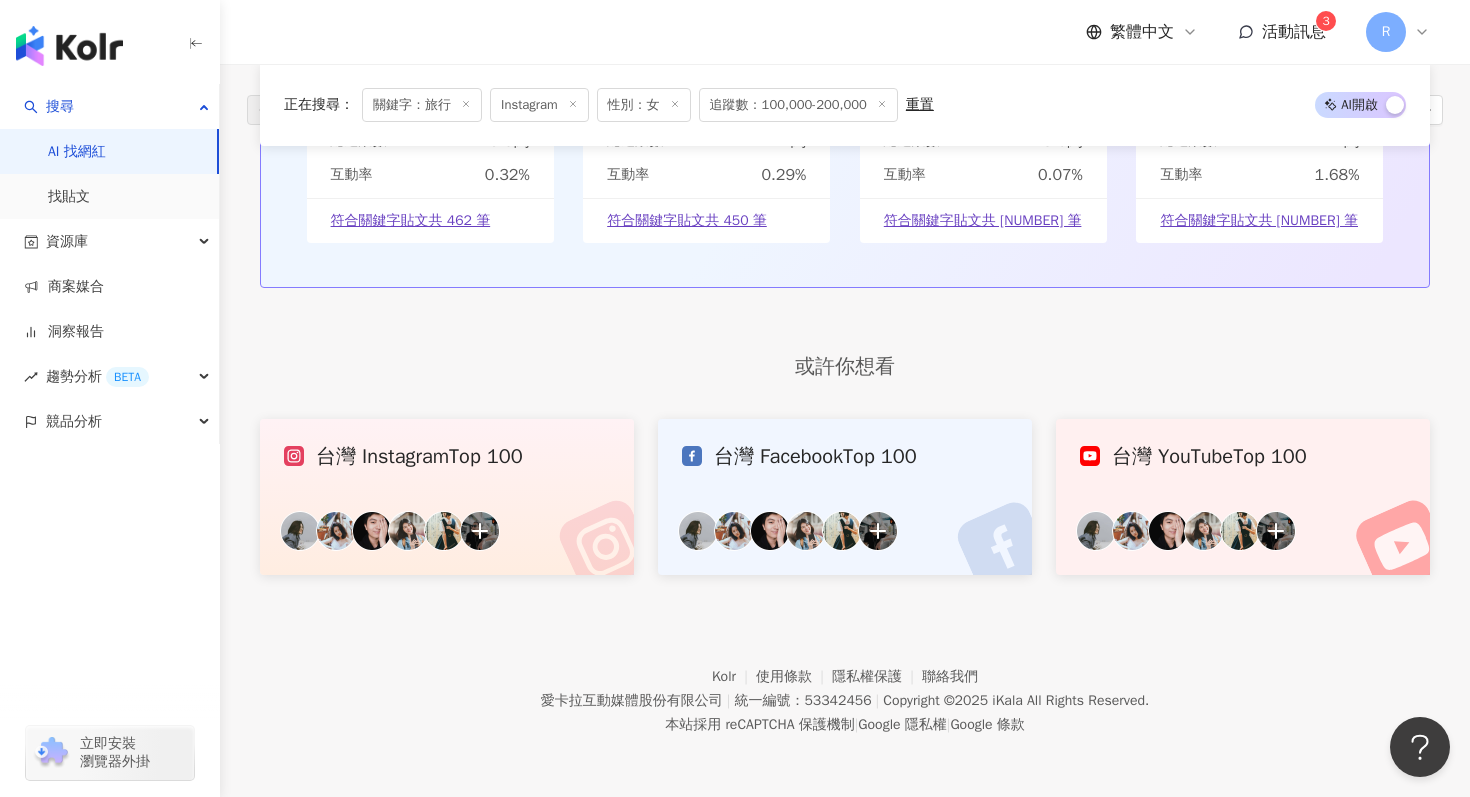 scroll, scrollTop: 1075, scrollLeft: 0, axis: vertical 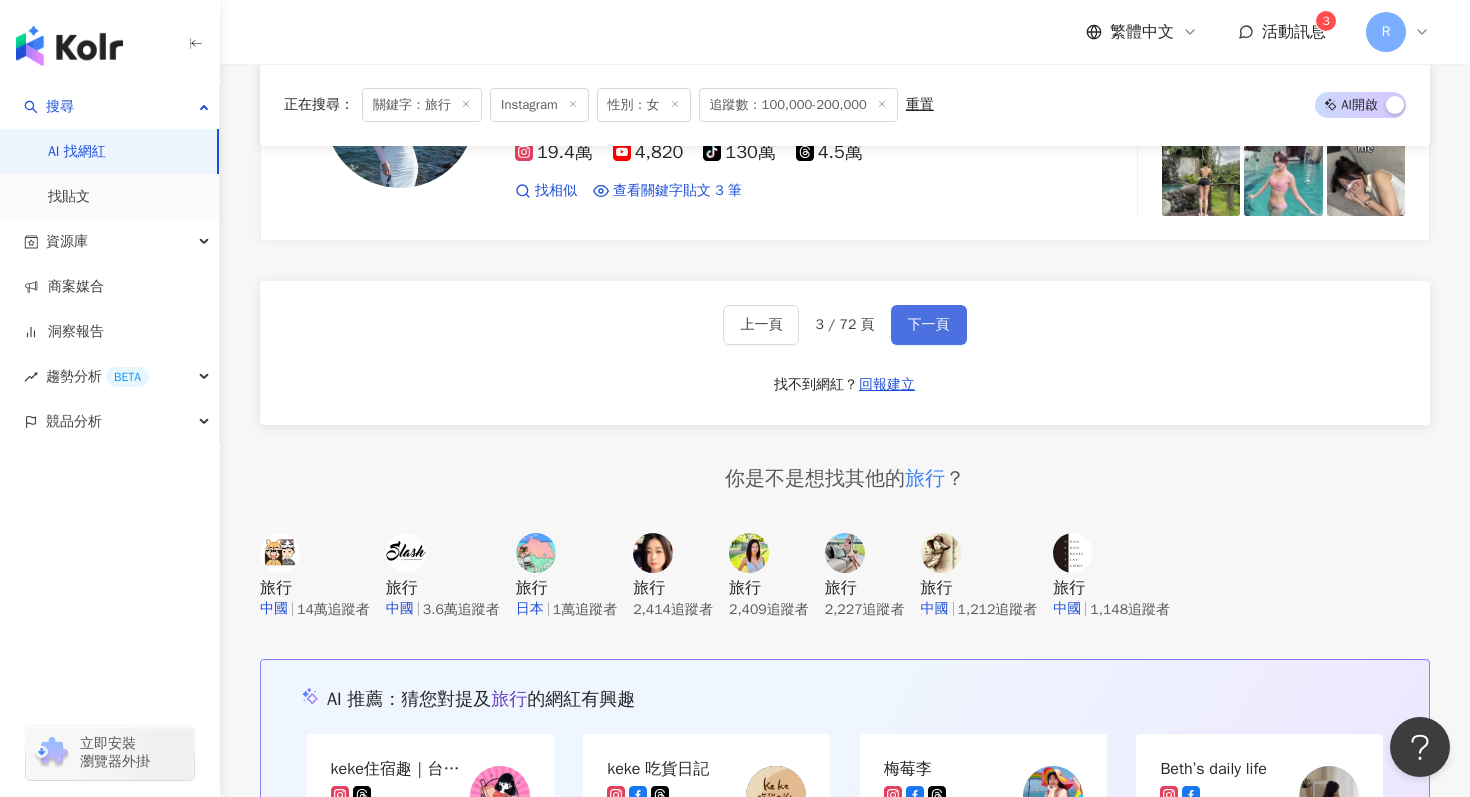 click on "下一頁" at bounding box center [929, 325] 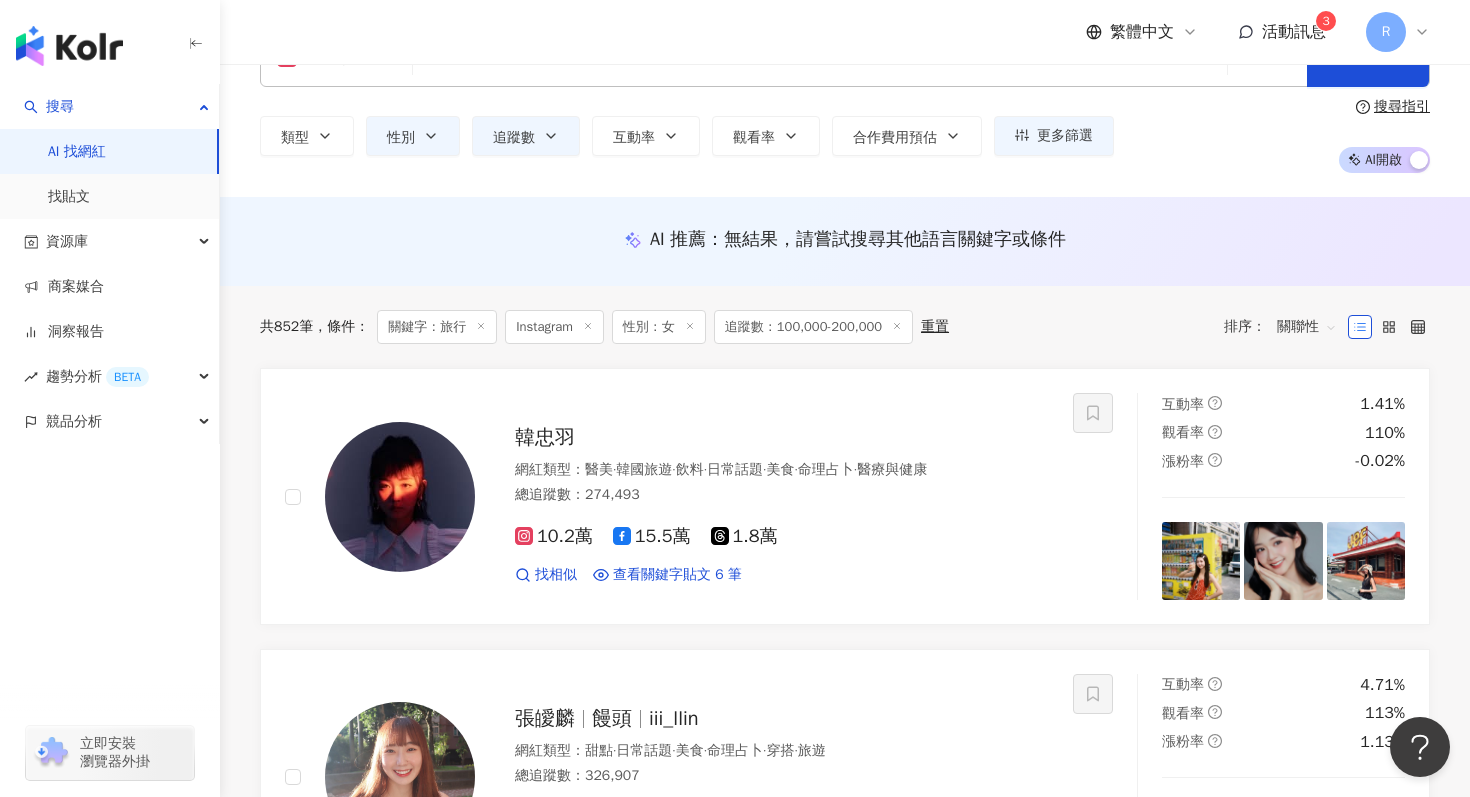 scroll, scrollTop: 0, scrollLeft: 0, axis: both 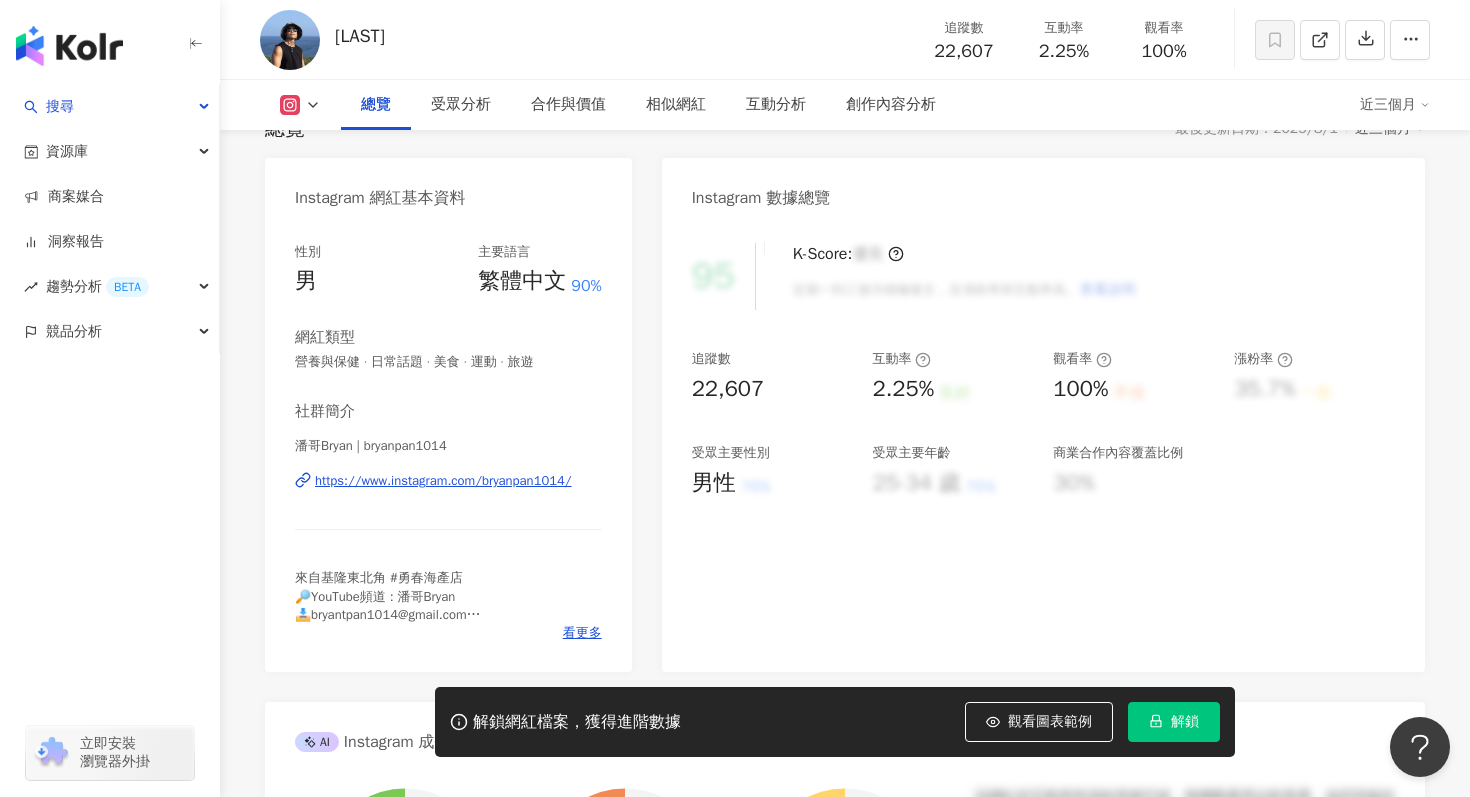 drag, startPoint x: 308, startPoint y: 484, endPoint x: 515, endPoint y: 498, distance: 207.47289 